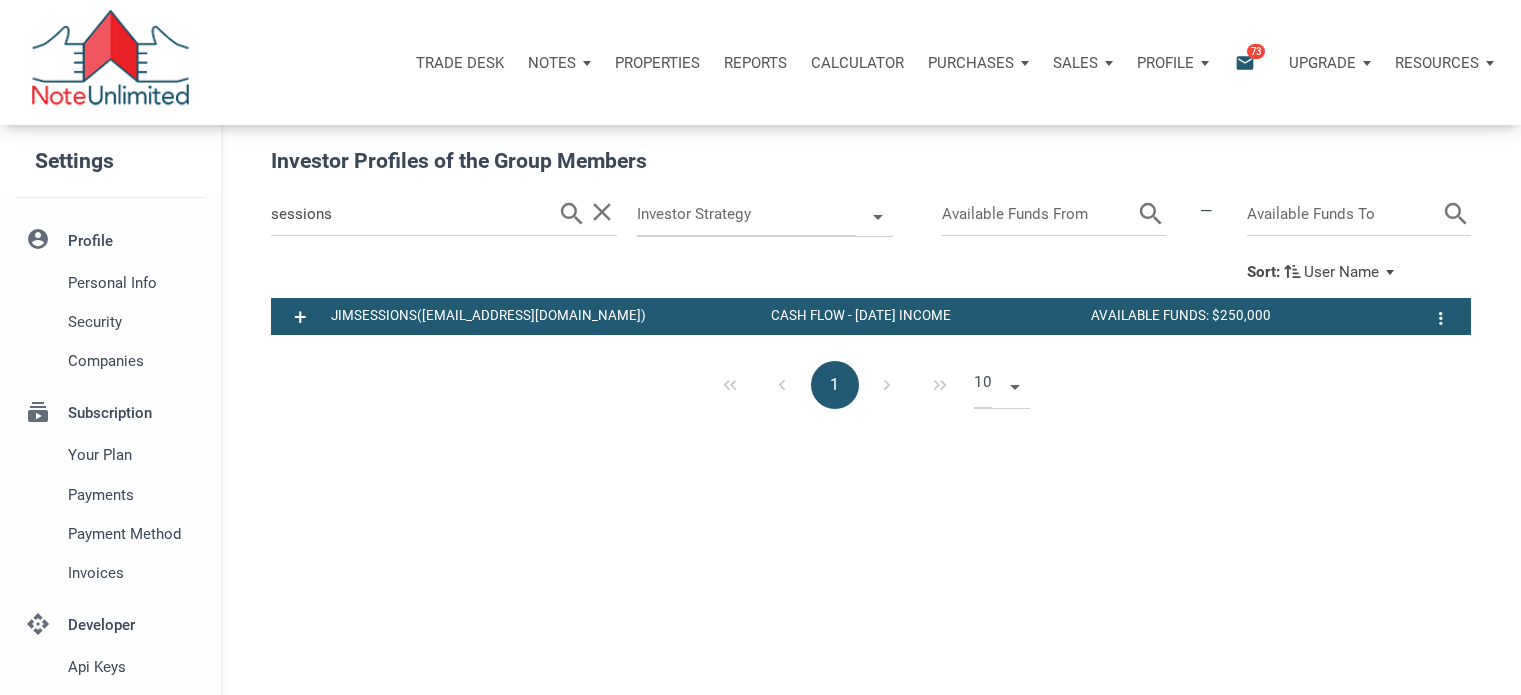 scroll, scrollTop: 0, scrollLeft: 0, axis: both 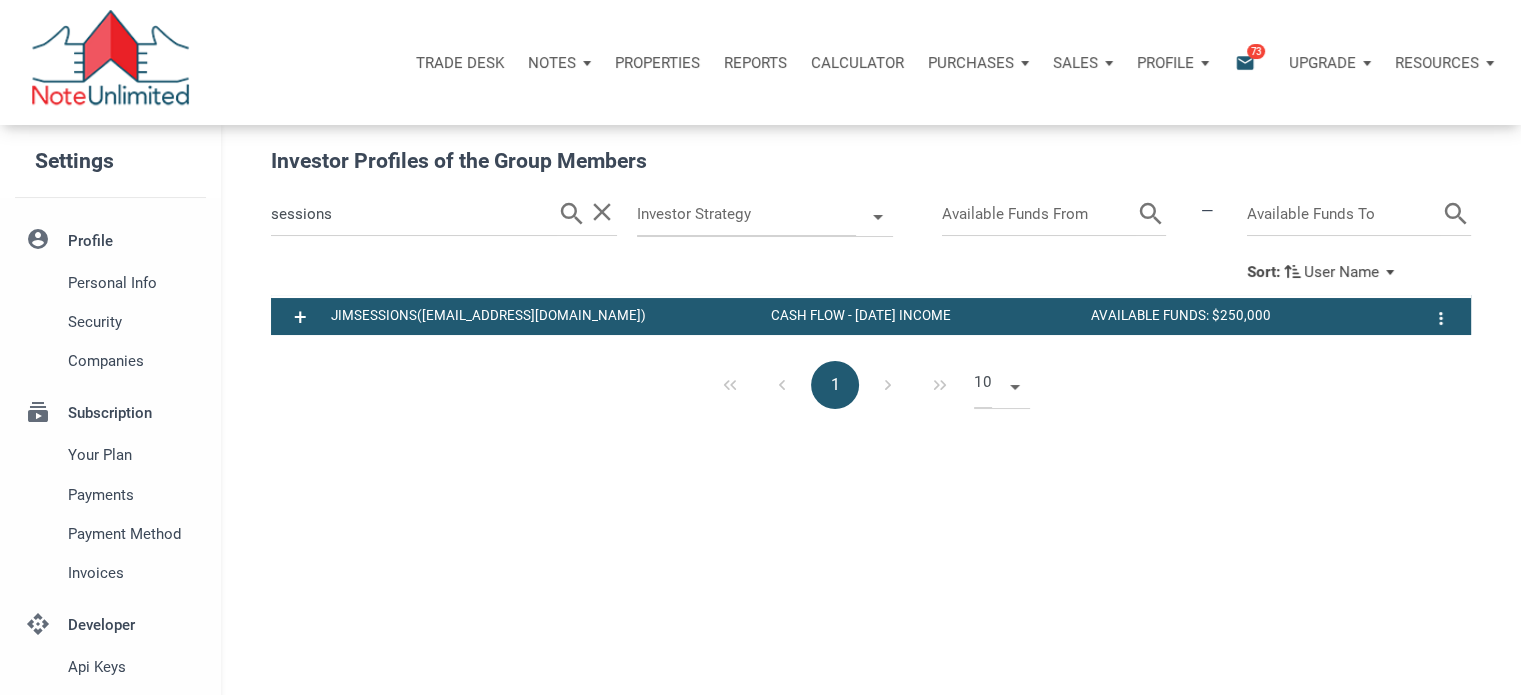 click on "Notes" at bounding box center (552, 63) 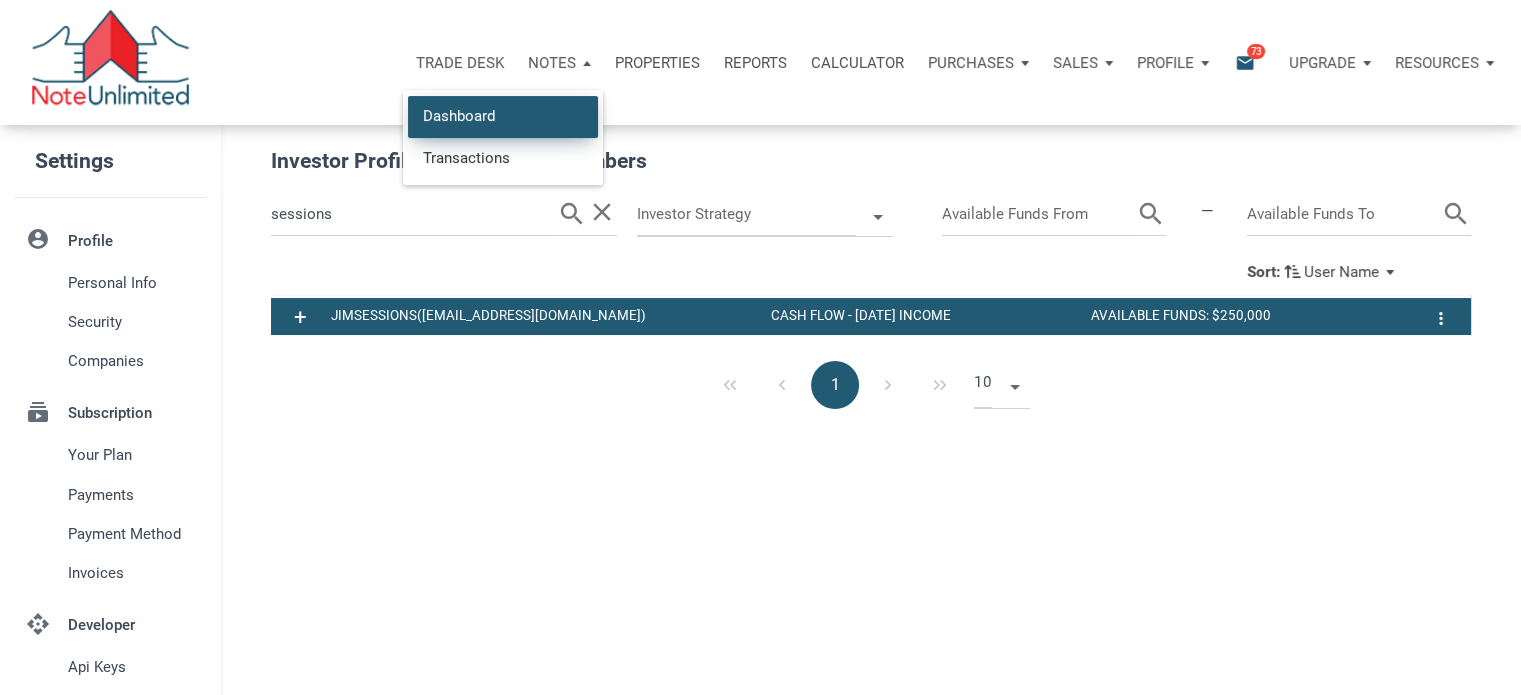 click on "Dashboard" at bounding box center (503, 116) 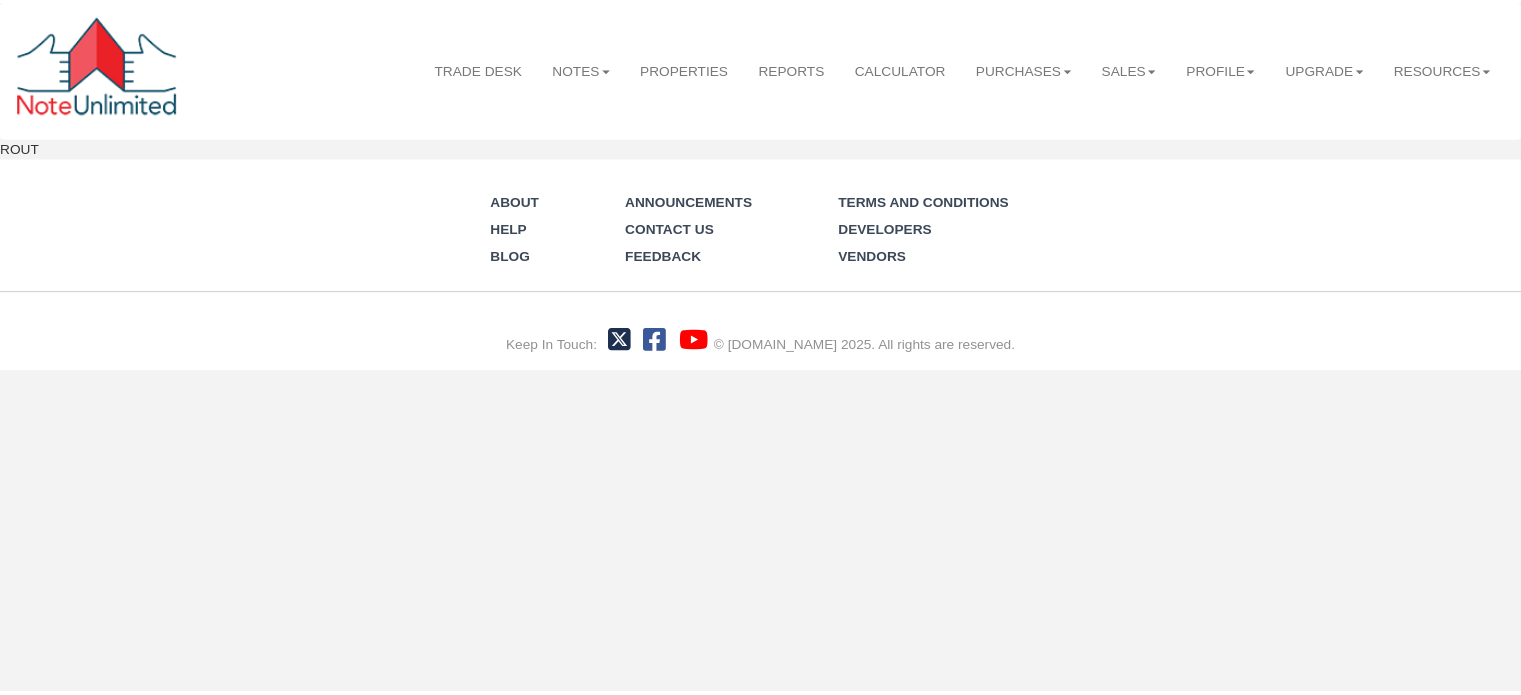 scroll, scrollTop: 0, scrollLeft: 0, axis: both 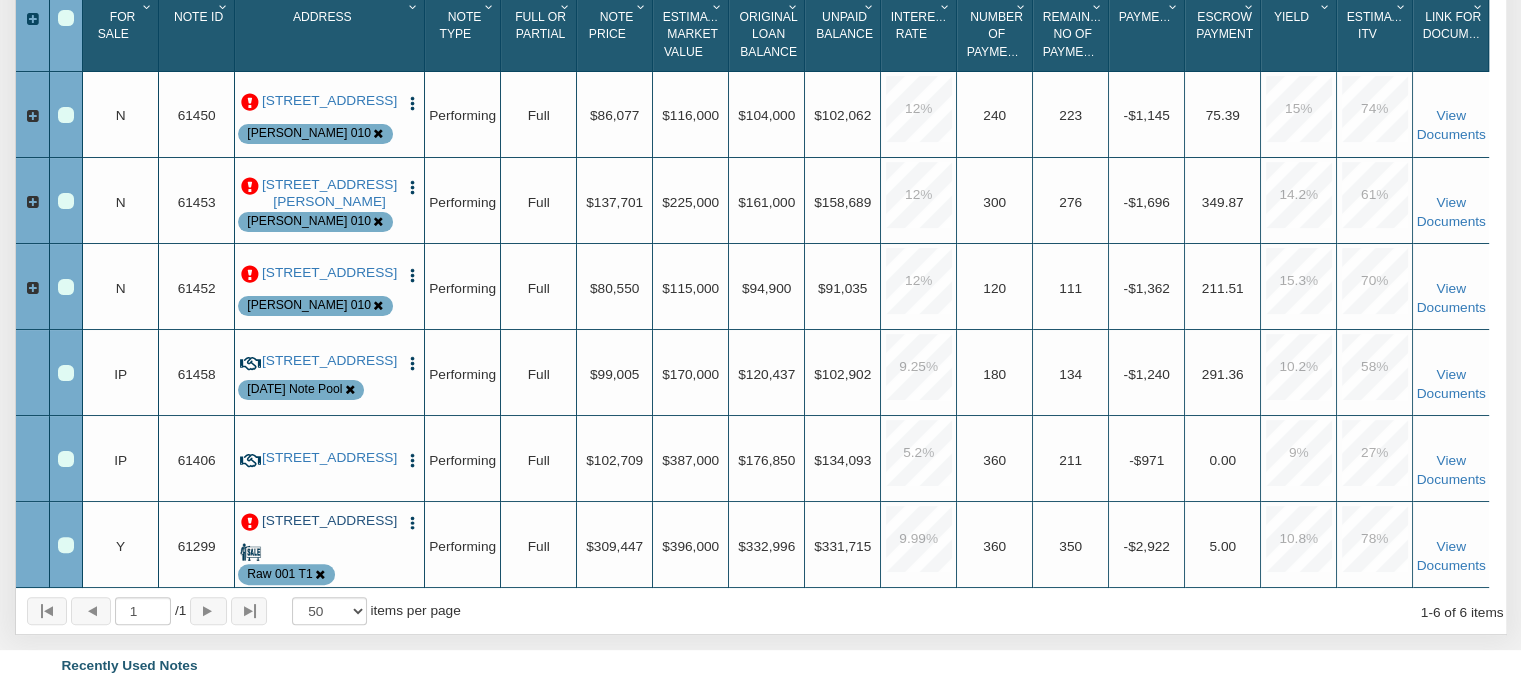 click on "[STREET_ADDRESS]" at bounding box center [330, 521] 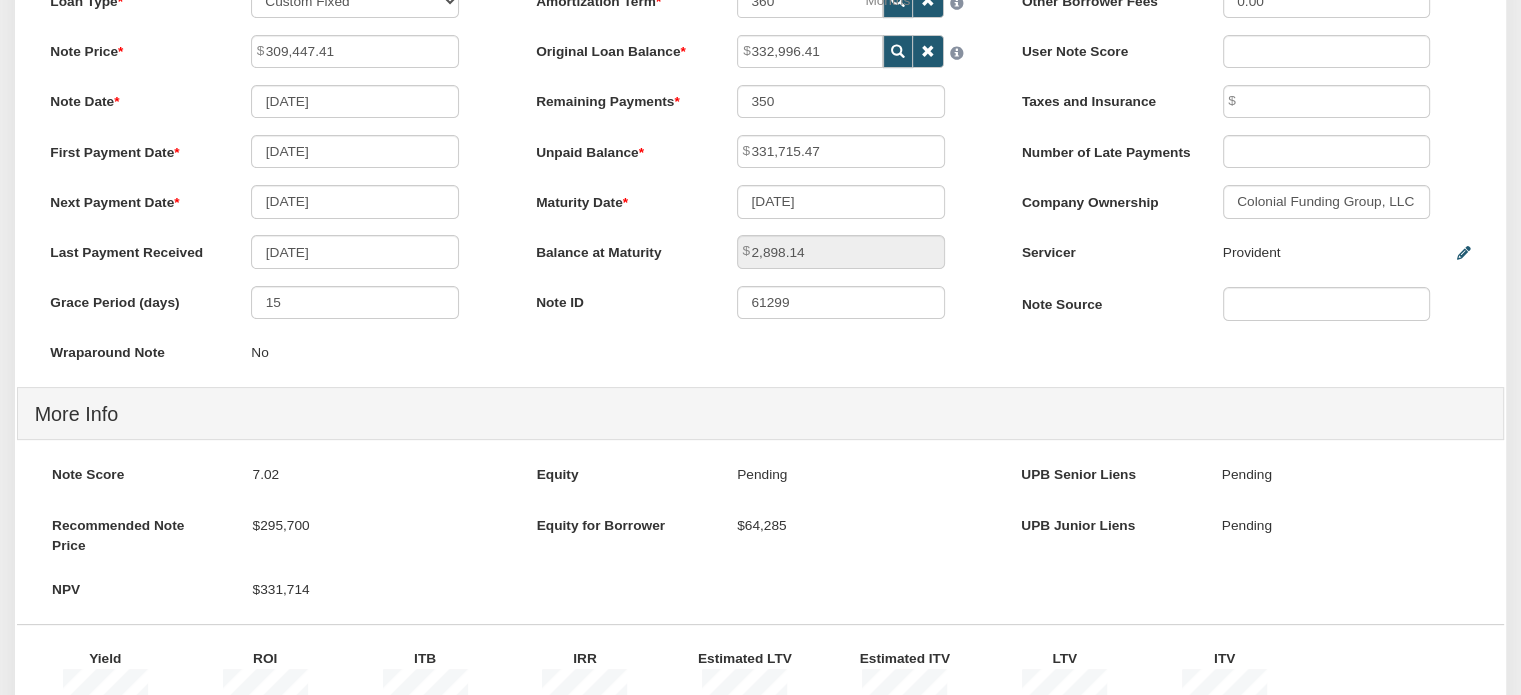 scroll, scrollTop: 0, scrollLeft: 0, axis: both 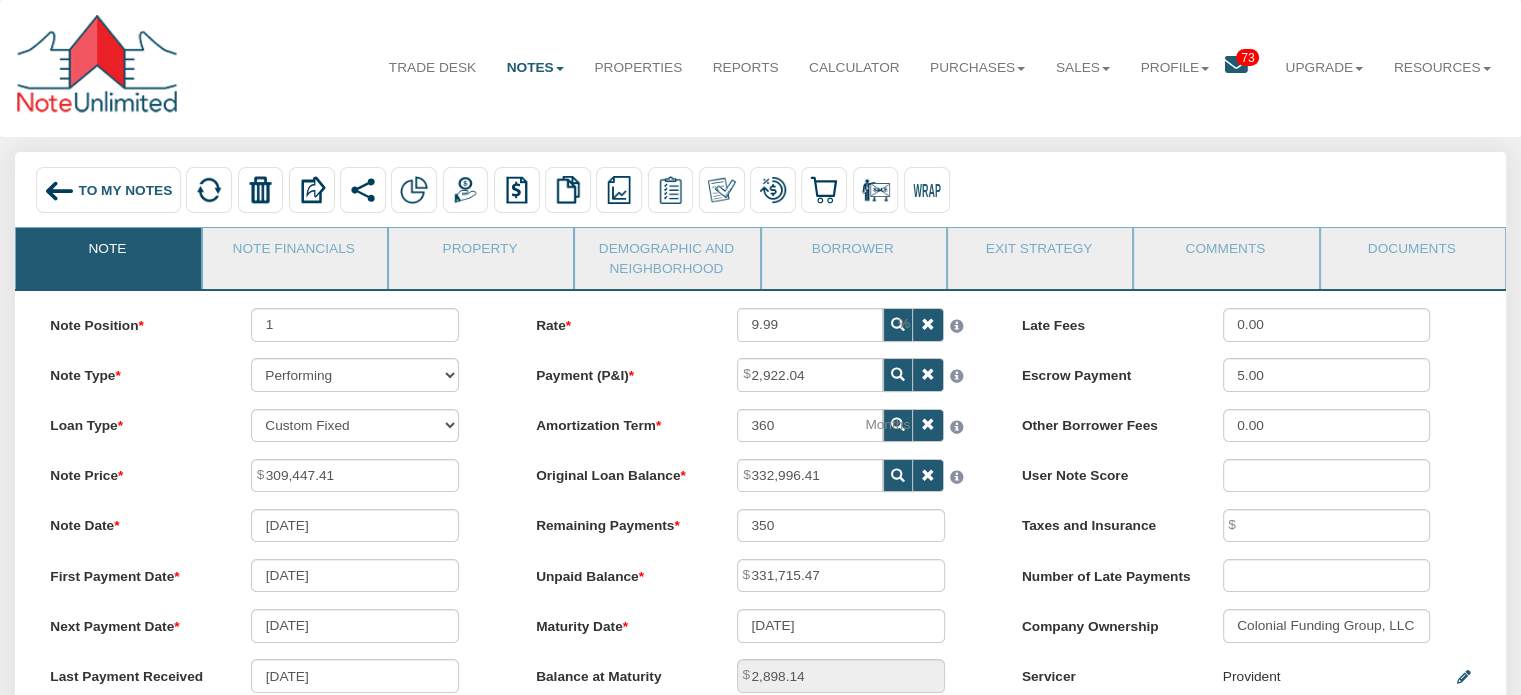 click on "To My Notes" at bounding box center (126, 189) 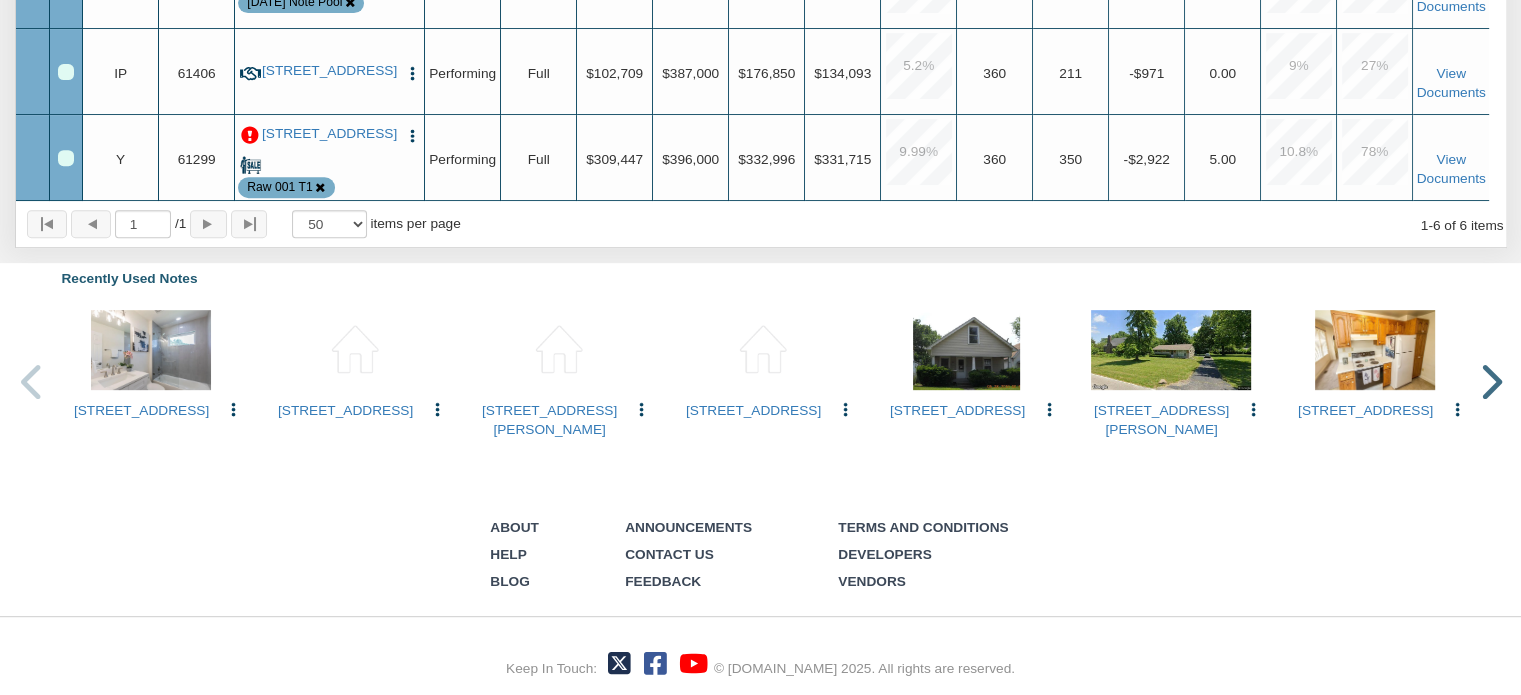 scroll, scrollTop: 846, scrollLeft: 0, axis: vertical 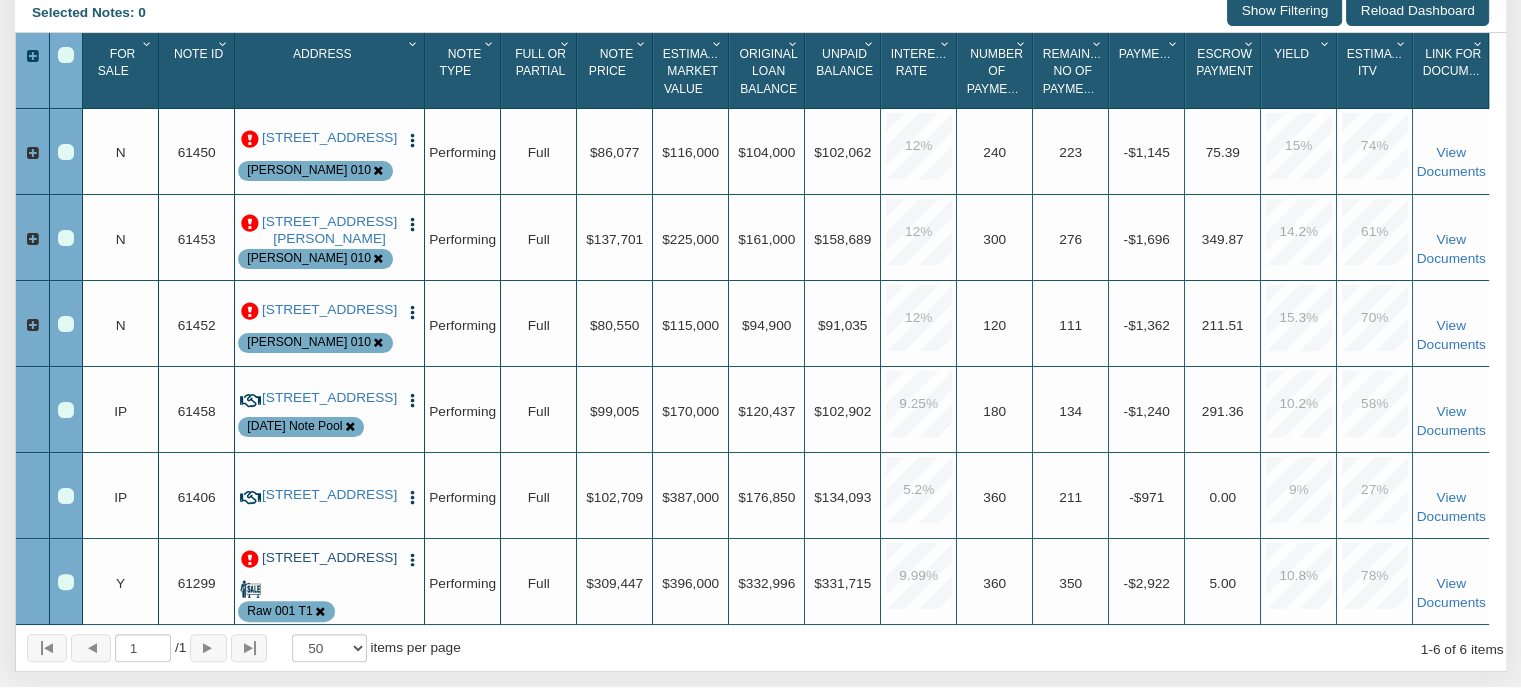 click on "[STREET_ADDRESS]" at bounding box center (330, 558) 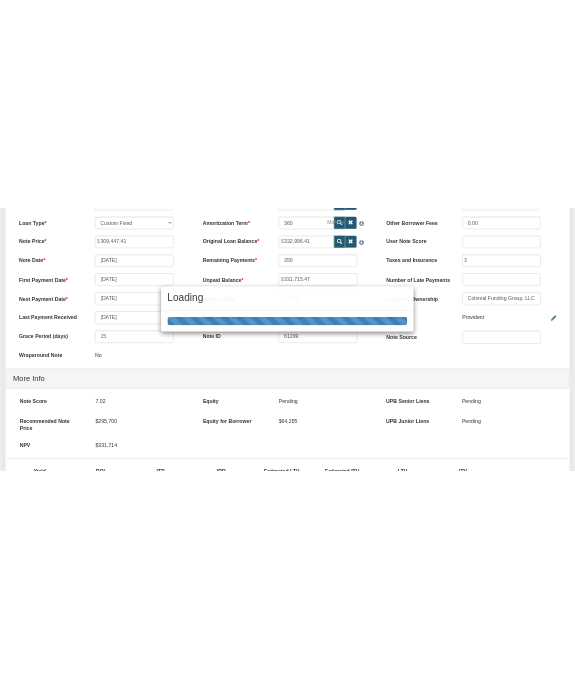 scroll, scrollTop: 0, scrollLeft: 0, axis: both 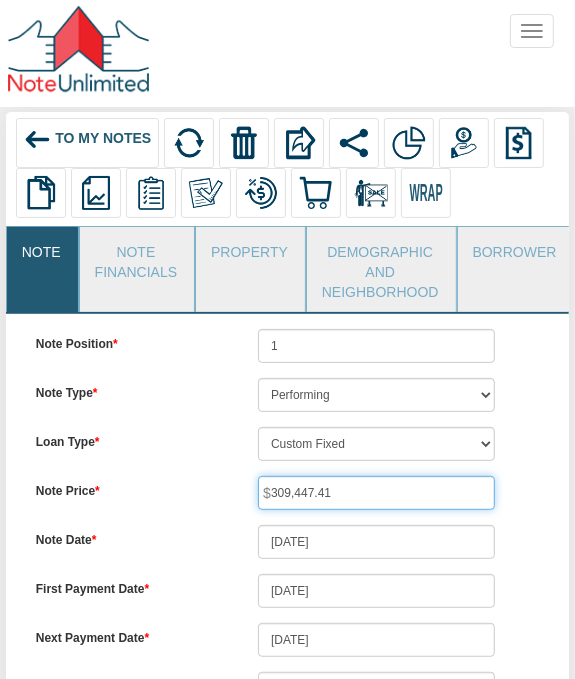 click on "309,447.41" at bounding box center [376, 493] 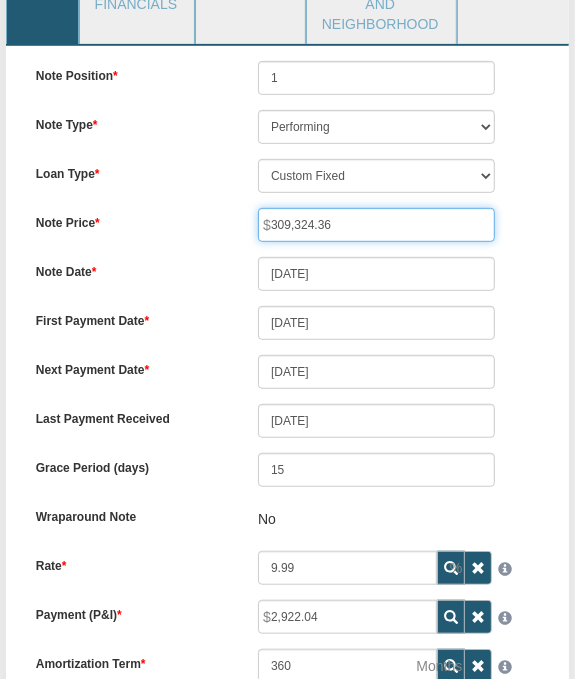 scroll, scrollTop: 289, scrollLeft: 0, axis: vertical 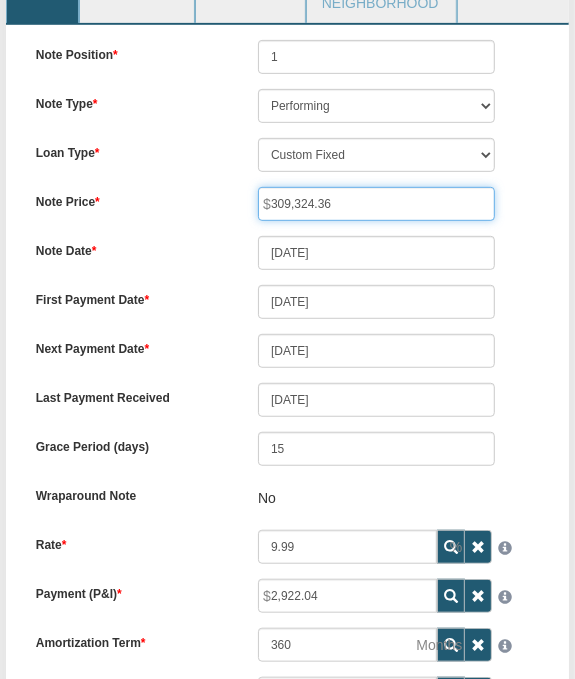type on "309,324.36" 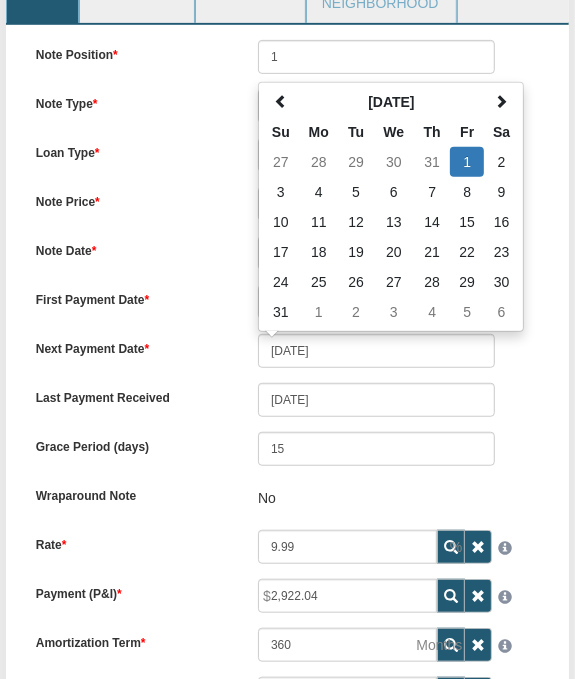 click on "Next Payment Date
08/01/2025 August 2025 Su Mo Tu We Th Fr Sa 27 28 29 30 31 1 2 3 4 5 6 7 8 9 10 11 12 13 14 15 16 17 18 19 20 21 22 23 24 25 26 27 28 29 30 31 1 2 3 4 5 6 2025 Jan Feb Mar Apr May Jun Jul Aug Sep Oct Nov Dec 2020-2031 2020 2021 2022 2023 2024 2025 2026 2027 2028 2029 2030 2031 2000-2107 2000 - 2011 2012 - 2023 2024 - 2035 2036 - 2047 2048 - 2059 2060 - 2071 2072 - 2083 2084 - 2095 2096 - 2107" at bounding box center (288, 351) 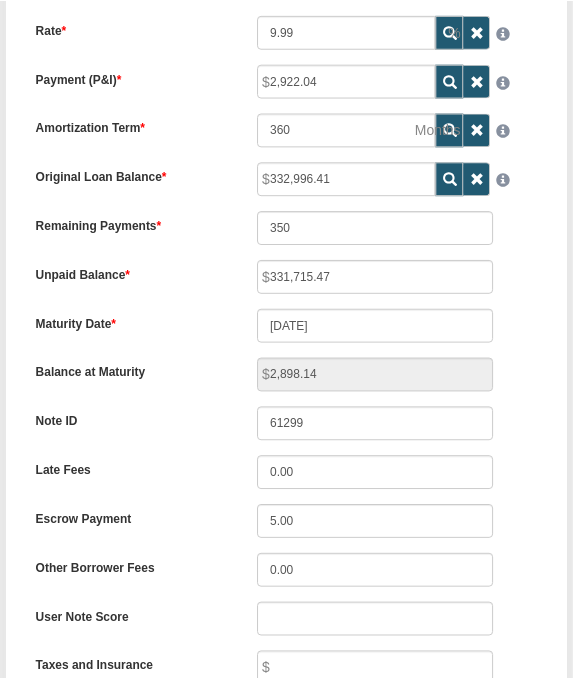 scroll, scrollTop: 801, scrollLeft: 0, axis: vertical 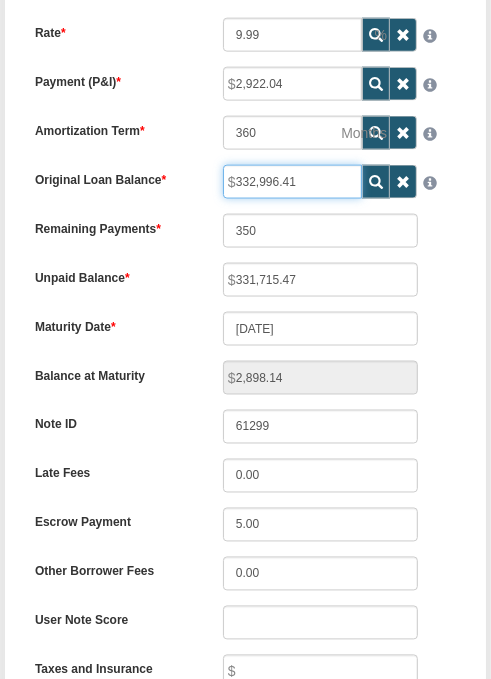 click on "332,996.41" at bounding box center (292, 182) 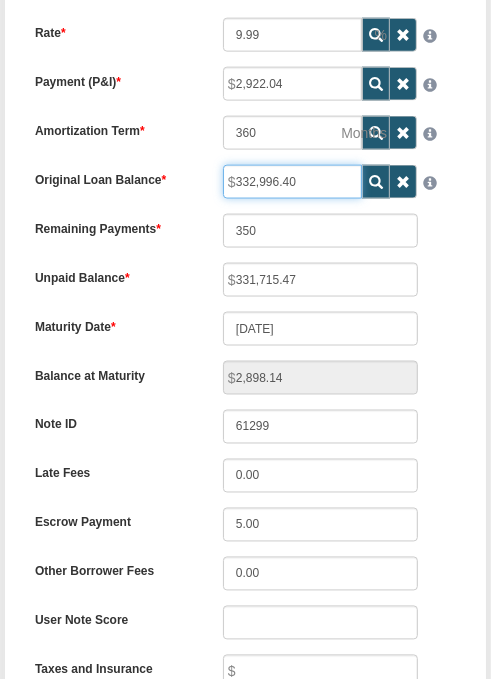 type on "332,996.40" 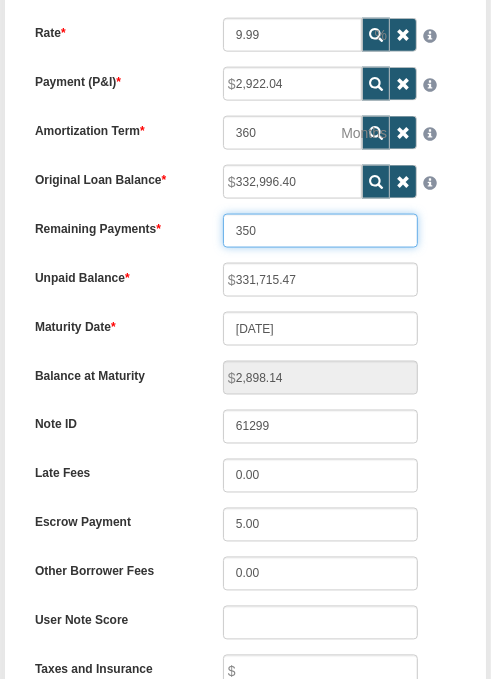 click on "350" at bounding box center (321, 231) 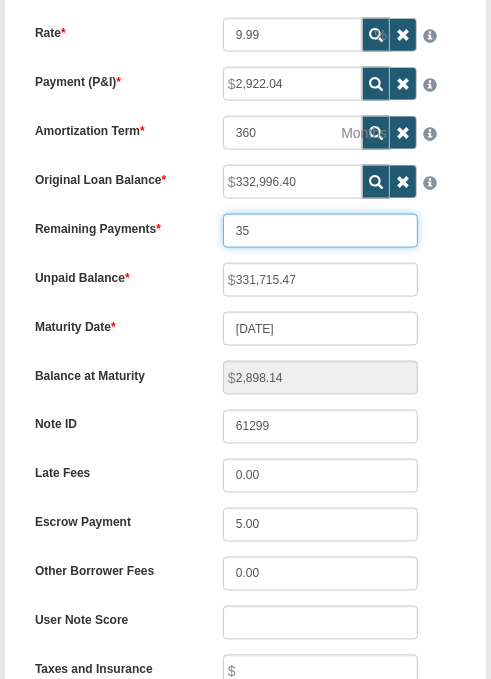 type on "3" 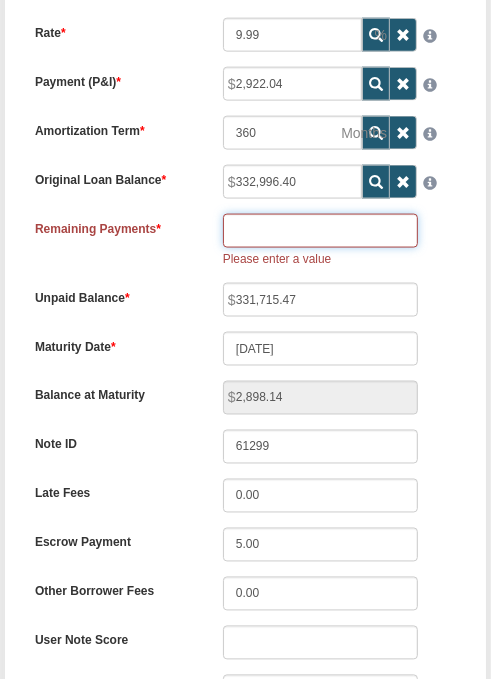 type 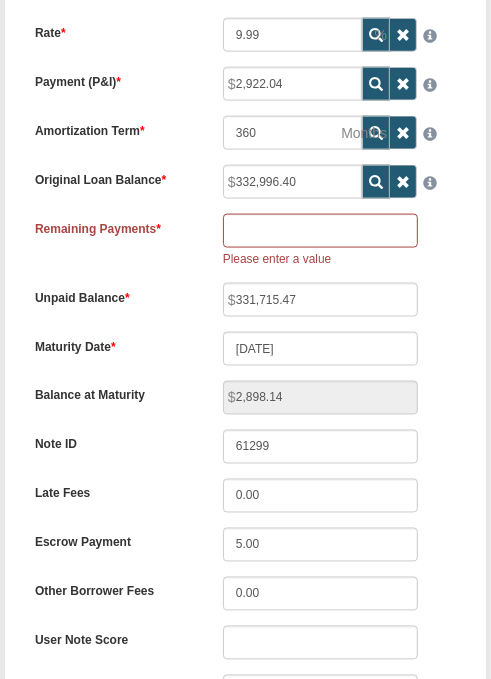 click on "Rate
9.99
Payment (P&I)
2,922.04
360 2,898.14" at bounding box center [245, 248] 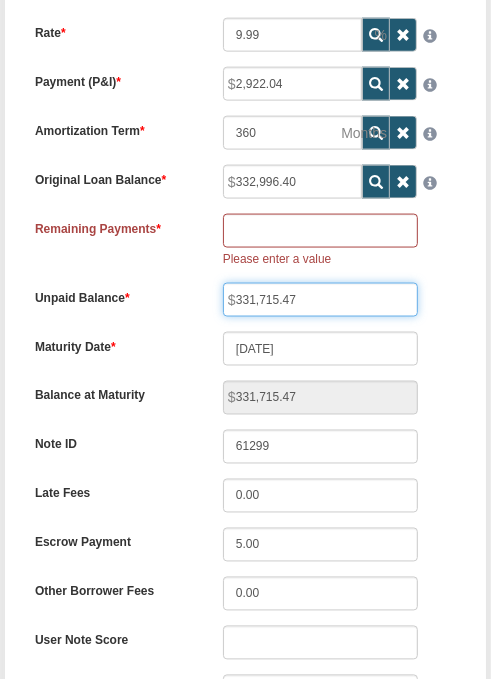 click on "331,715.47" at bounding box center [321, 300] 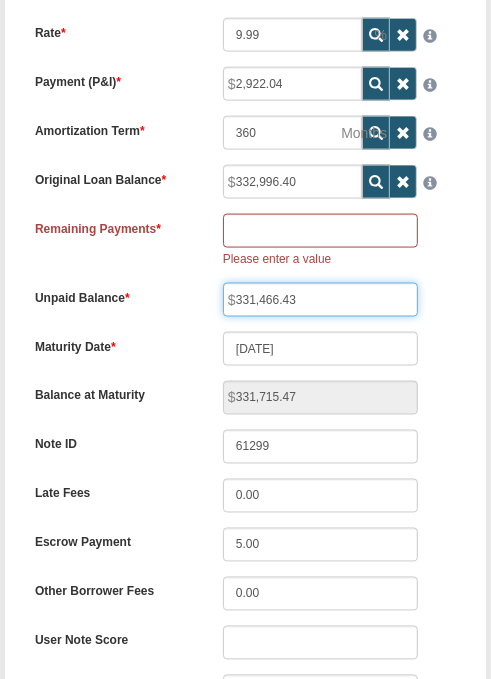 type on "331,466.43" 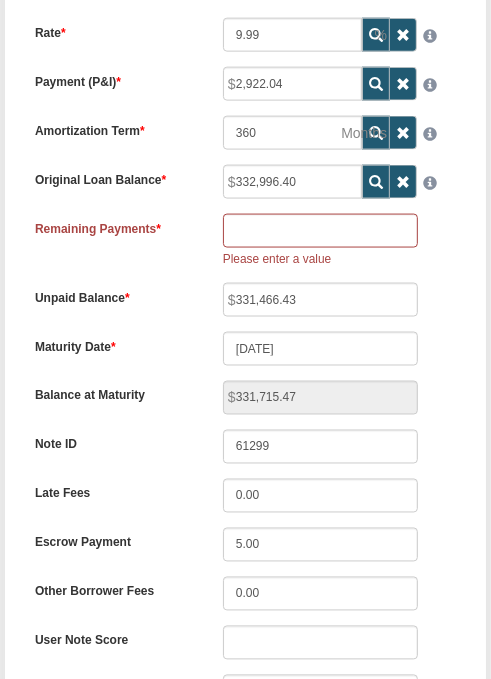 type on "350" 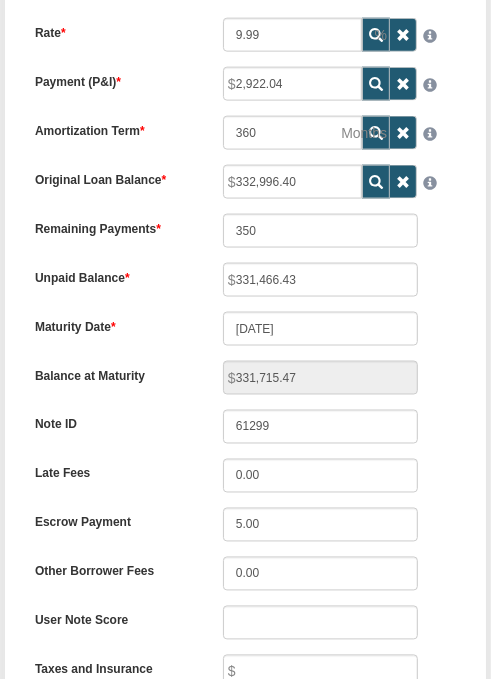 click on "Maturity Date
09/01/2054" at bounding box center (245, 329) 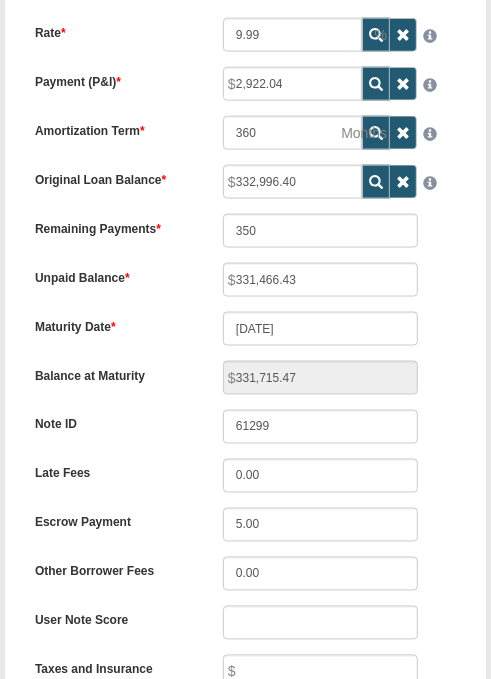 click on "Unpaid Balance
331,466.43" at bounding box center [245, 280] 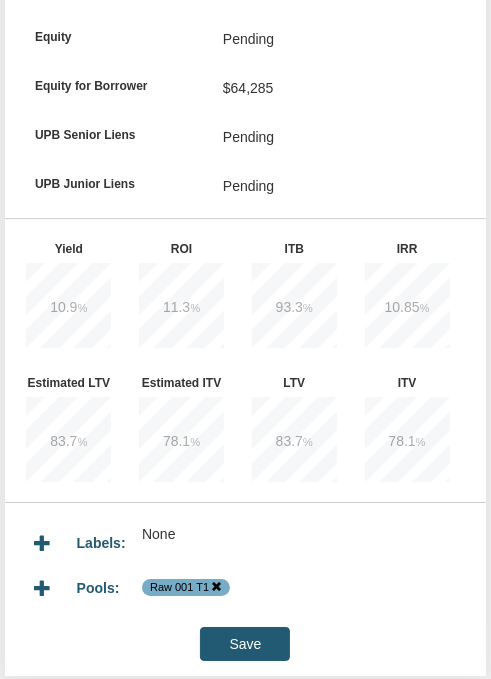 scroll, scrollTop: 1939, scrollLeft: 0, axis: vertical 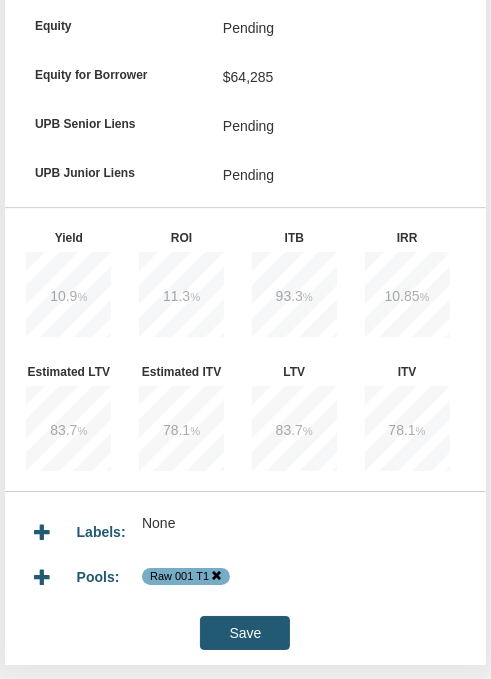 click on "Save" at bounding box center [245, 633] 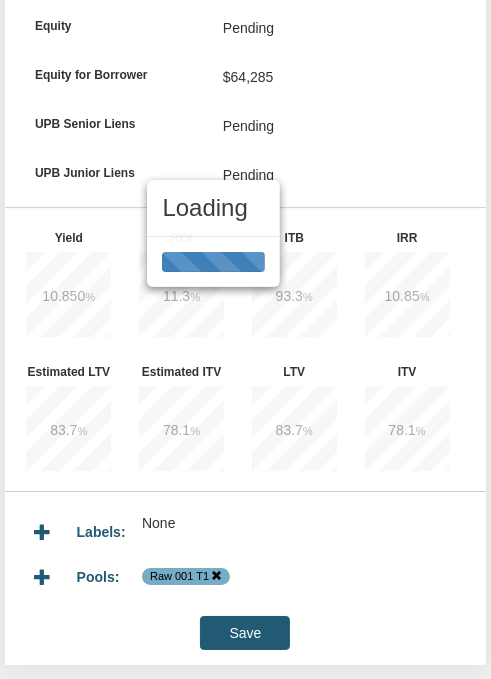 type on "309,324.38" 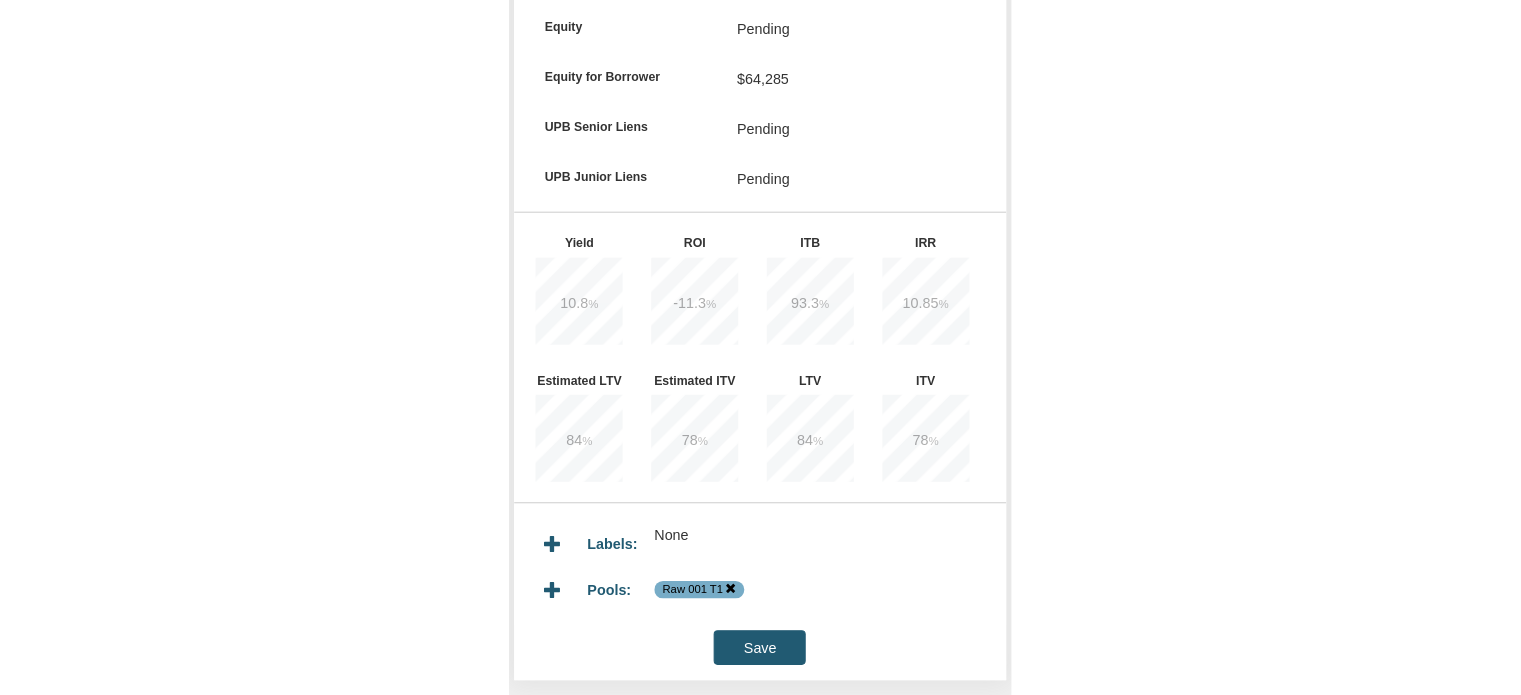 scroll, scrollTop: 908, scrollLeft: 0, axis: vertical 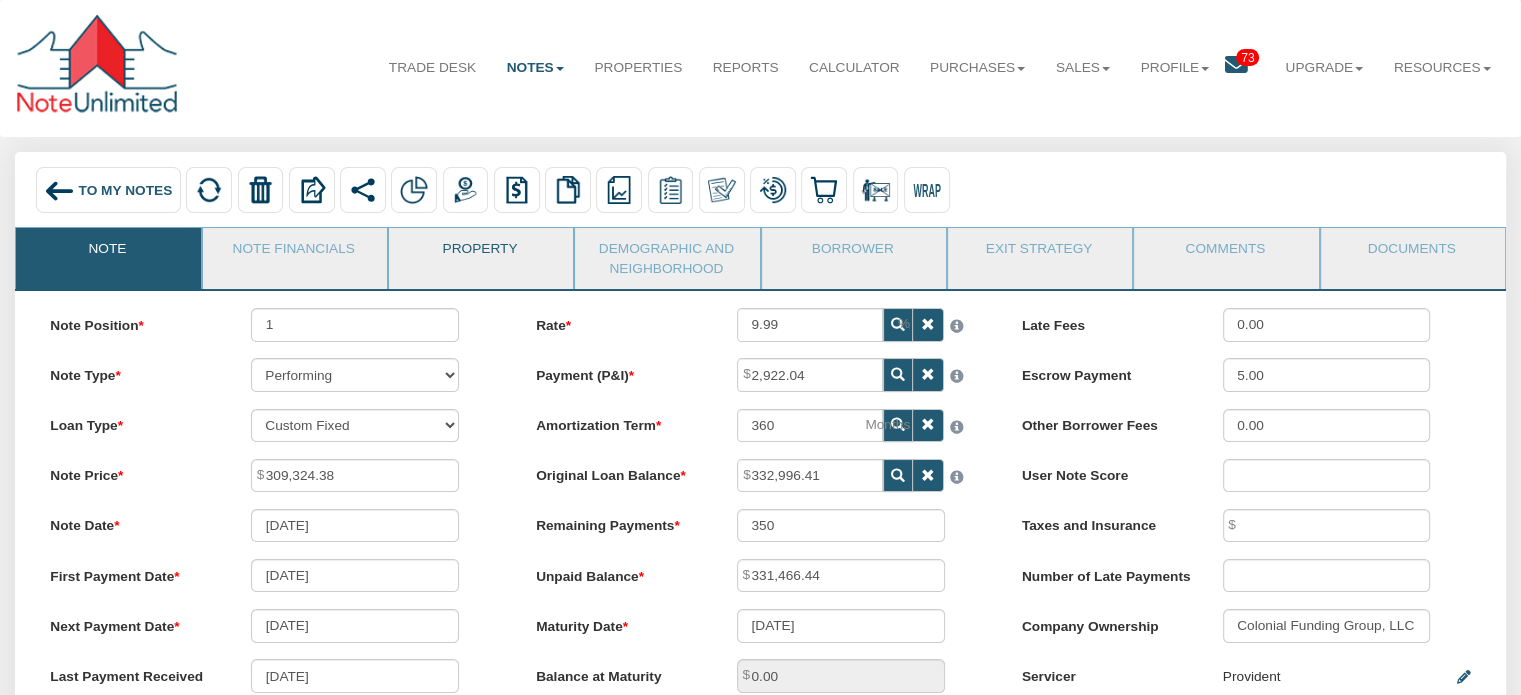 click on "Property" at bounding box center (480, 253) 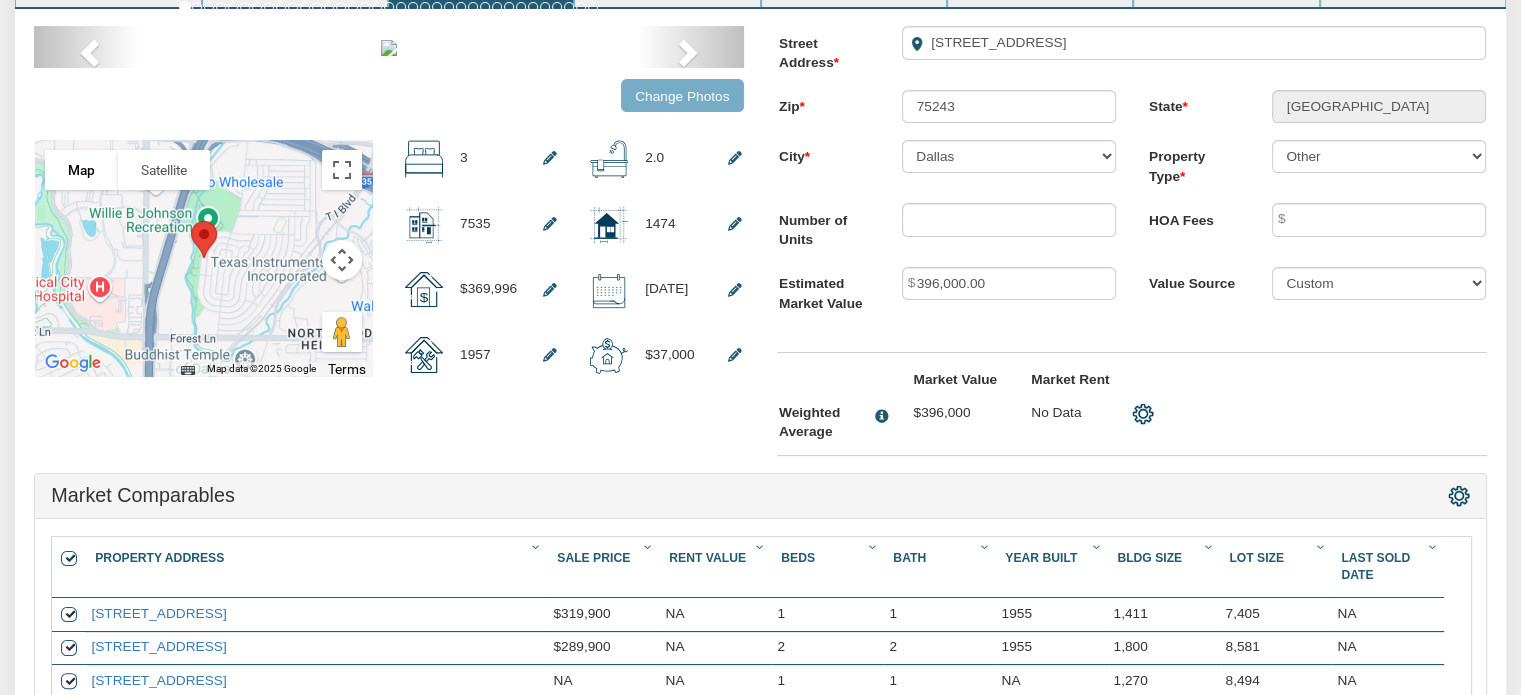scroll, scrollTop: 221, scrollLeft: 0, axis: vertical 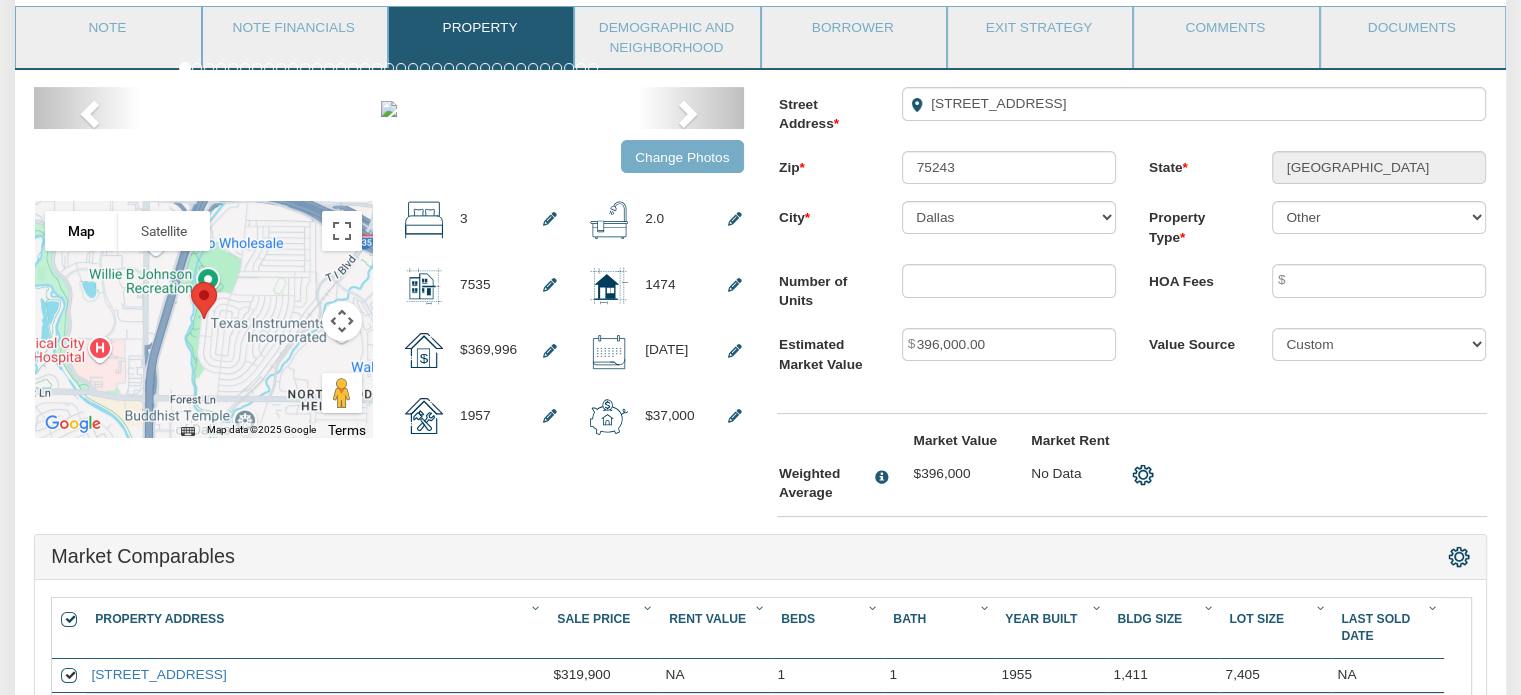 click on "Change Photos" at bounding box center (682, 156) 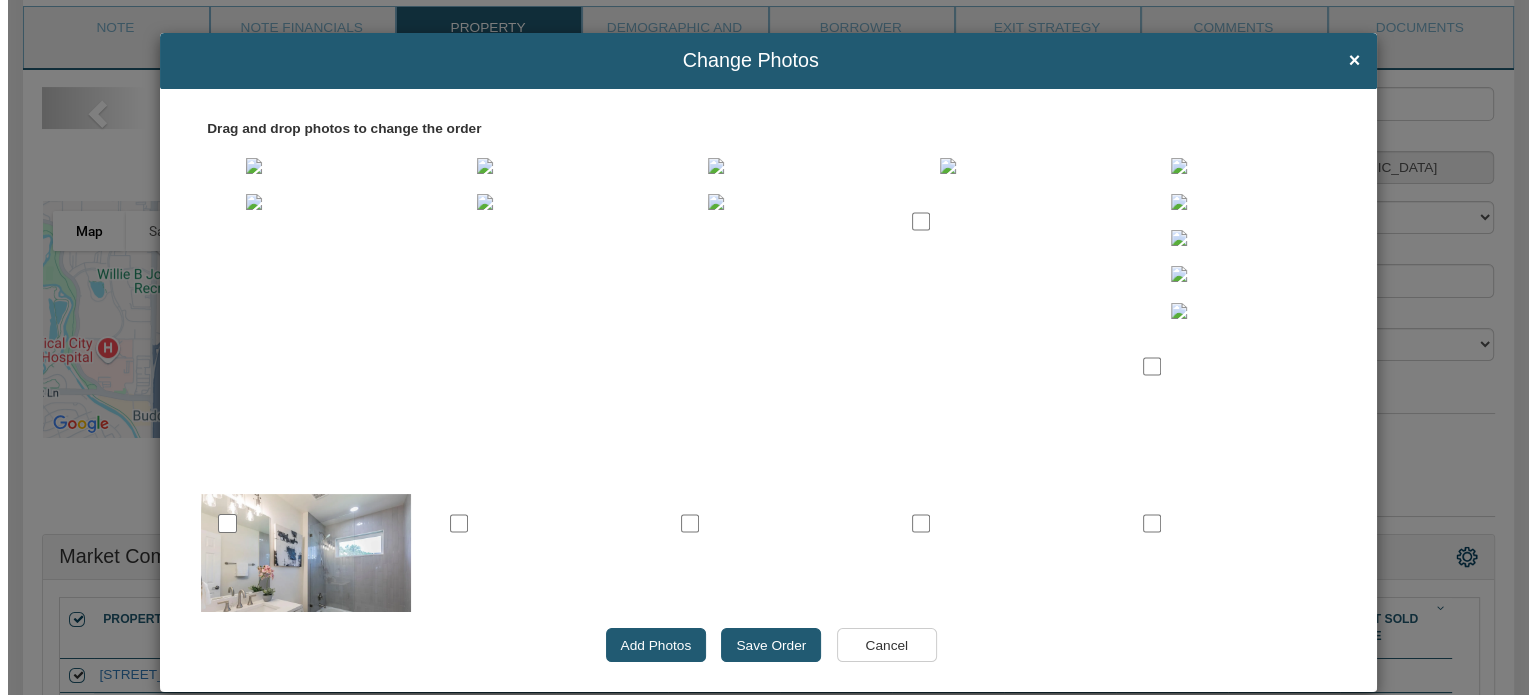 scroll, scrollTop: 222, scrollLeft: 0, axis: vertical 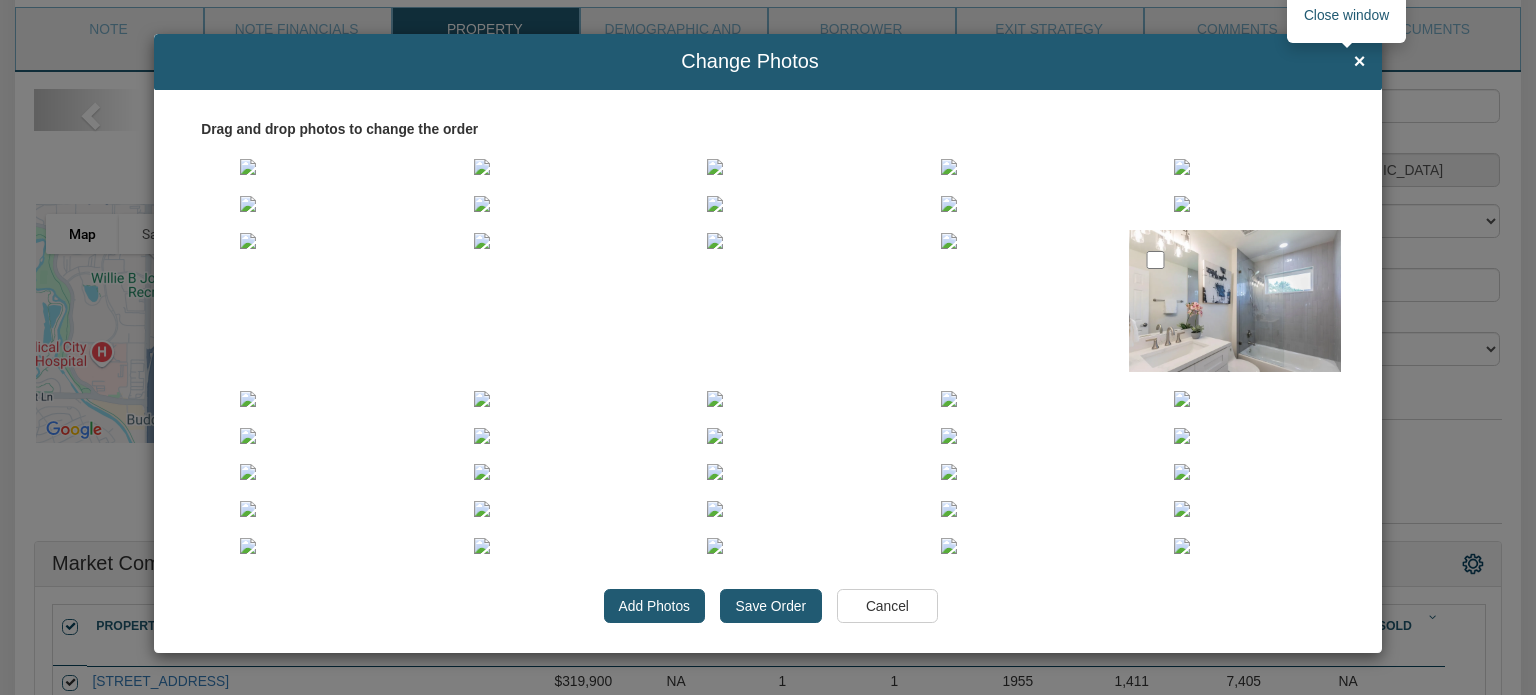 click on "×" at bounding box center [1360, 62] 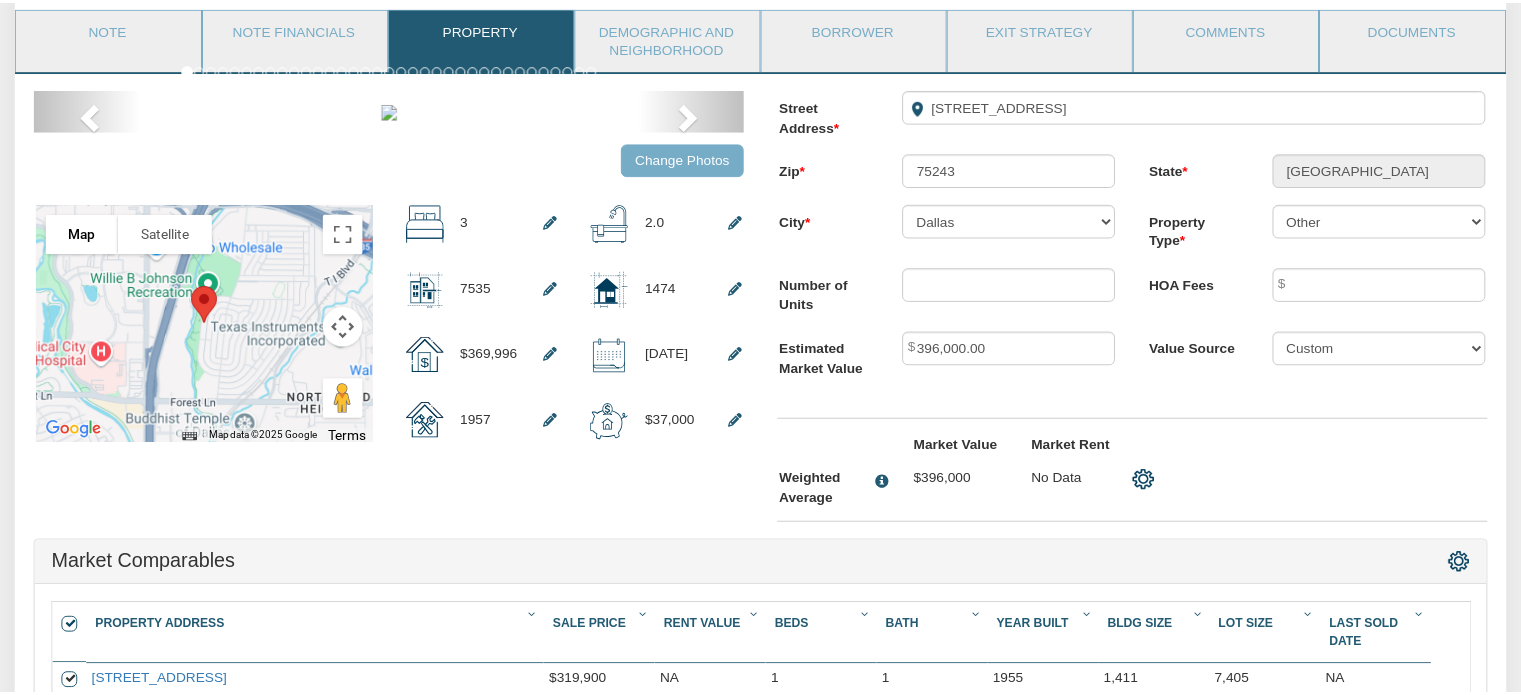 scroll, scrollTop: 221, scrollLeft: 0, axis: vertical 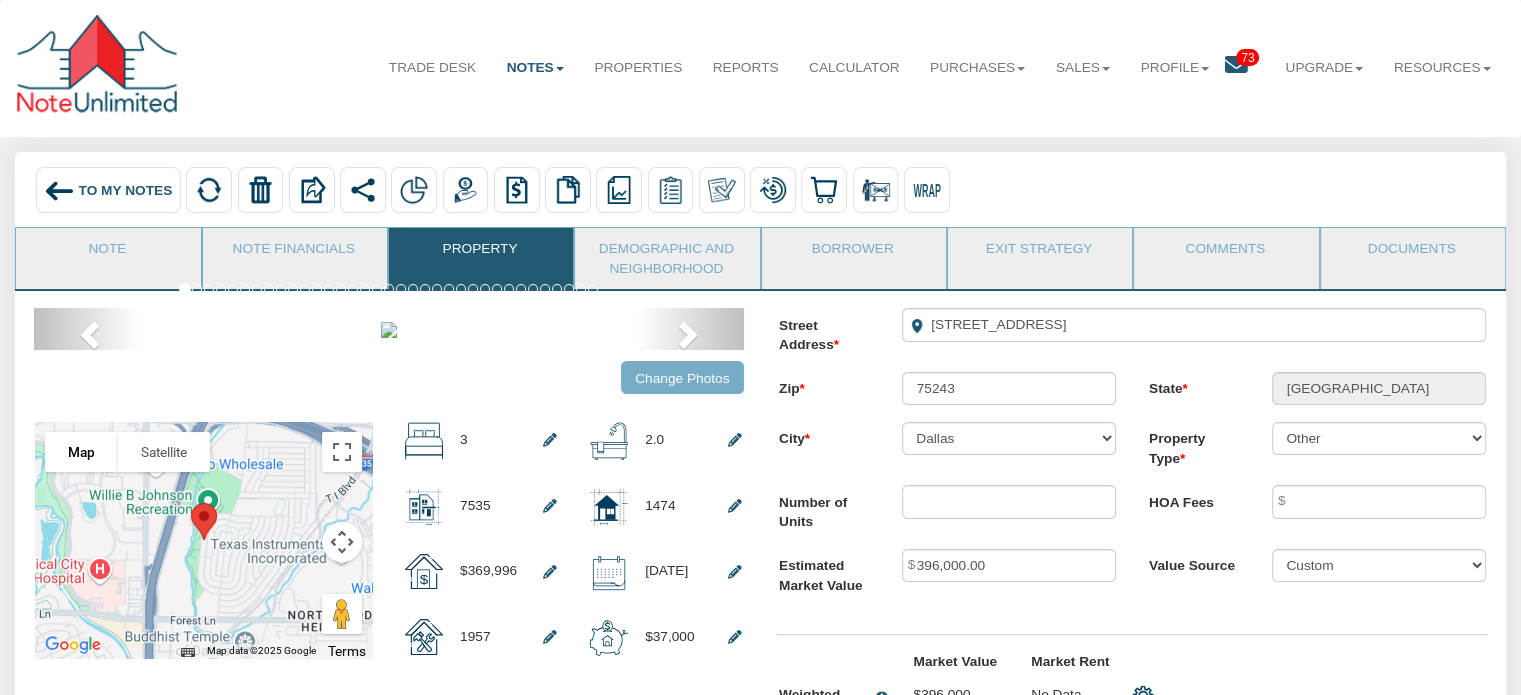 click on "To My Notes" at bounding box center (126, 189) 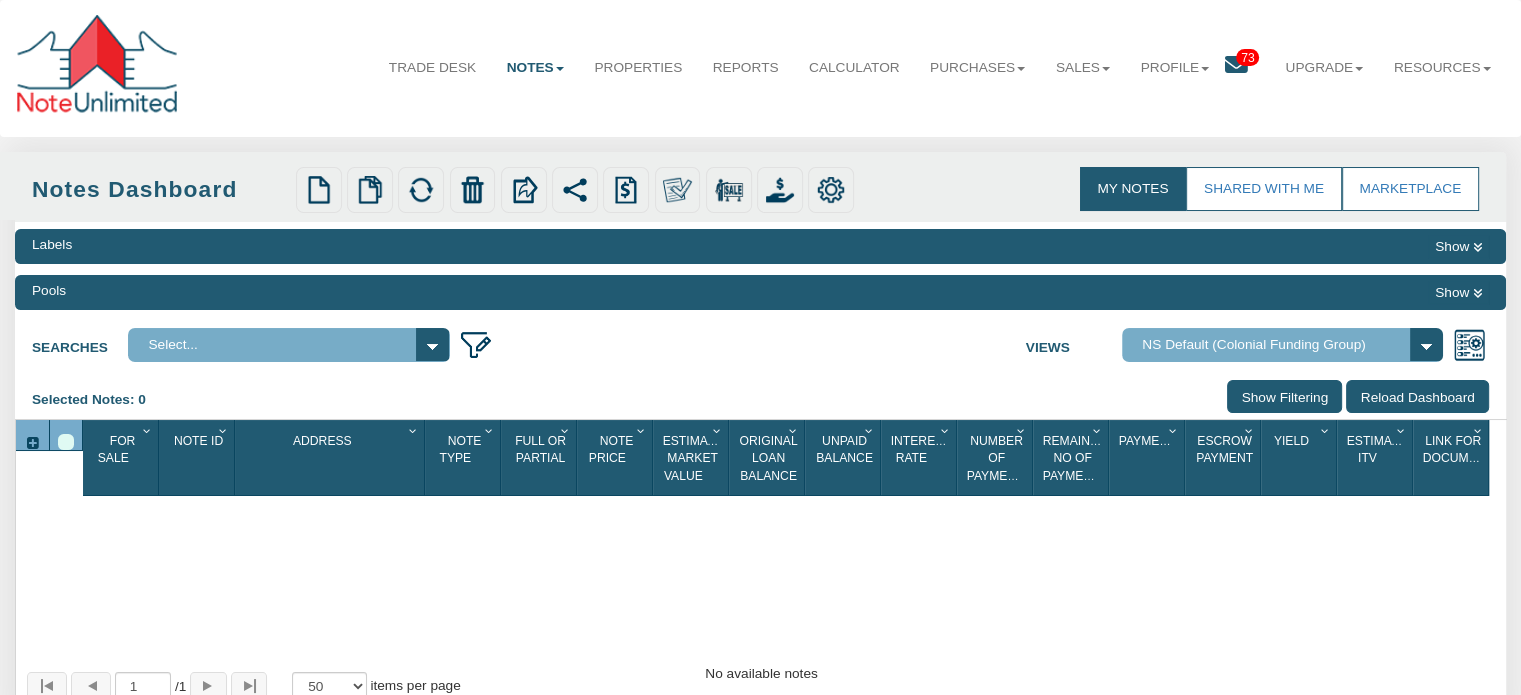 select 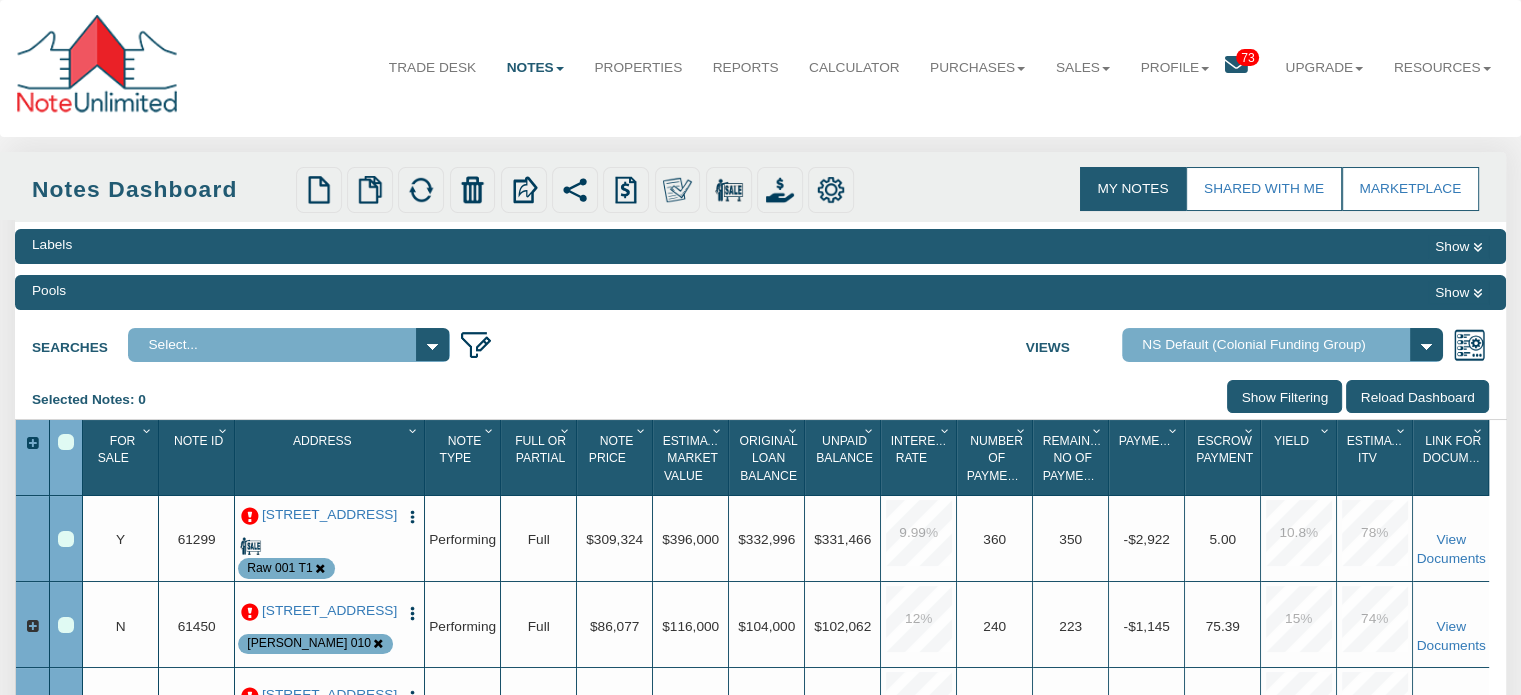 click at bounding box center [66, 539] 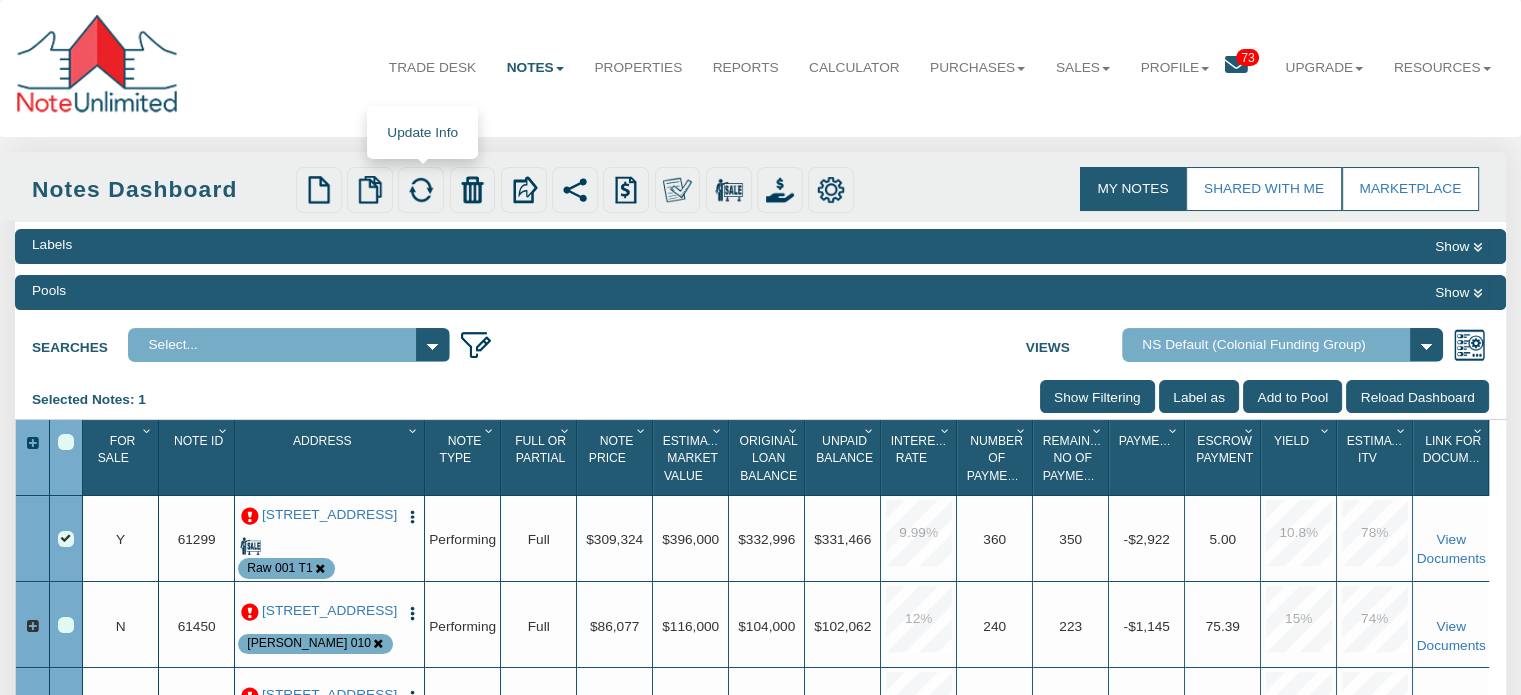 click at bounding box center (421, 190) 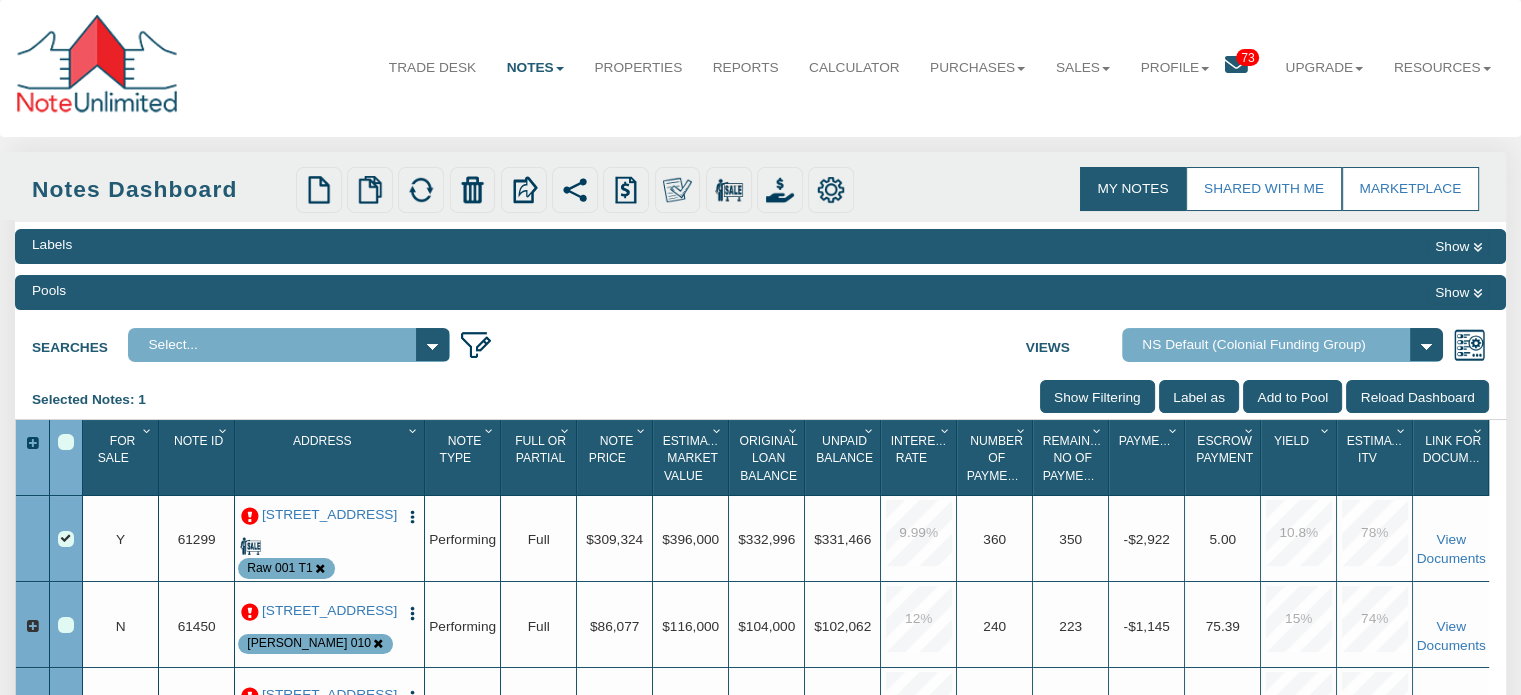 click at bounding box center (250, 517) 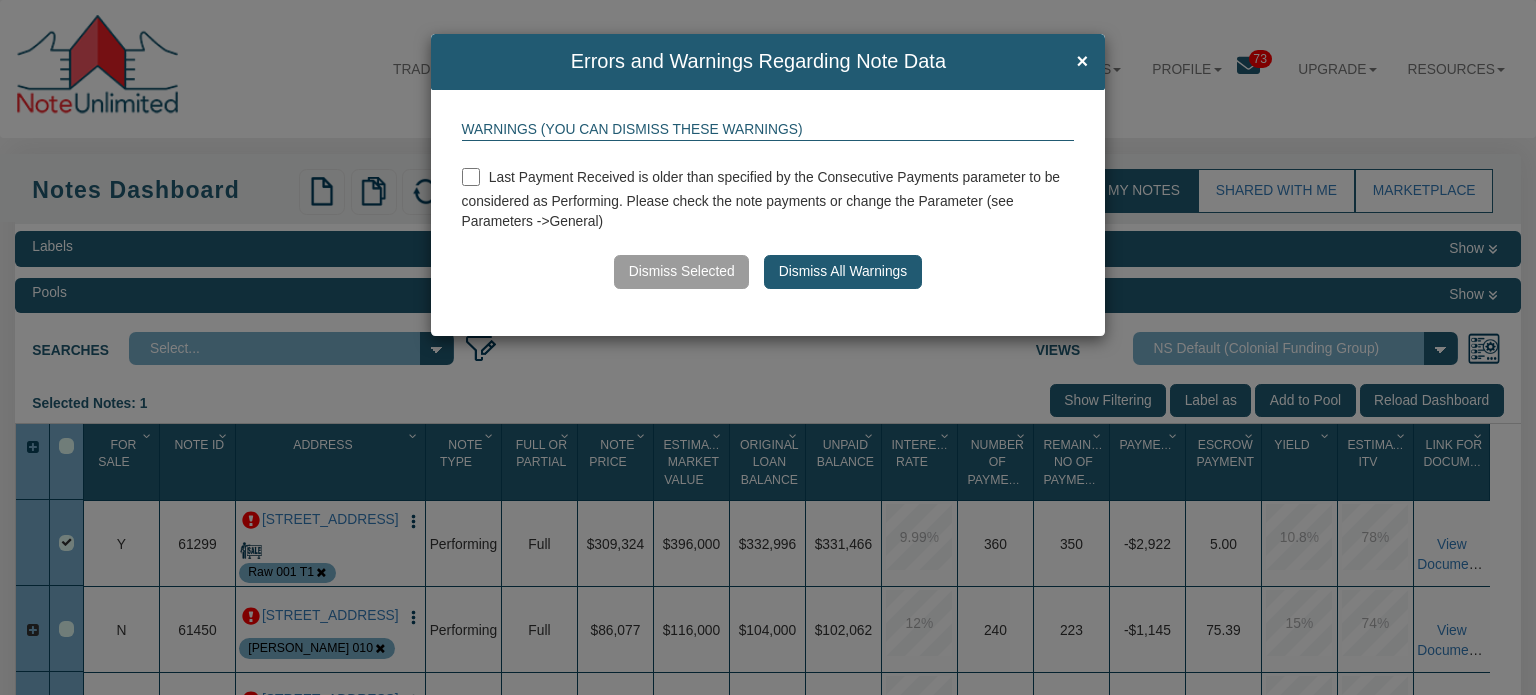 click on "Dismiss All Warnings" at bounding box center (842, 272) 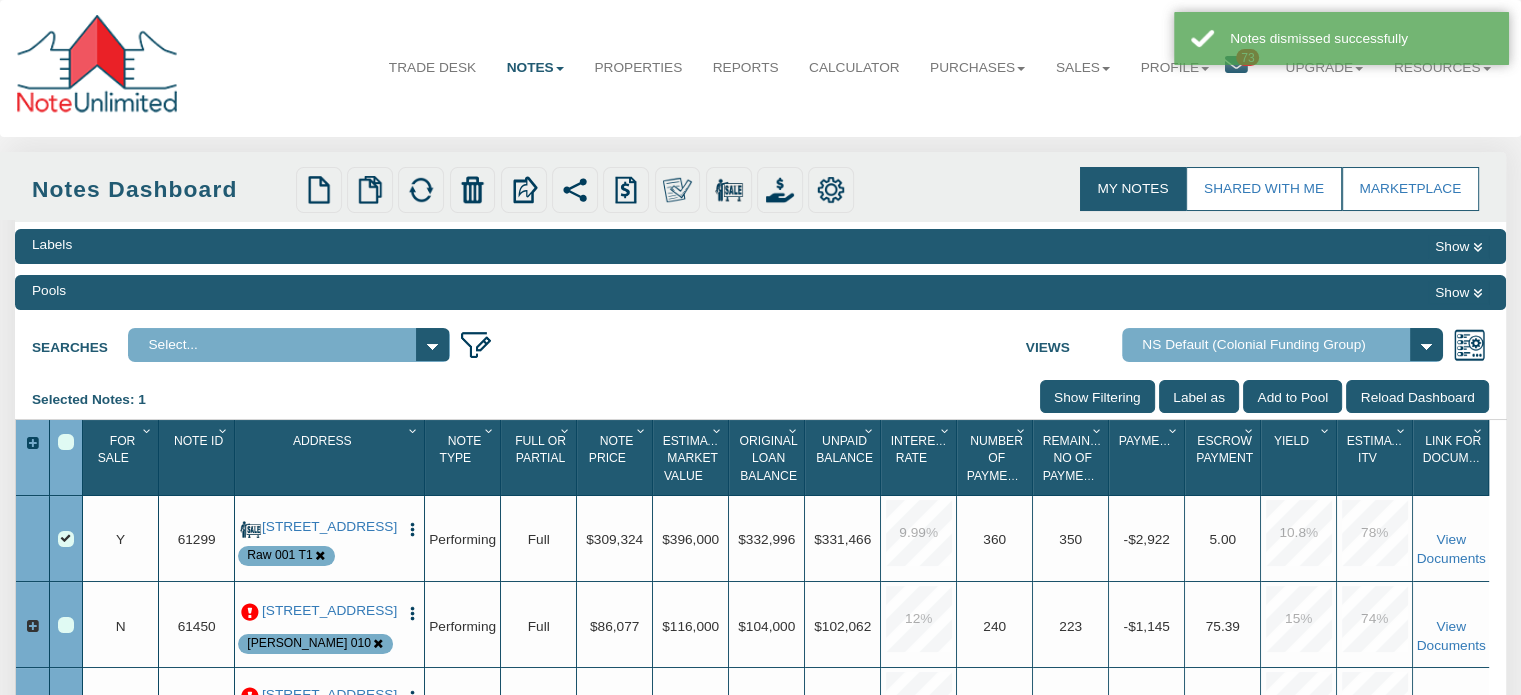 click at bounding box center [412, 529] 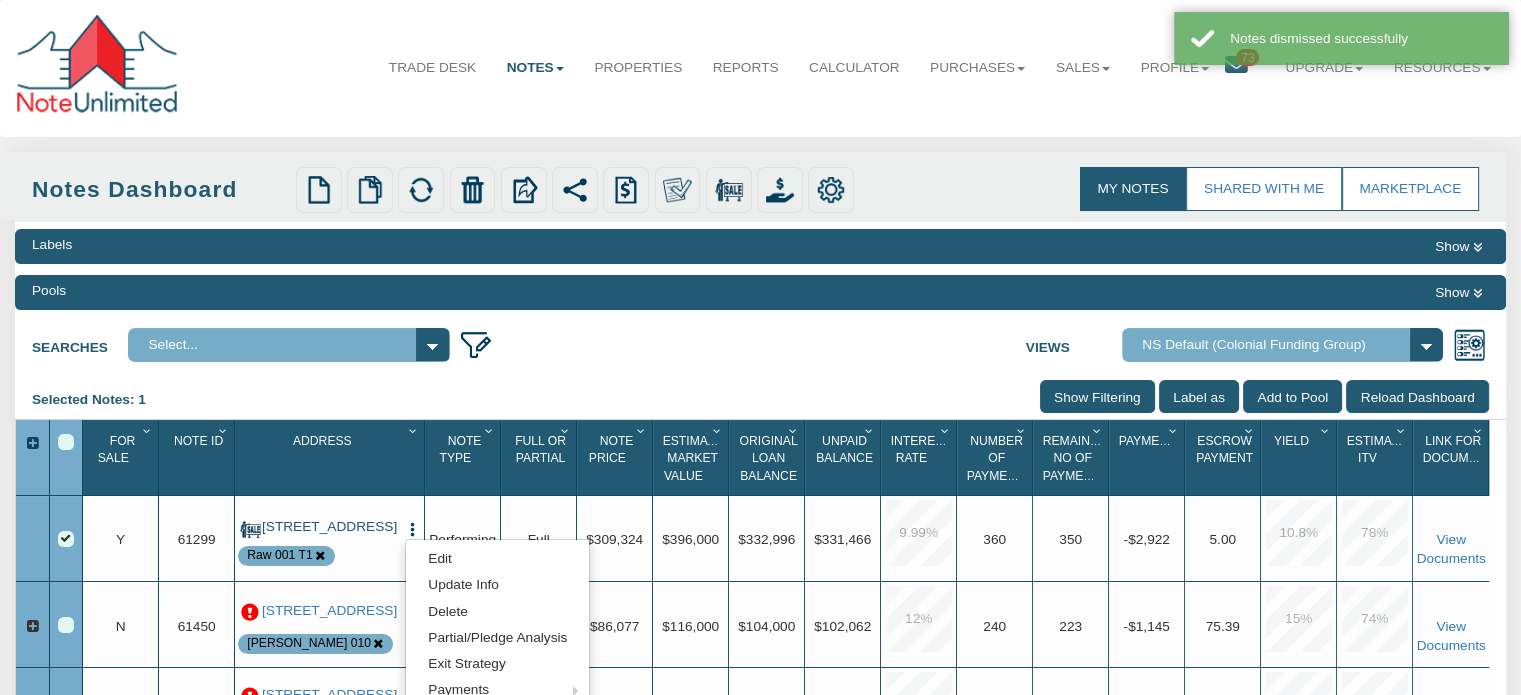 click on "[STREET_ADDRESS]" at bounding box center (330, 527) 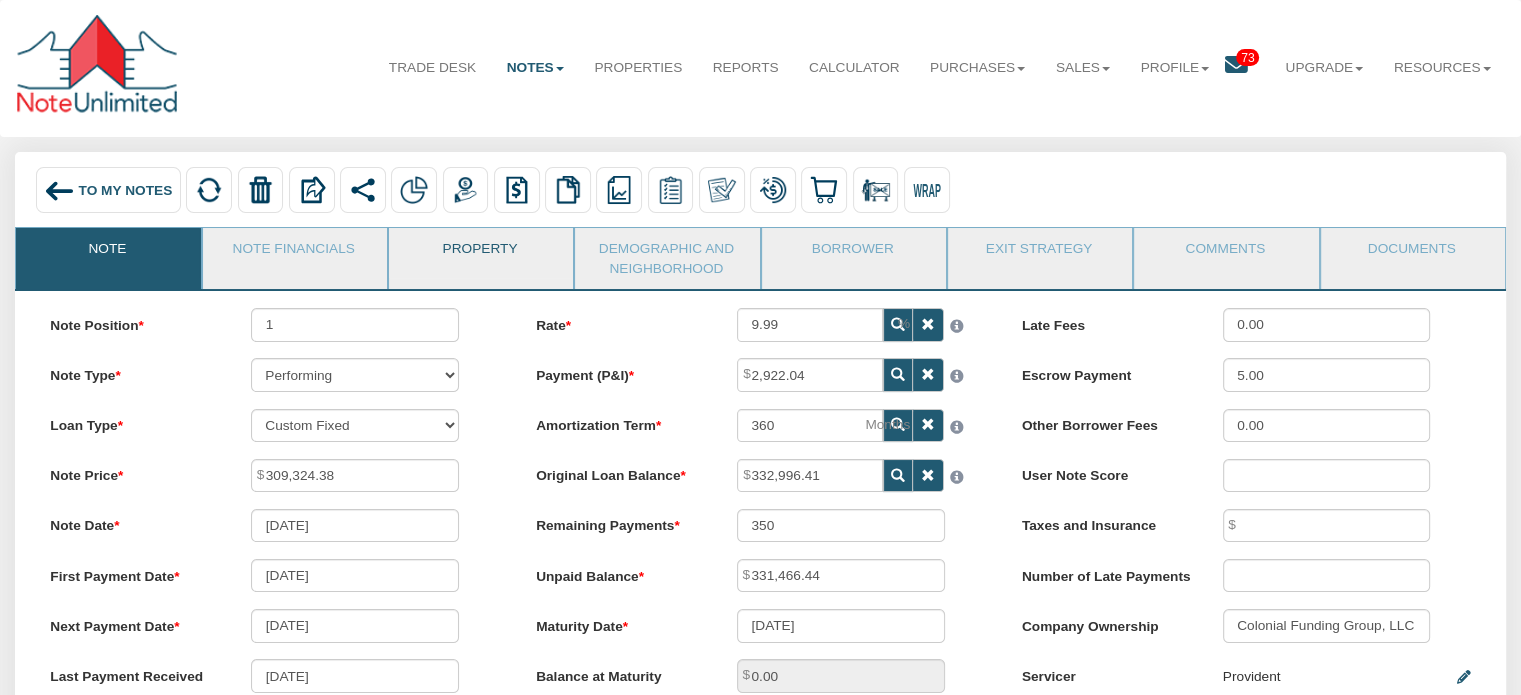 click on "Property" at bounding box center (480, 253) 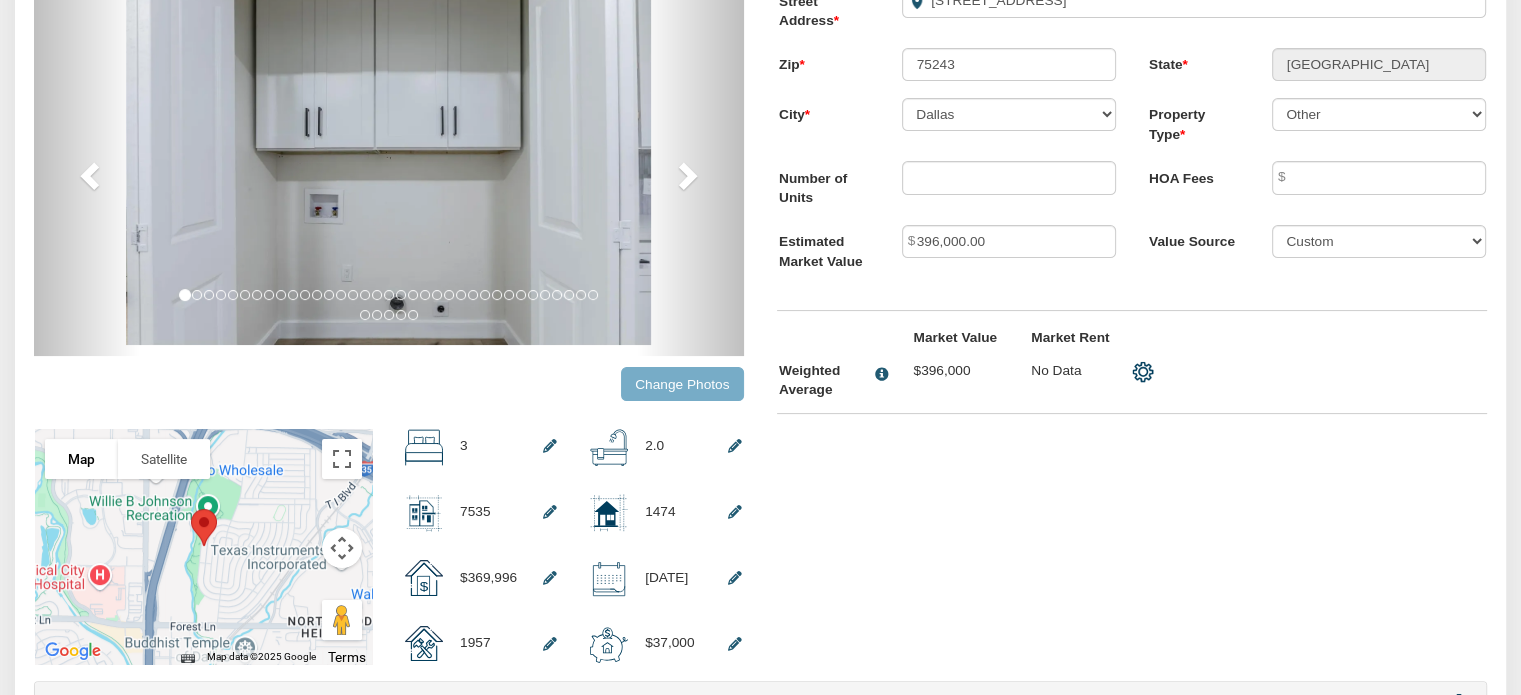 scroll, scrollTop: 330, scrollLeft: 0, axis: vertical 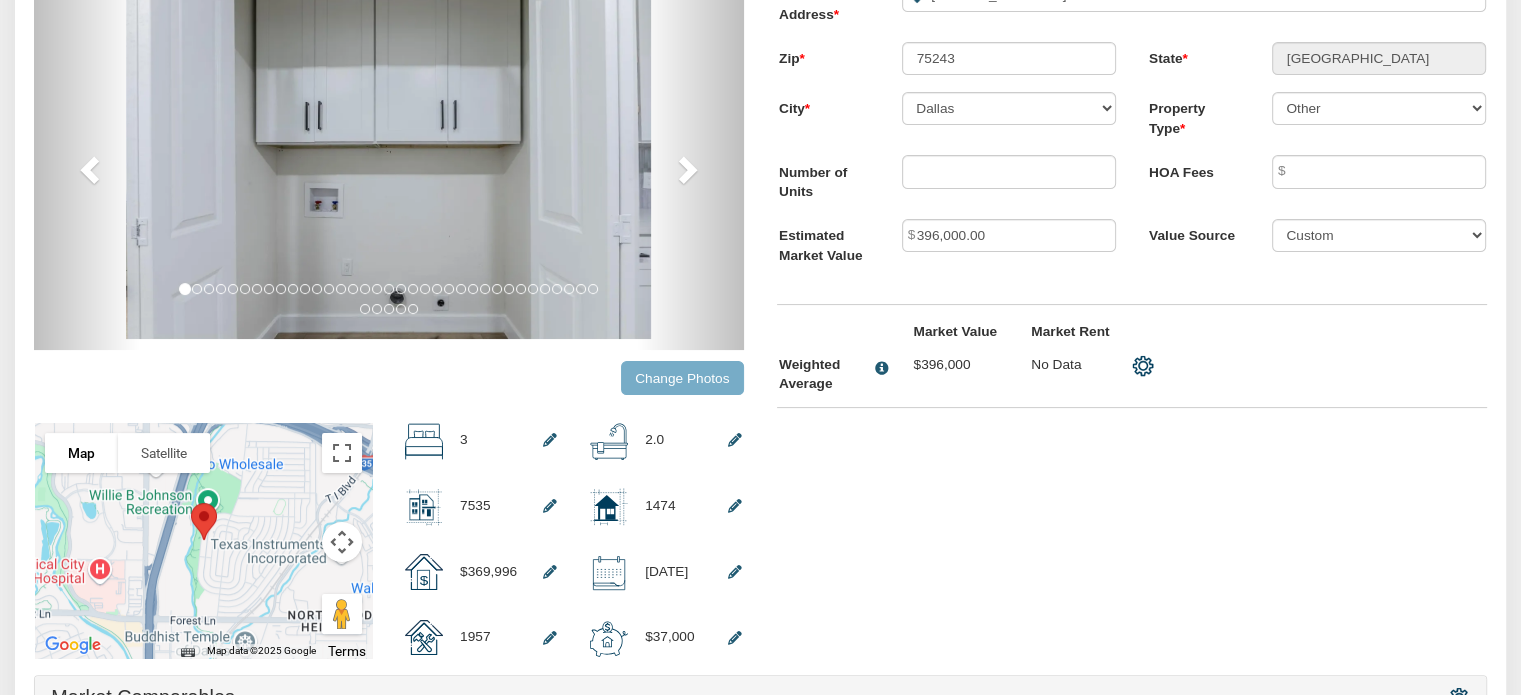 click on "Change Photos" at bounding box center (682, 377) 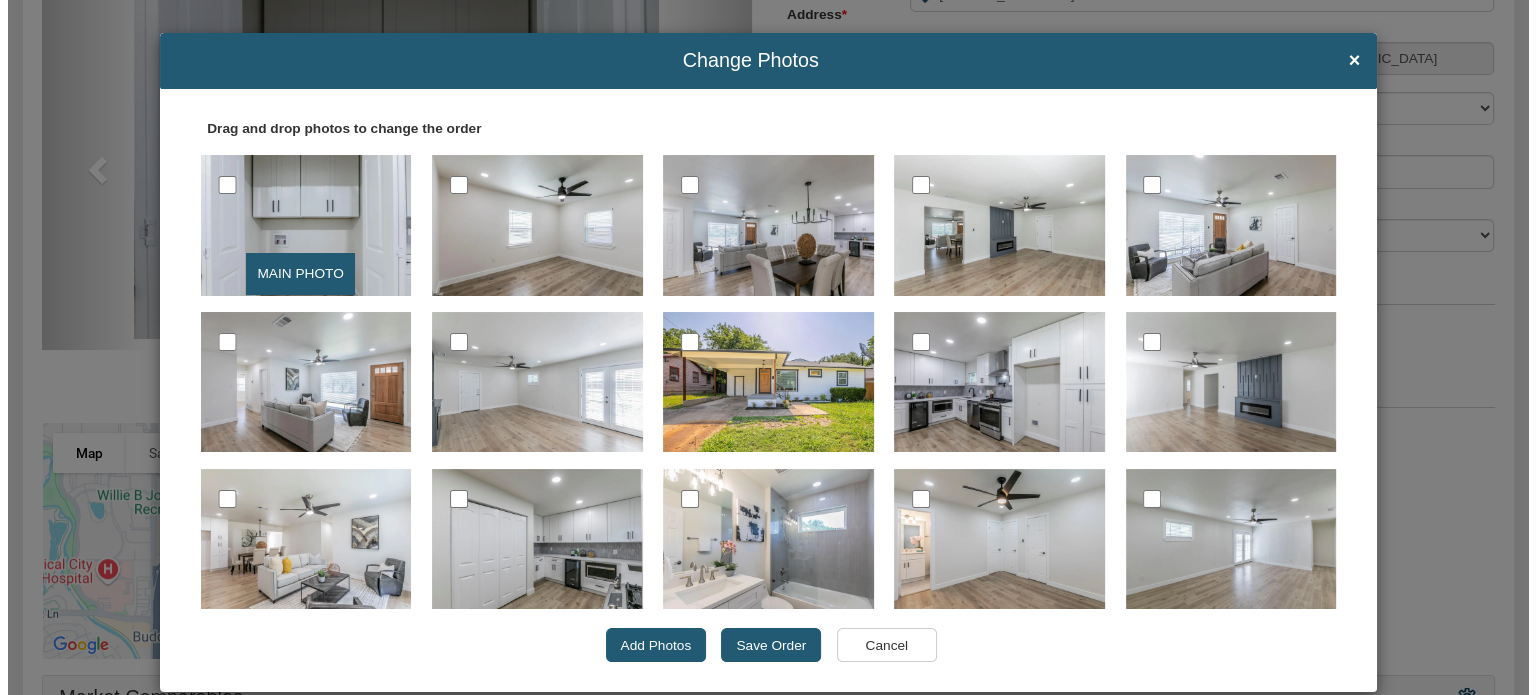 scroll, scrollTop: 331, scrollLeft: 0, axis: vertical 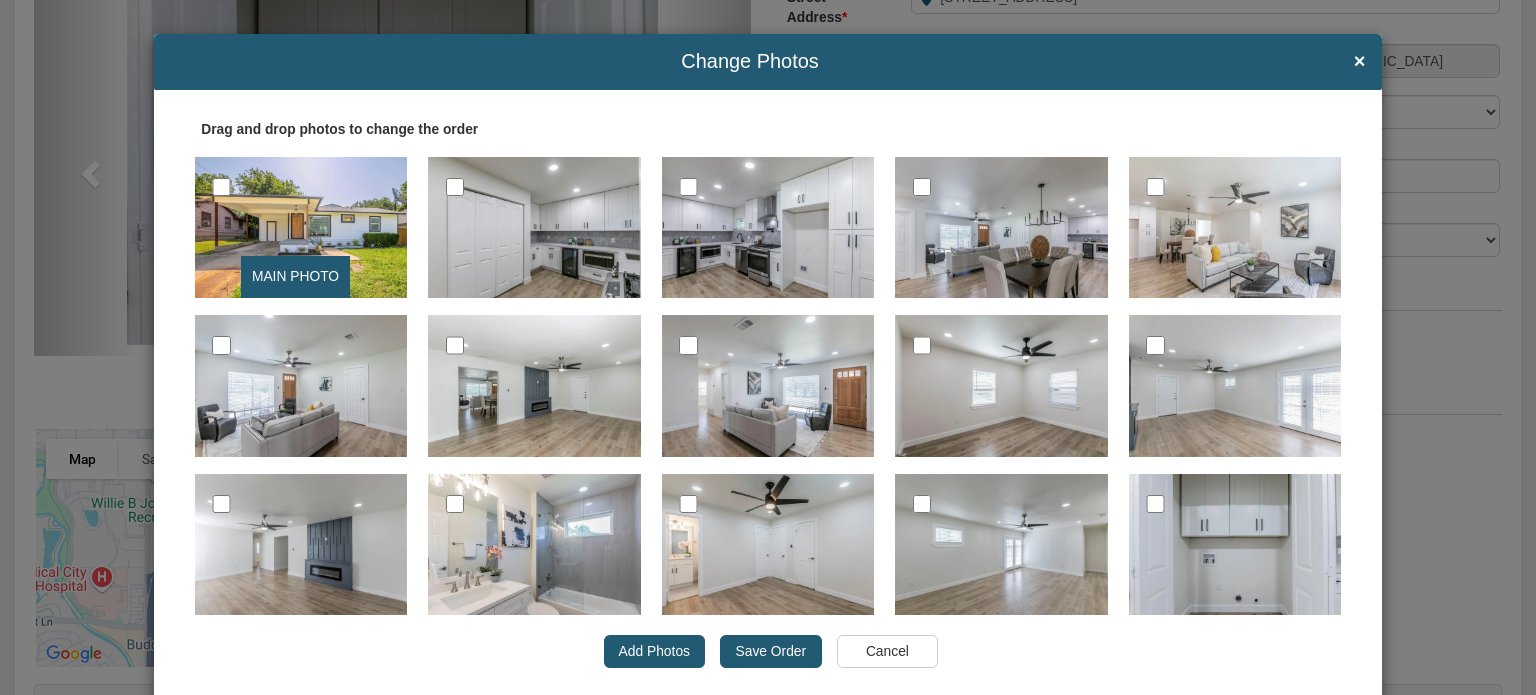 click on "Save Order" at bounding box center (770, 652) 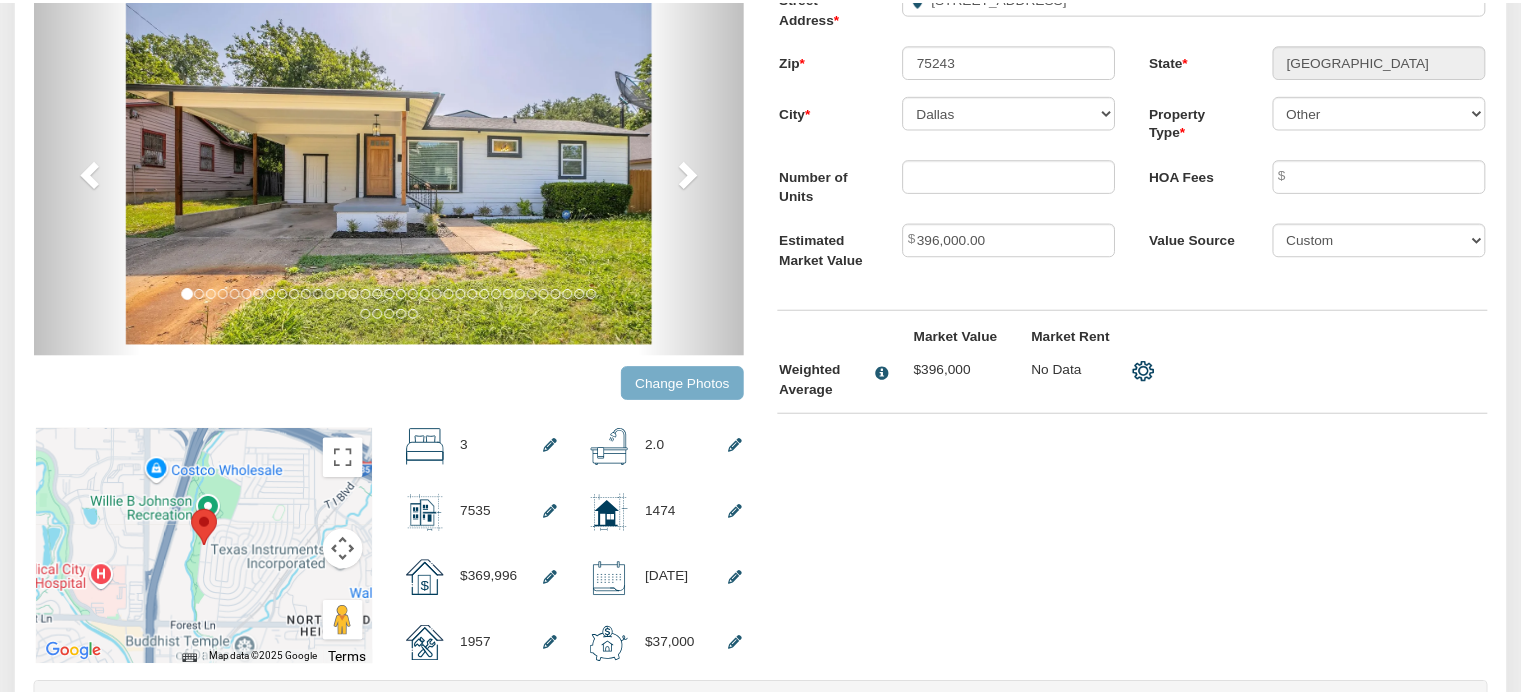 scroll, scrollTop: 330, scrollLeft: 0, axis: vertical 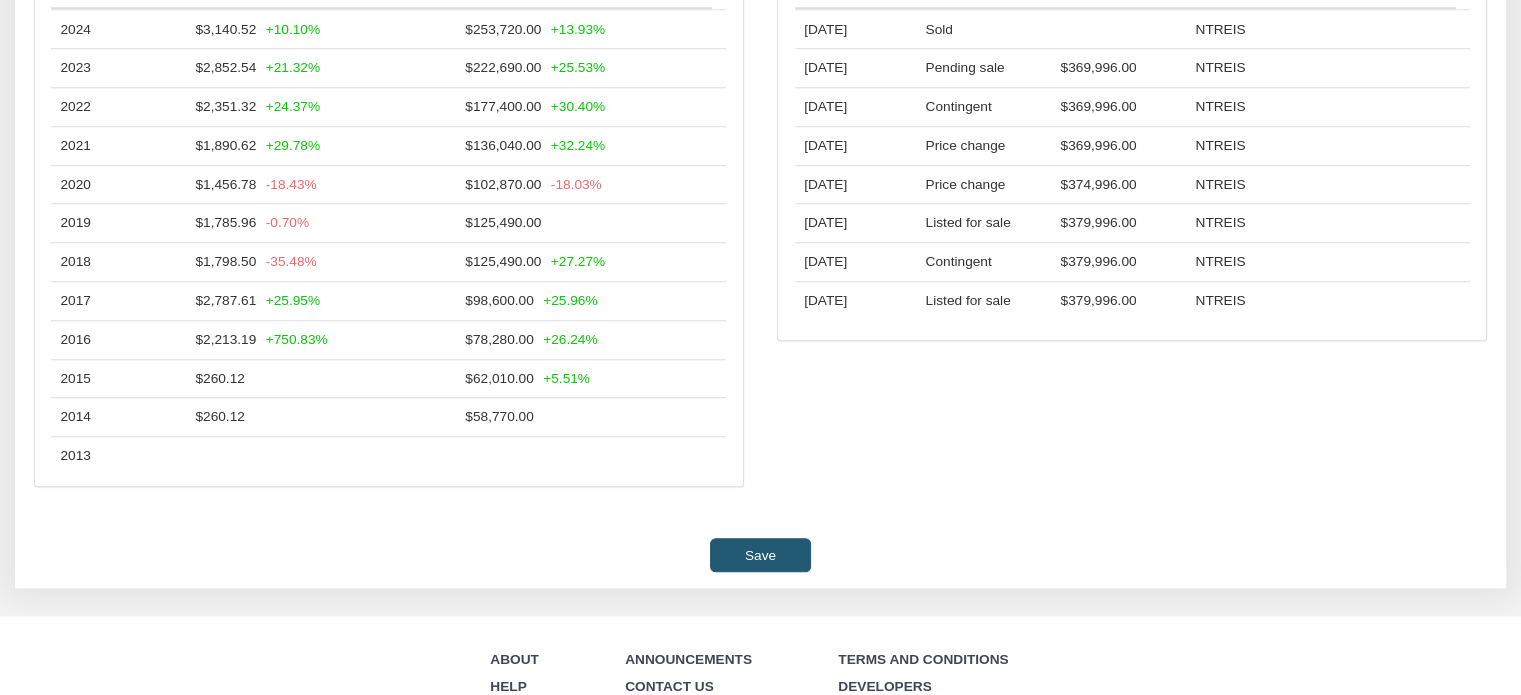 click on "Save" at bounding box center (760, 554) 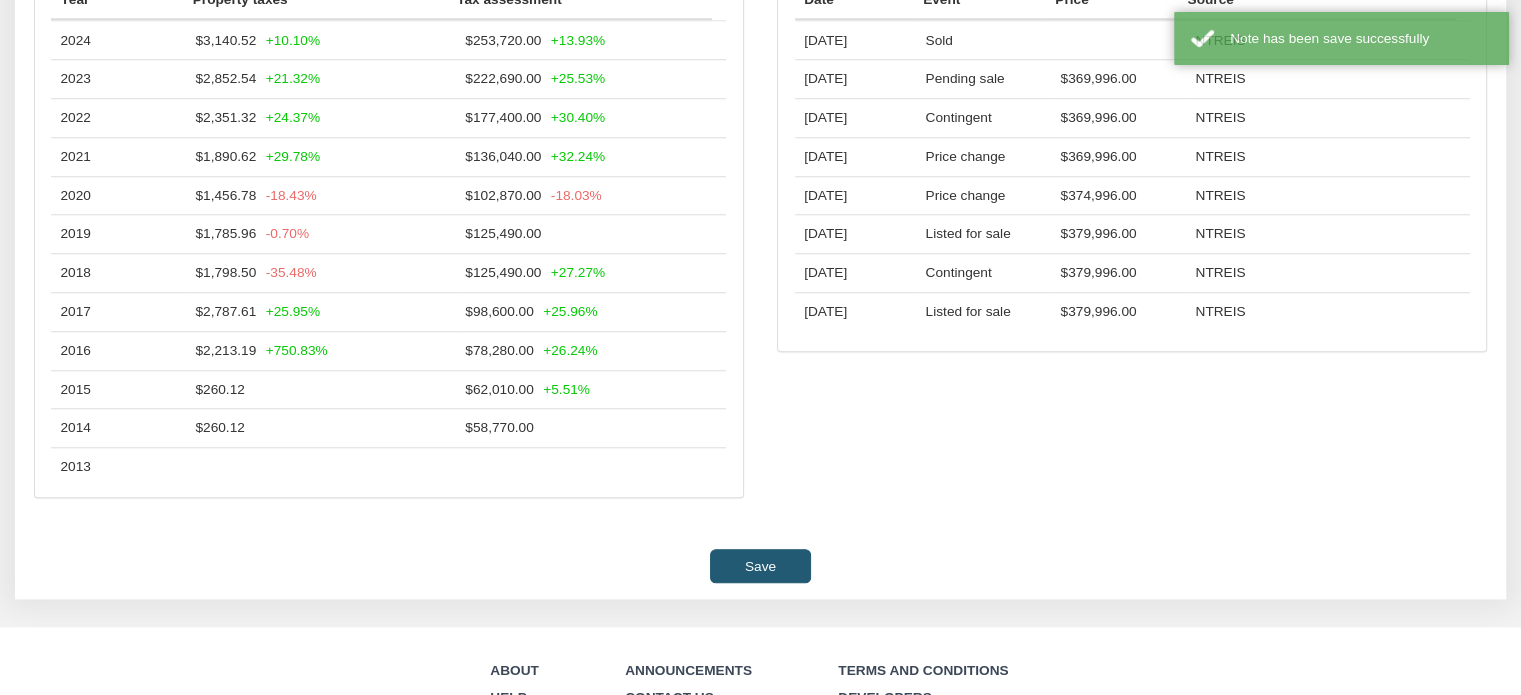 scroll, scrollTop: 1787, scrollLeft: 0, axis: vertical 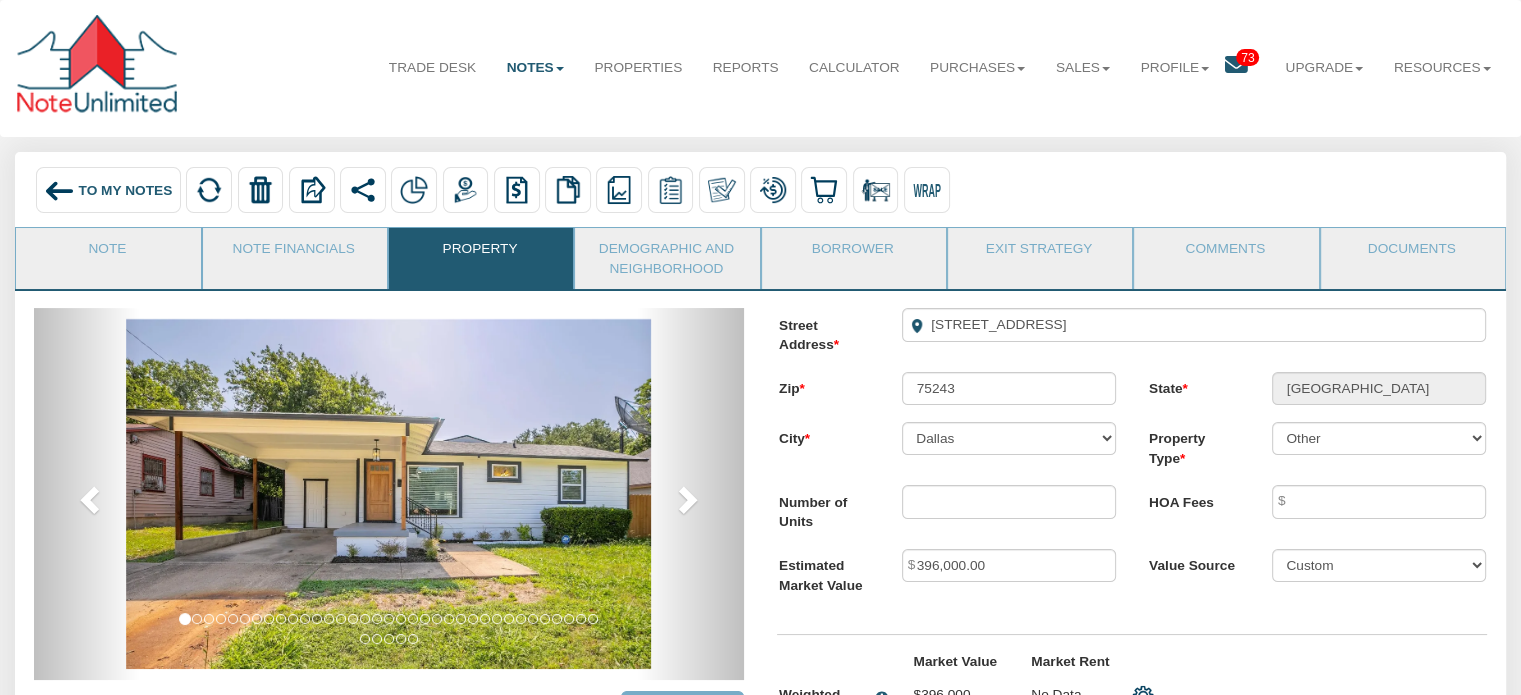 click on "To My Notes" at bounding box center [126, 189] 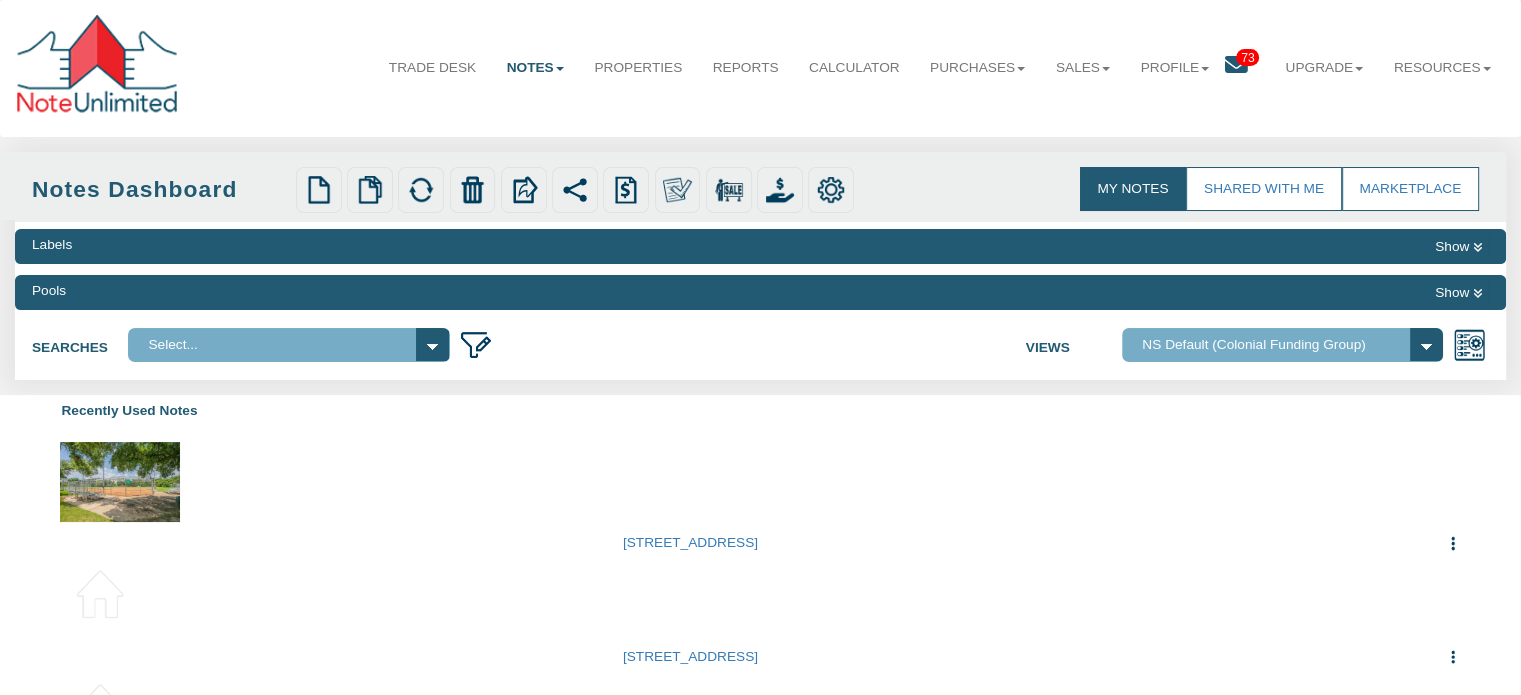 select 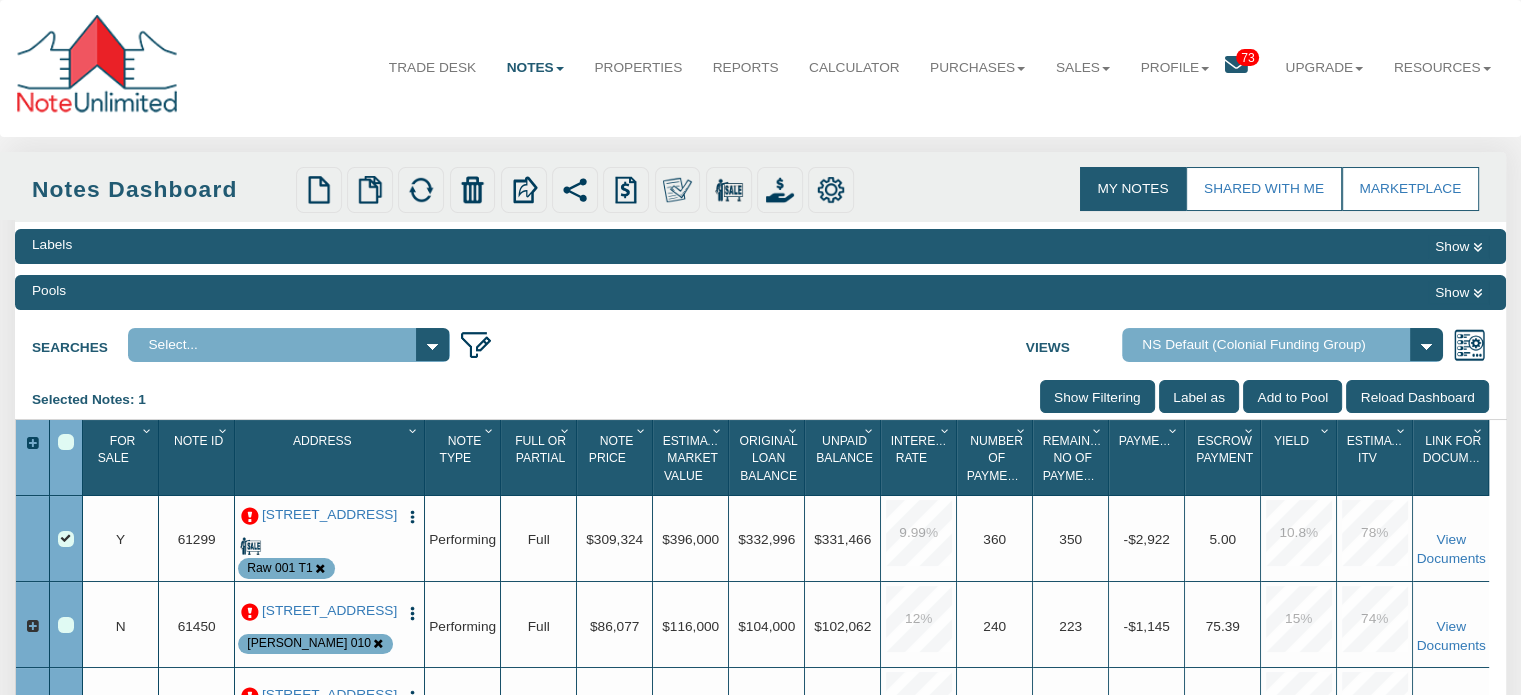 click at bounding box center [250, 517] 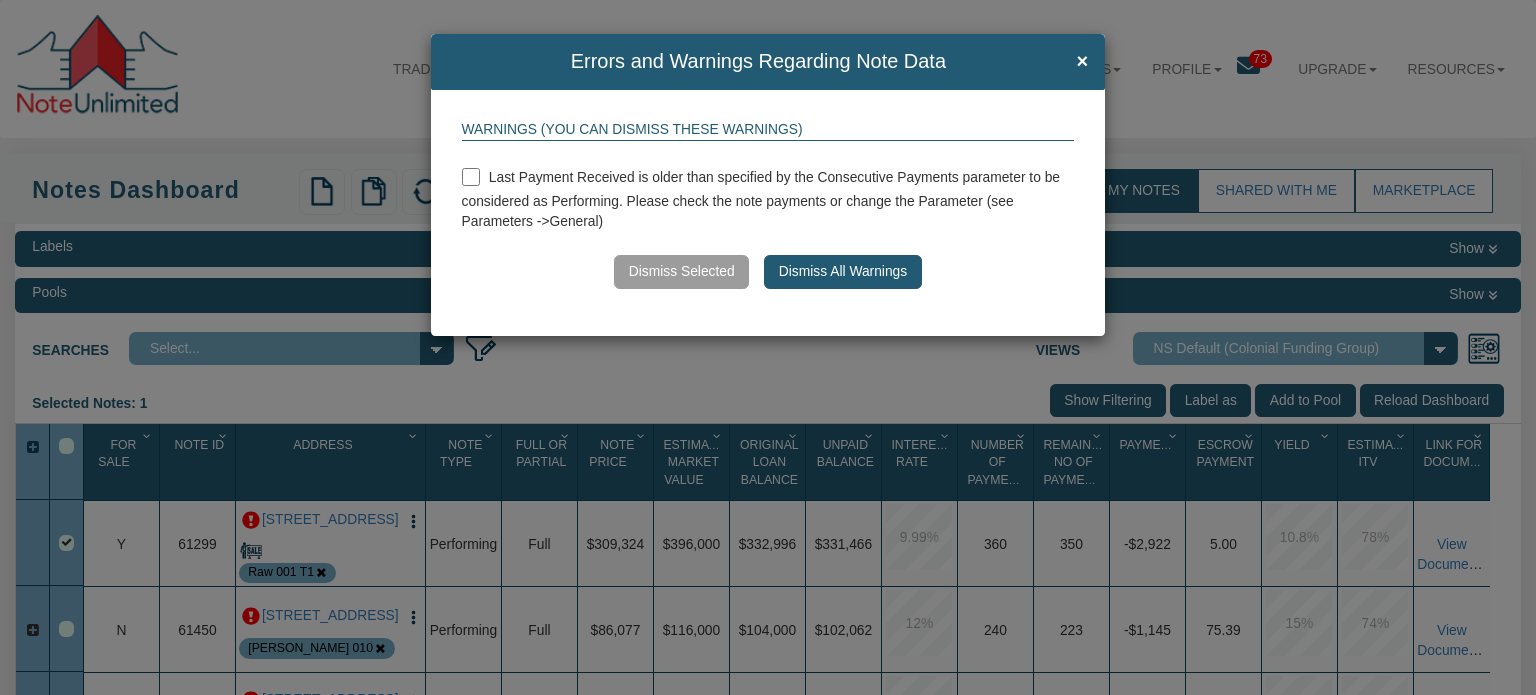 click at bounding box center [471, 177] 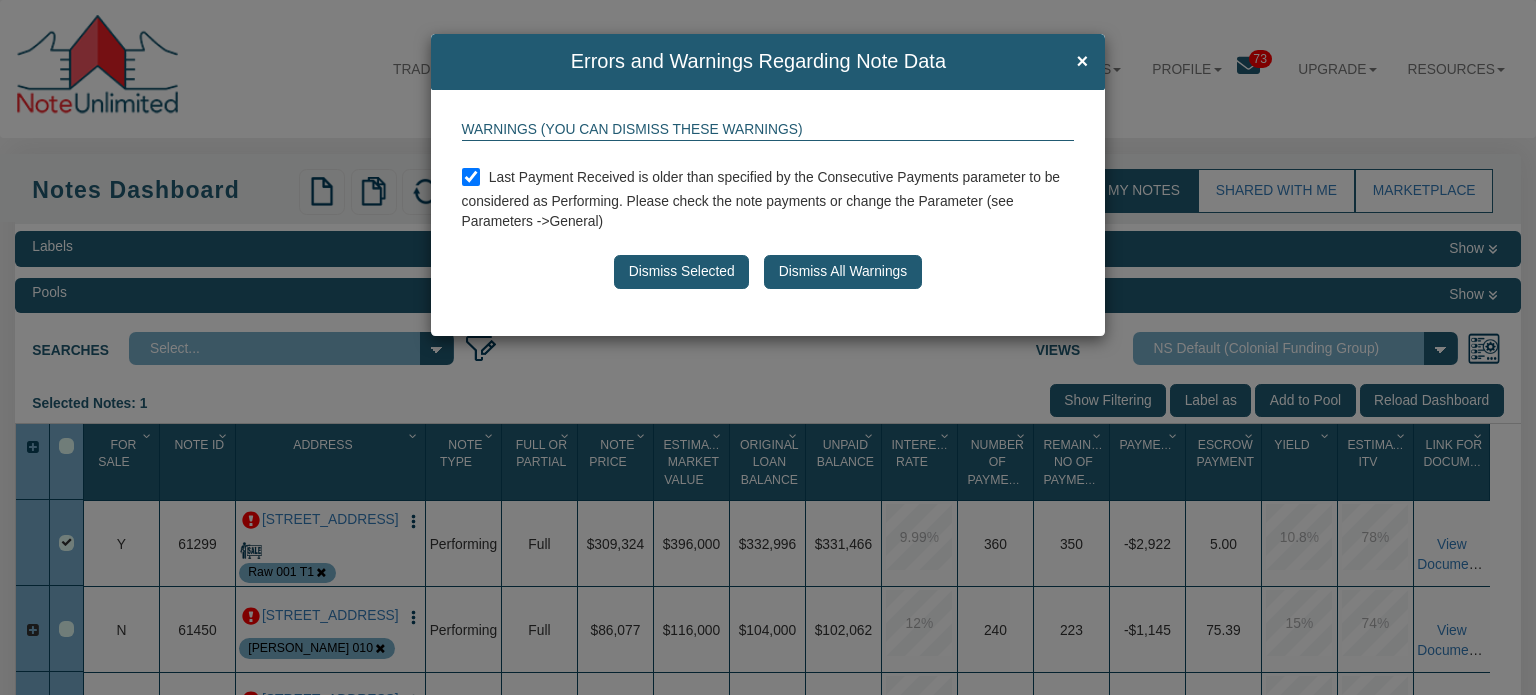 click on "Dismiss All Warnings" at bounding box center (842, 272) 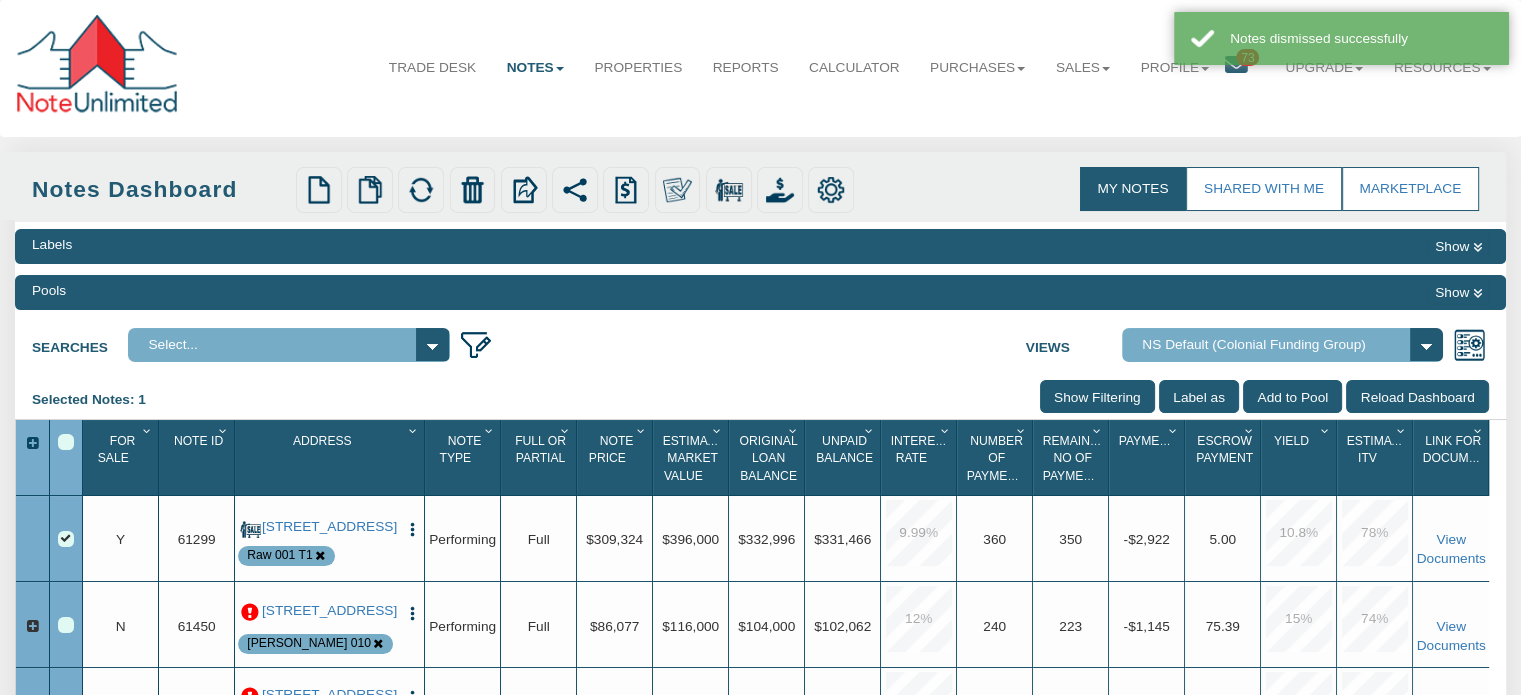 click at bounding box center [412, 529] 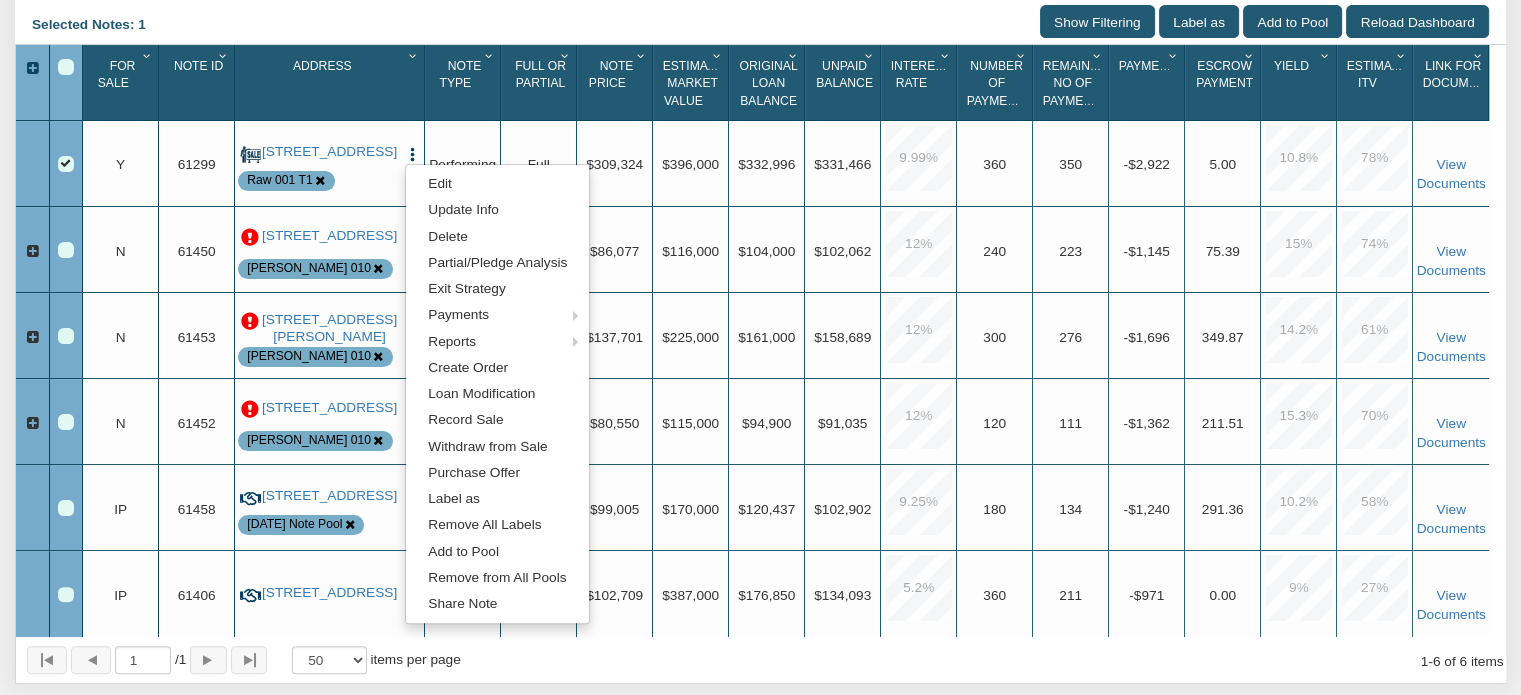 scroll, scrollTop: 382, scrollLeft: 0, axis: vertical 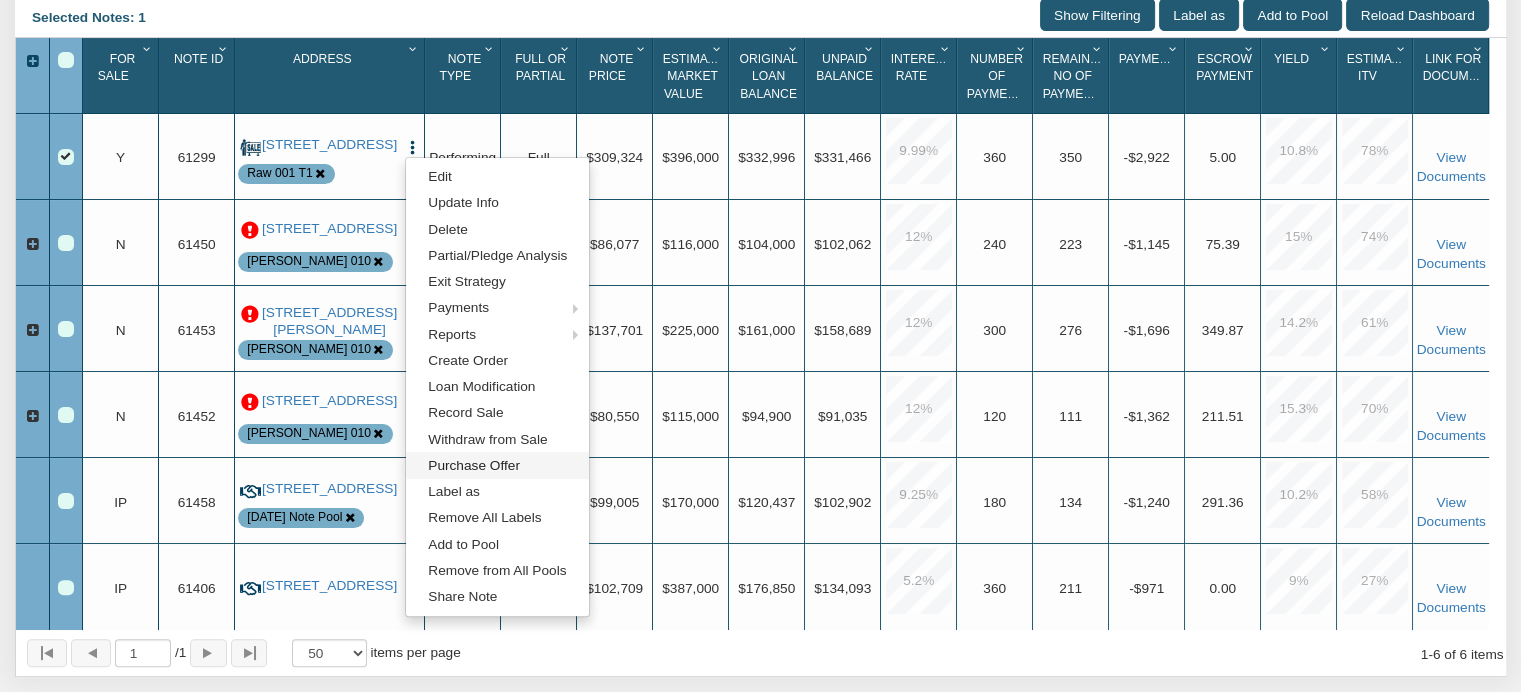 click on "Purchase Offer" at bounding box center [497, 465] 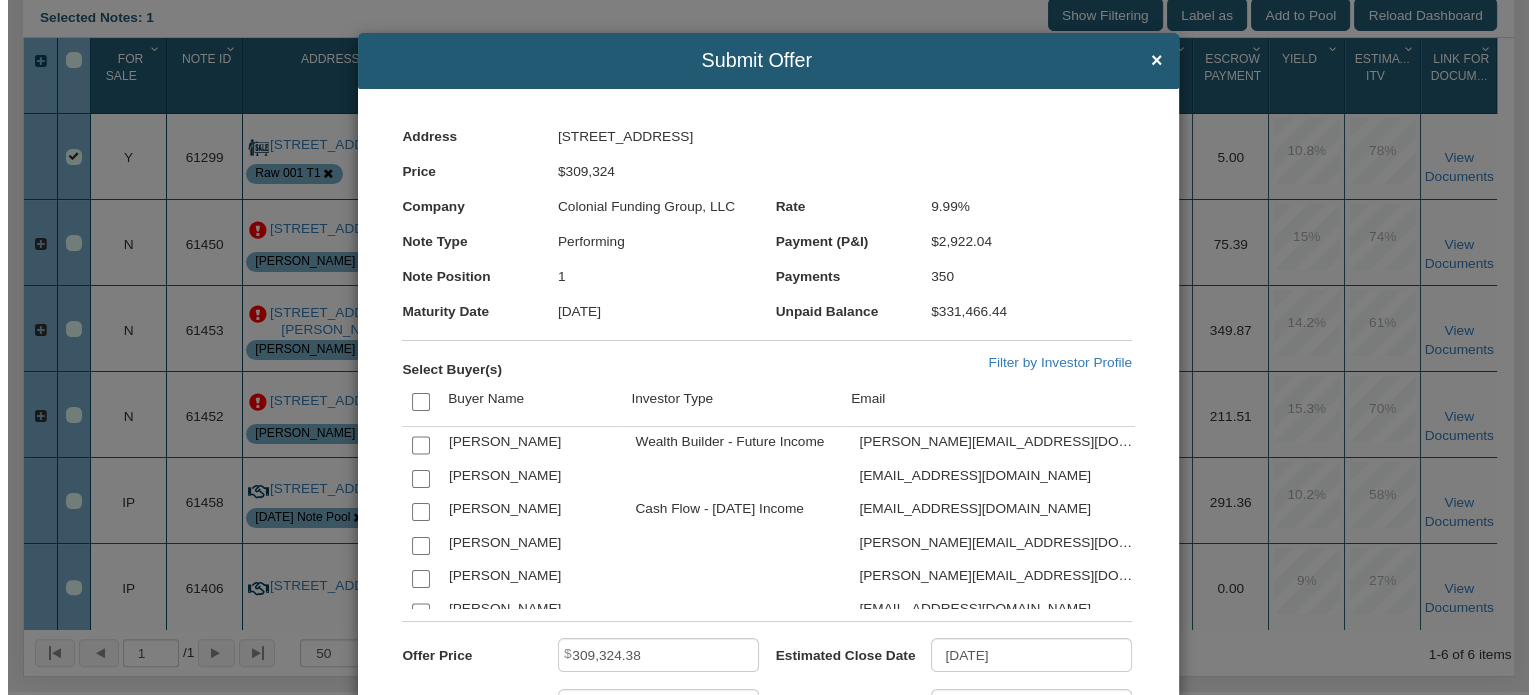 scroll, scrollTop: 383, scrollLeft: 0, axis: vertical 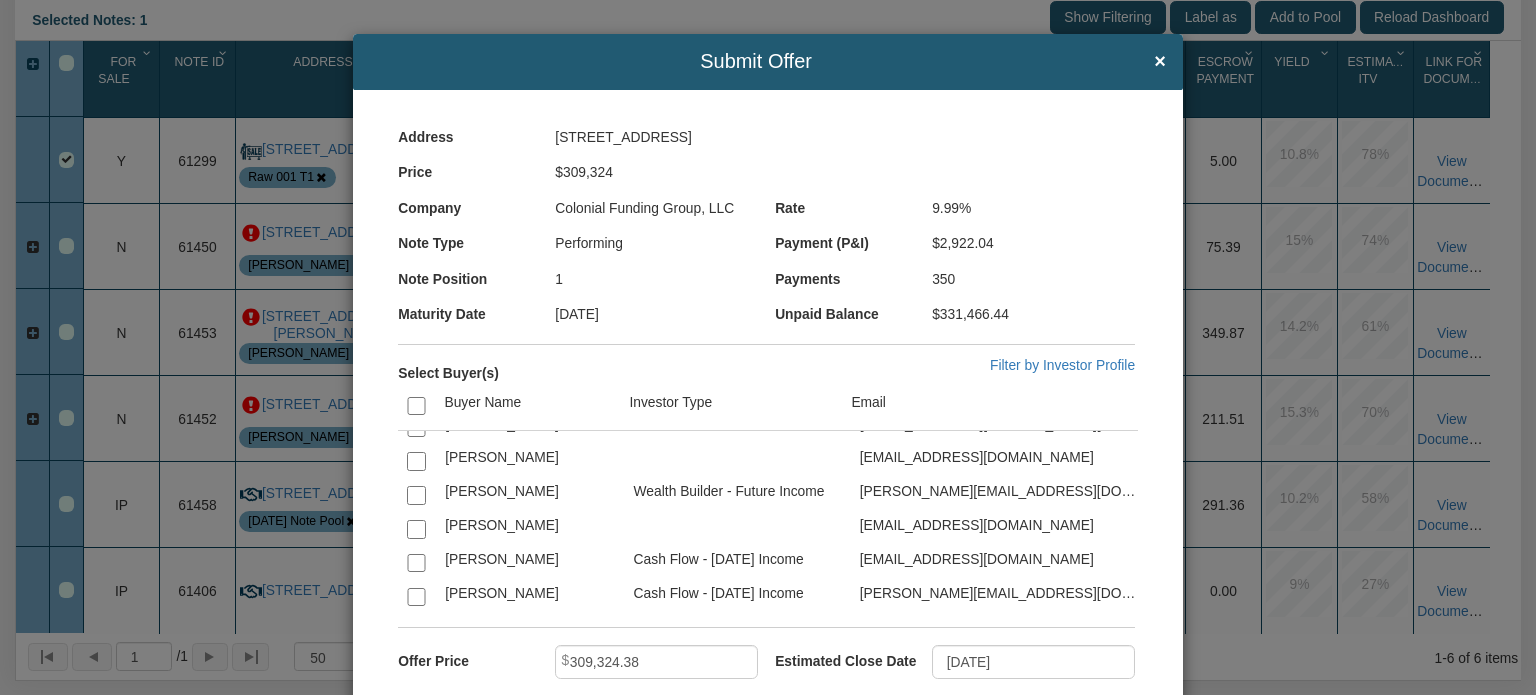 click at bounding box center [416, 326] 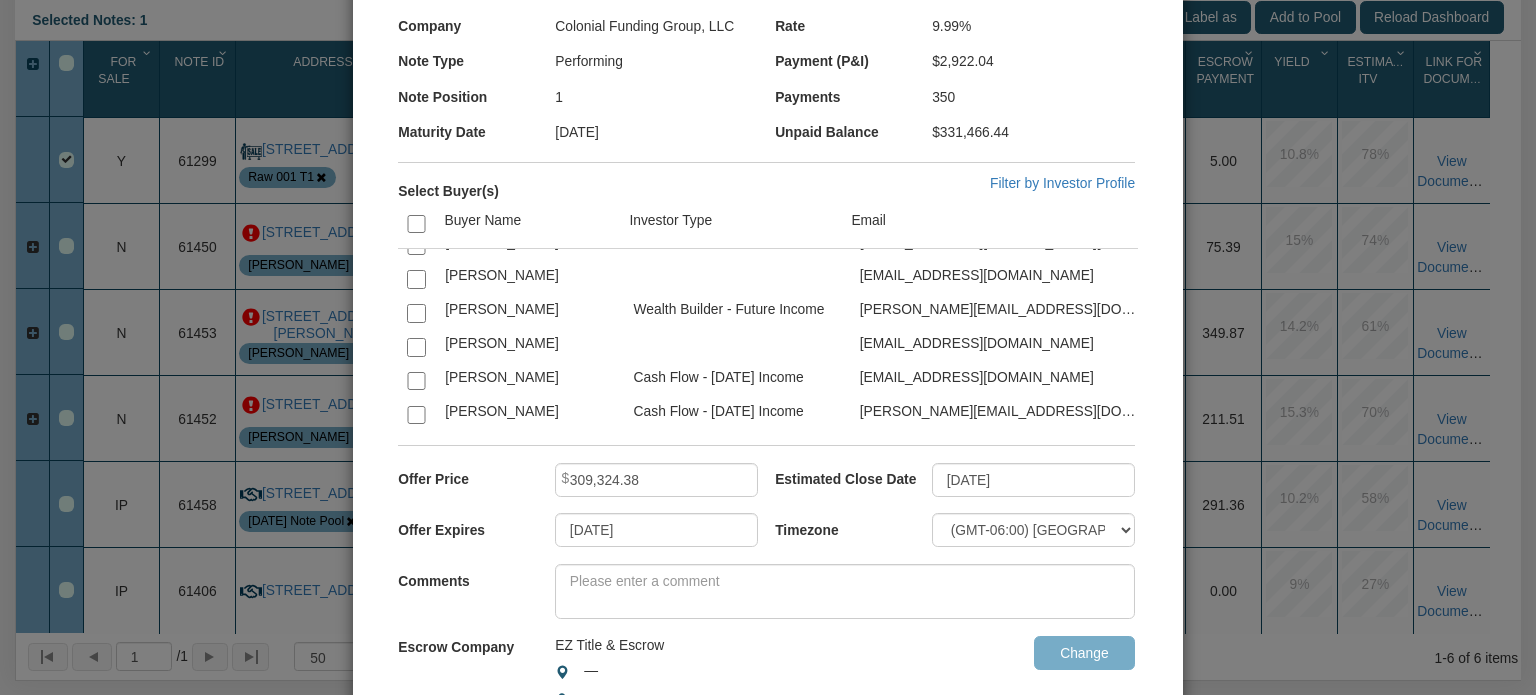 scroll, scrollTop: 185, scrollLeft: 0, axis: vertical 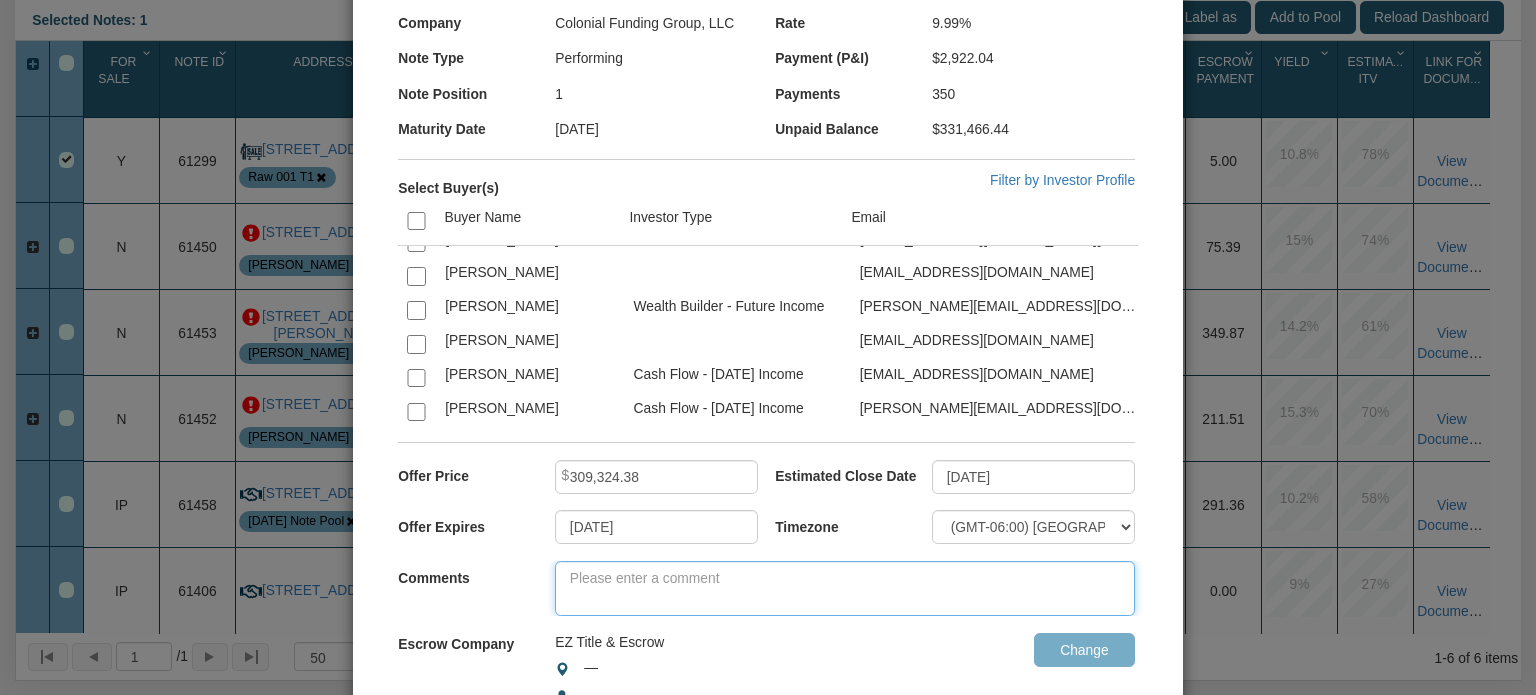 click at bounding box center (845, 588) 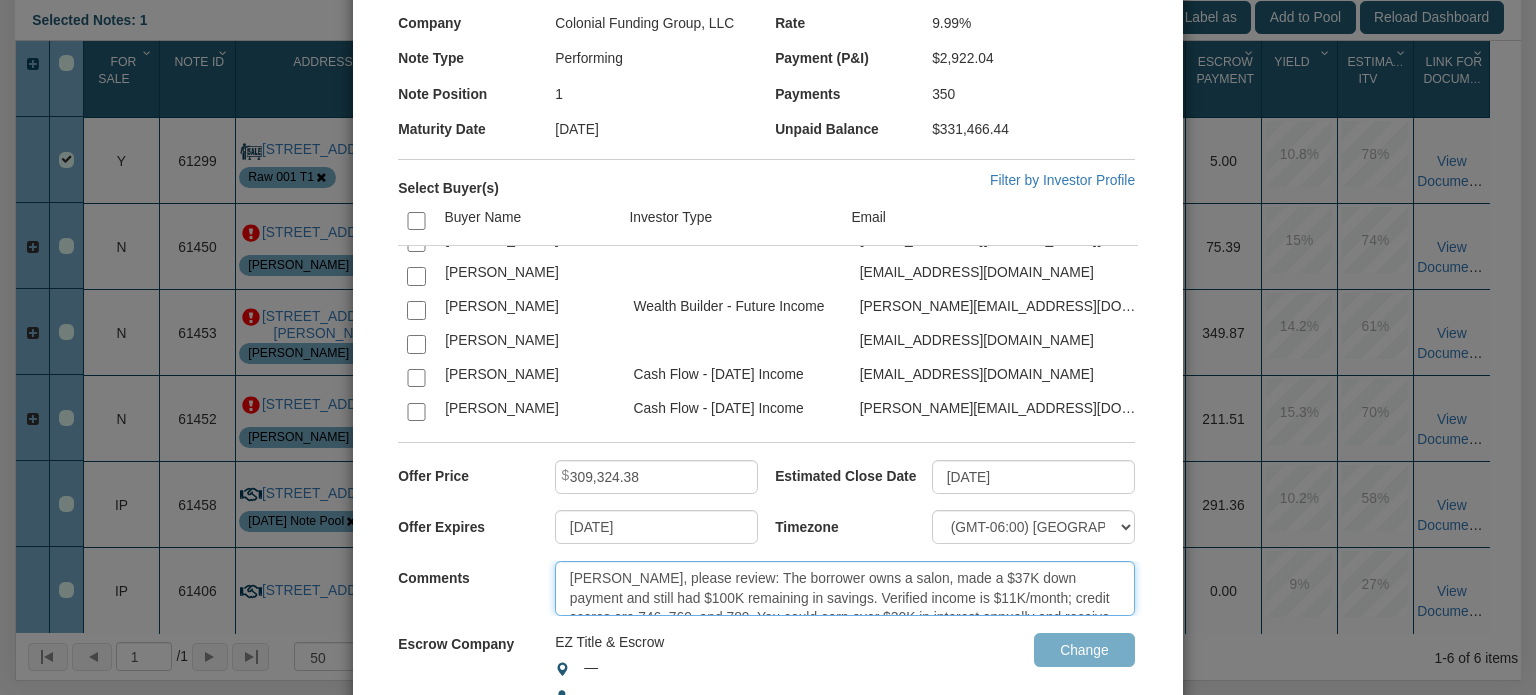 scroll, scrollTop: 70, scrollLeft: 0, axis: vertical 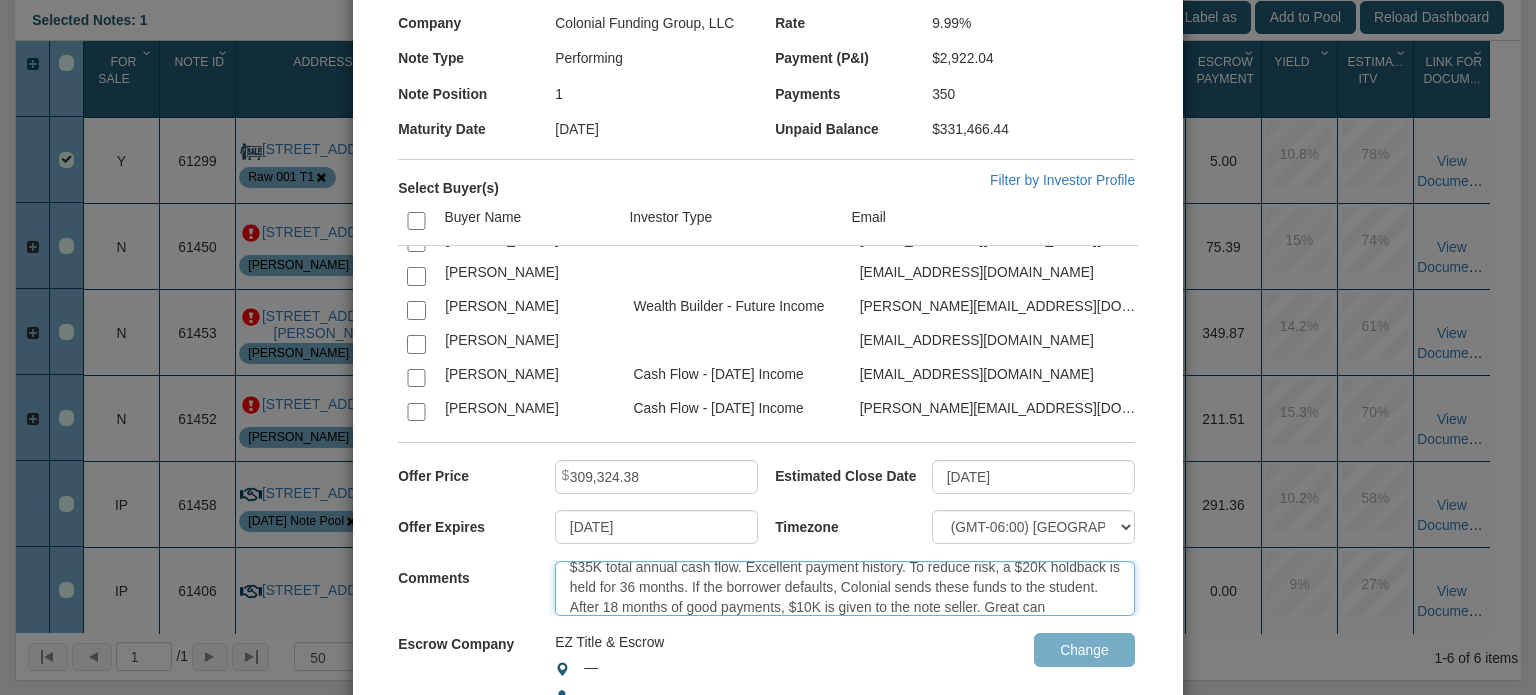 type on "Justin, please review: The borrower owns a salon, made a $37K down payment and still had $100K remaining in savings. Verified income is $11K/month; credit scores are 746, 769, and 789. You could earn over $30K in interest annually and receive $35K total annual cash flow. Excellent payment history. To reduce risk, a $20K holdback is held for 36 months. If the borrower defaults, Colonial sends these funds to the student. After 18 months of good payments, $10K is given to the note seller. Great can" 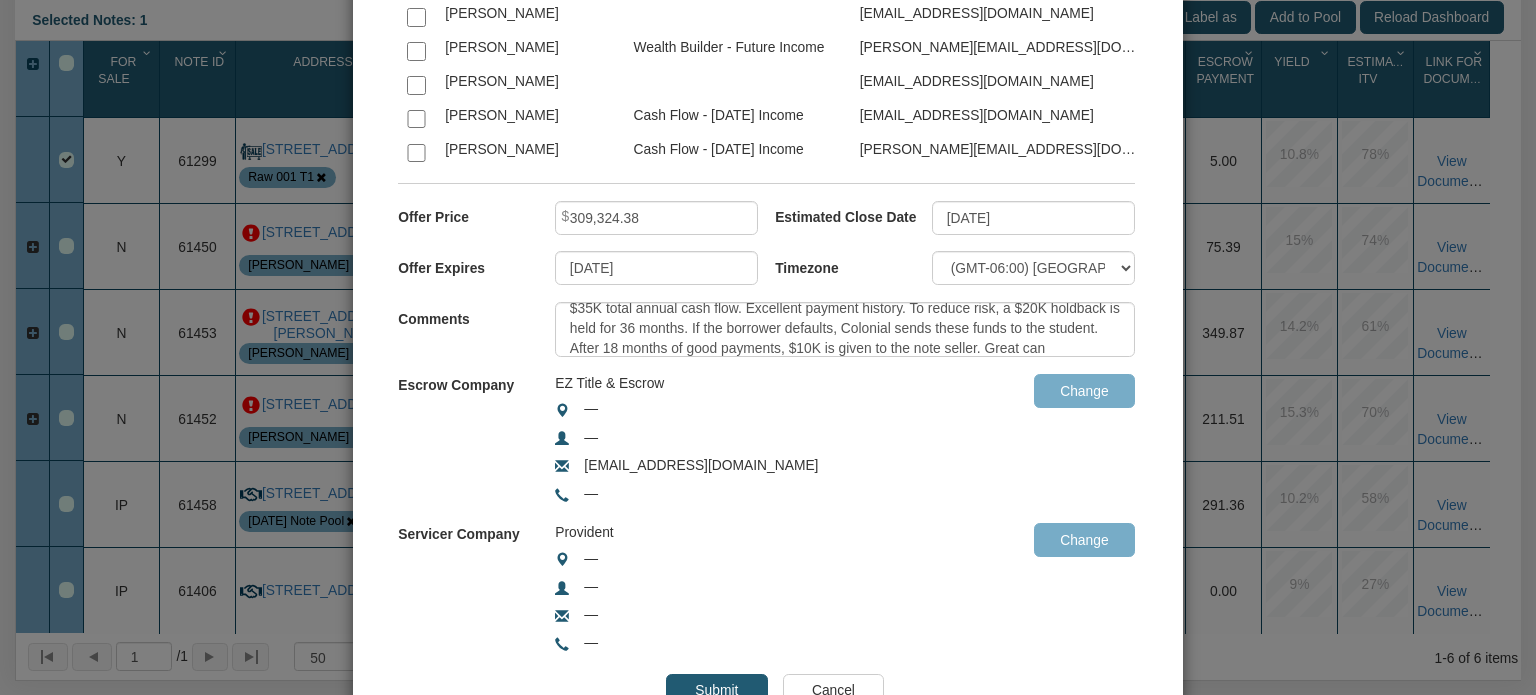 scroll, scrollTop: 452, scrollLeft: 0, axis: vertical 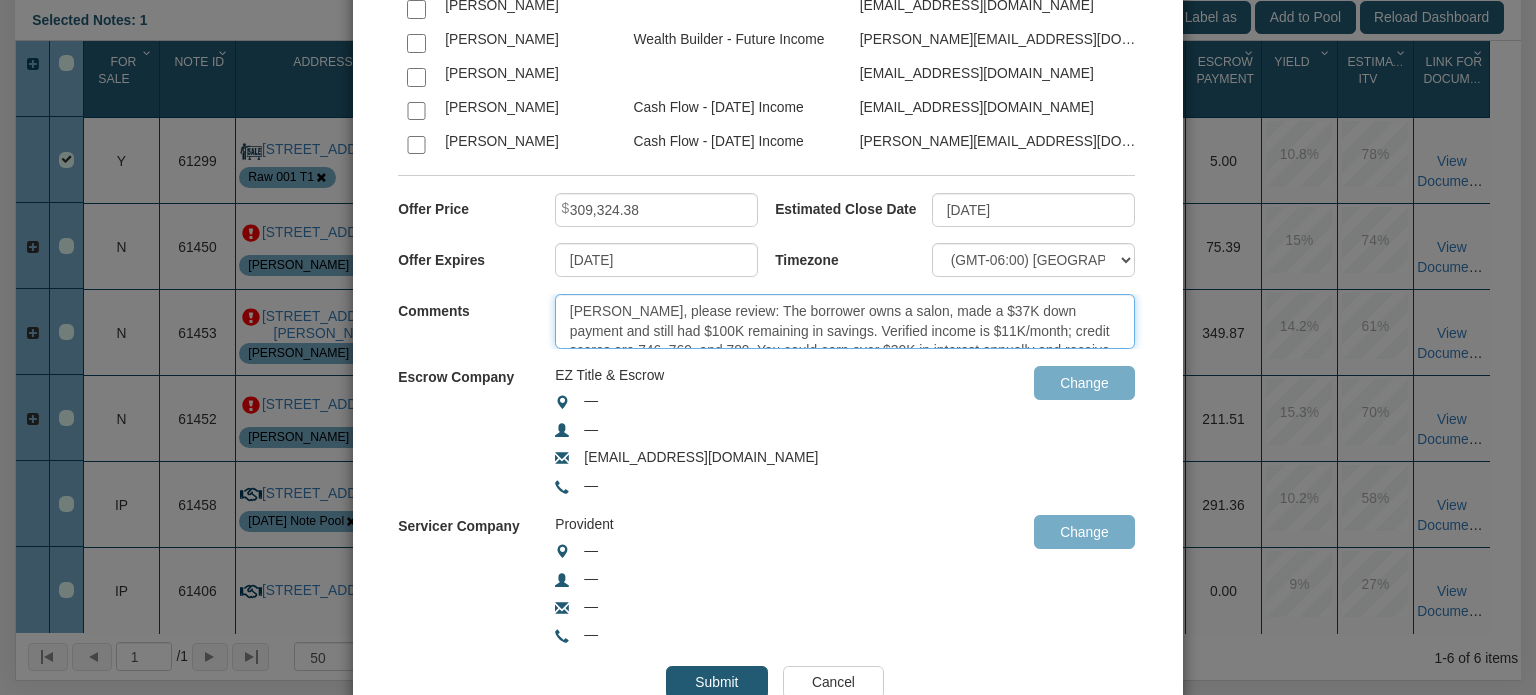 drag, startPoint x: 1056, startPoint y: 342, endPoint x: 492, endPoint y: 220, distance: 577.0442 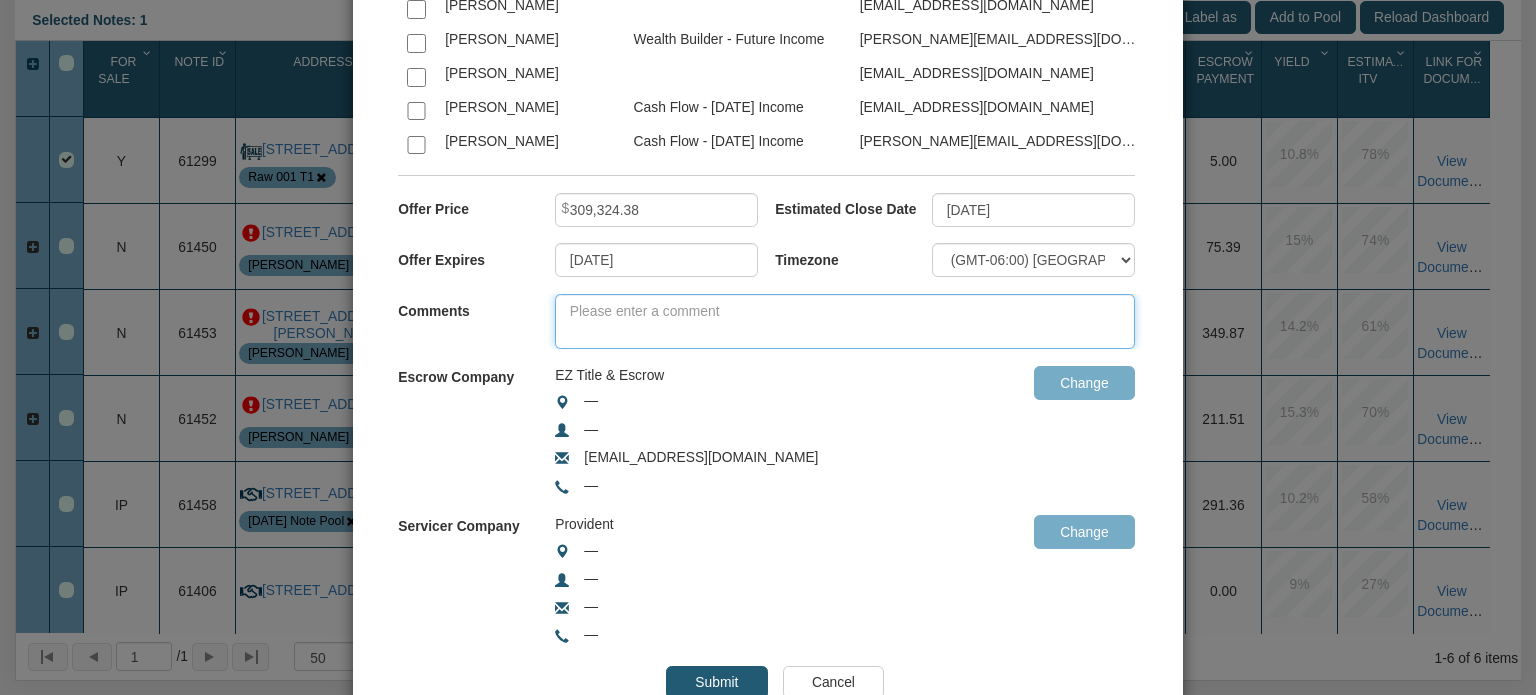 paste on "Justin, please review. Borrower owns a salon, made a $37K down payment and has $100K in savings. $11K/month verified income; credit scores 746, 769, and 789. Earn over $30K interest income annually and $35K annual cash flow. Excellent payment history. To reduce risk, a $20K holdback for 36 months. If borrower defaults, Colonial sends funds to student investor. After 18 months of on-time payments, $10K released to note seller. Candidate to recapitalize your investment by selling a partial. I trus" 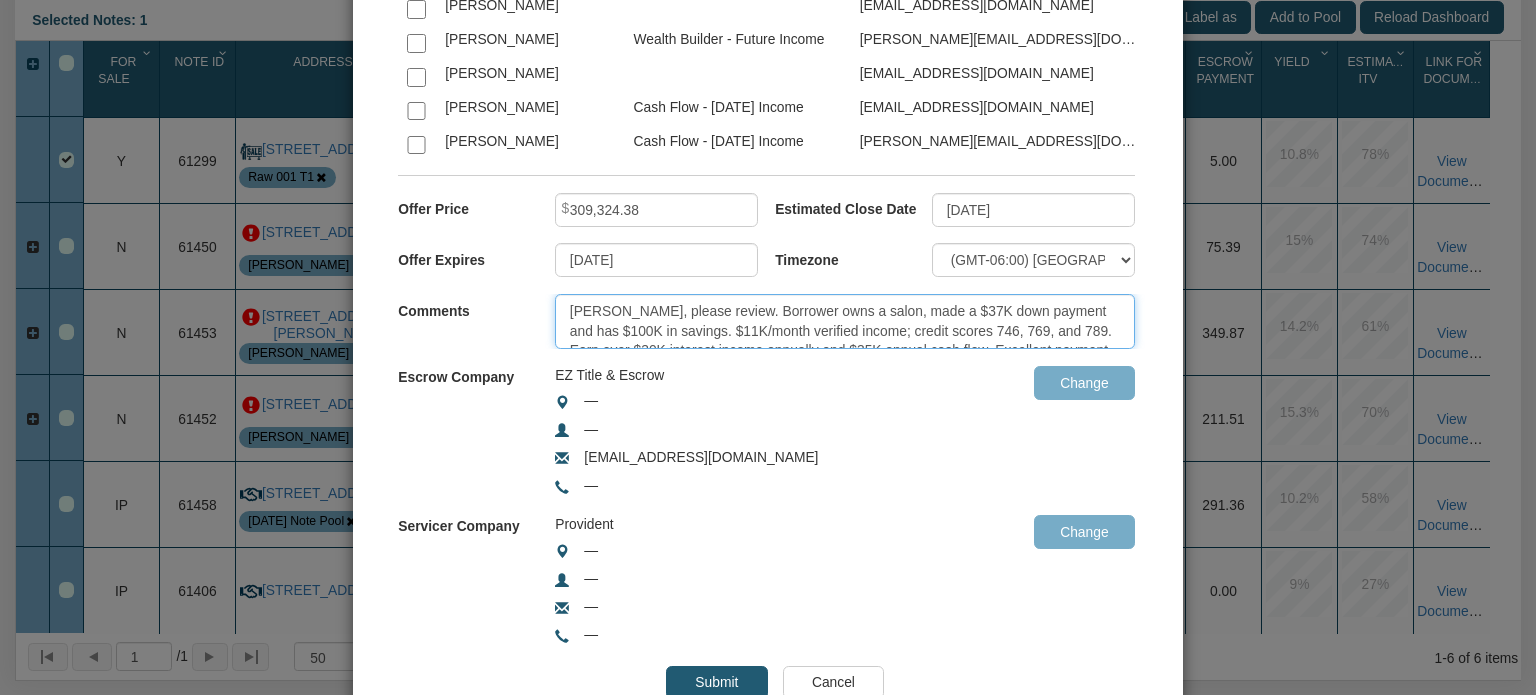 scroll, scrollTop: 70, scrollLeft: 0, axis: vertical 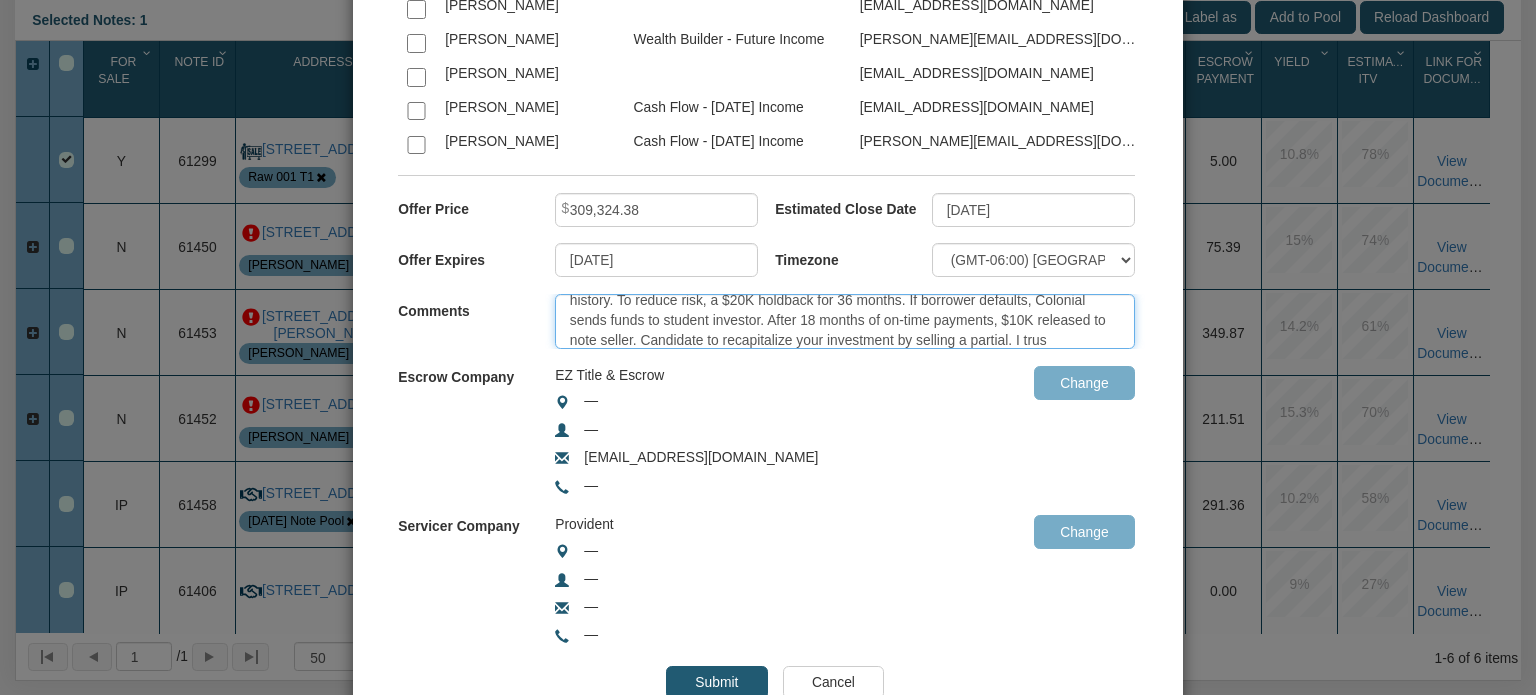 type on "Justin, please review. Borrower owns a salon, made a $37K down payment and has $100K in savings. $11K/month verified income; credit scores 746, 769, and 789. Earn over $30K interest income annually and $35K annual cash flow. Excellent payment history. To reduce risk, a $20K holdback for 36 months. If borrower defaults, Colonial sends funds to student investor. After 18 months of on-time payments, $10K released to note seller. Candidate to recapitalize your investment by selling a partial. I trus" 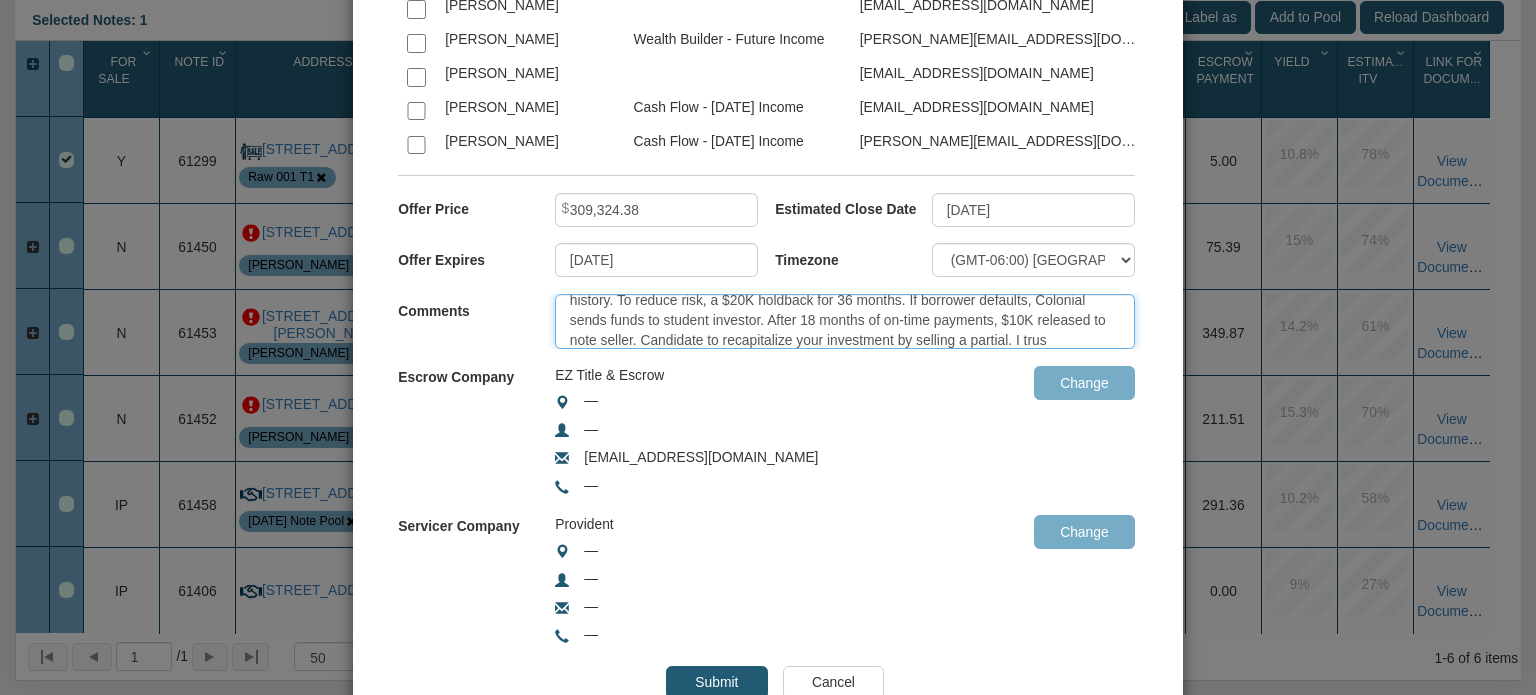 scroll, scrollTop: 0, scrollLeft: 0, axis: both 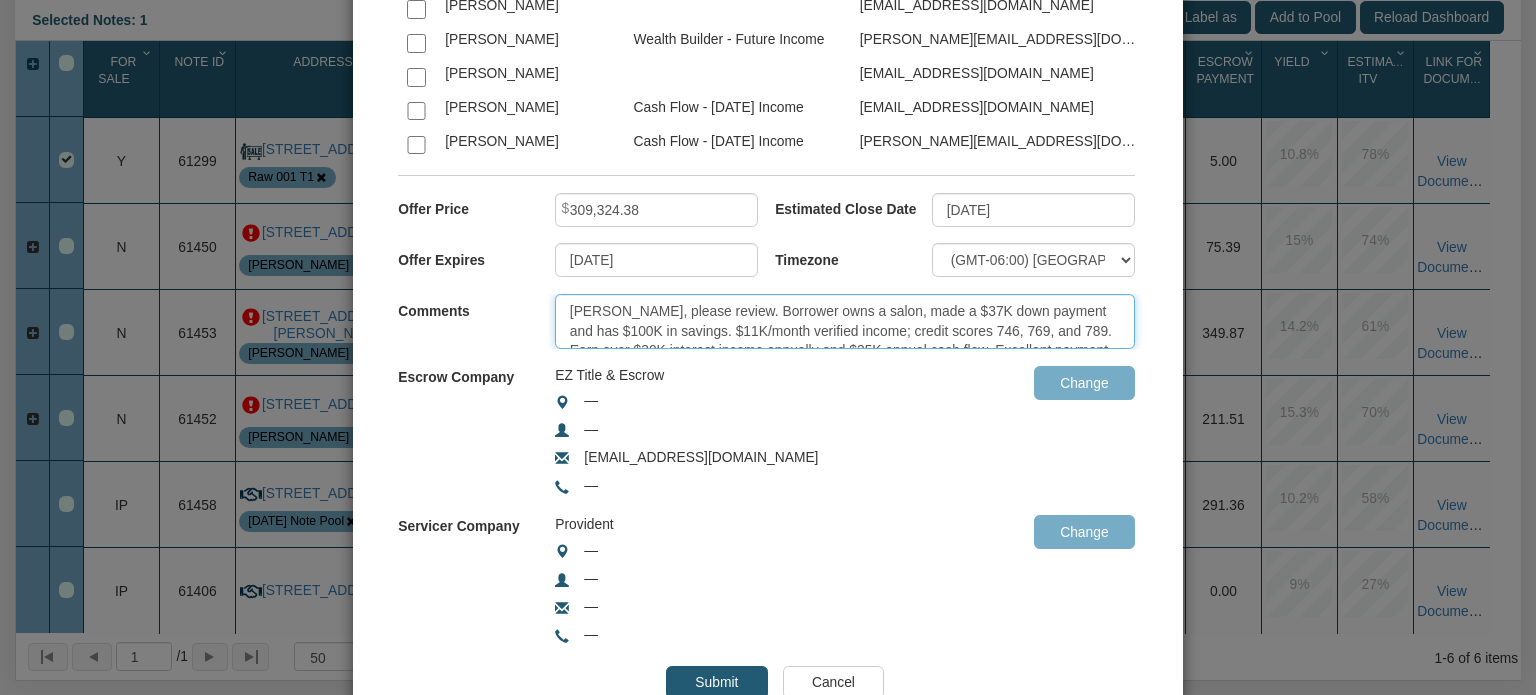 drag, startPoint x: 1064, startPoint y: 342, endPoint x: 469, endPoint y: 239, distance: 603.8493 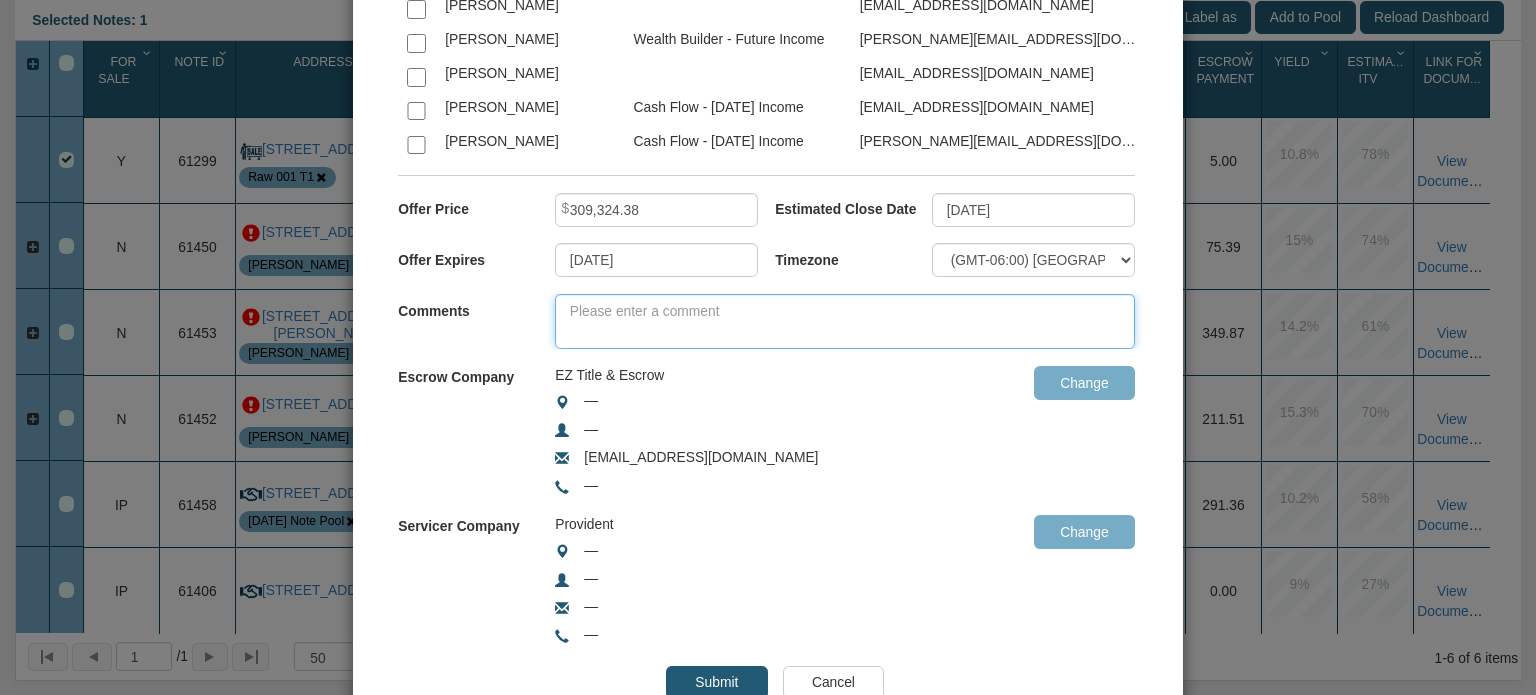 paste on "Borrower owns a salon, made $37K down payment ,has $100K in savings. $11K/month verified income; credit scores 746, 769, 789. Earn $30K+ interest income annually and $35K annual cash flow. Excellent pay history. To reduce risk, $20K holdback for 36 months. If borrower defaults, Colonial sends funds to student investor. 18 months of on-time payments, $10K released to note seller. Candidate to recapitalize your investment by selling a partial. I trust this note fits your goals. Please click ACCEPT" 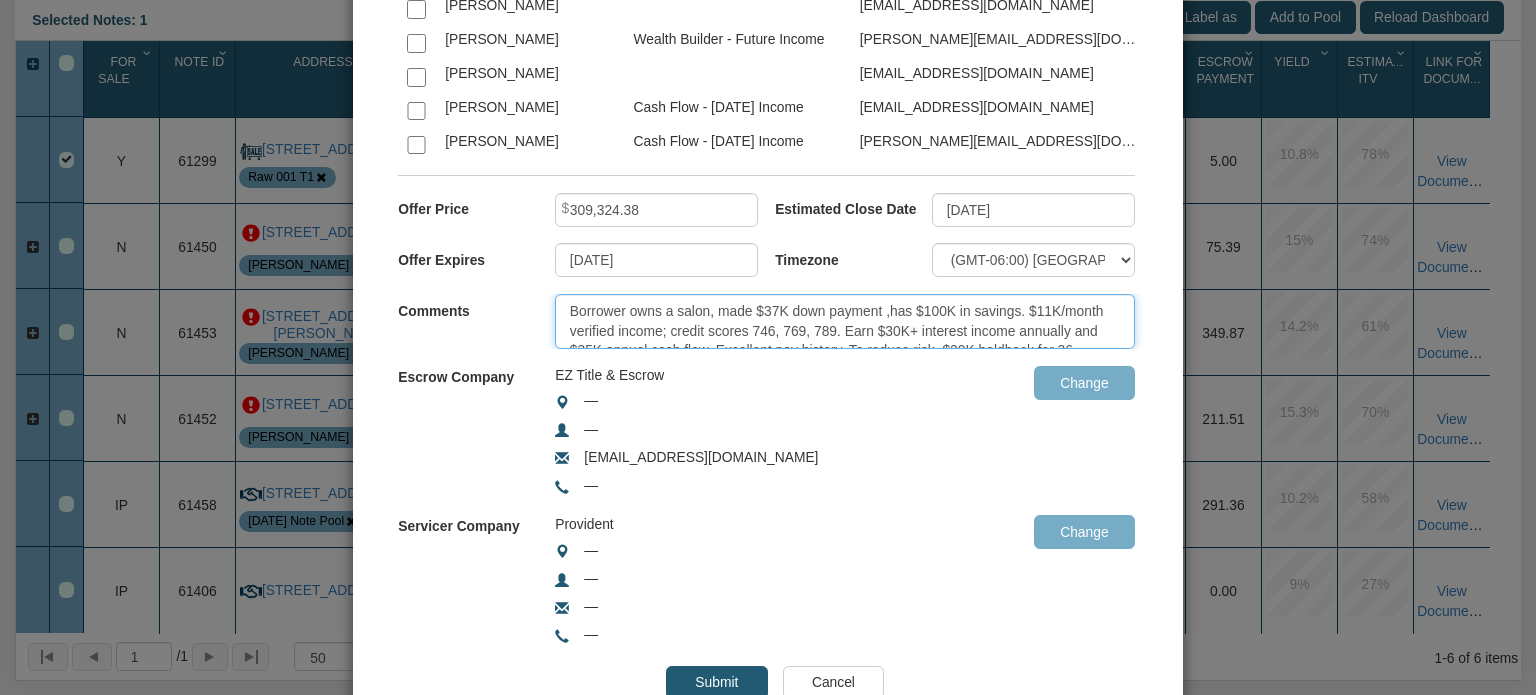 scroll, scrollTop: 89, scrollLeft: 0, axis: vertical 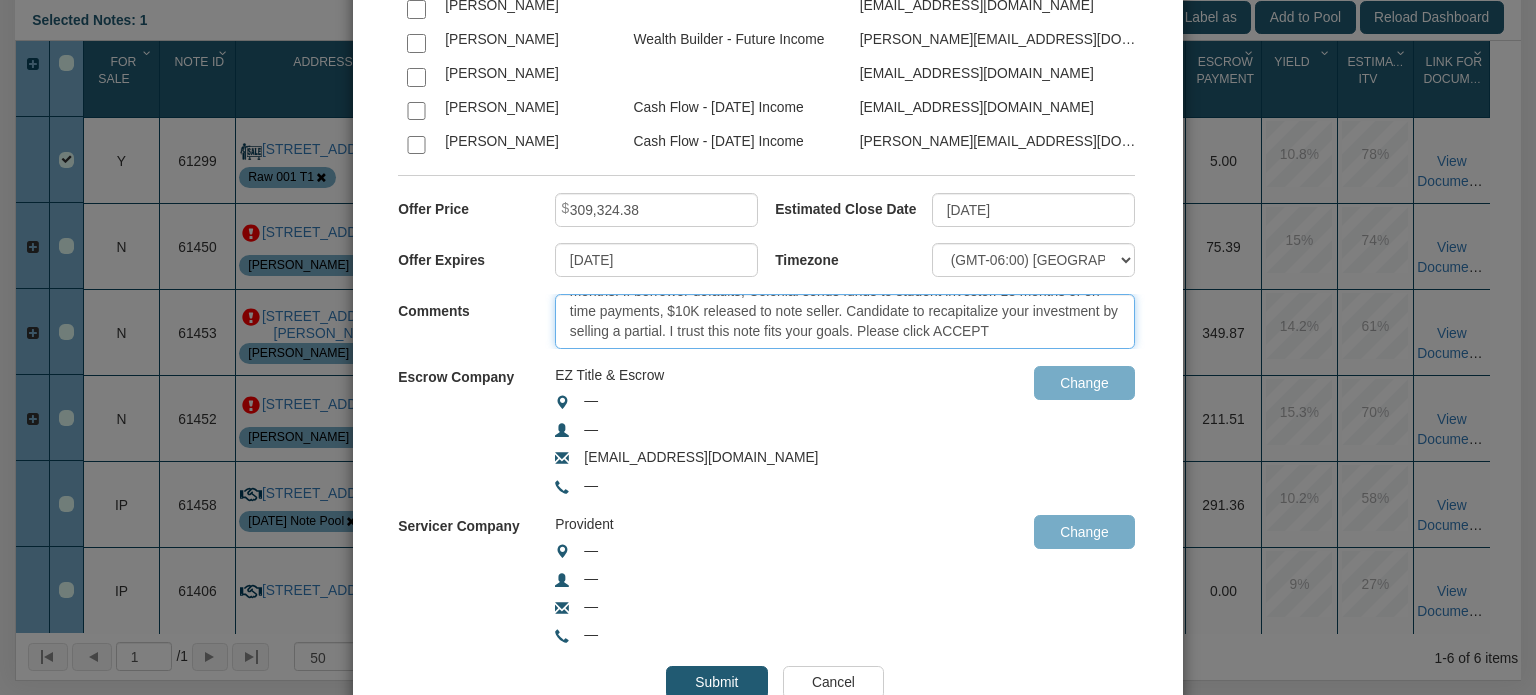 type on "Borrower owns a salon, made $37K down payment ,has $100K in savings. $11K/month verified income; credit scores 746, 769, 789. Earn $30K+ interest income annually and $35K annual cash flow. Excellent pay history. To reduce risk, $20K holdback for 36 months. If borrower defaults, Colonial sends funds to student investor. 18 months of on-time payments, $10K released to note seller. Candidate to recapitalize your investment by selling a partial. I trust this note fits your goals. Please click ACCEPT" 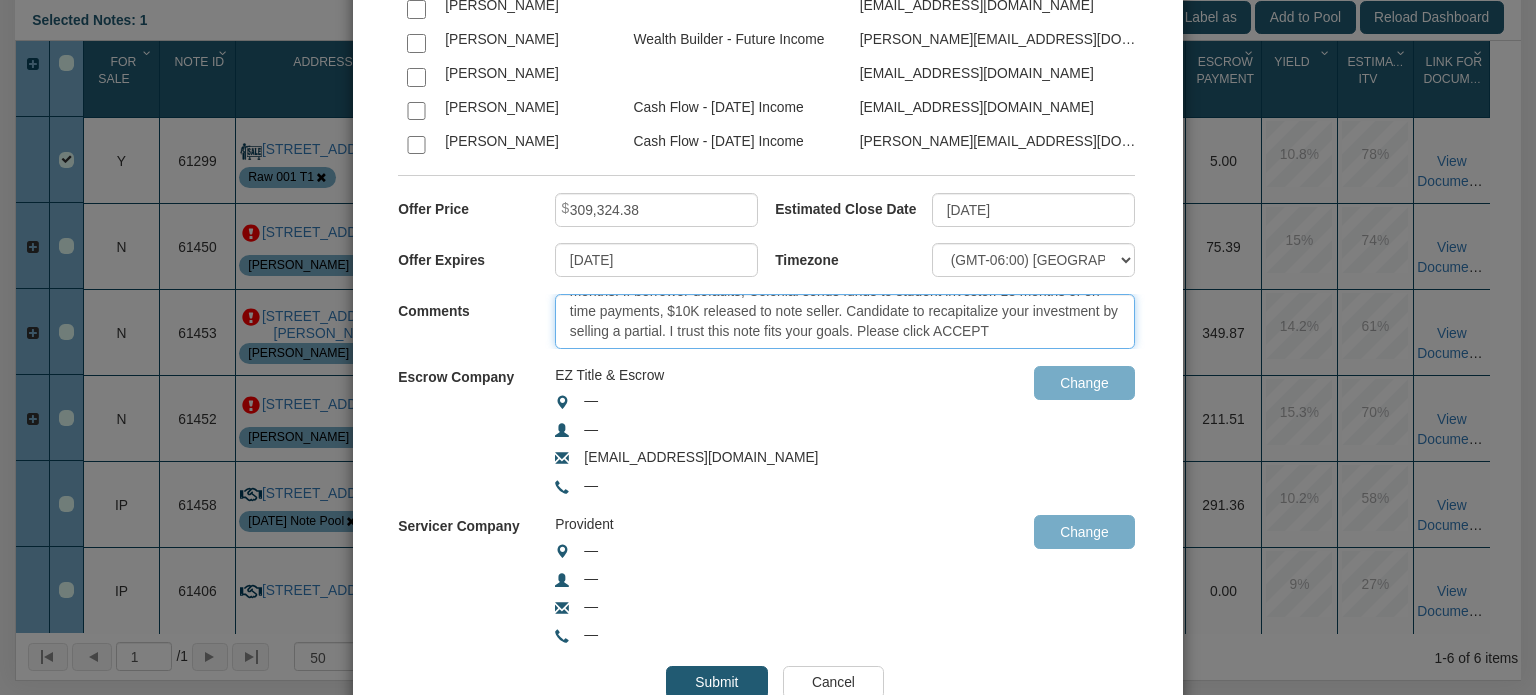 scroll, scrollTop: 0, scrollLeft: 0, axis: both 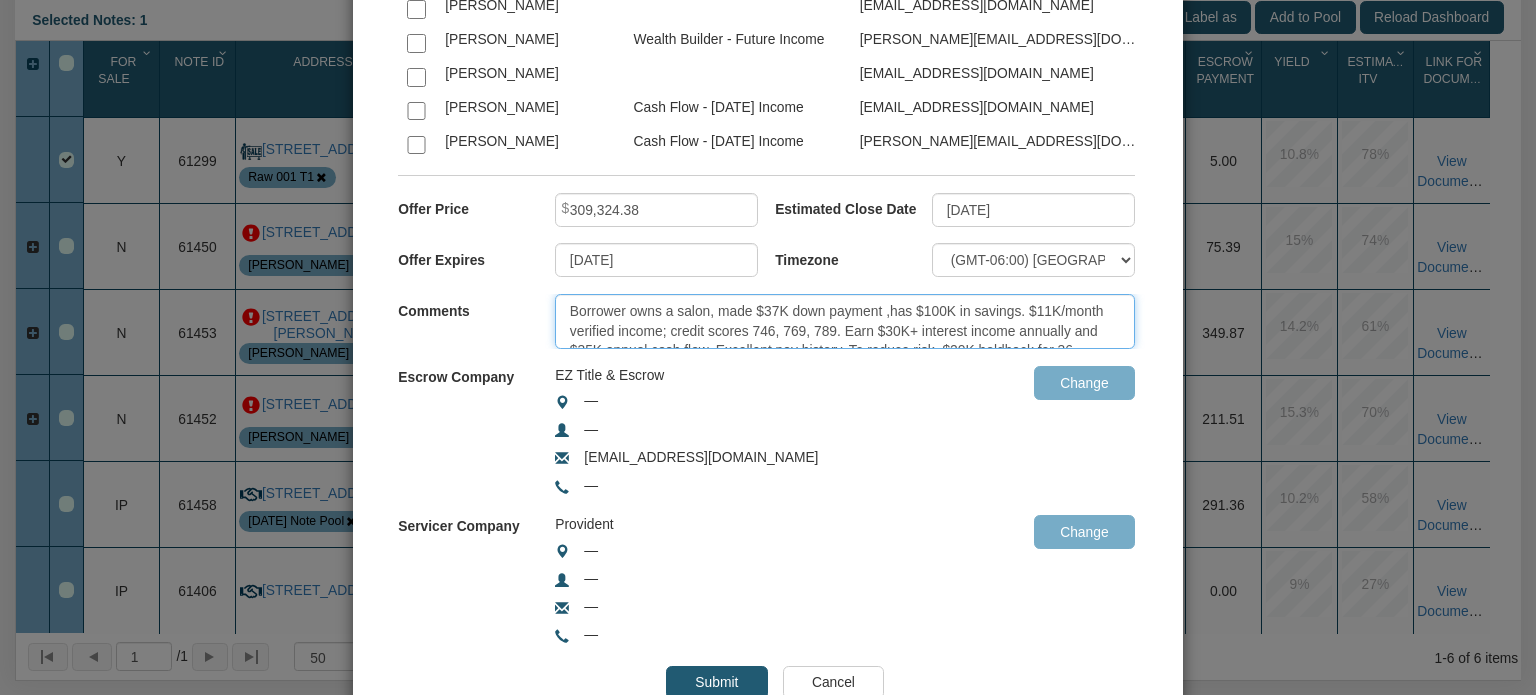 drag, startPoint x: 661, startPoint y: 337, endPoint x: 423, endPoint y: 200, distance: 274.6143 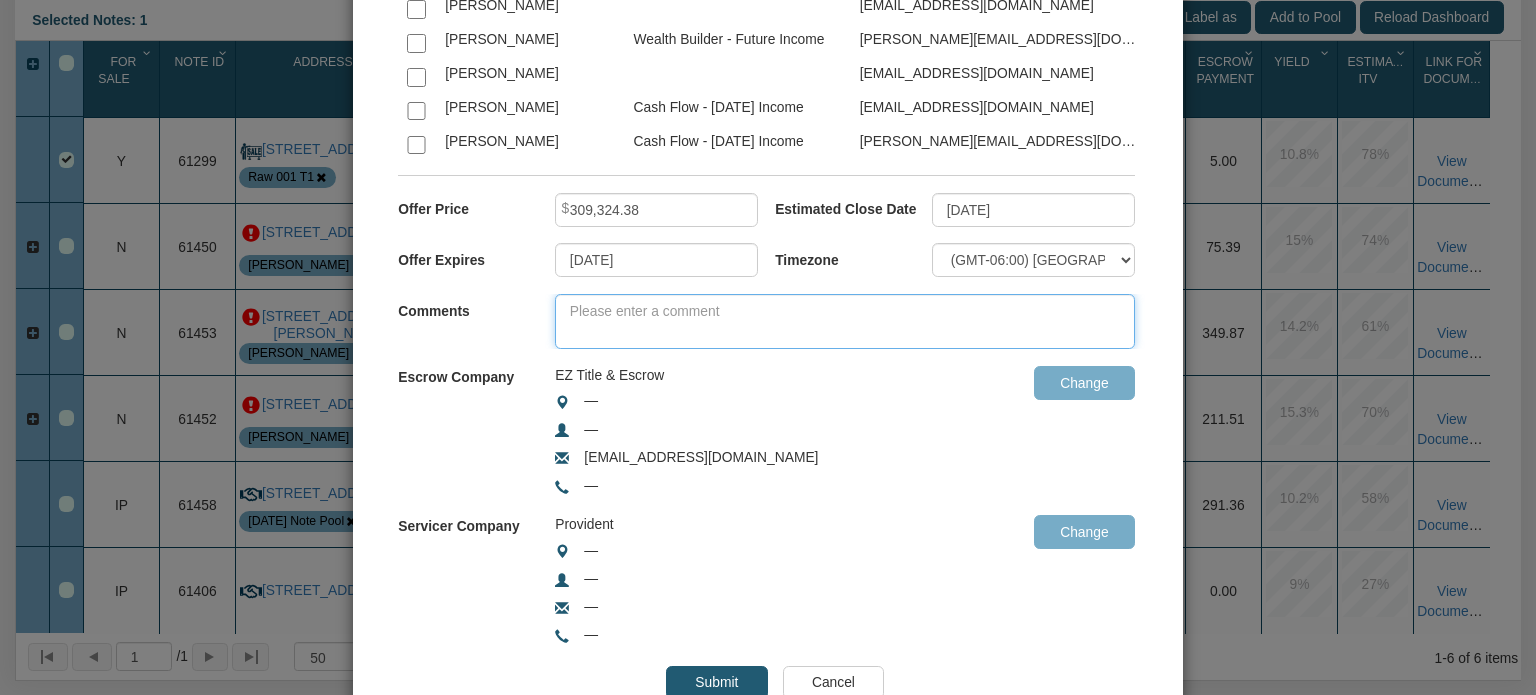 paste on "Borrower owns a salon, made $37K down payment ,has $100K in savings. $11K/month verified income; credit scores 746, 769, 789. Earn $30K+ interest income annually and $35K annual cash flow. Excellent pay history. To reduce risk, $20K holdback for 36 months. If borrower defaults, Colonial sends funds to student investor. 18 months of on-time payments, $10K released to note seller. Candidate to sell partial. I trust this note fits your goals. Please click ACCEPT to purchase or REJECT." 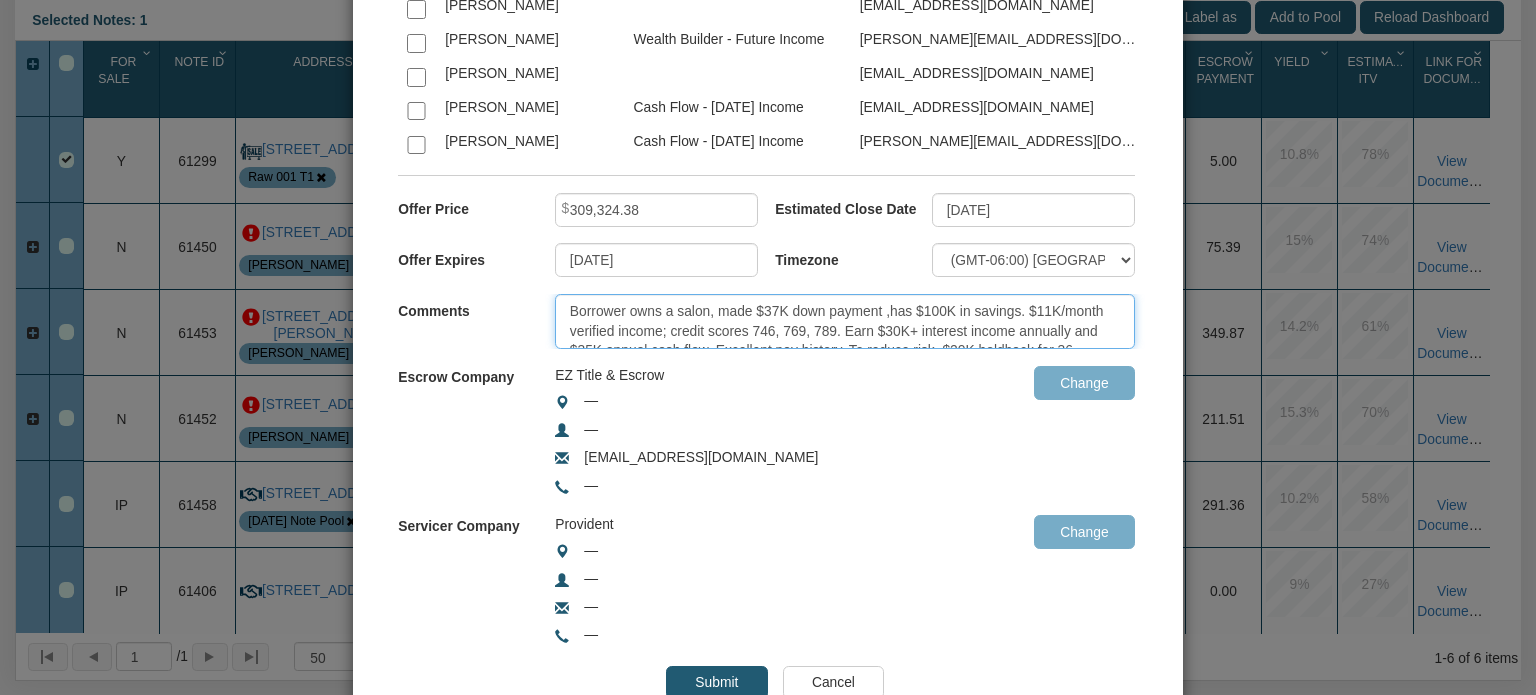 scroll, scrollTop: 70, scrollLeft: 0, axis: vertical 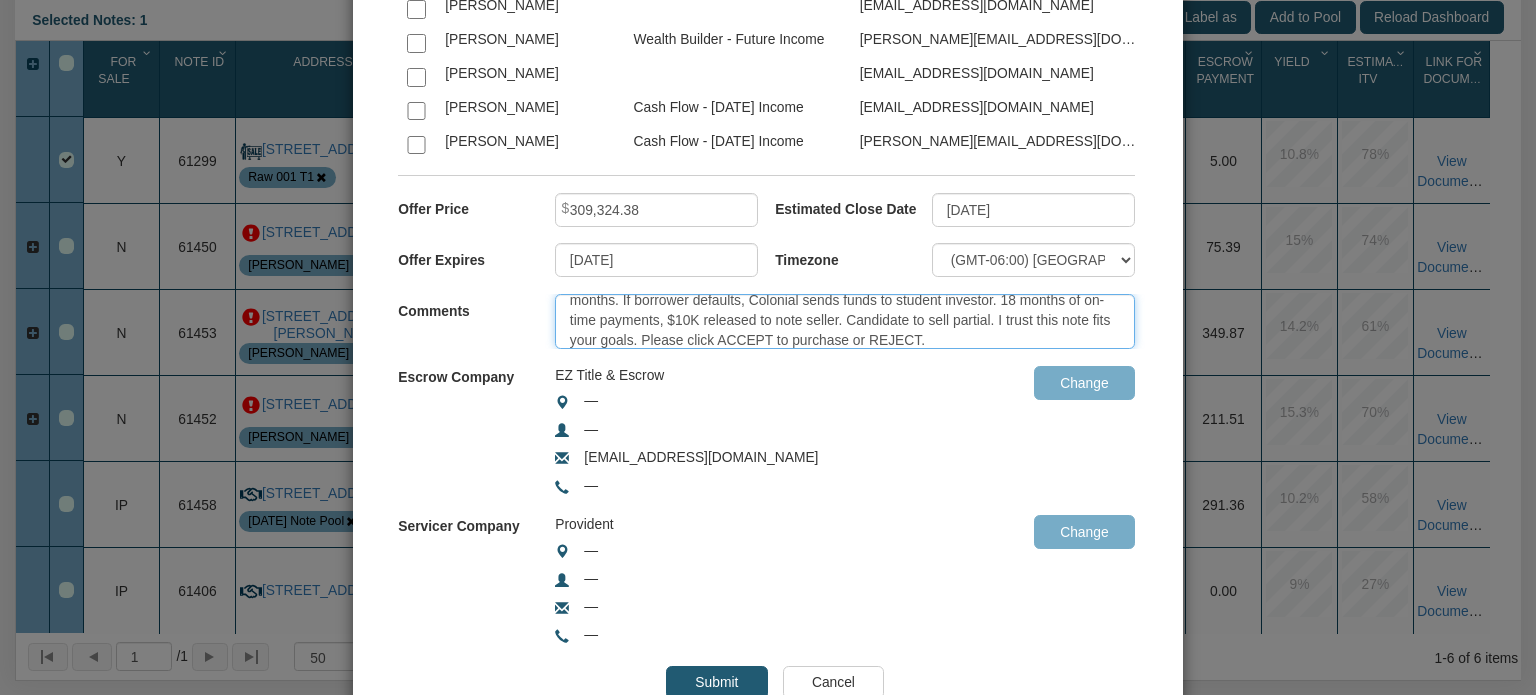 type on "Borrower owns a salon, made $37K down payment ,has $100K in savings. $11K/month verified income; credit scores 746, 769, 789. Earn $30K+ interest income annually and $35K annual cash flow. Excellent pay history. To reduce risk, $20K holdback for 36 months. If borrower defaults, Colonial sends funds to student investor. 18 months of on-time payments, $10K released to note seller. Candidate to sell partial. I trust this note fits your goals. Please click ACCEPT to purchase or REJECT." 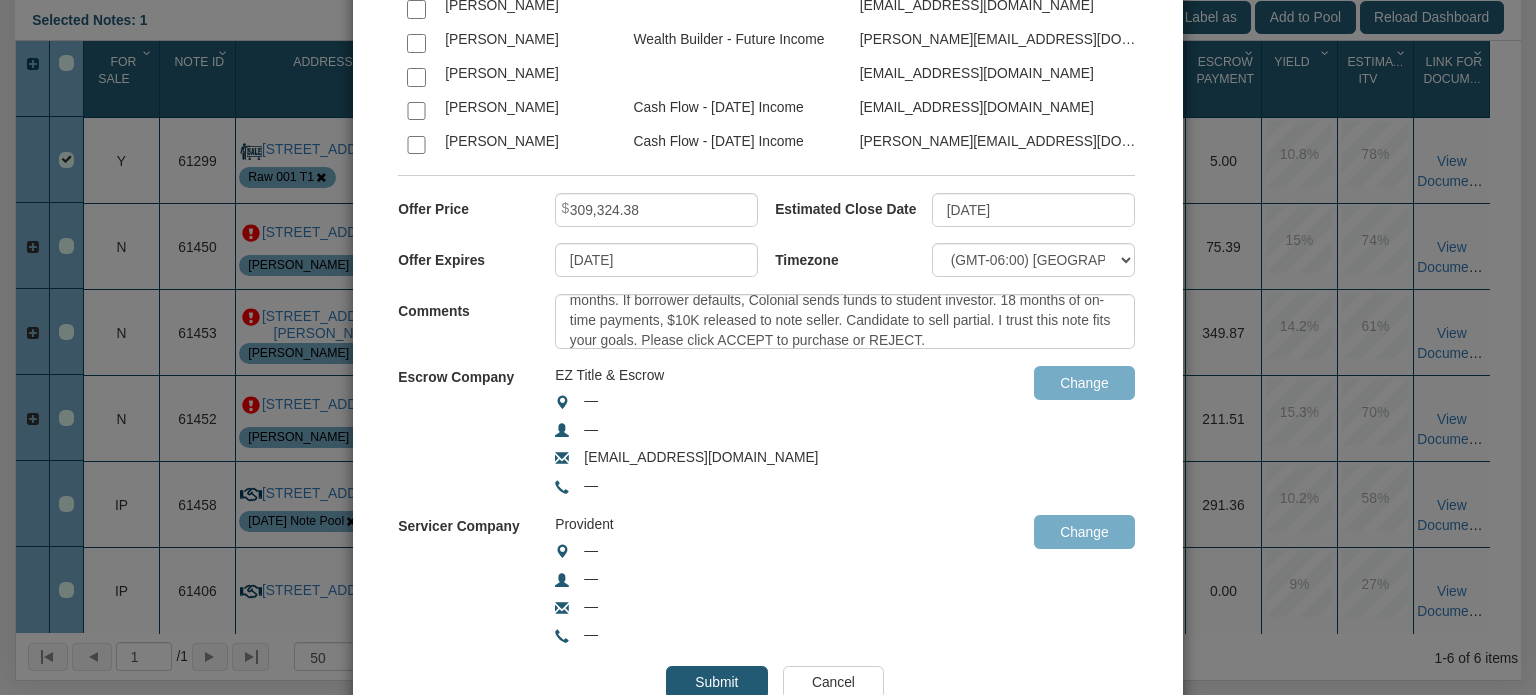 click on "Submit" at bounding box center [716, 683] 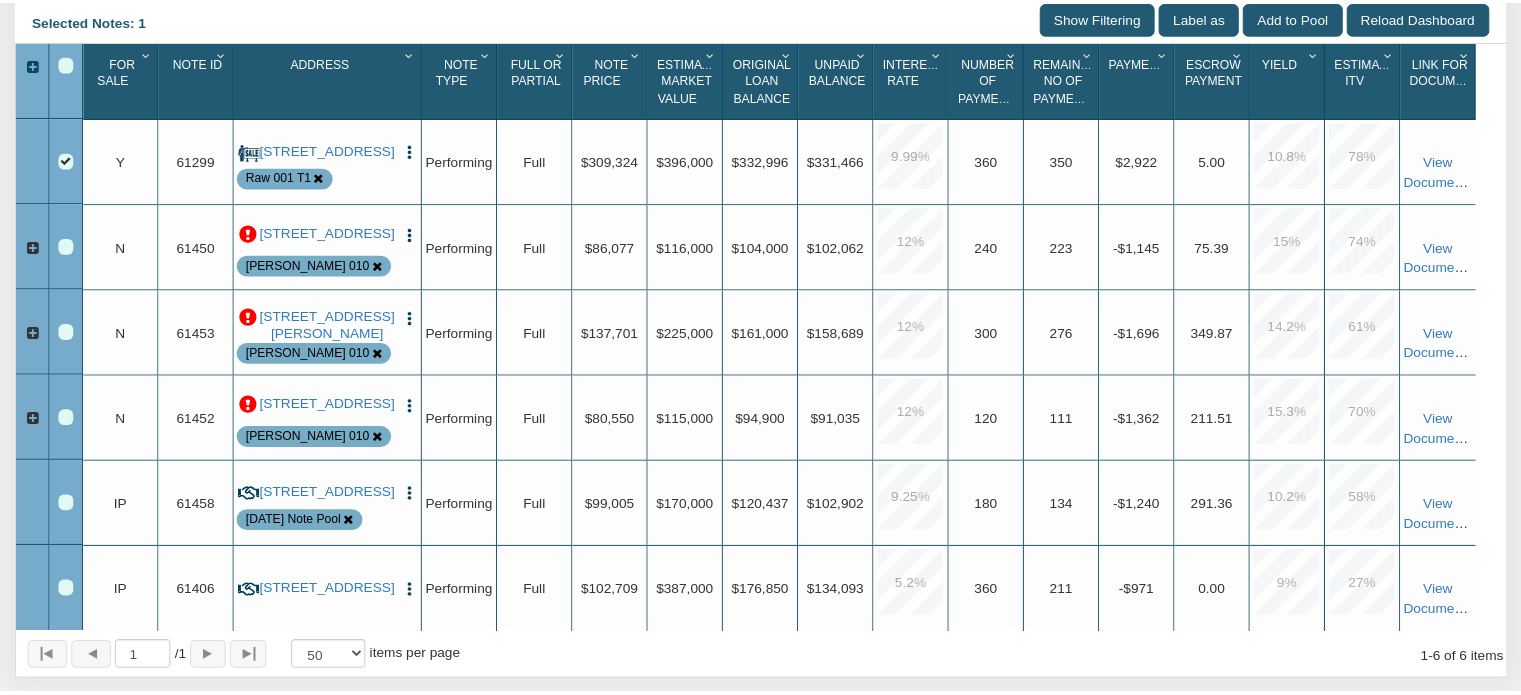 scroll, scrollTop: 382, scrollLeft: 0, axis: vertical 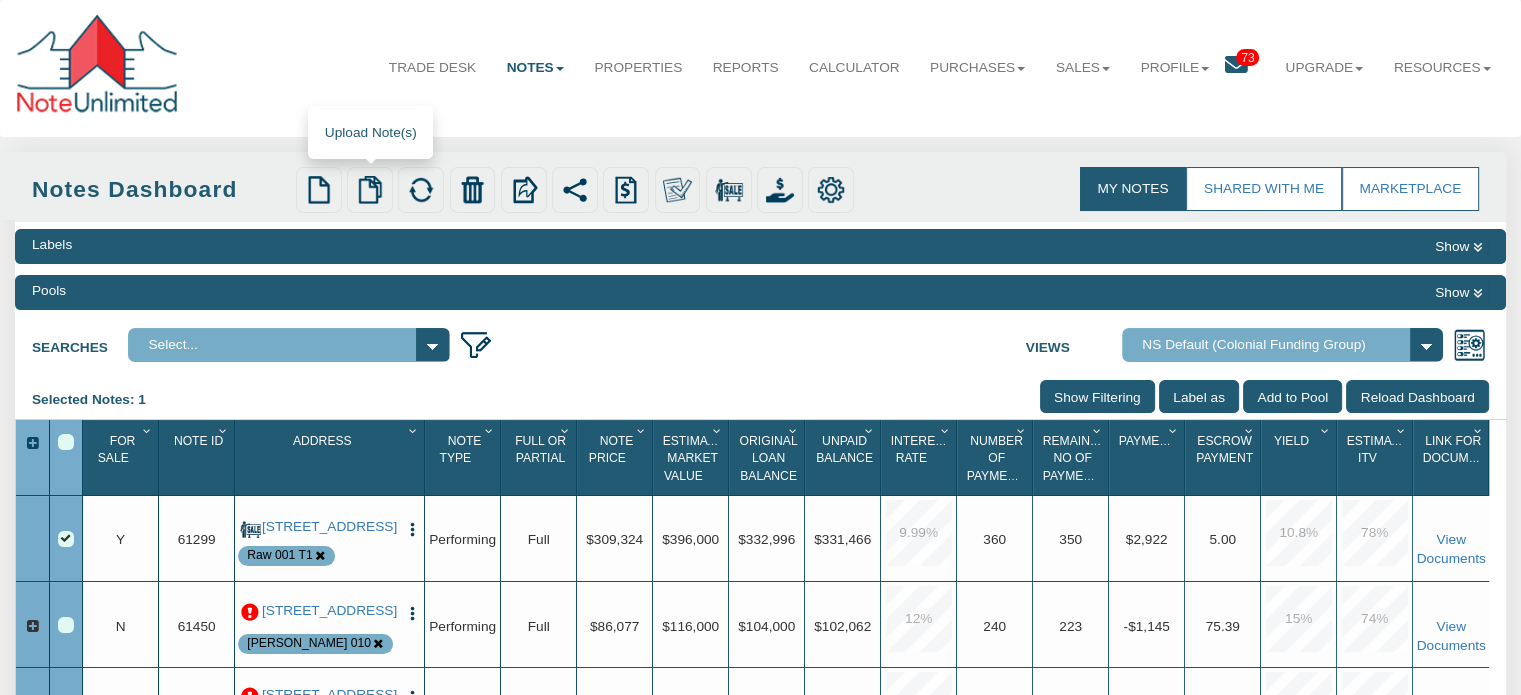click at bounding box center (370, 190) 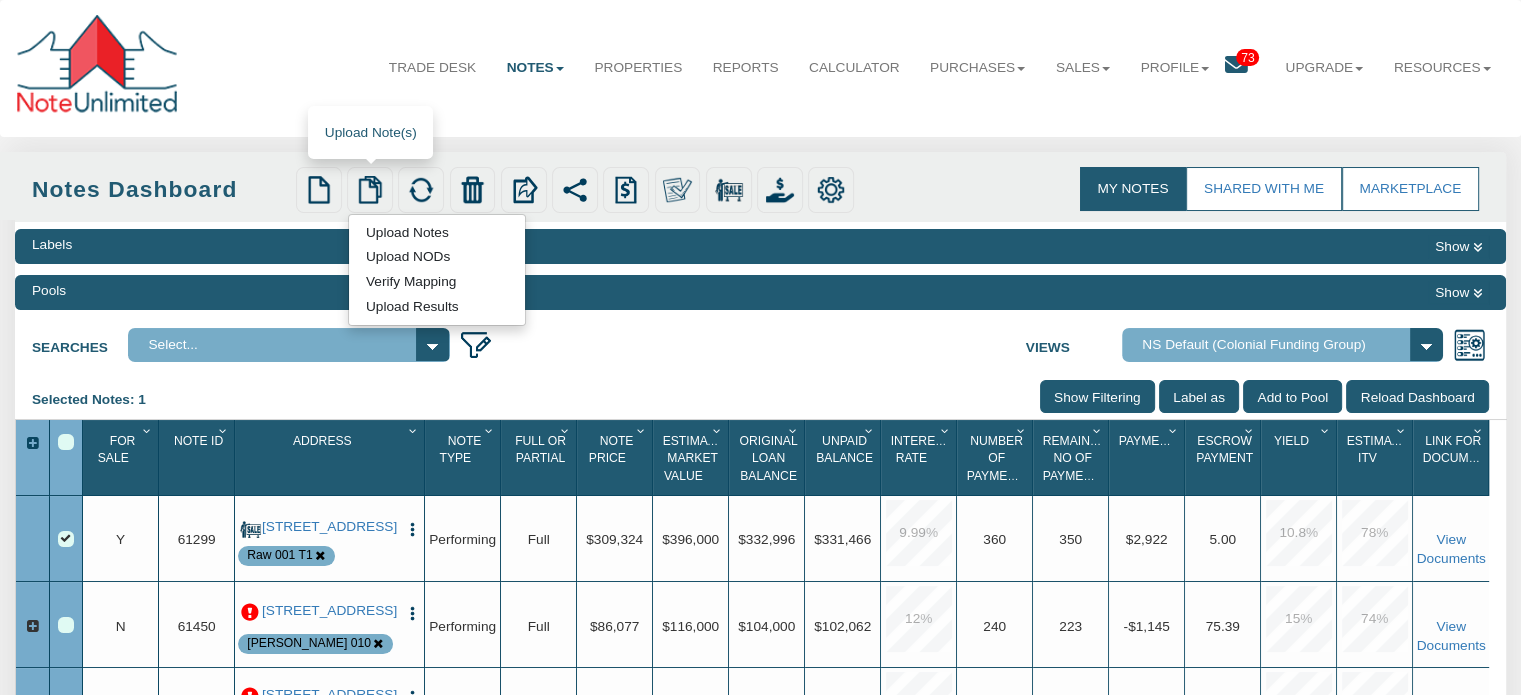 click on "Upload Notes" at bounding box center (407, 232) 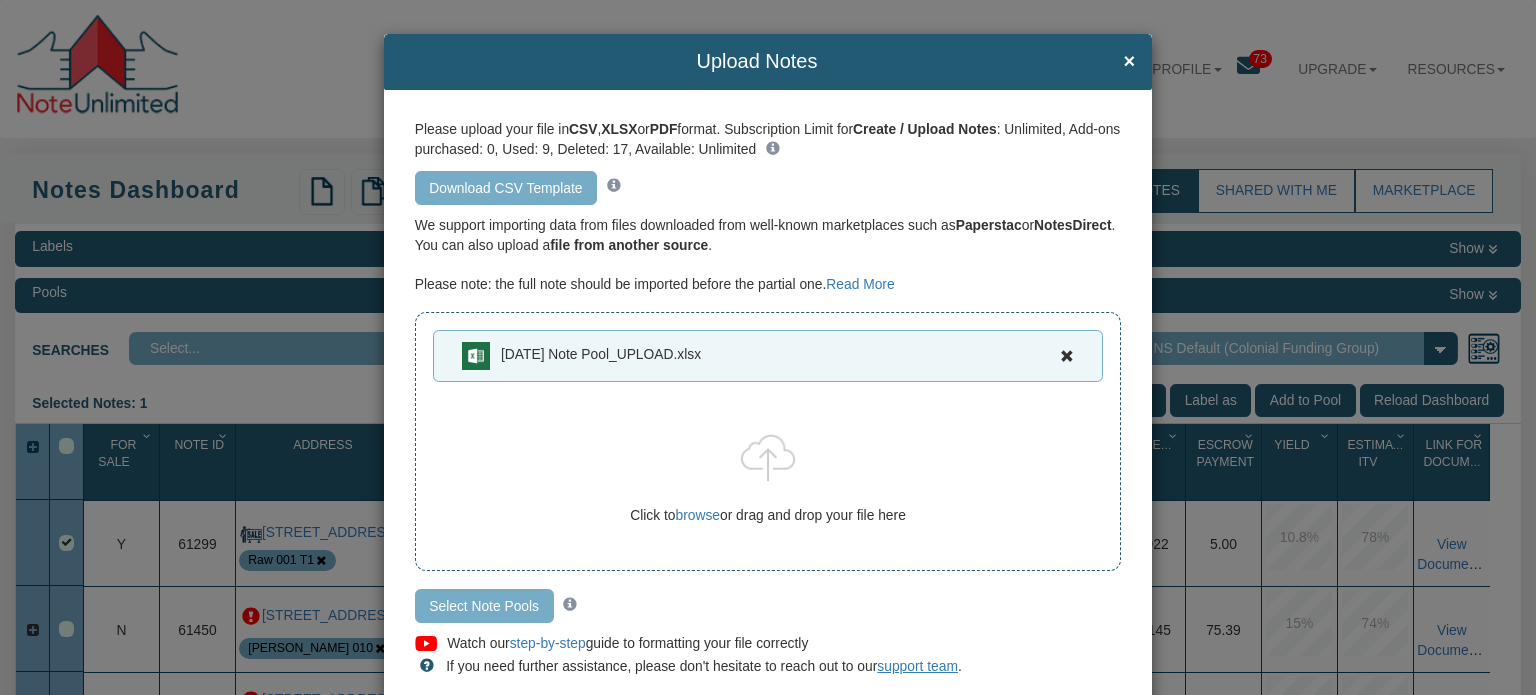 click on "Select Note Pools" at bounding box center (484, 606) 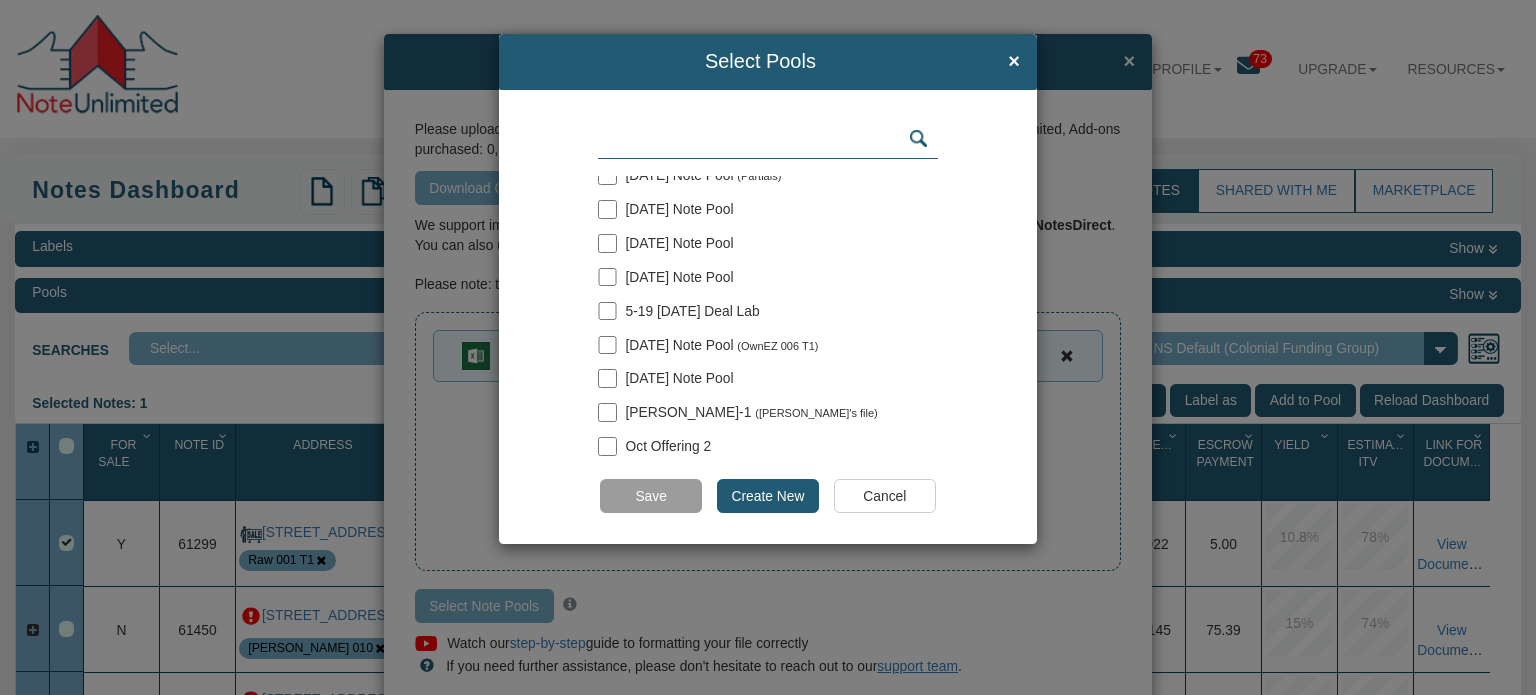 scroll, scrollTop: 197, scrollLeft: 0, axis: vertical 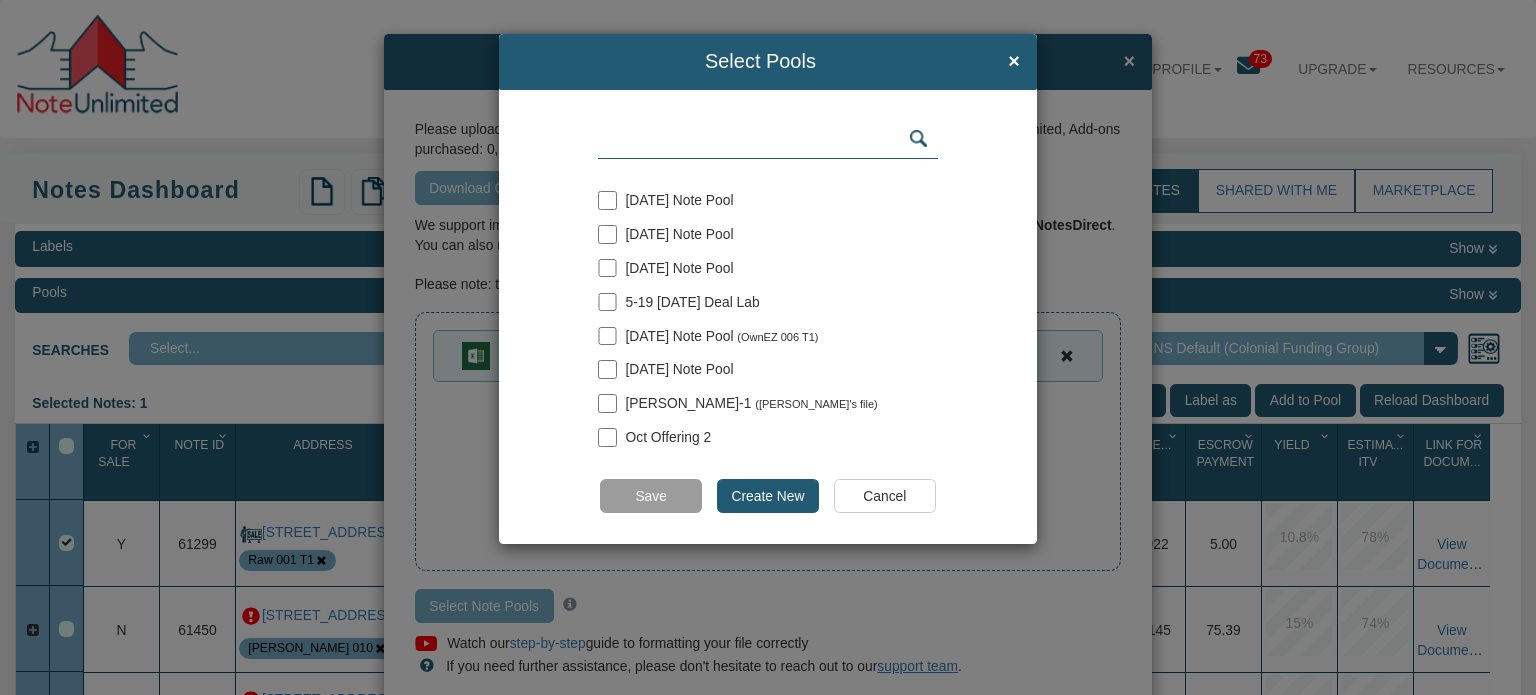 click at bounding box center (607, 369) 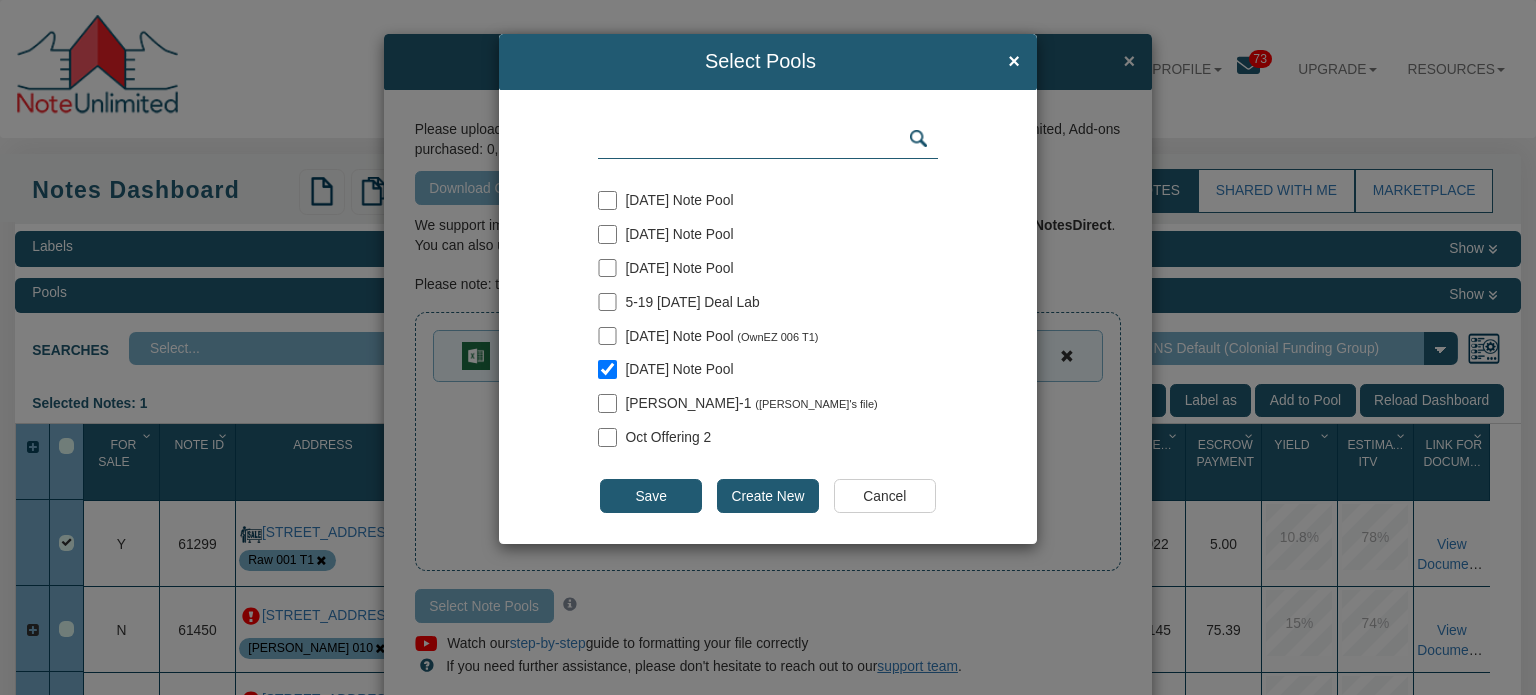 click on "Save" at bounding box center [650, 496] 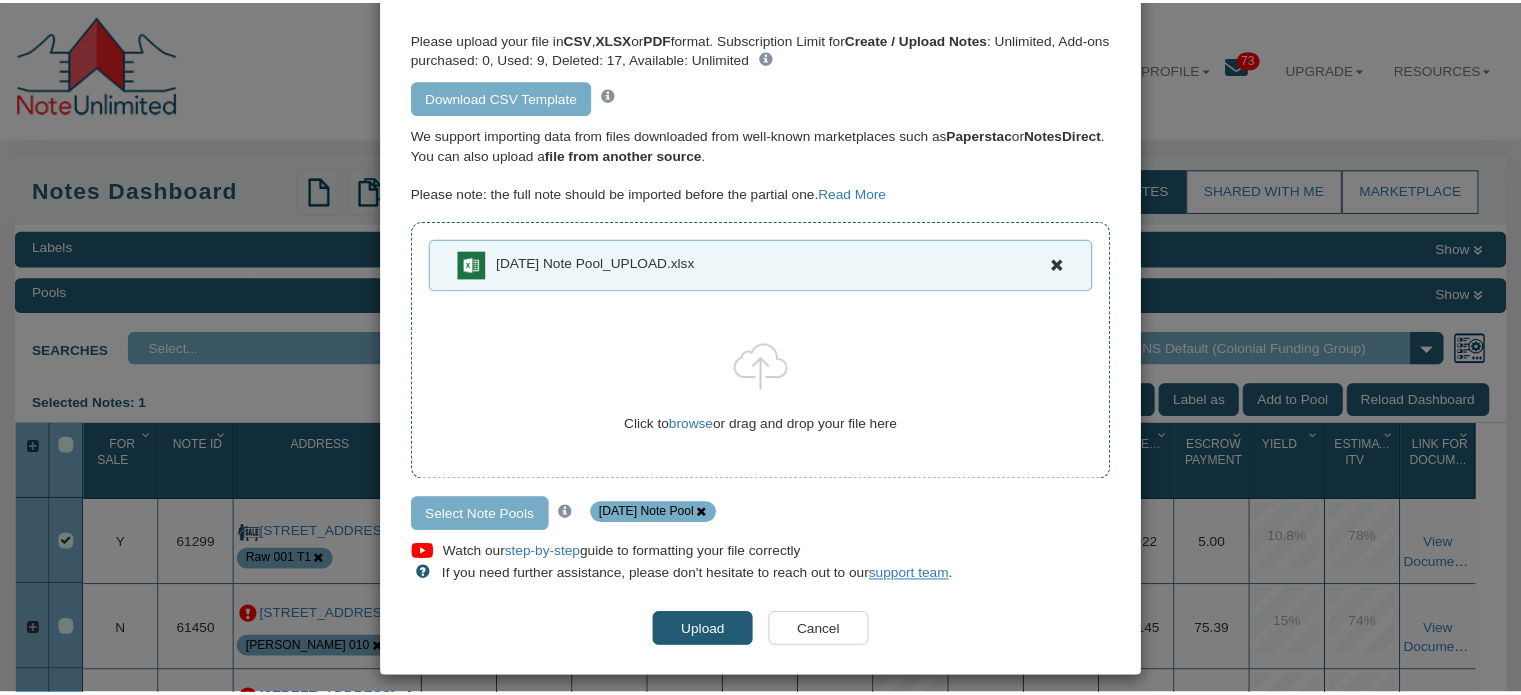 scroll, scrollTop: 106, scrollLeft: 0, axis: vertical 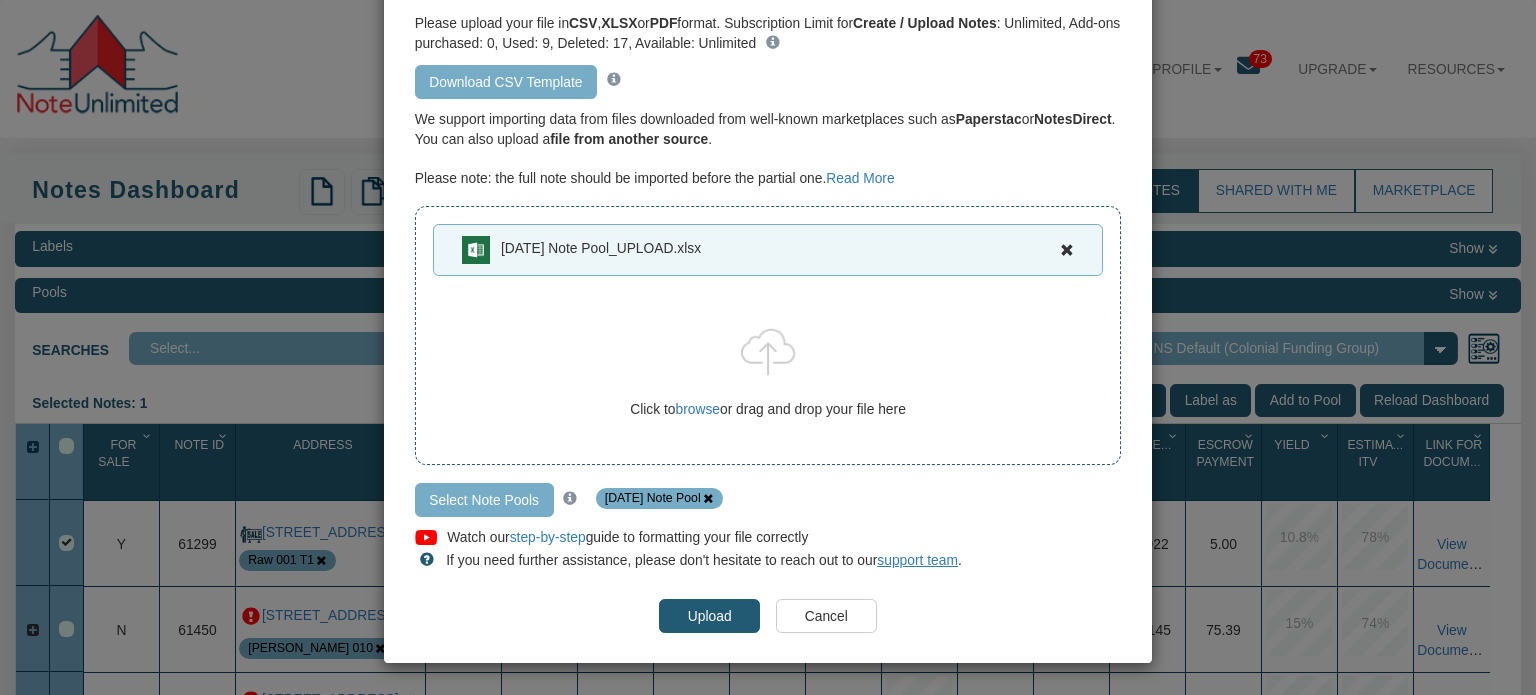 click on "Upload" at bounding box center [709, 616] 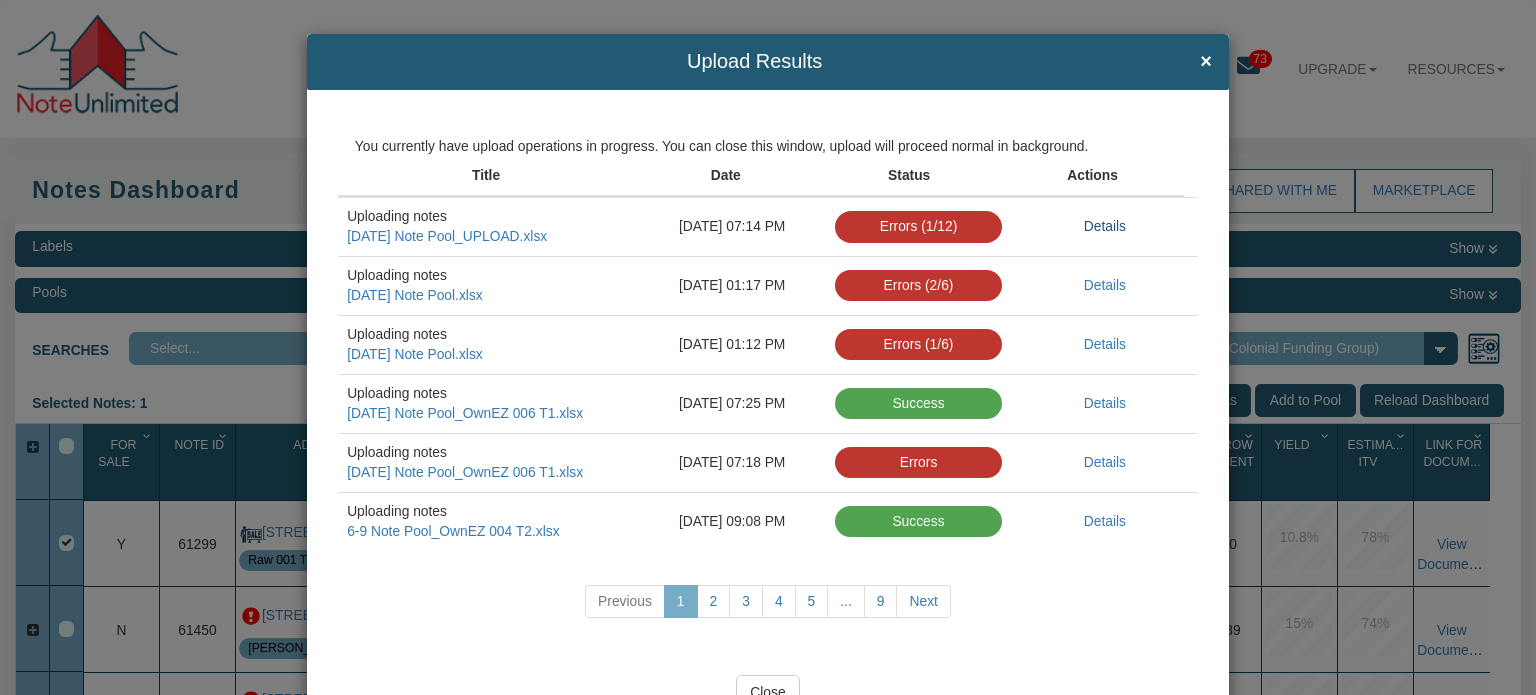 click on "Details" at bounding box center [1105, 226] 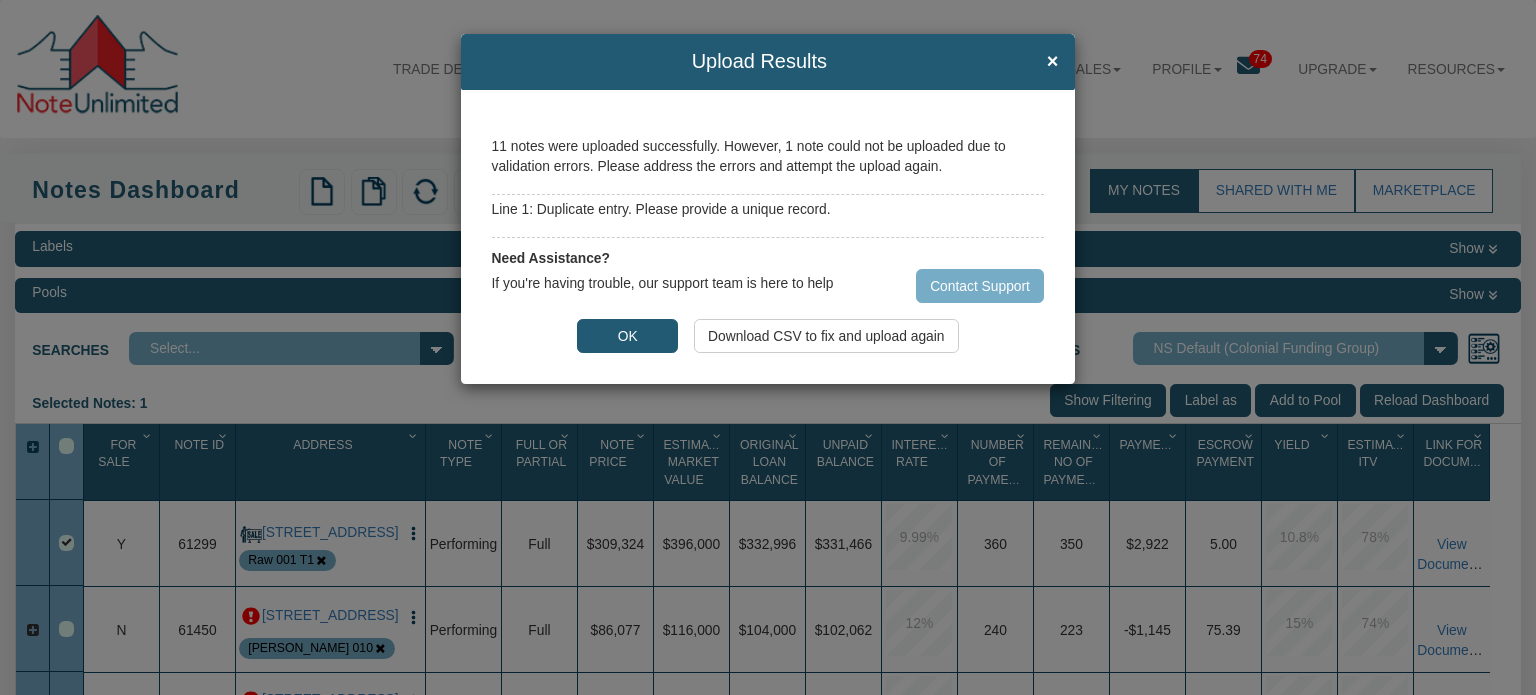 click on "Download CSV to fix and upload again" at bounding box center (827, 336) 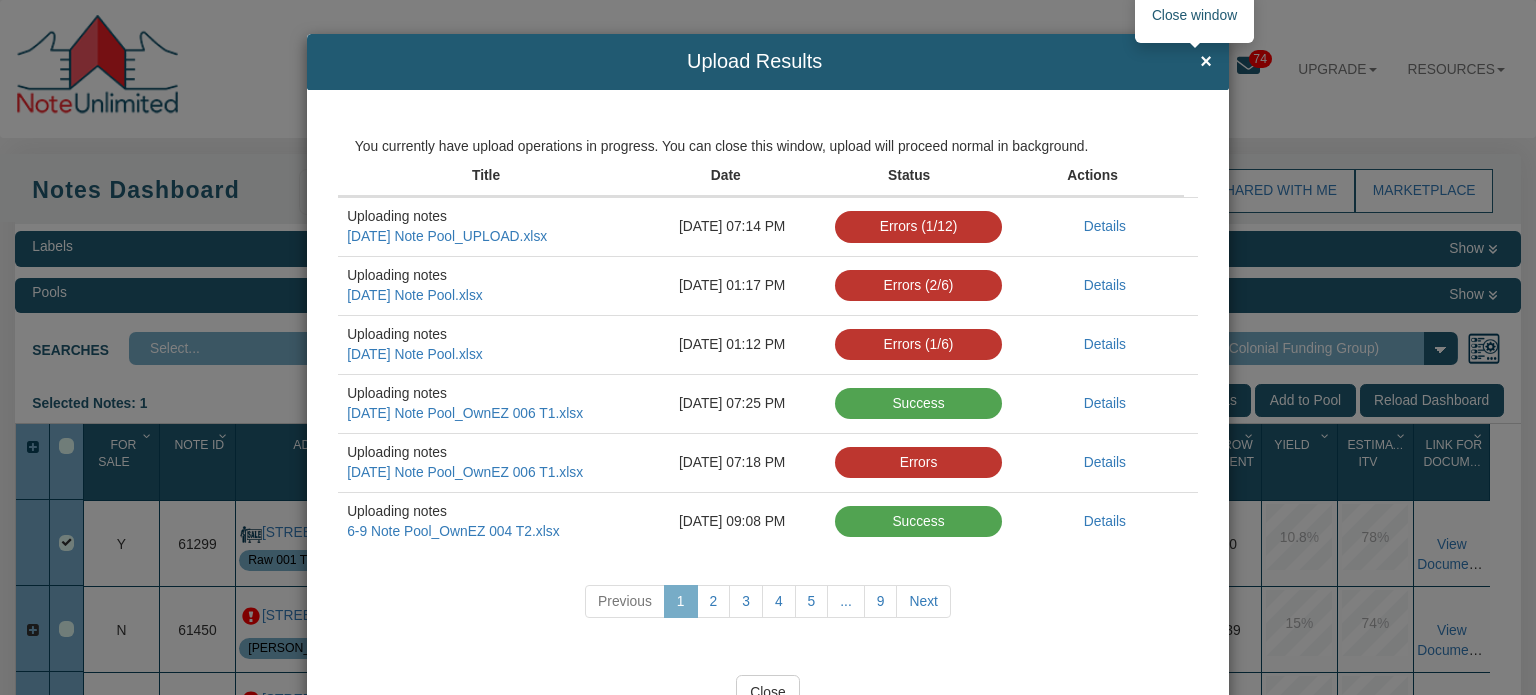 click on "×" at bounding box center (1206, 62) 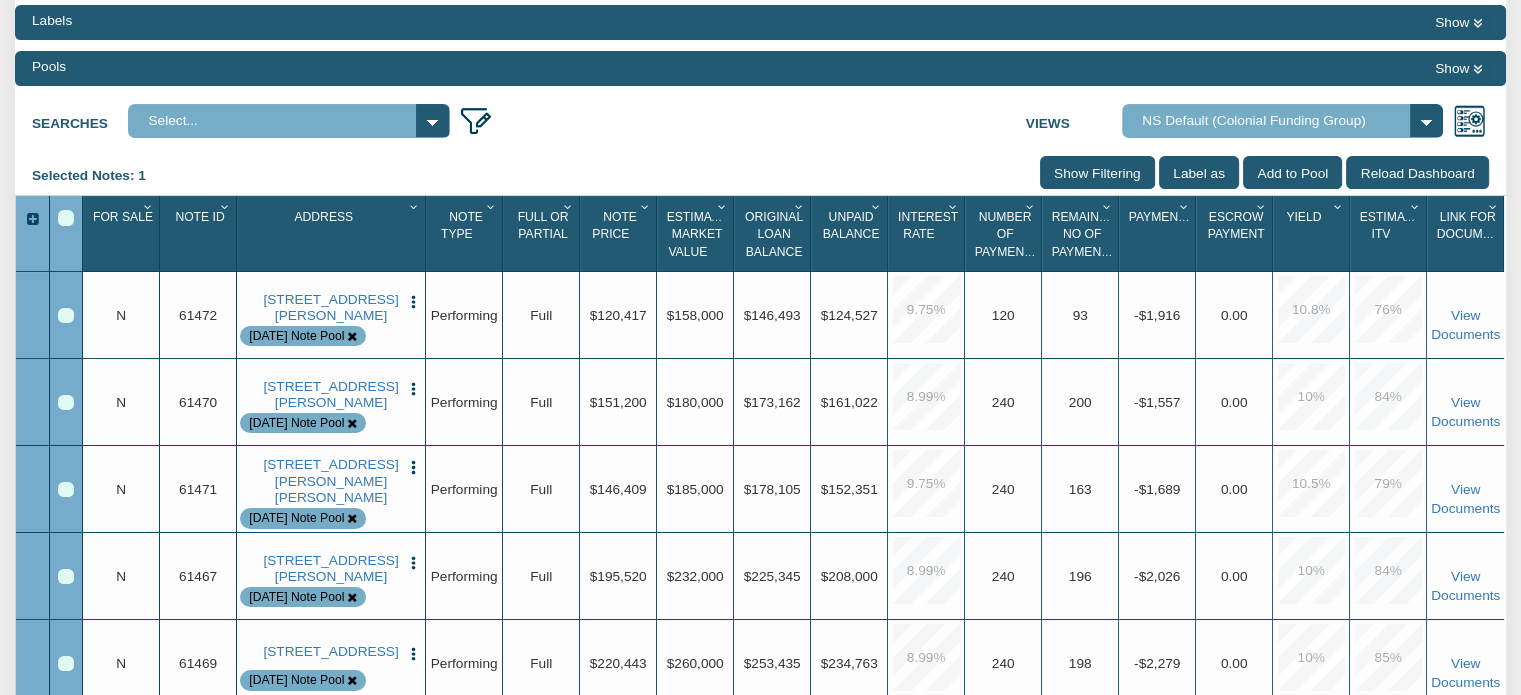 scroll, scrollTop: 236, scrollLeft: 0, axis: vertical 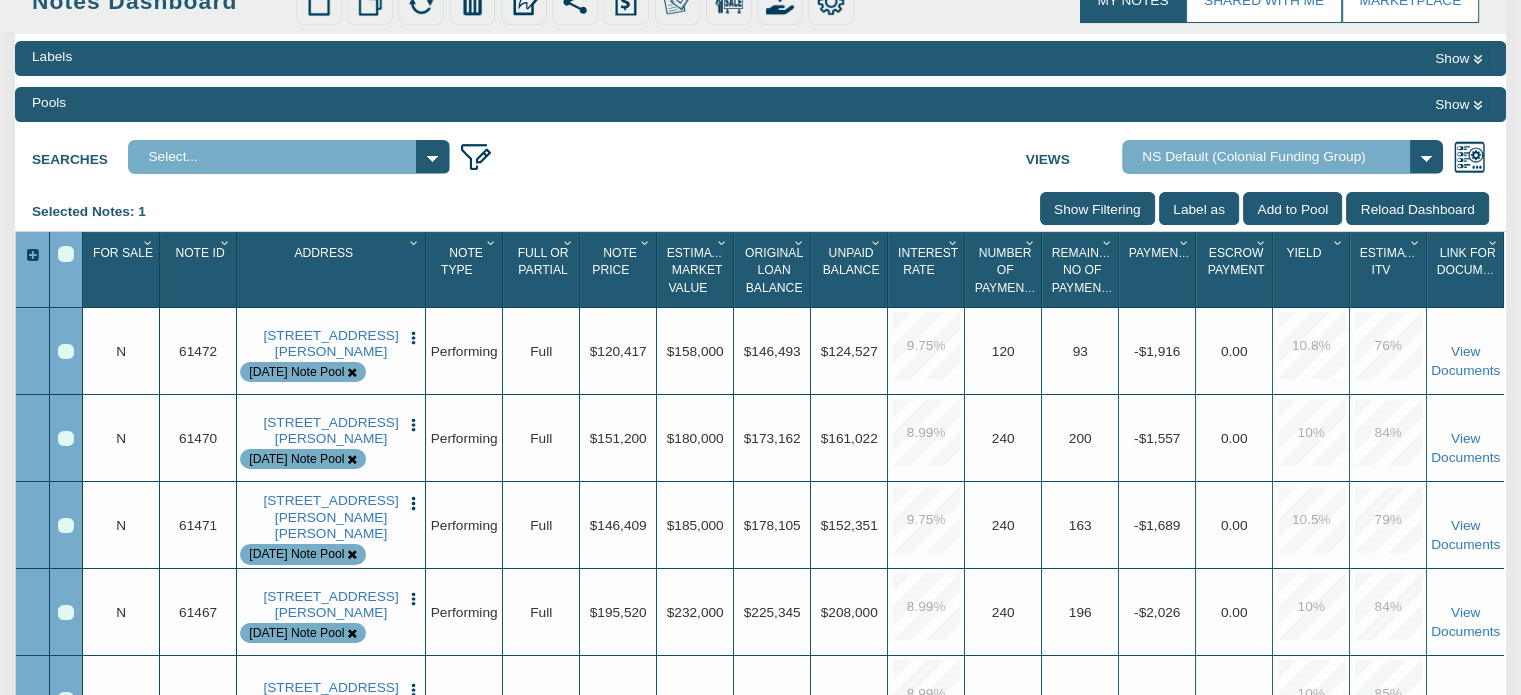 click on "Pools
Show" at bounding box center [760, 104] 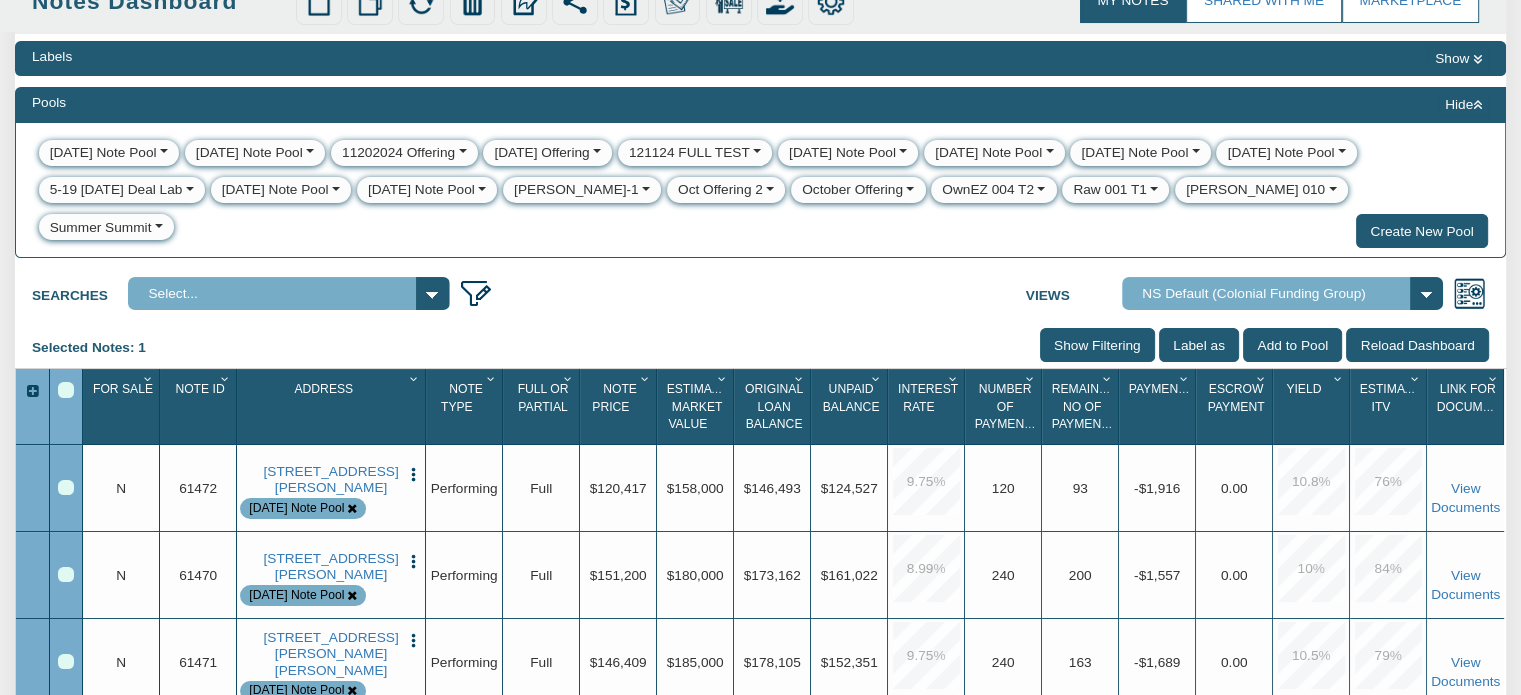 click on "[DATE] Note Pool" at bounding box center (421, 190) 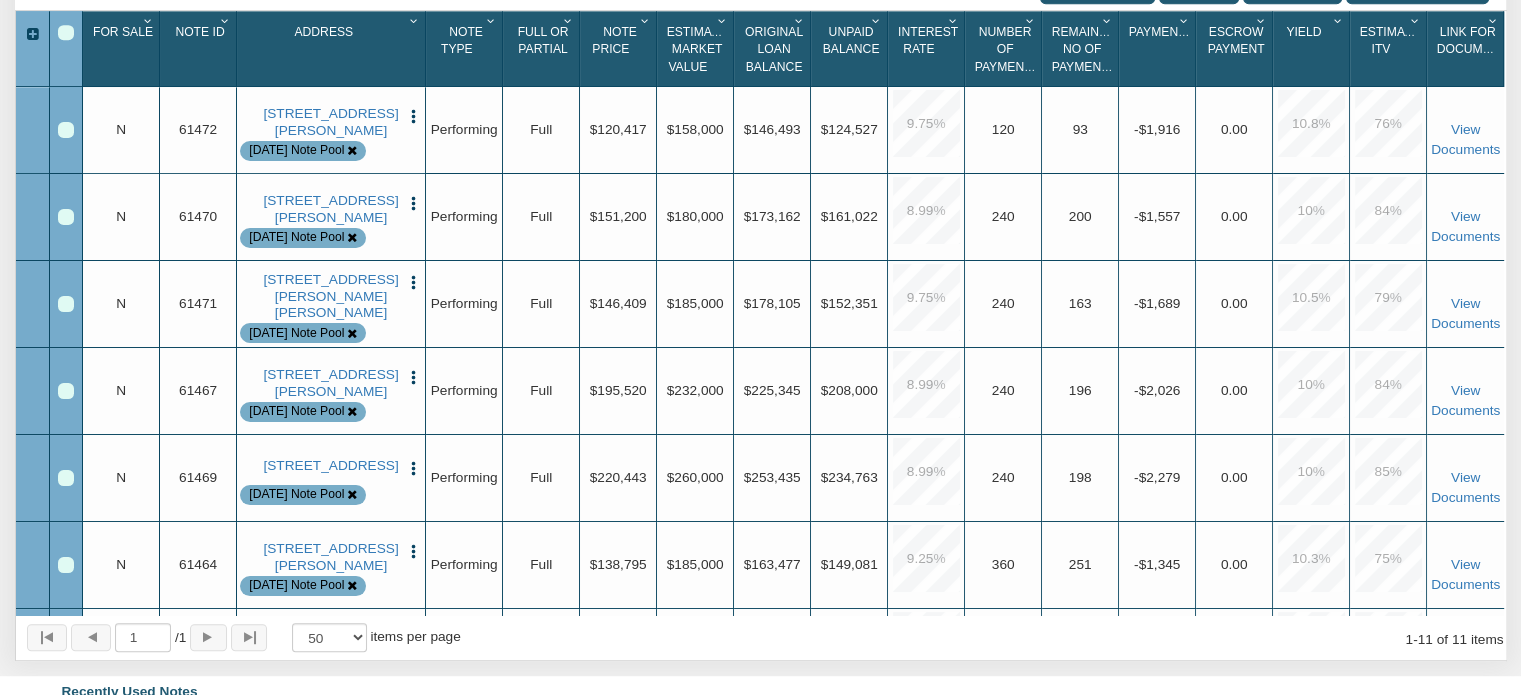 scroll, scrollTop: 969, scrollLeft: 0, axis: vertical 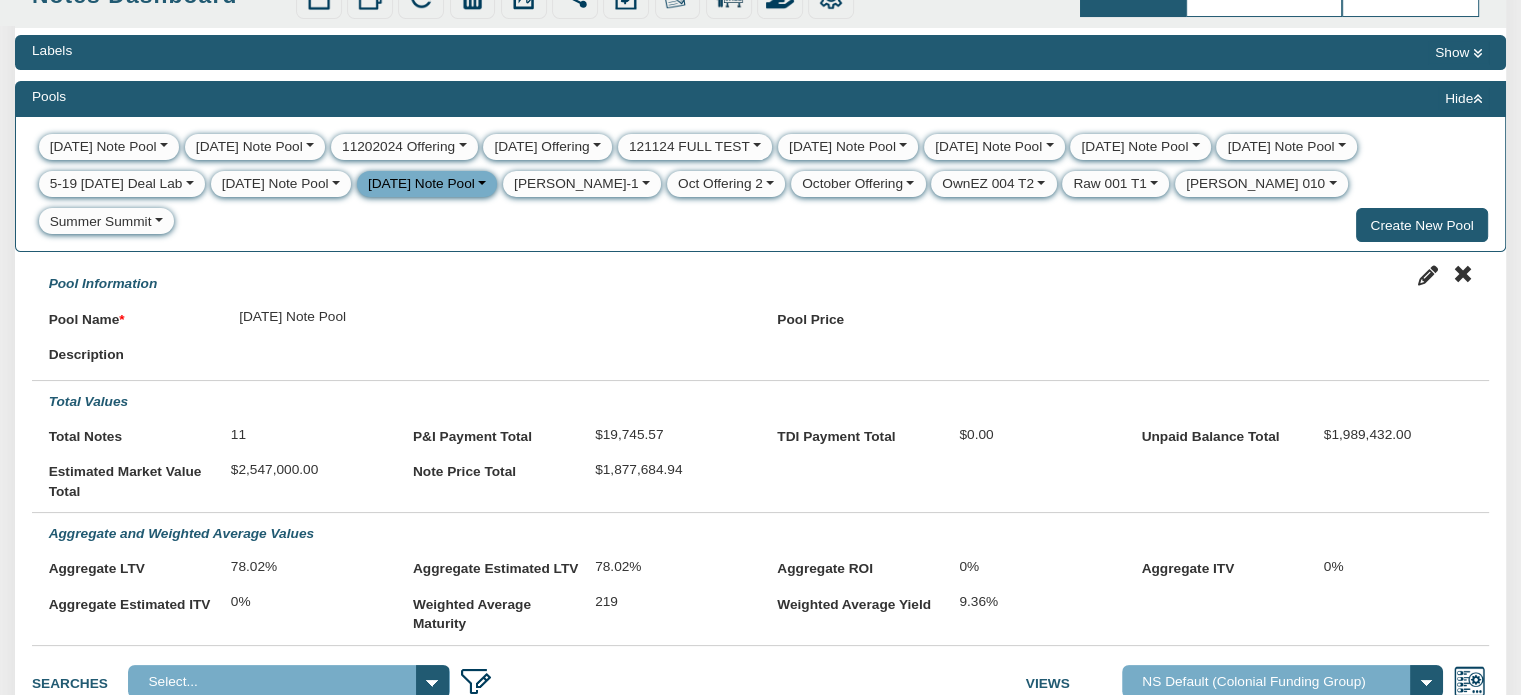 click on "Hide" at bounding box center (1463, 99) 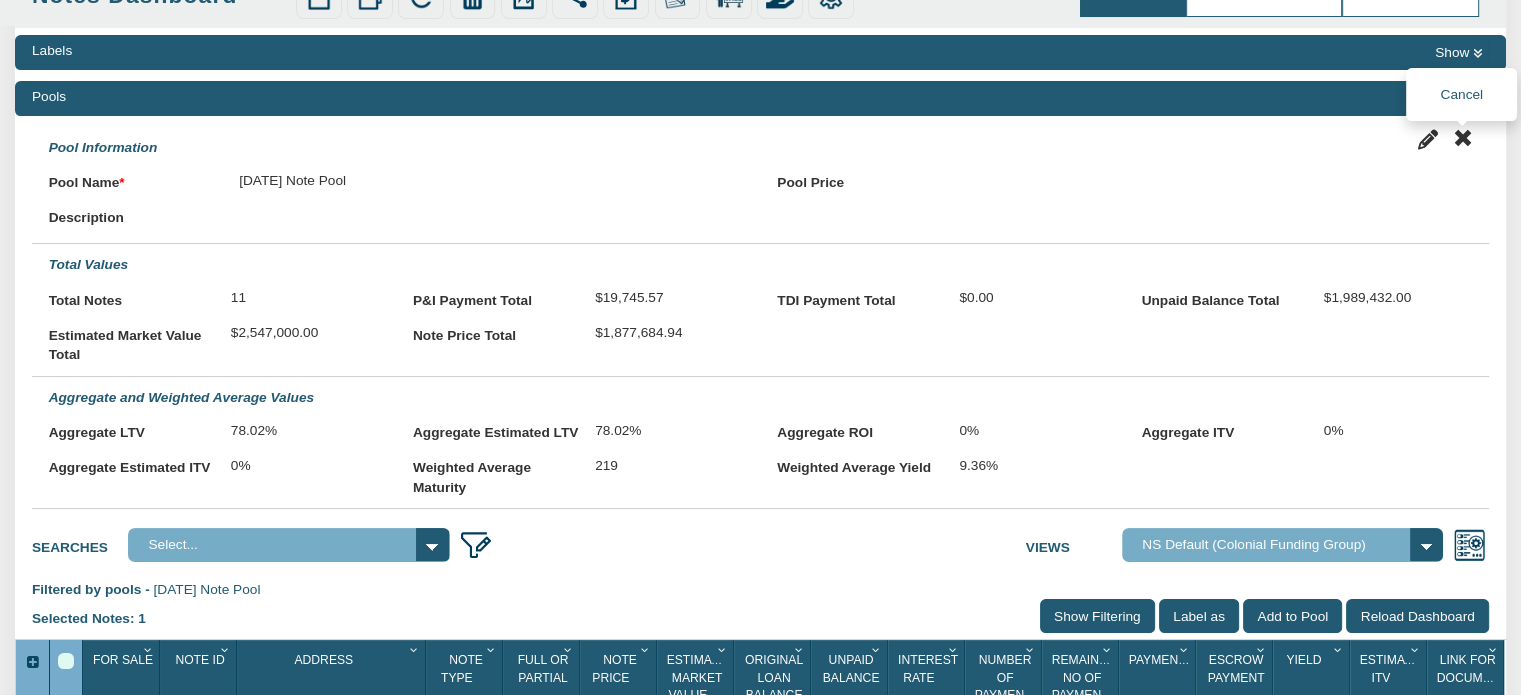 click at bounding box center (1462, 138) 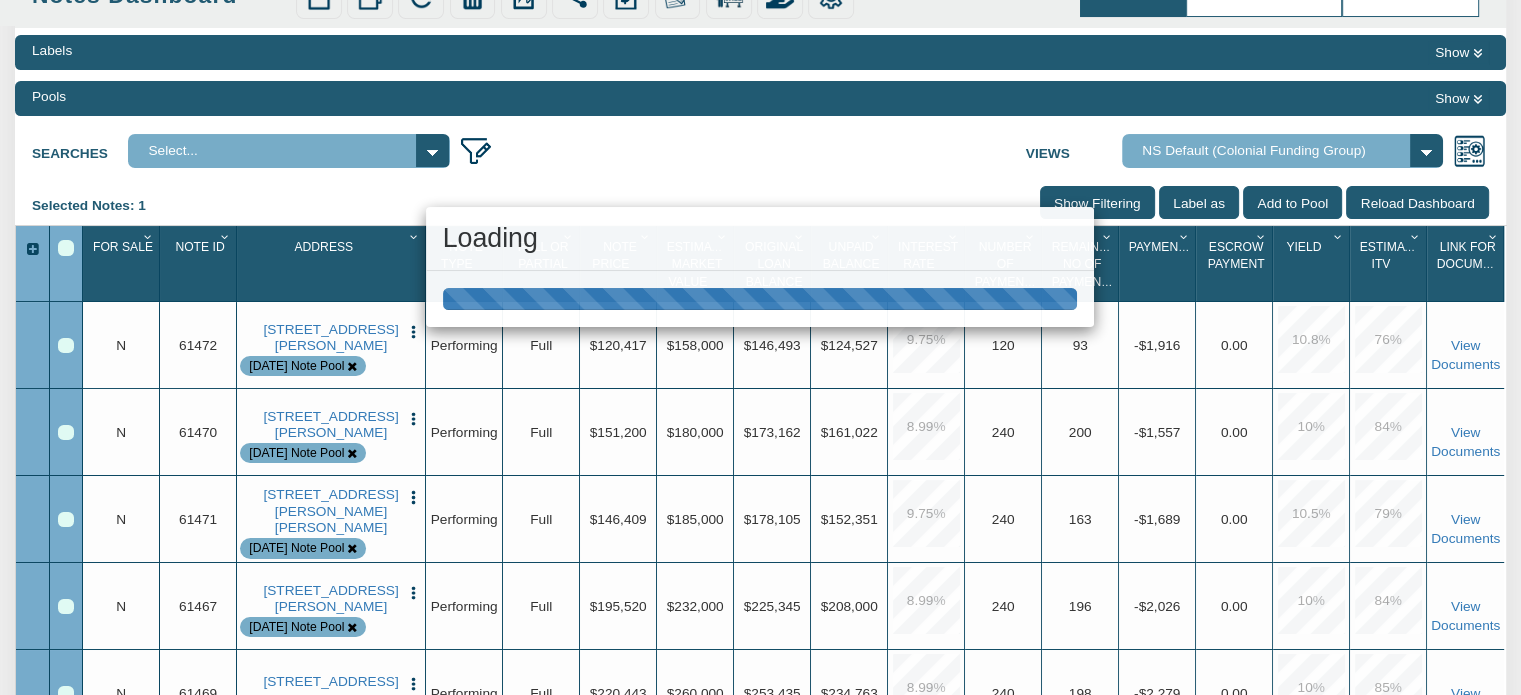 scroll, scrollTop: 0, scrollLeft: 0, axis: both 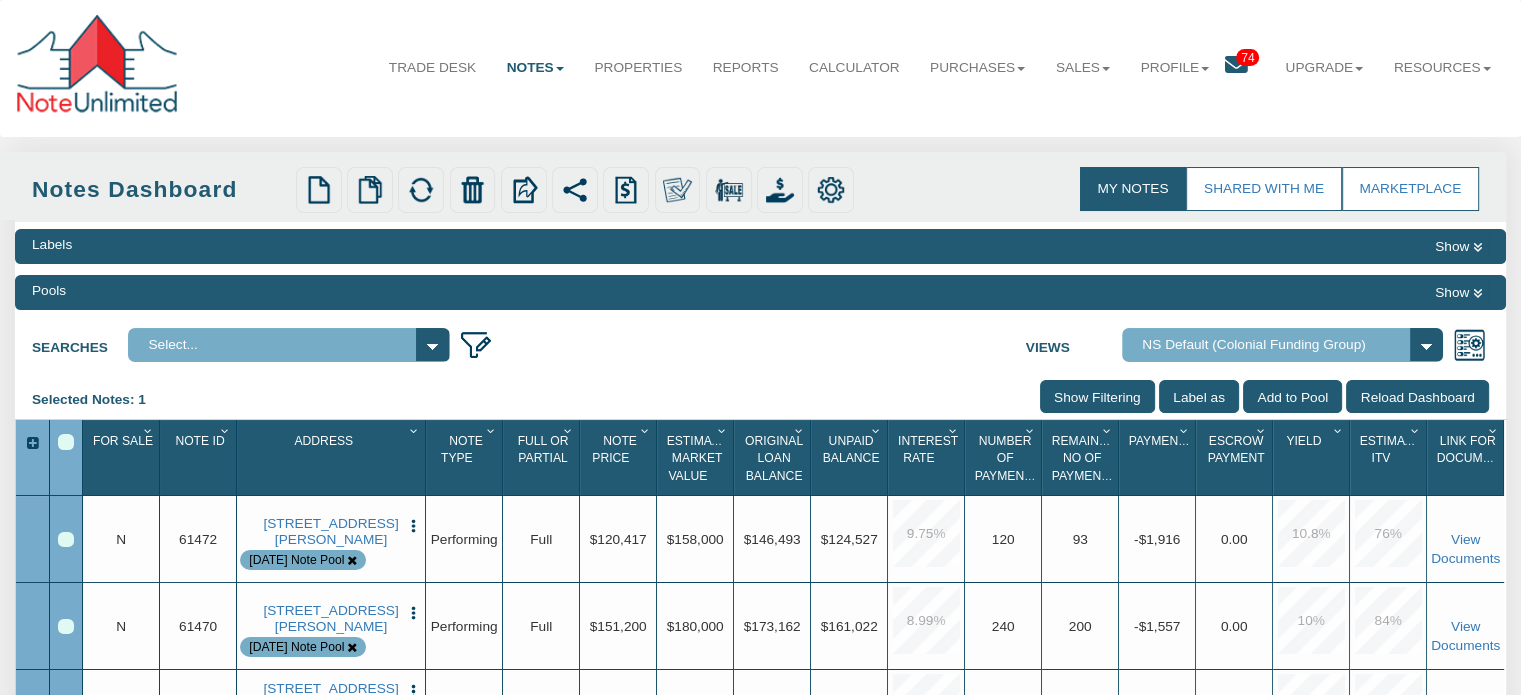 click at bounding box center (1477, 293) 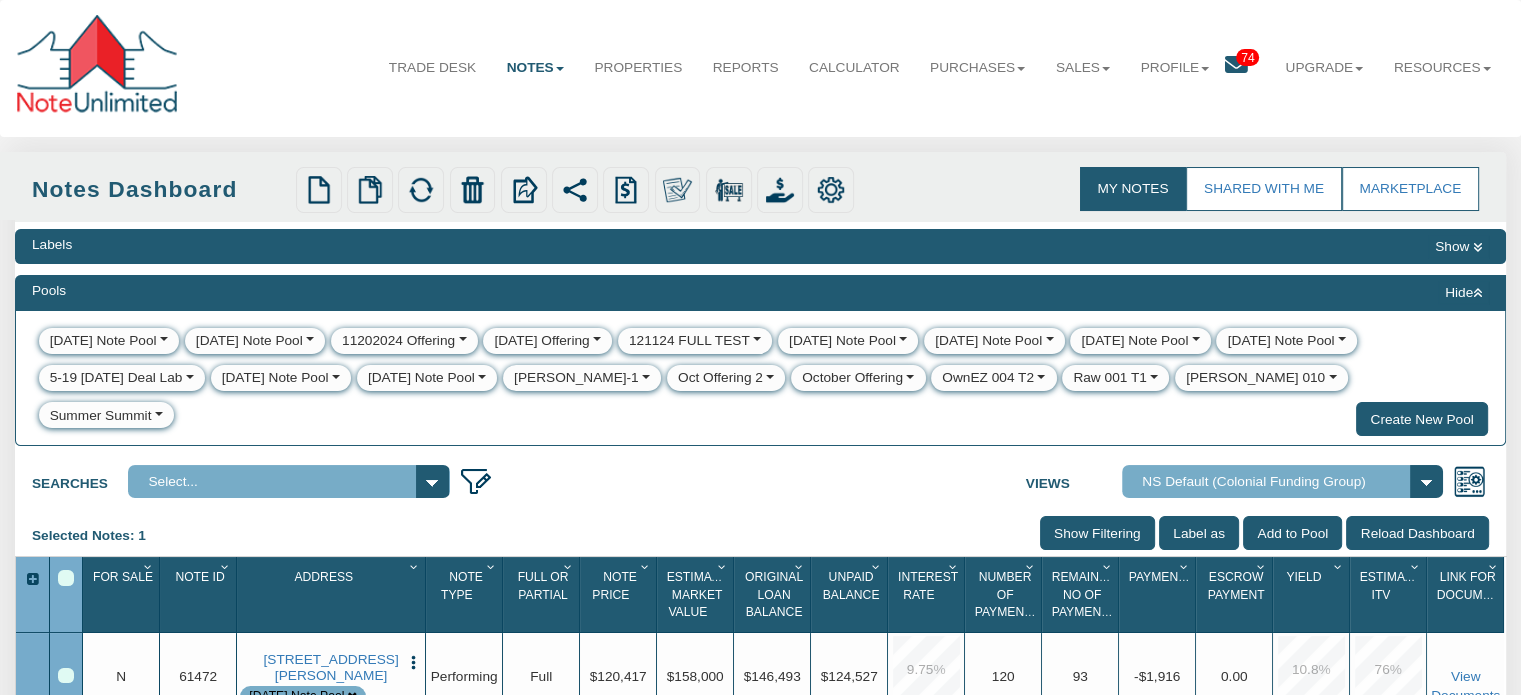 click on "[DATE] Note Pool" at bounding box center (421, 378) 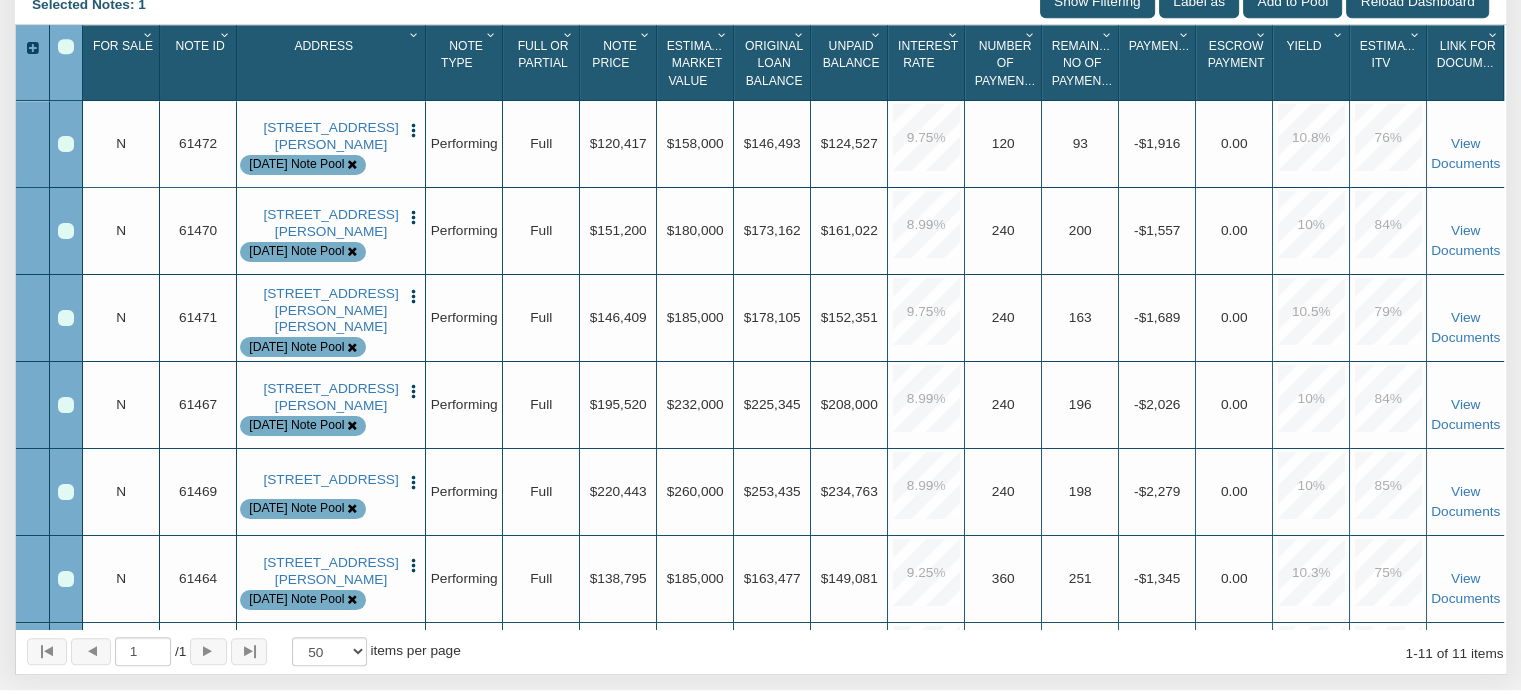 scroll, scrollTop: 943, scrollLeft: 0, axis: vertical 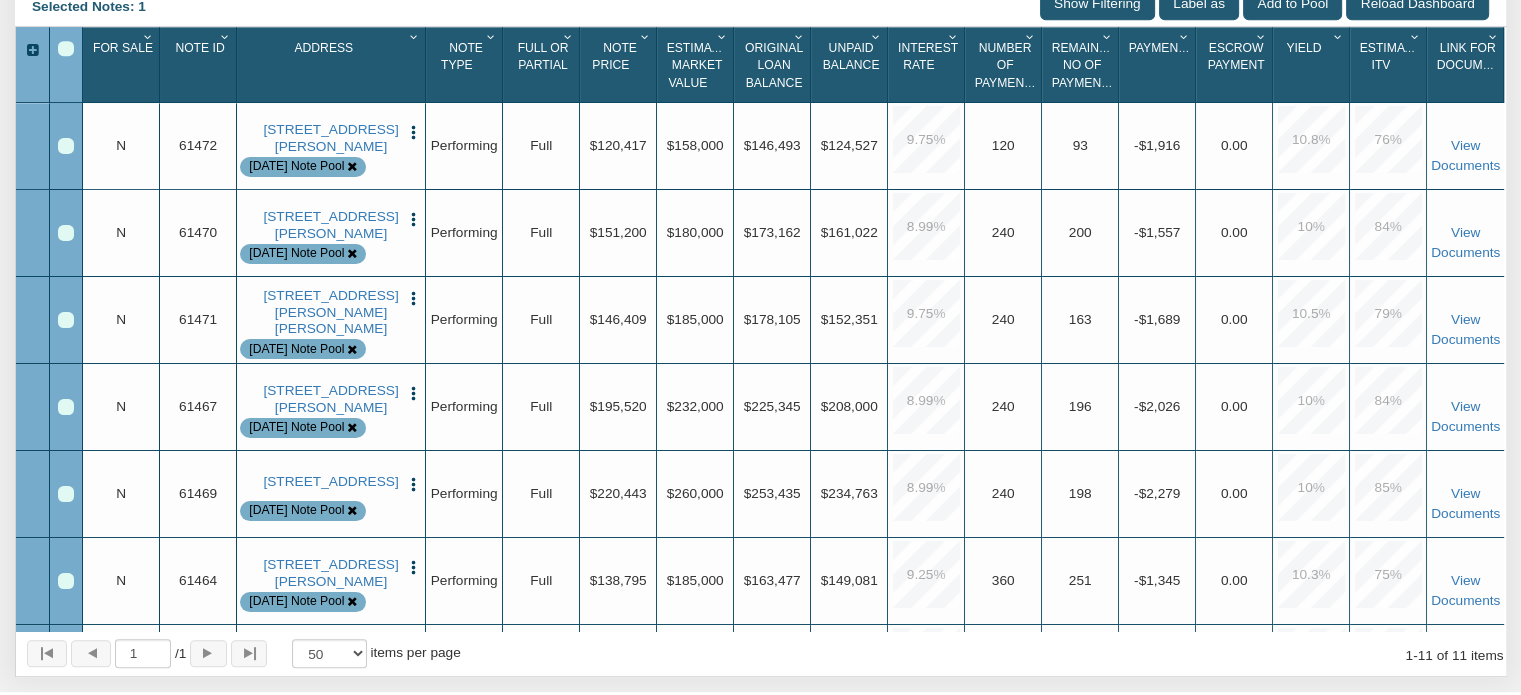click at bounding box center (66, 49) 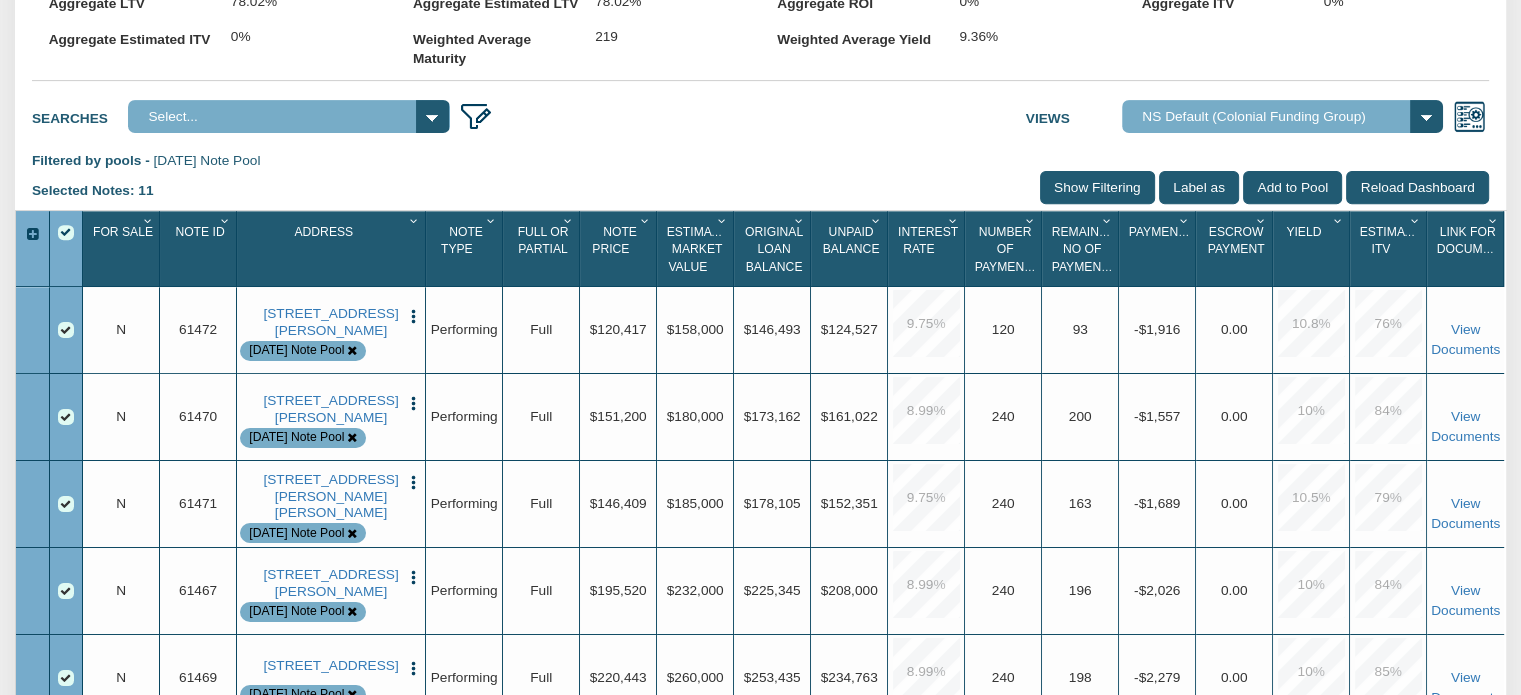 scroll, scrollTop: 733, scrollLeft: 0, axis: vertical 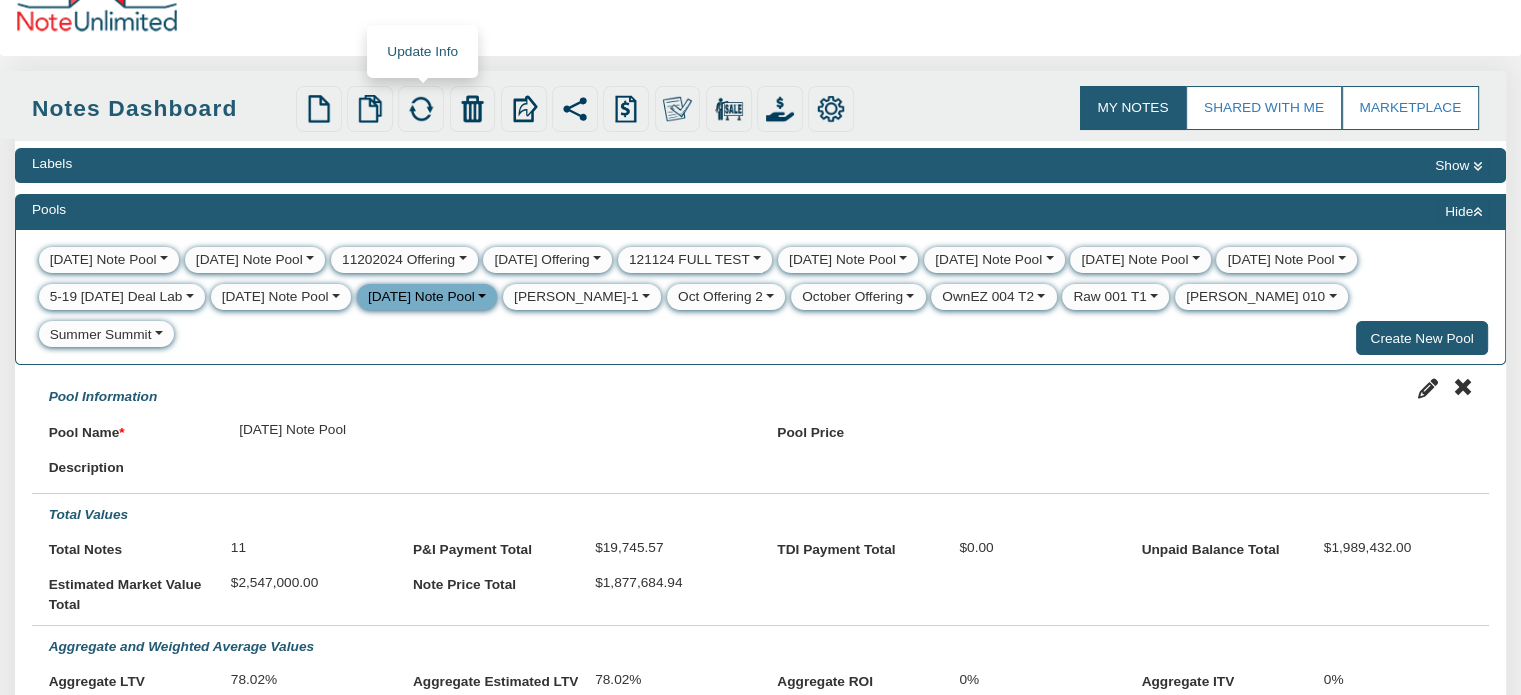 click at bounding box center (421, 109) 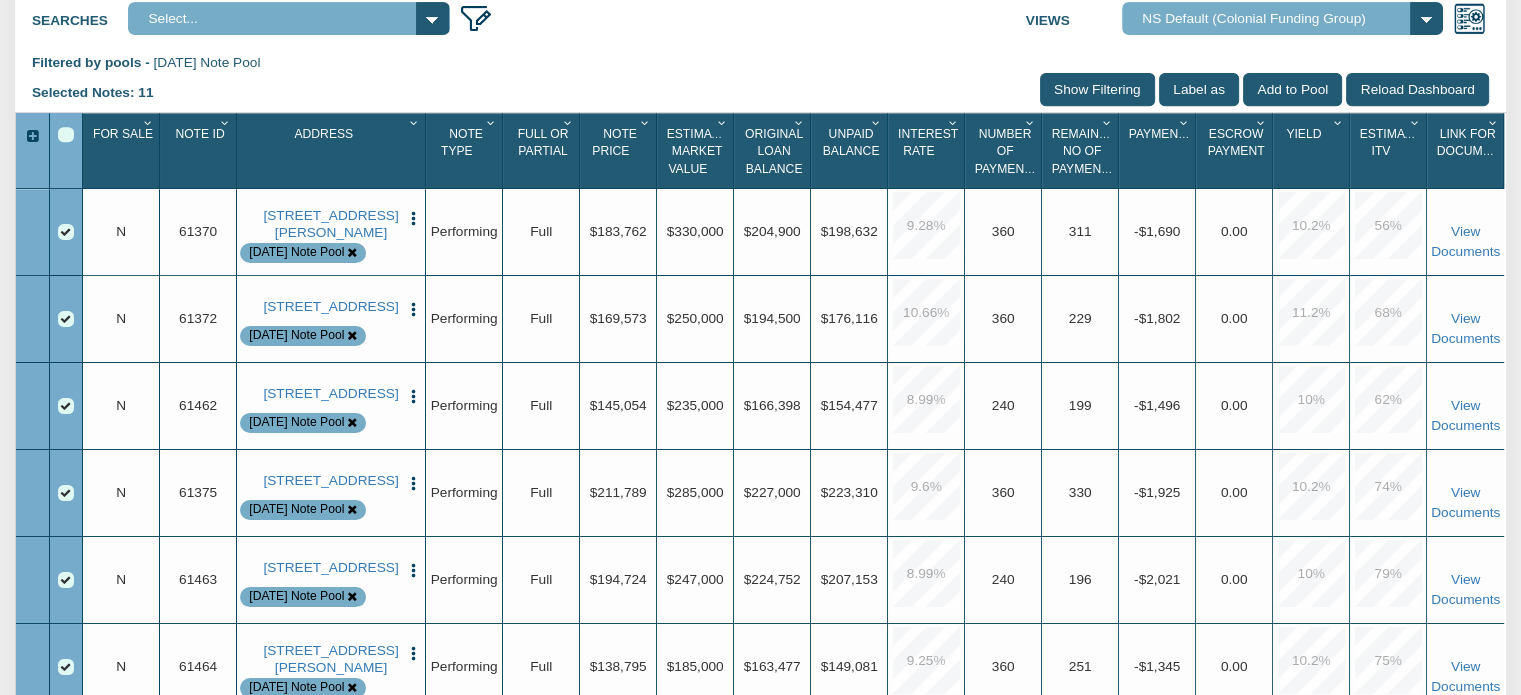 scroll, scrollTop: 870, scrollLeft: 0, axis: vertical 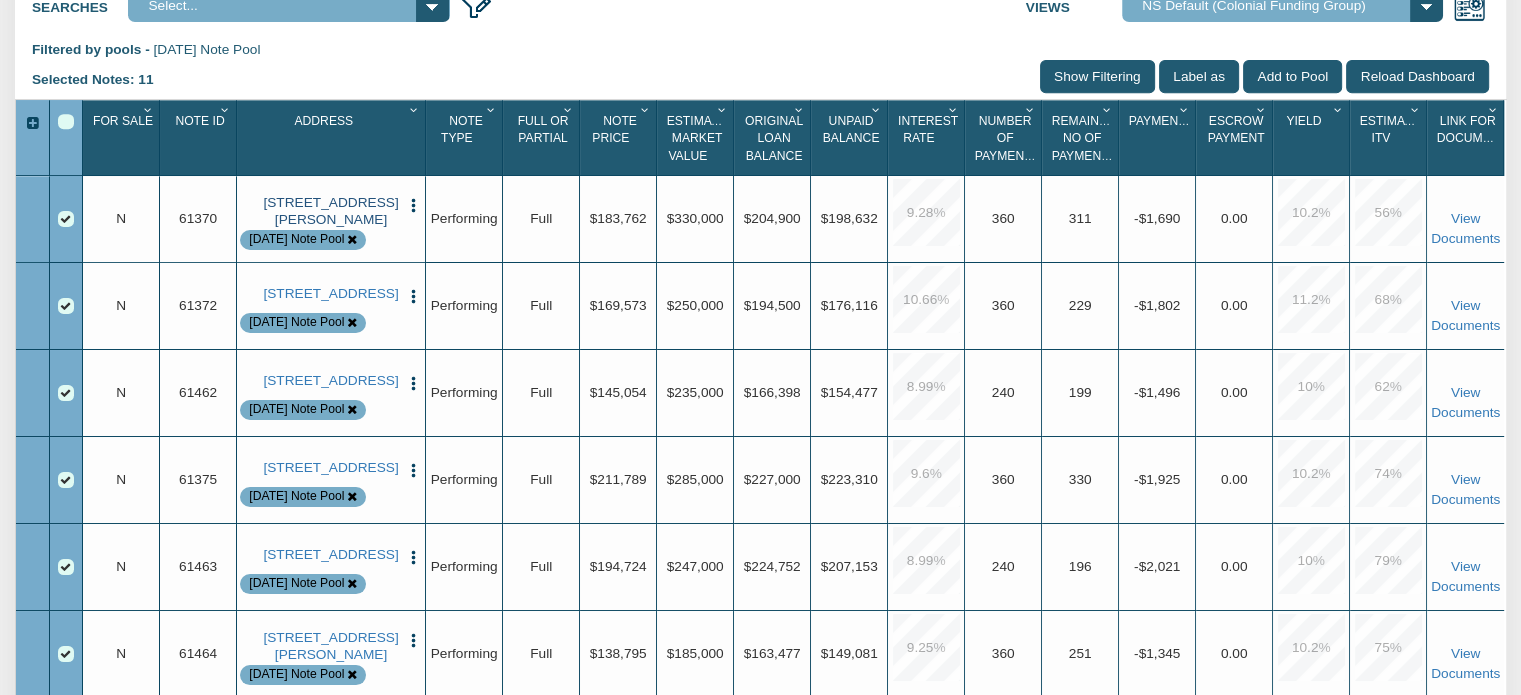 click on "[STREET_ADDRESS][PERSON_NAME]" at bounding box center (331, 211) 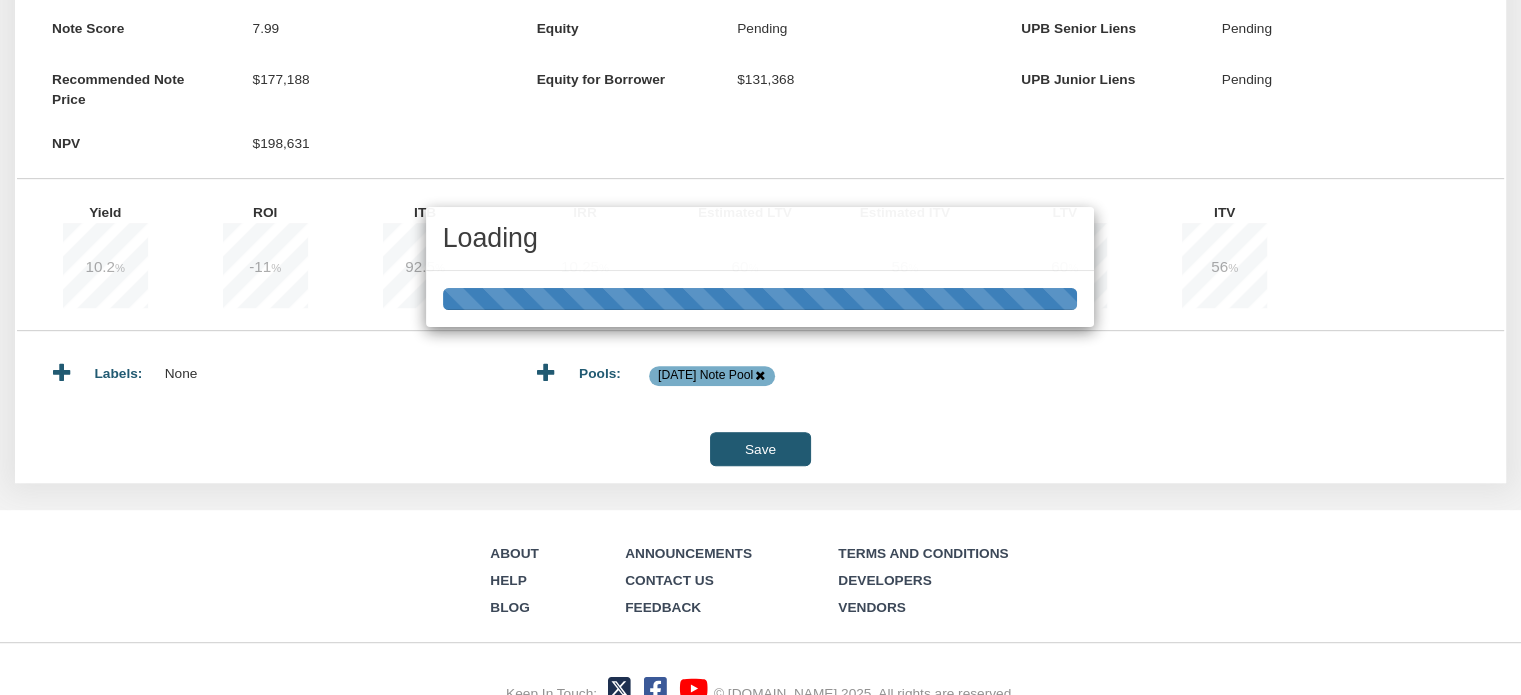 scroll, scrollTop: 0, scrollLeft: 0, axis: both 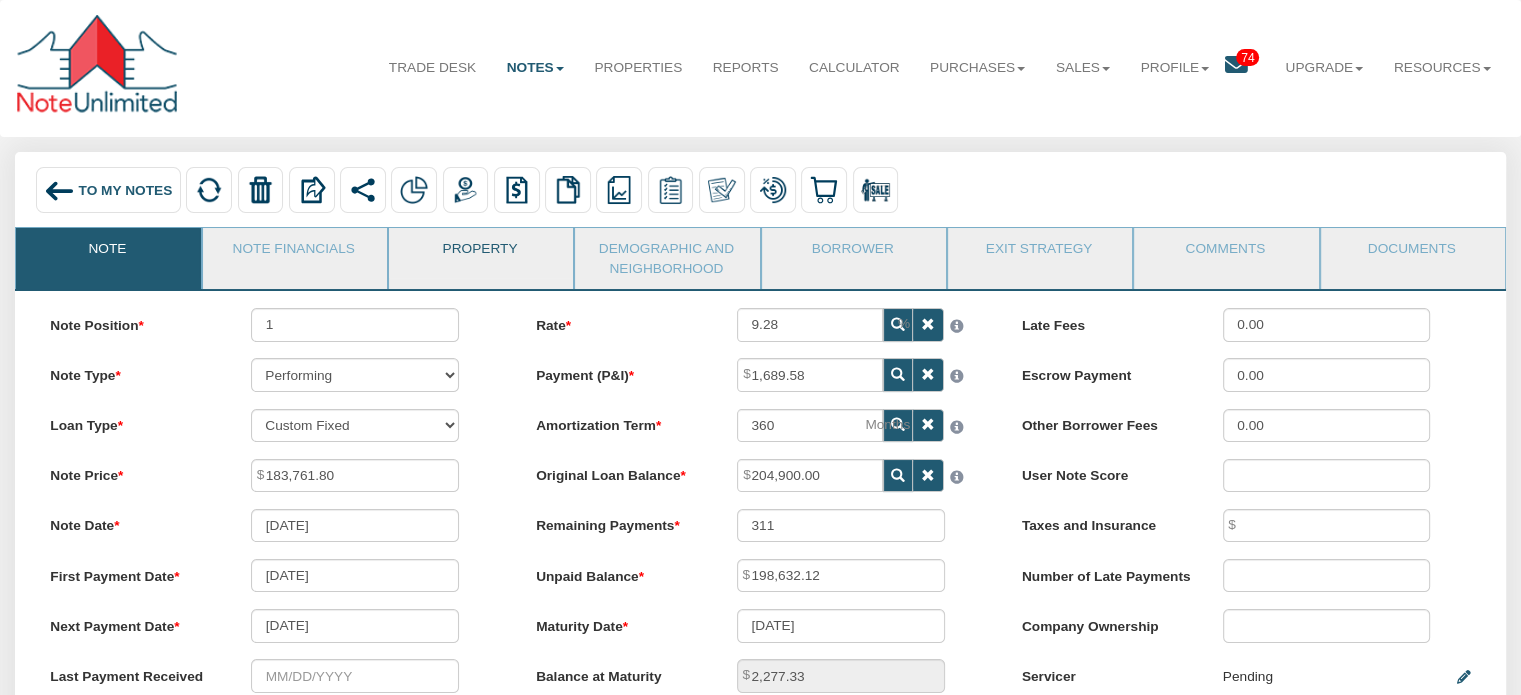 click on "Property" at bounding box center (480, 253) 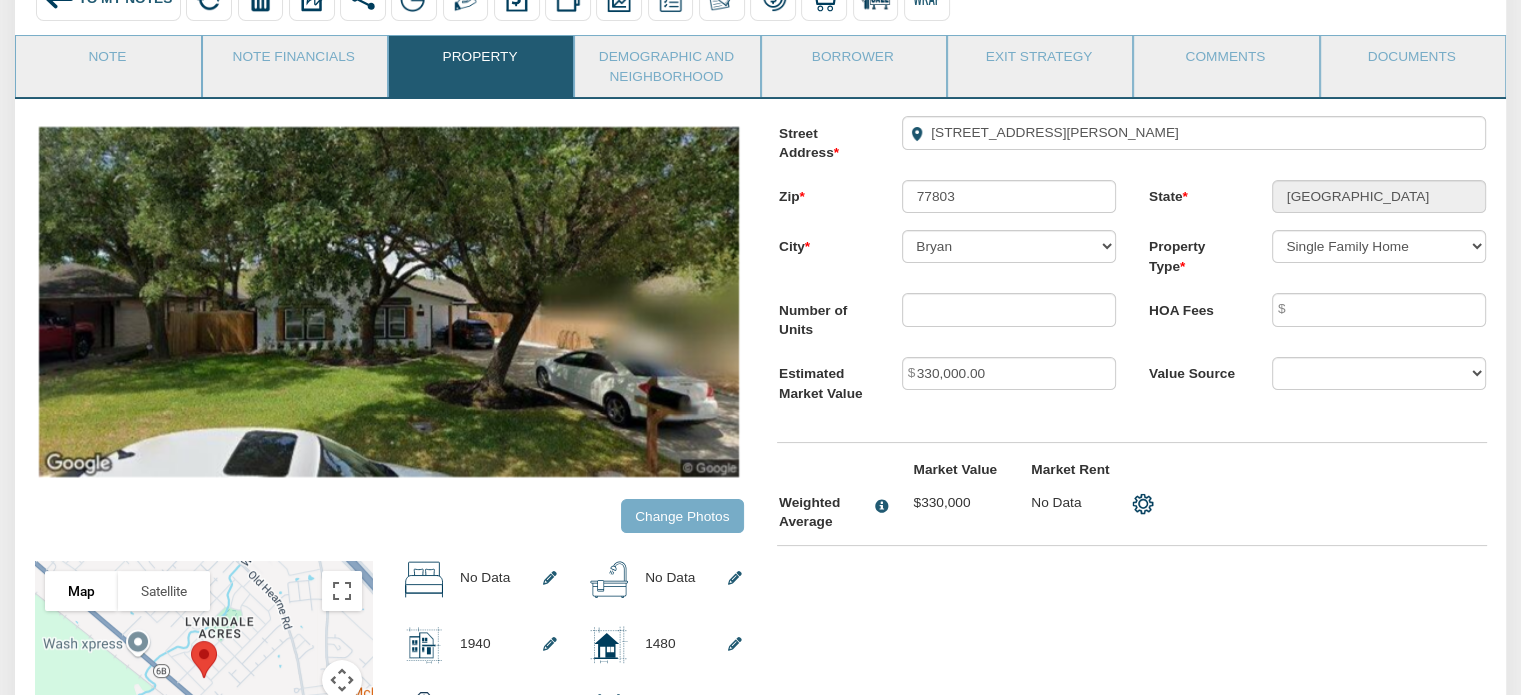 scroll, scrollTop: 196, scrollLeft: 0, axis: vertical 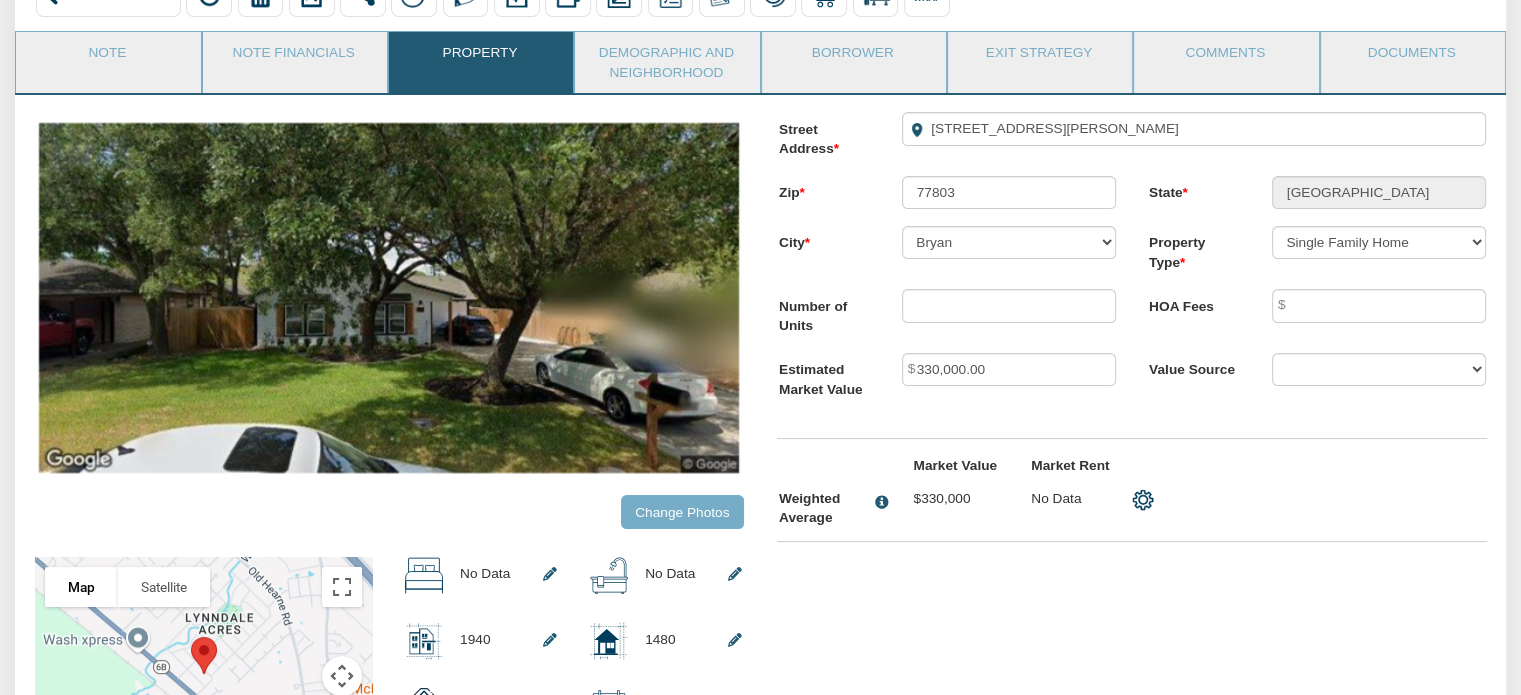 click on "Change Photos" at bounding box center [682, 511] 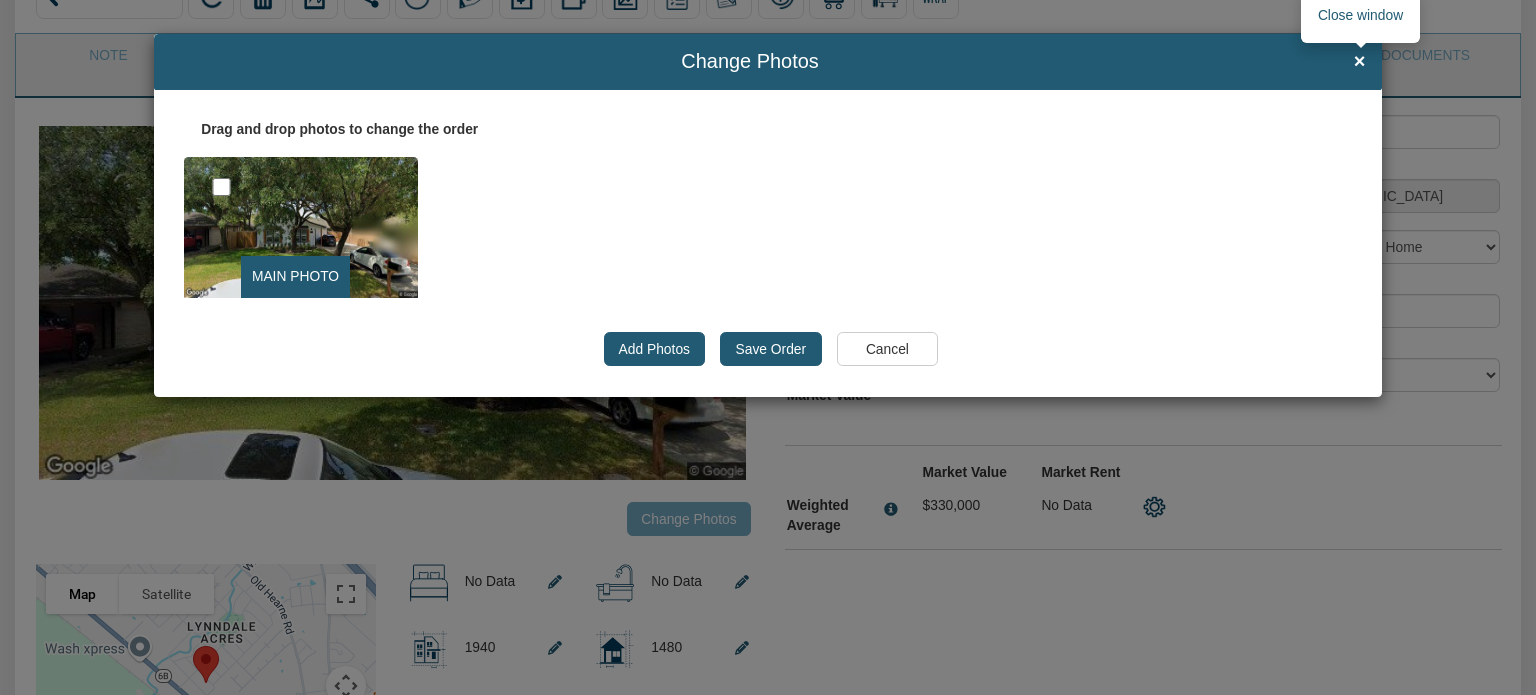 click on "×" at bounding box center [1360, 62] 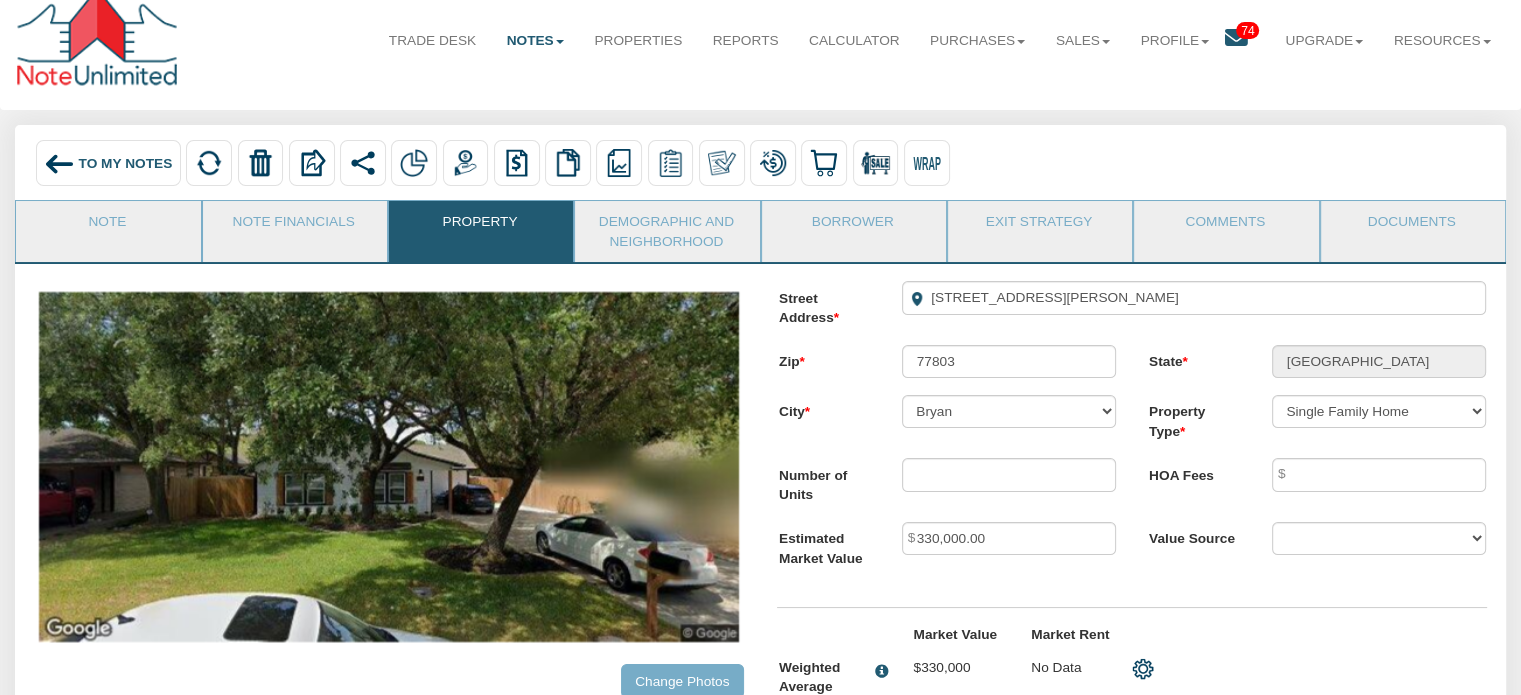 scroll, scrollTop: 0, scrollLeft: 0, axis: both 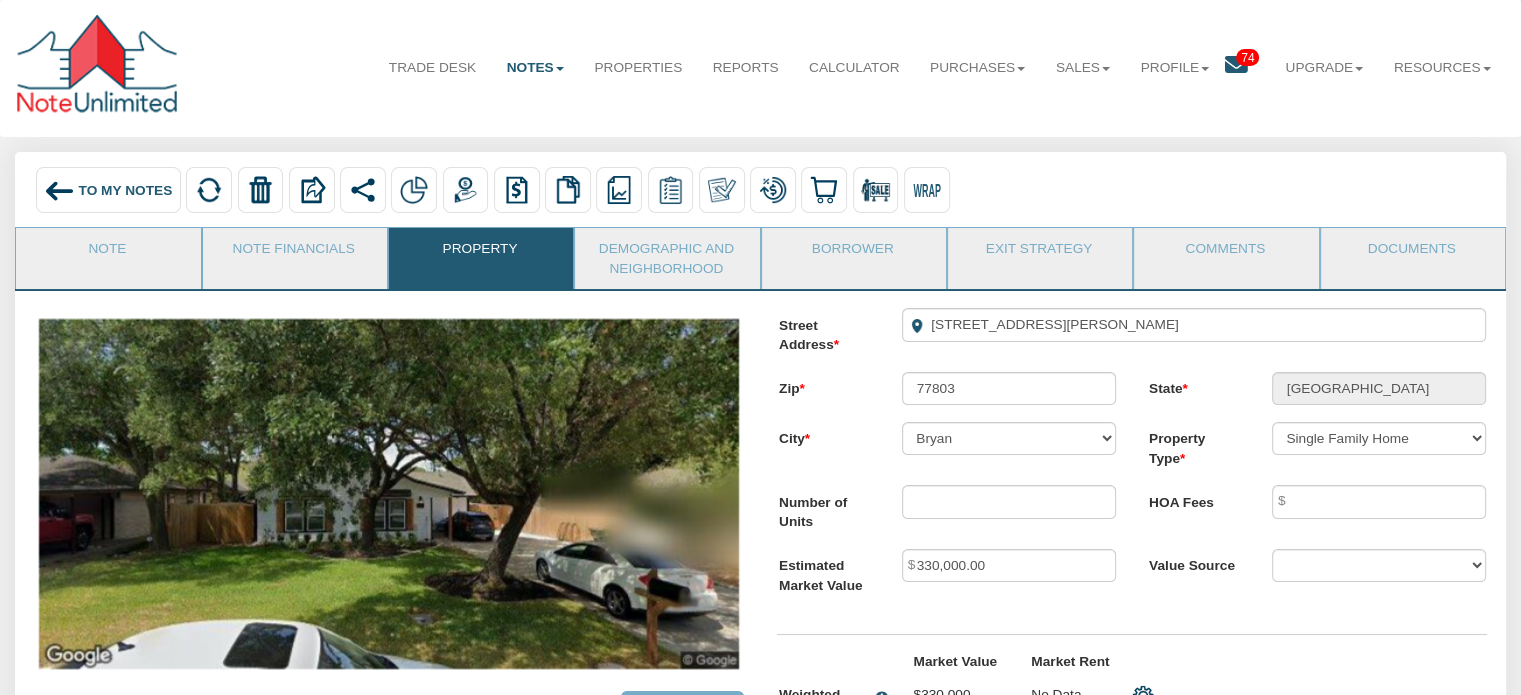 click on "To My Notes" at bounding box center [126, 189] 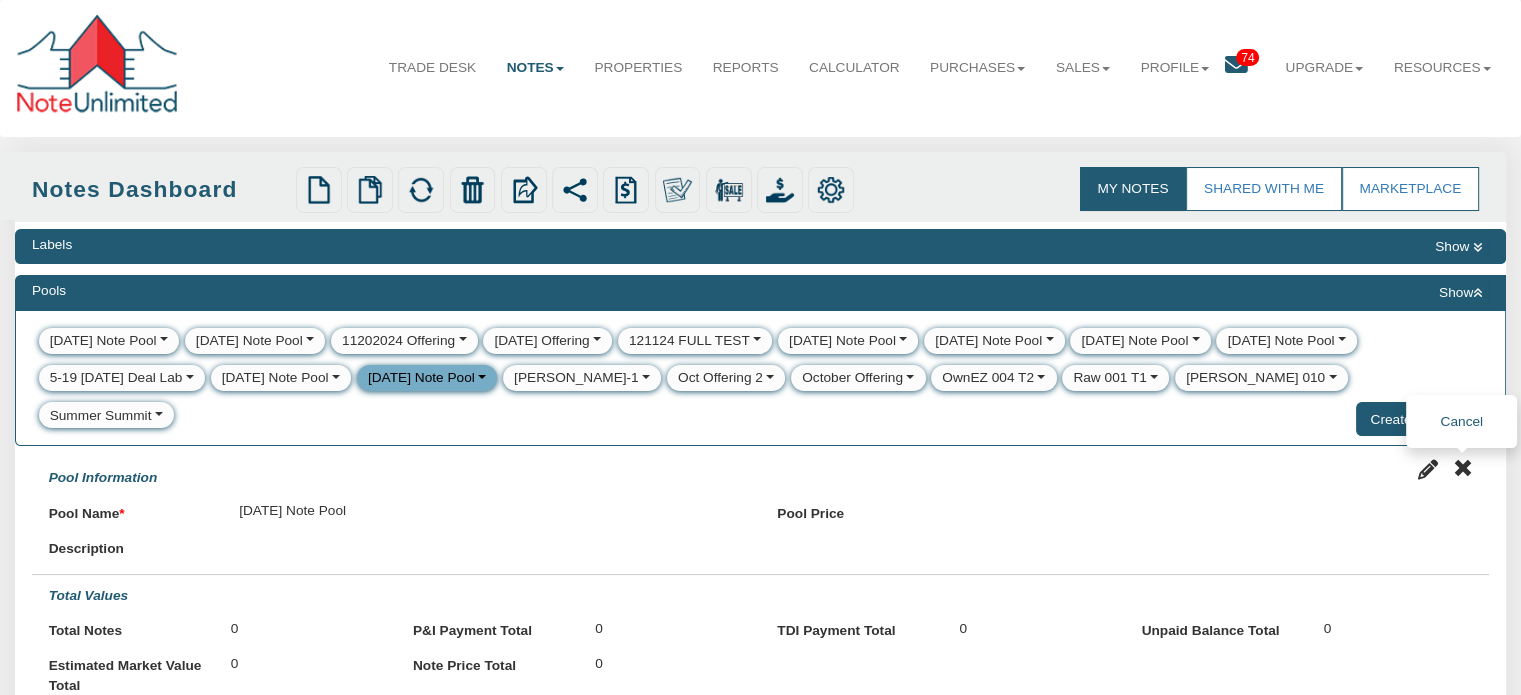 click at bounding box center (1462, 468) 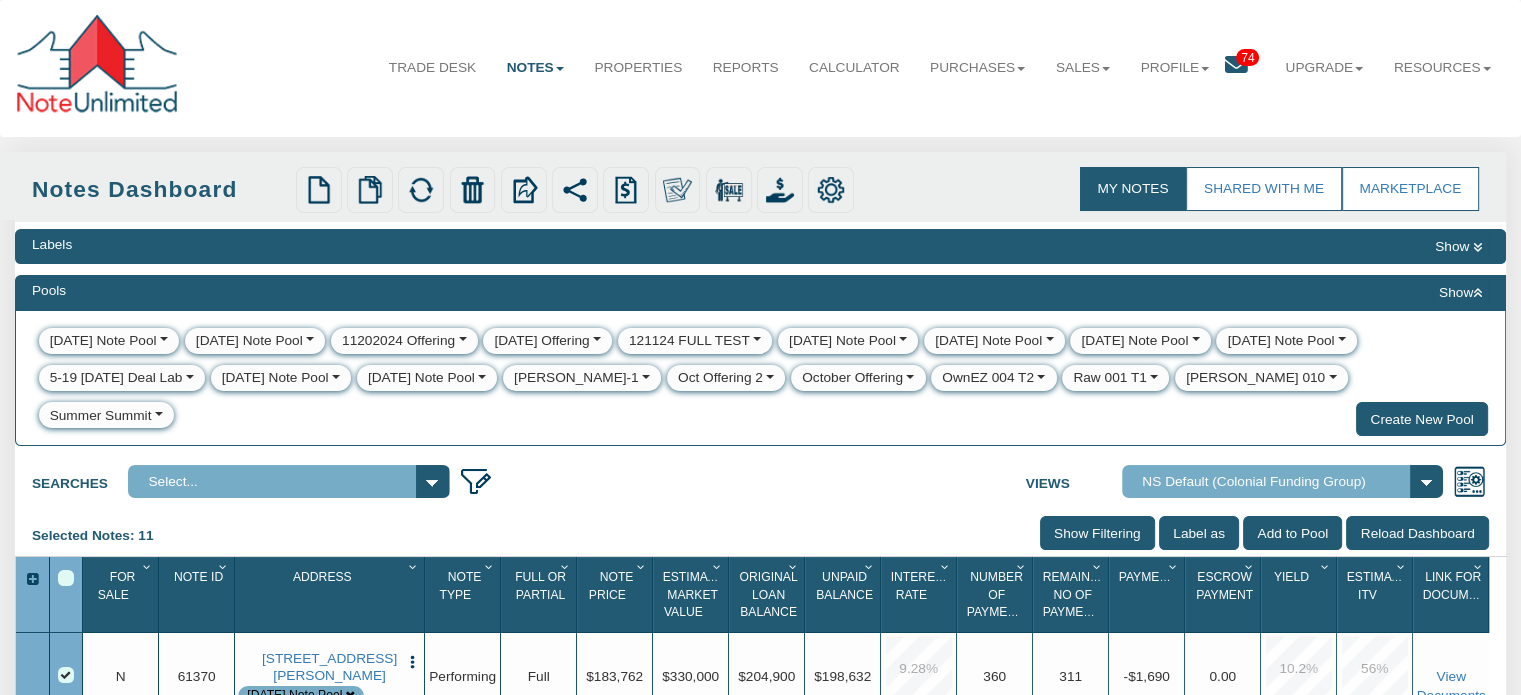 click on "Show" at bounding box center (1460, 293) 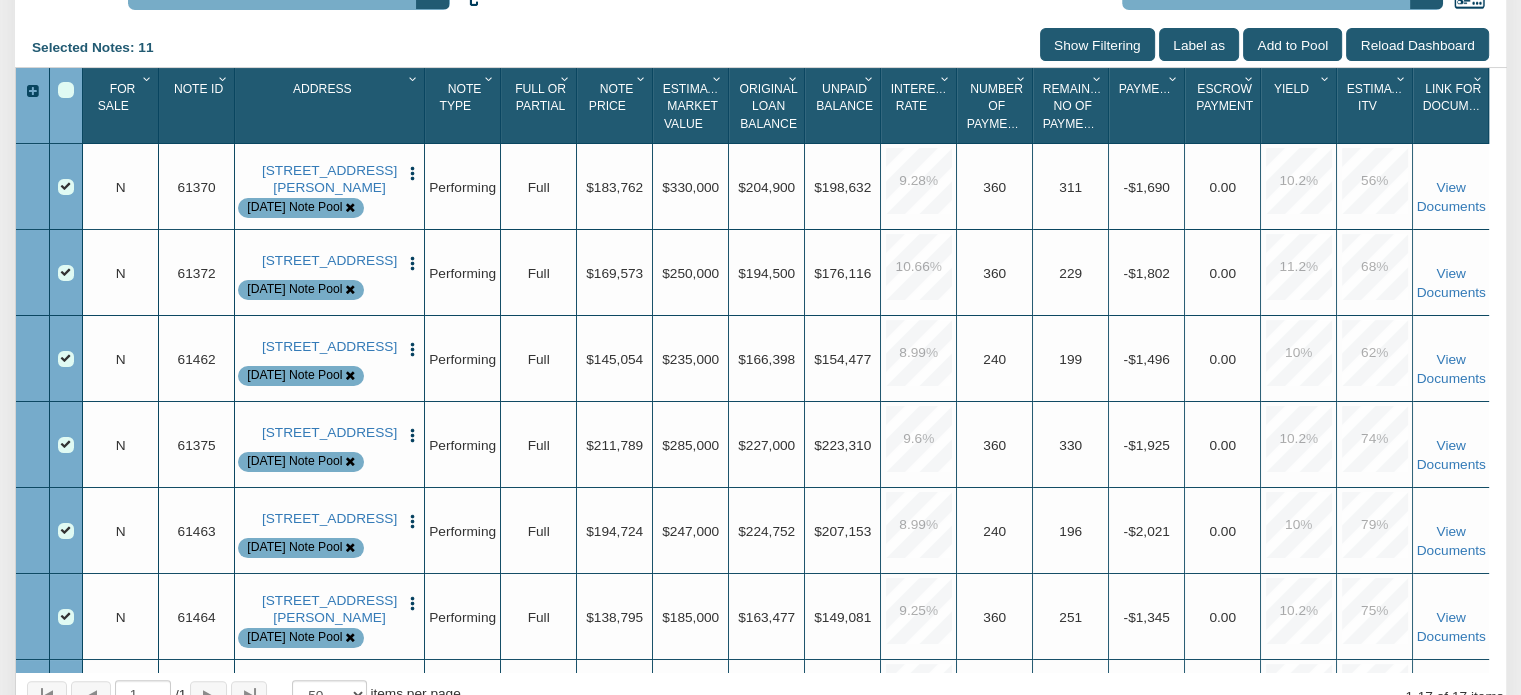 scroll, scrollTop: 354, scrollLeft: 0, axis: vertical 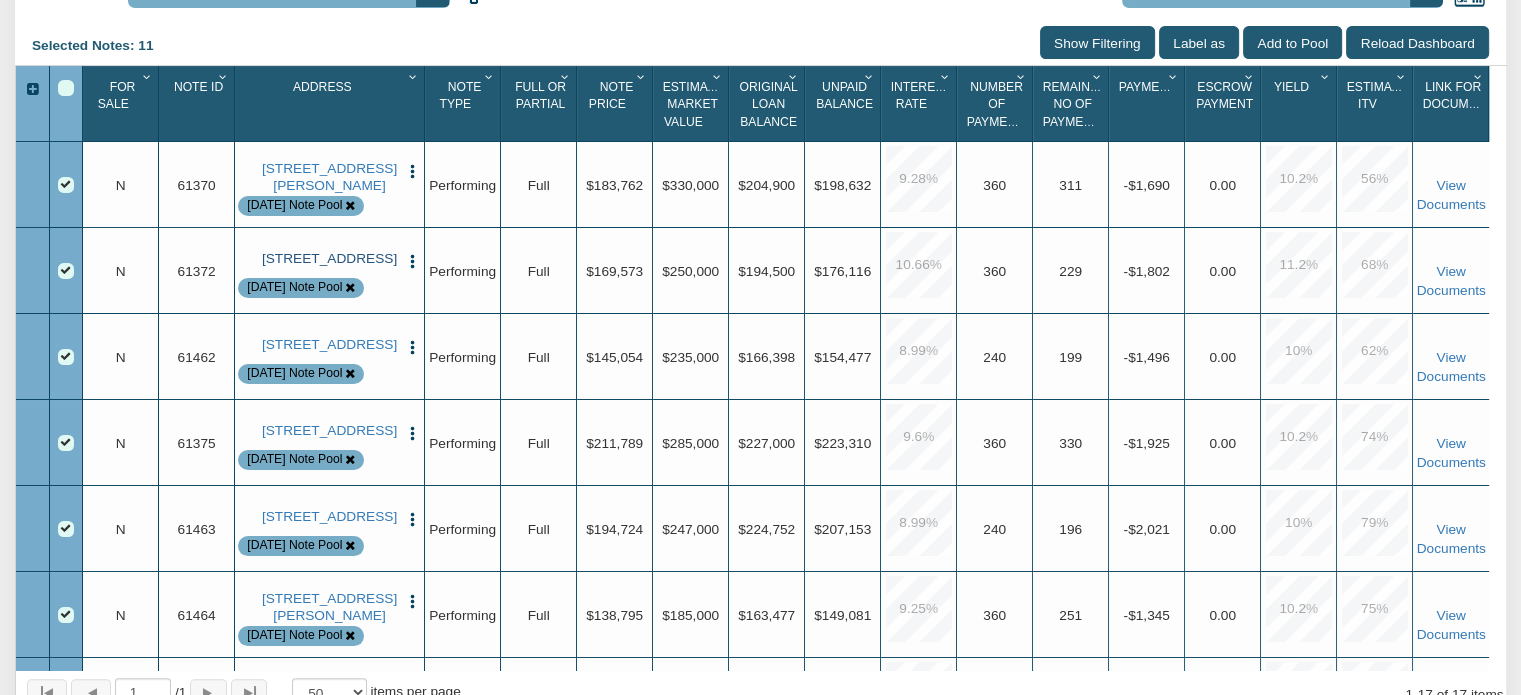 click on "[STREET_ADDRESS]" at bounding box center [330, 259] 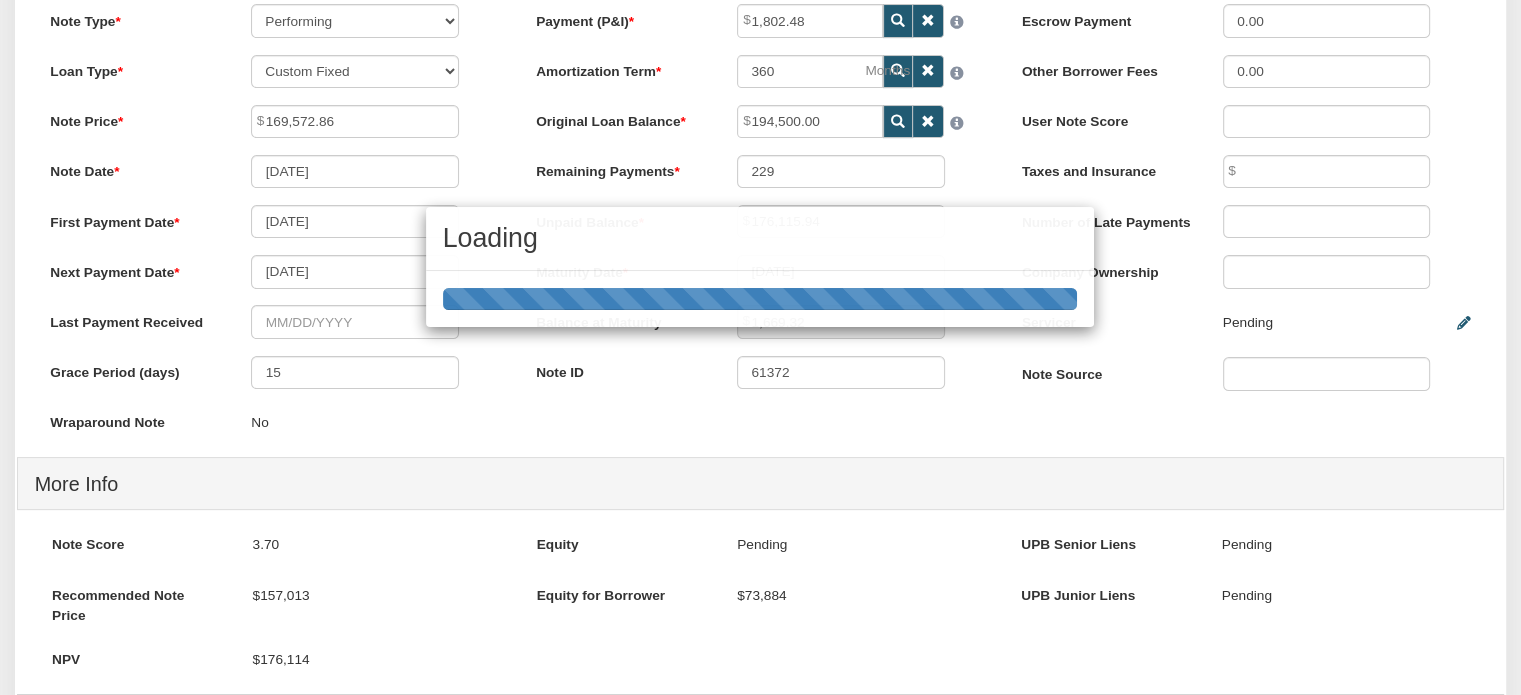scroll, scrollTop: 0, scrollLeft: 0, axis: both 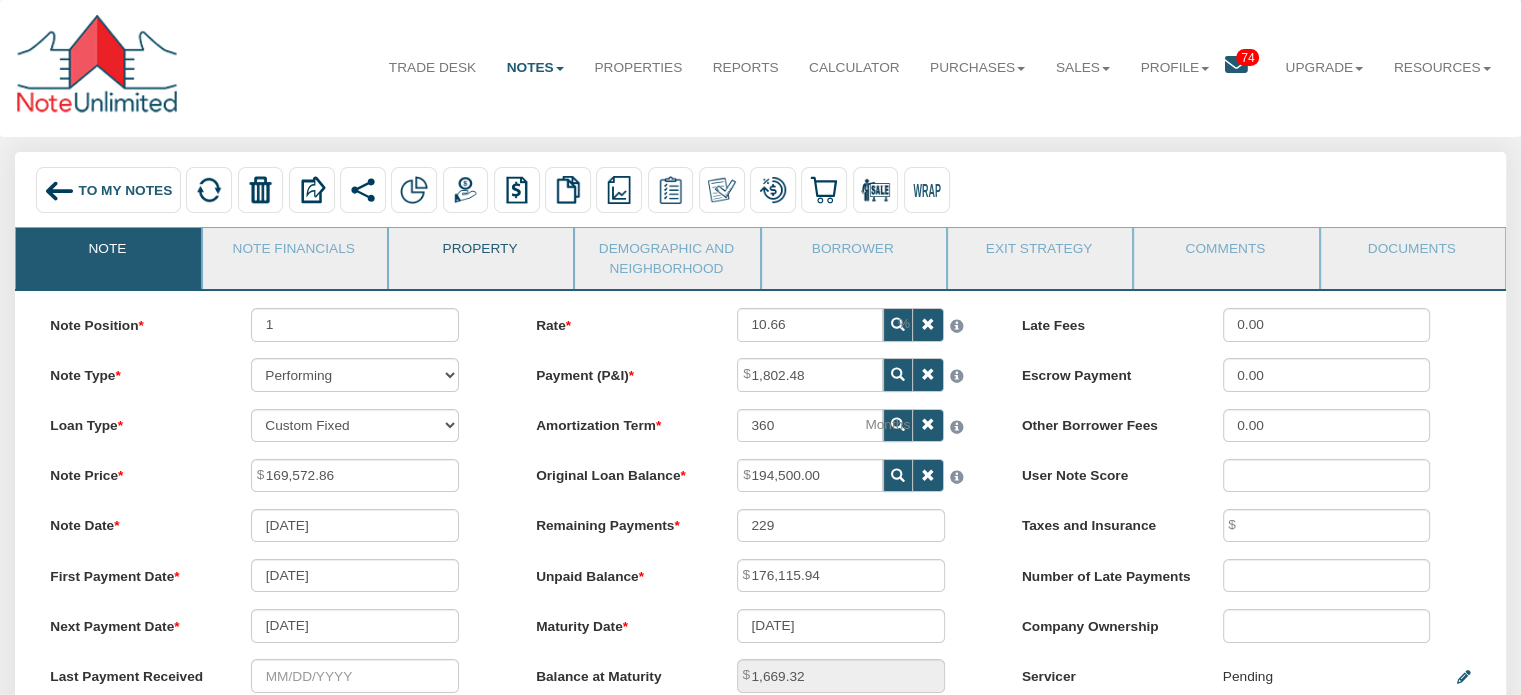 click on "Property" at bounding box center (480, 253) 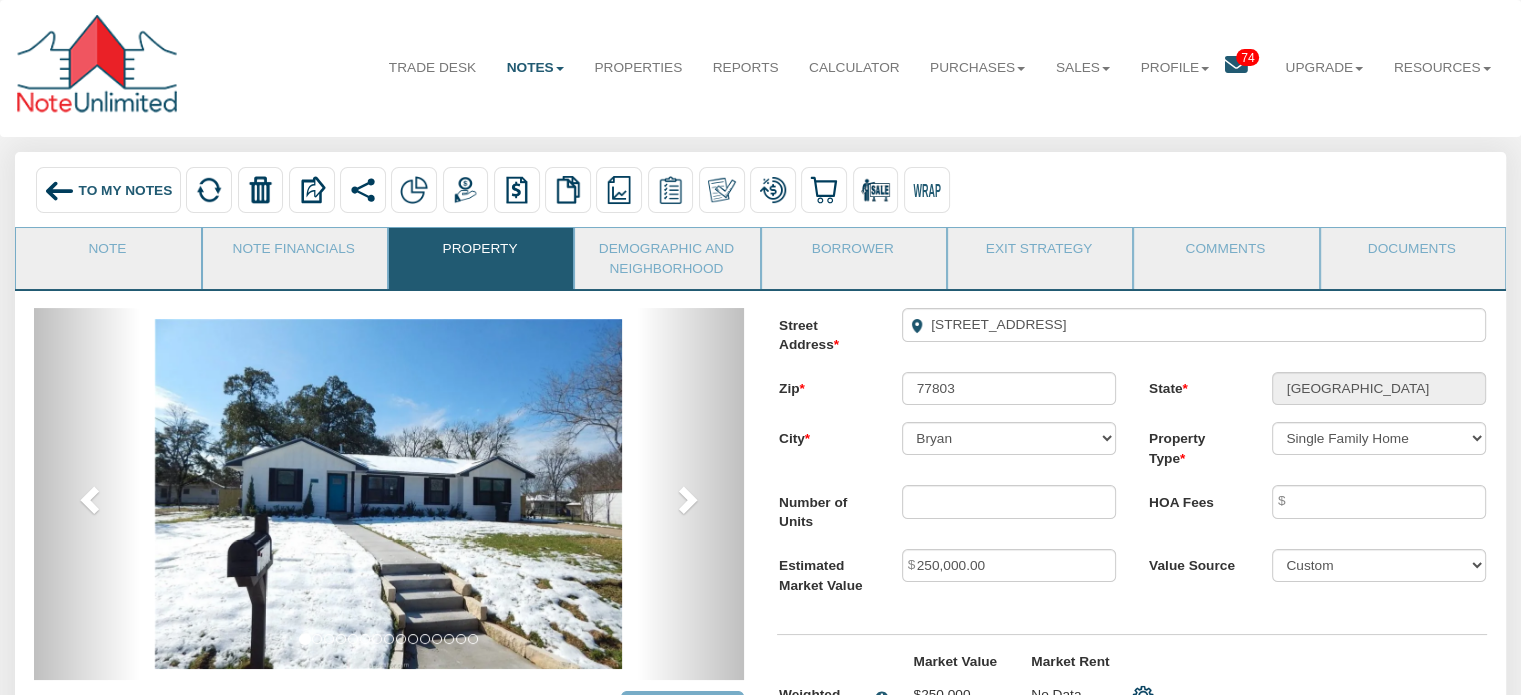 click on "To My Notes" at bounding box center (126, 189) 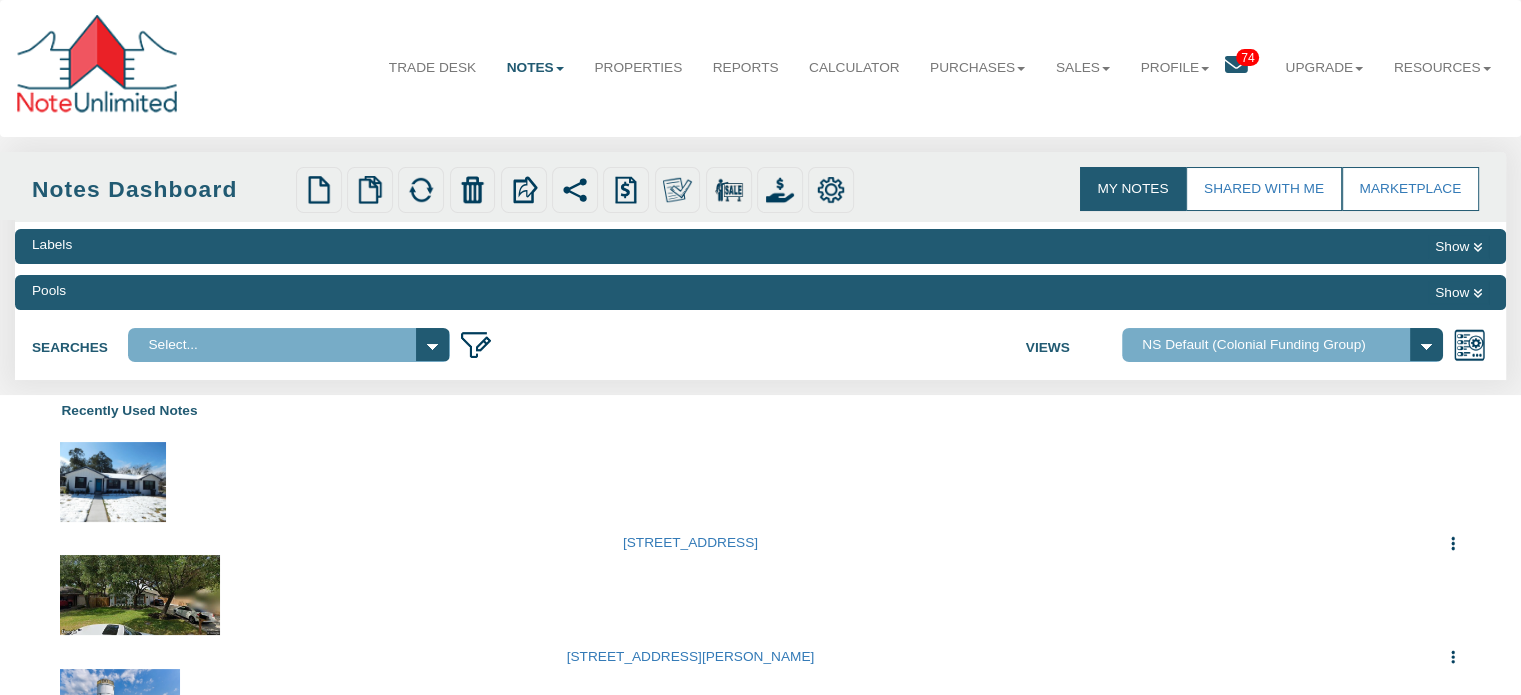 select 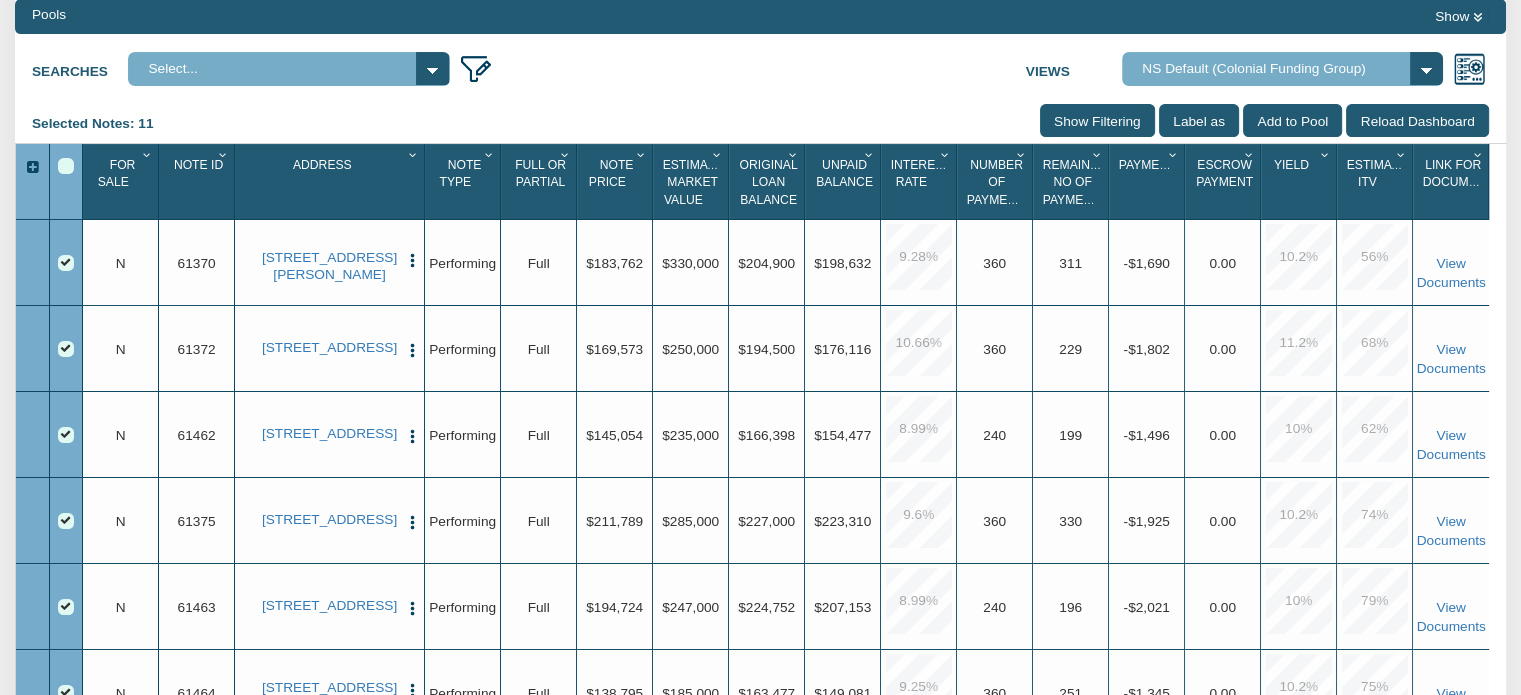scroll, scrollTop: 287, scrollLeft: 0, axis: vertical 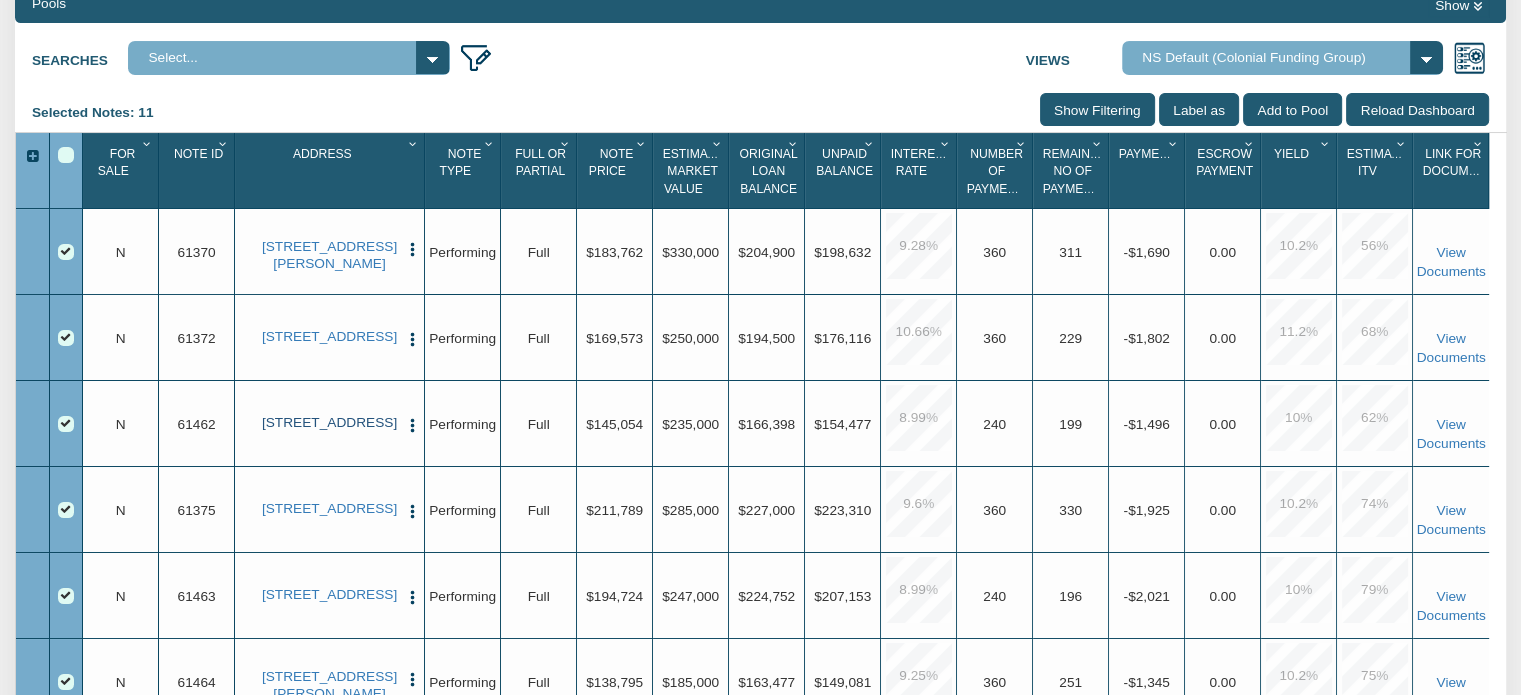 click on "[STREET_ADDRESS]" at bounding box center [330, 423] 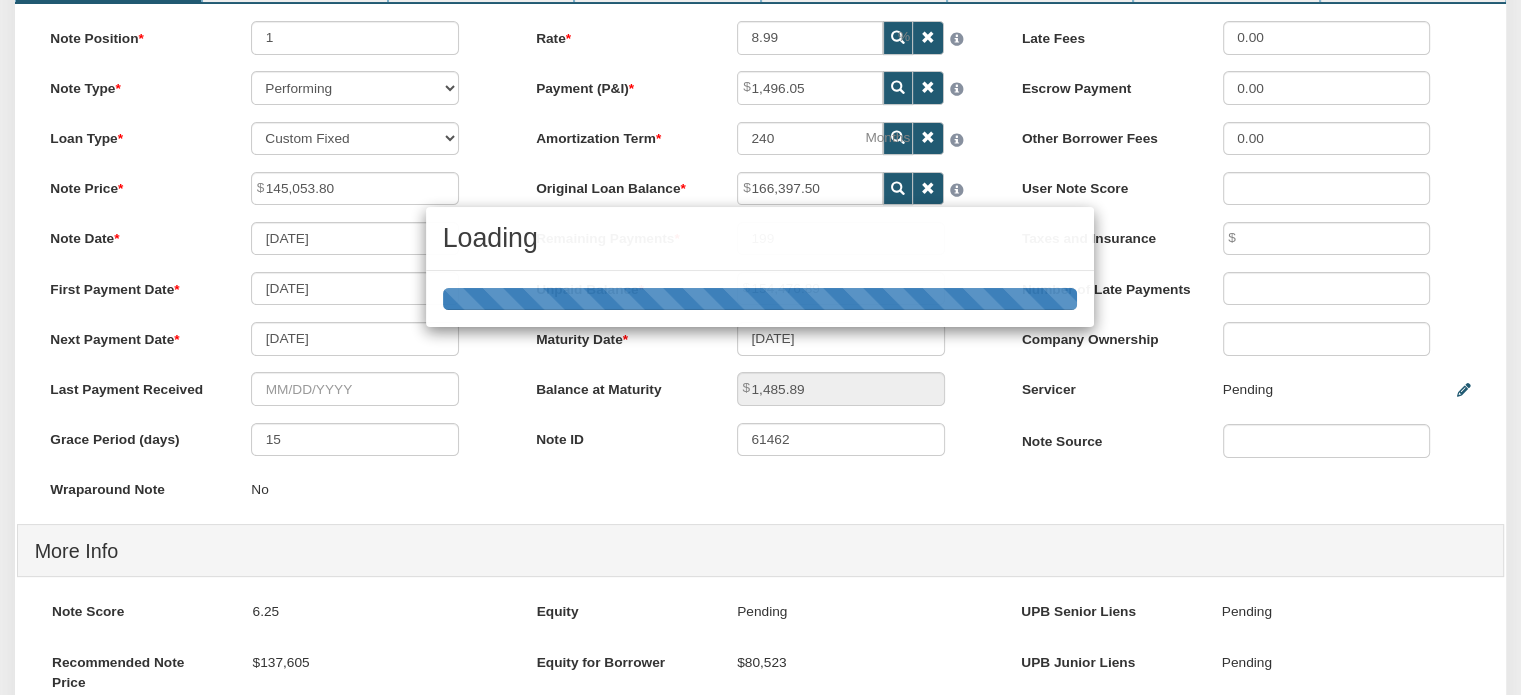 scroll, scrollTop: 0, scrollLeft: 0, axis: both 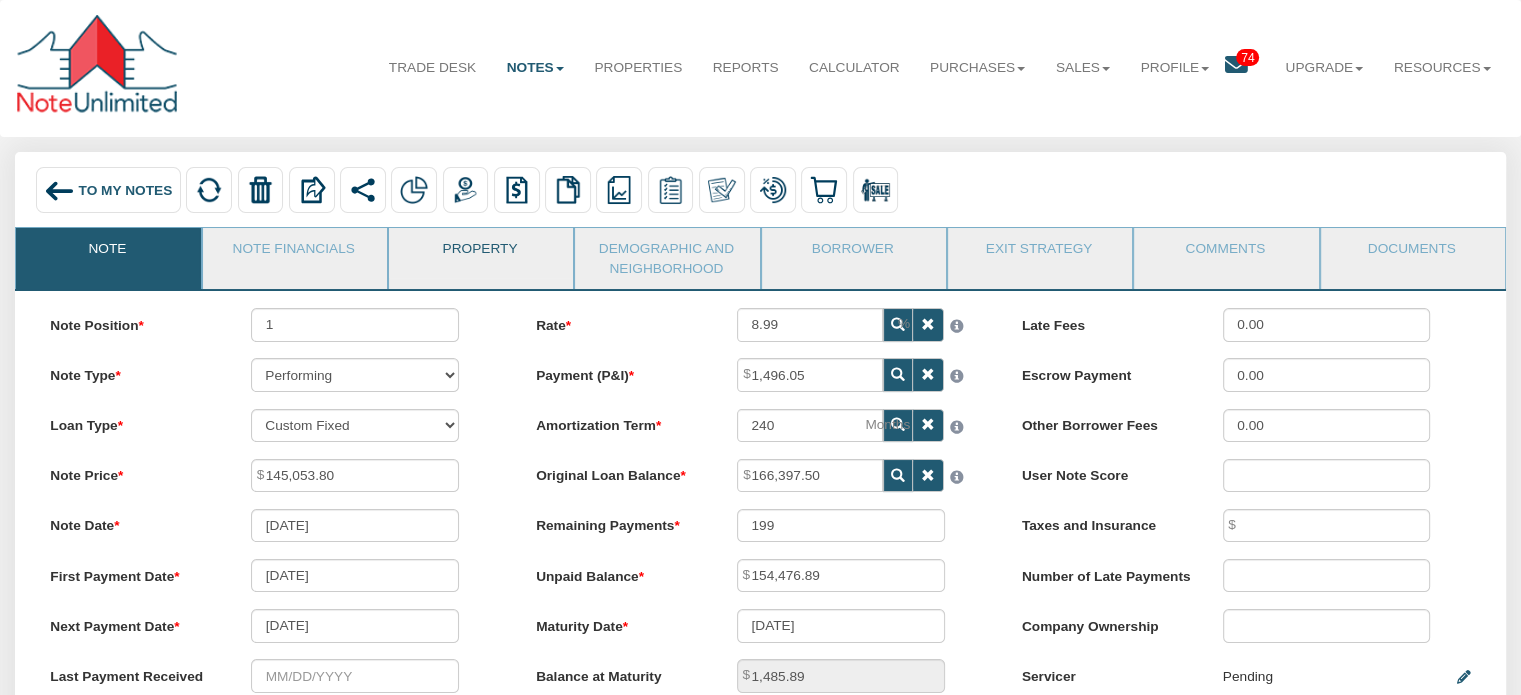 click on "Property" at bounding box center [480, 253] 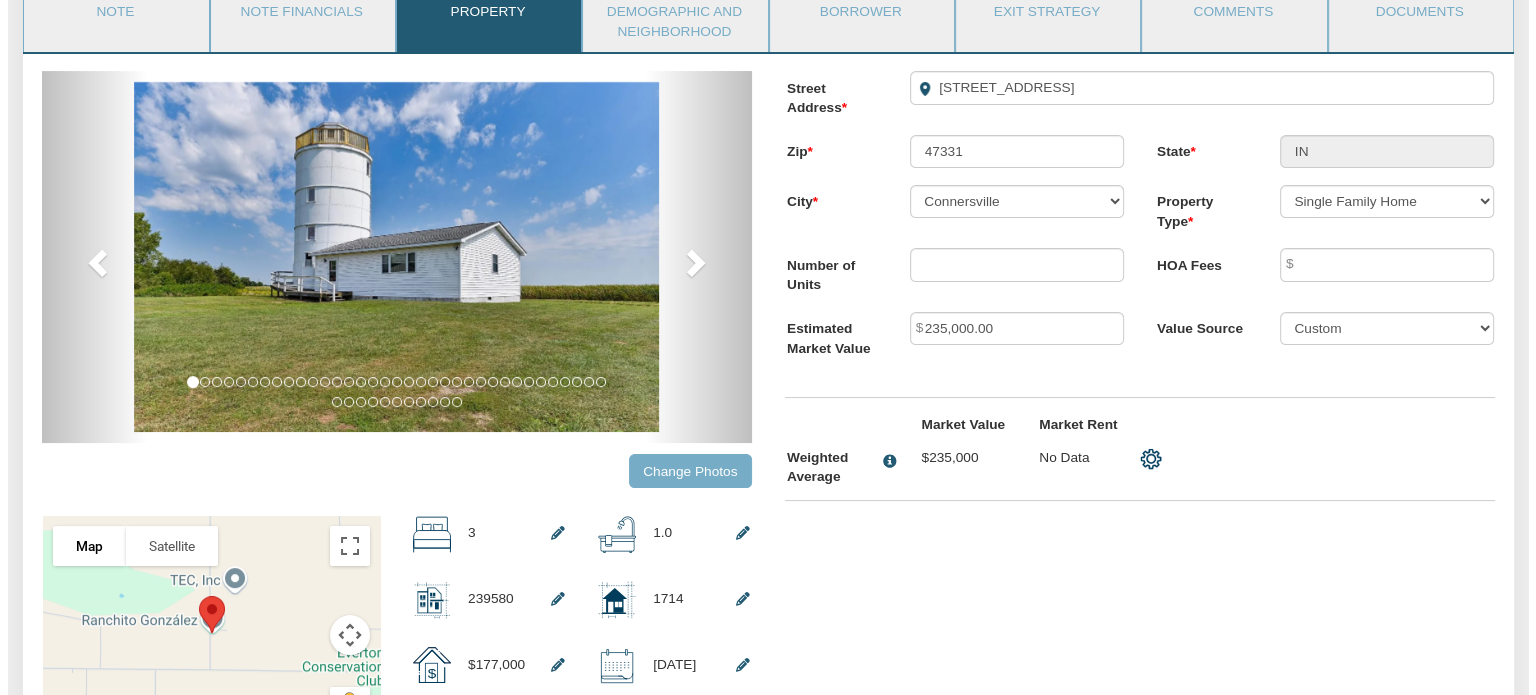 scroll, scrollTop: 178, scrollLeft: 0, axis: vertical 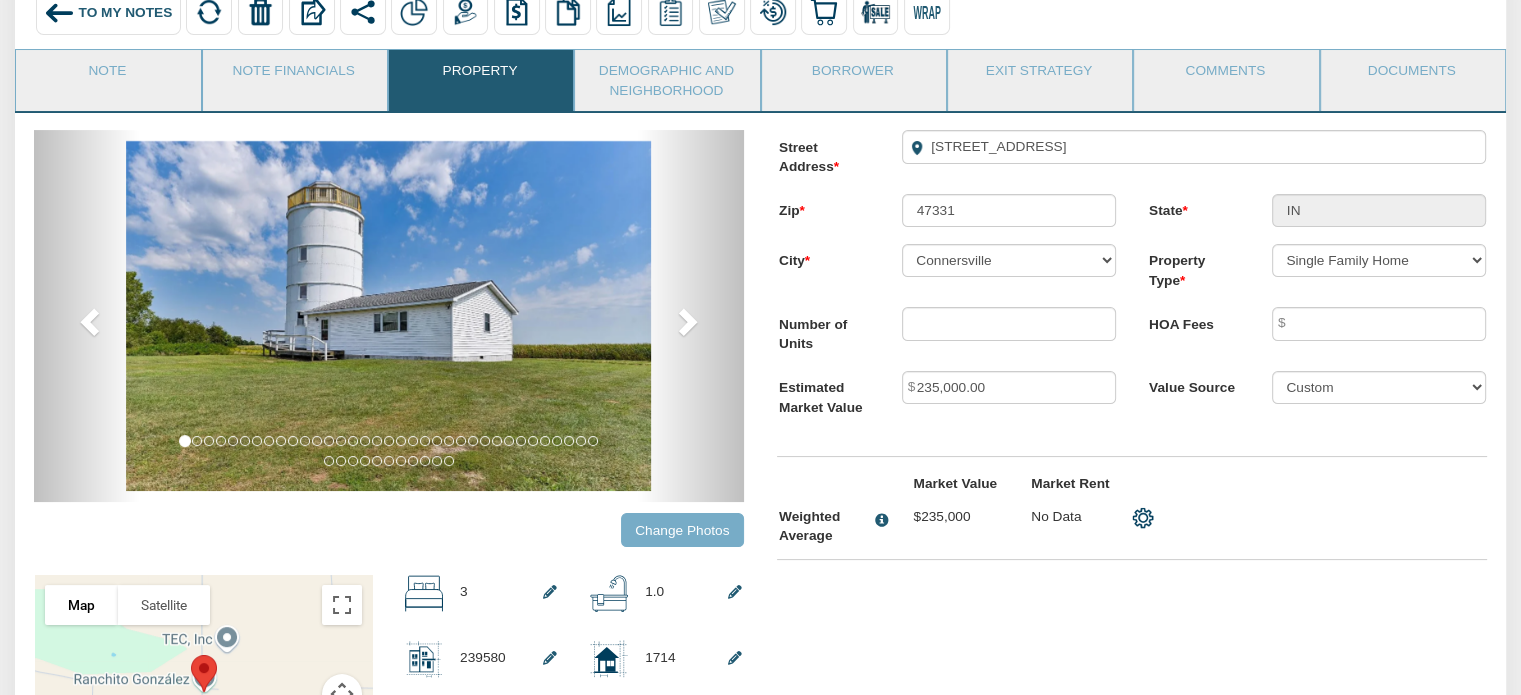 click on "Change Photos" at bounding box center (682, 529) 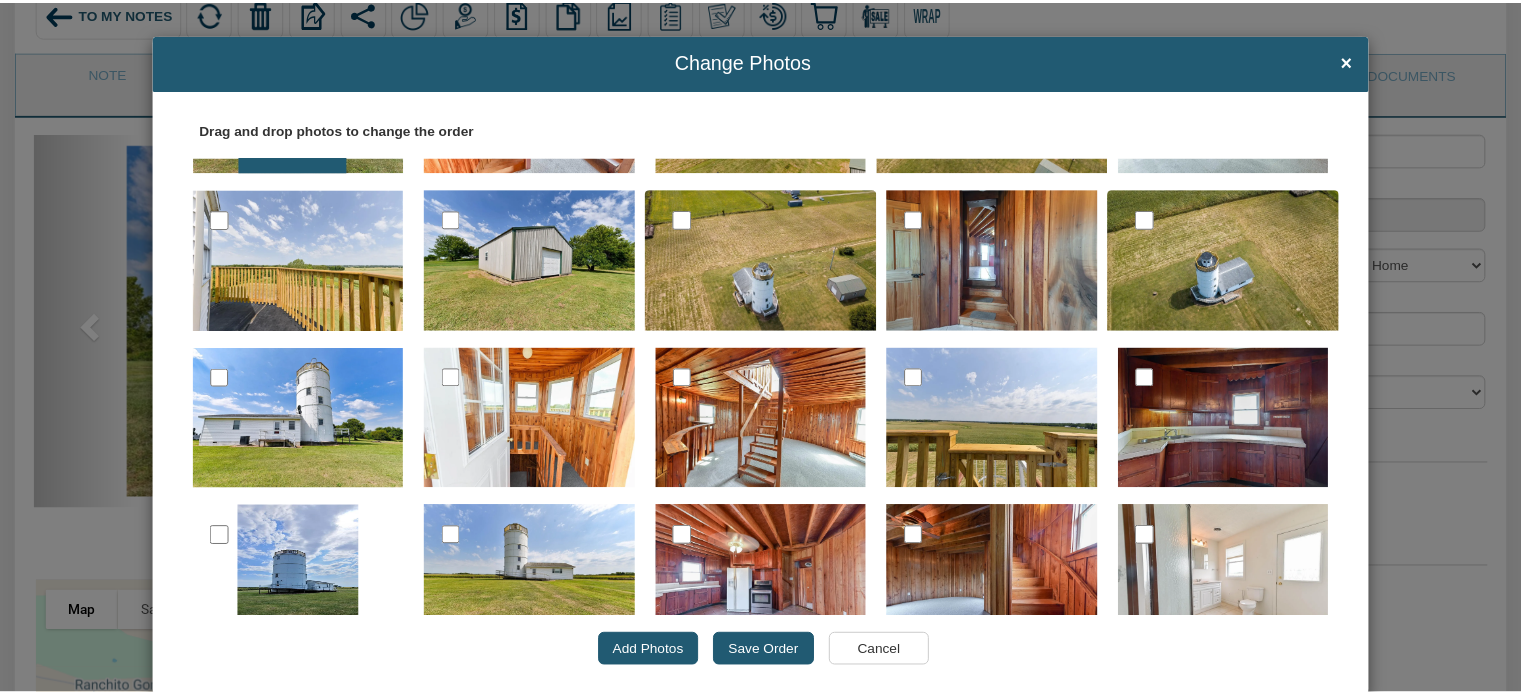 scroll, scrollTop: 0, scrollLeft: 0, axis: both 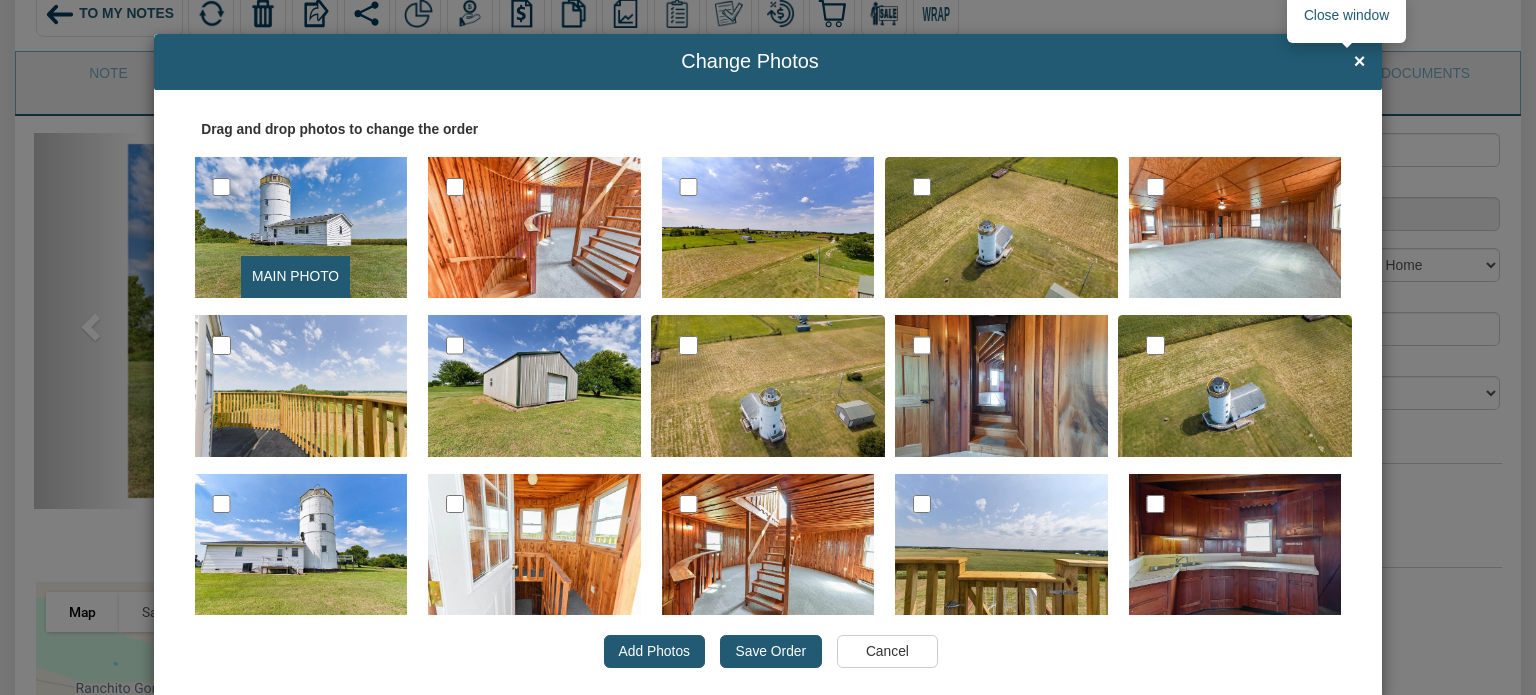 click on "×" at bounding box center (1360, 62) 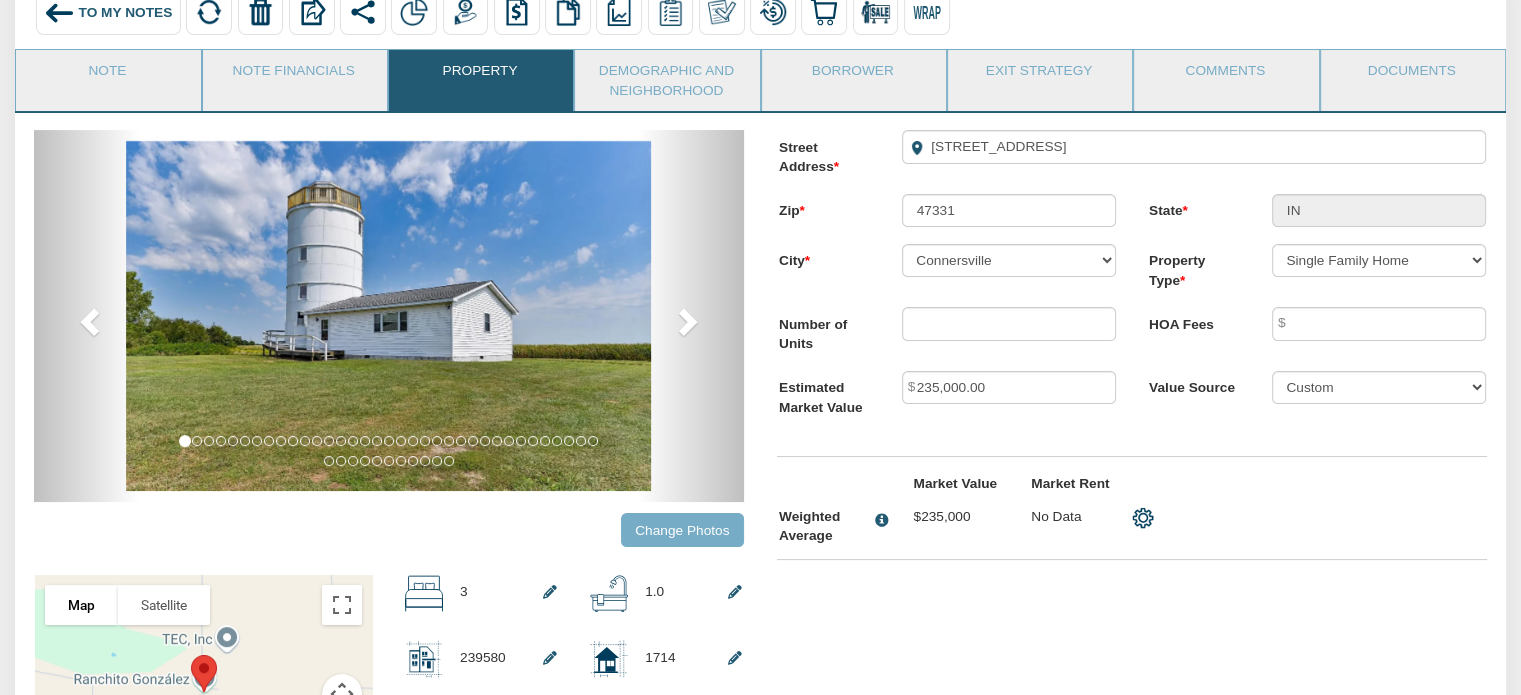 scroll, scrollTop: 0, scrollLeft: 0, axis: both 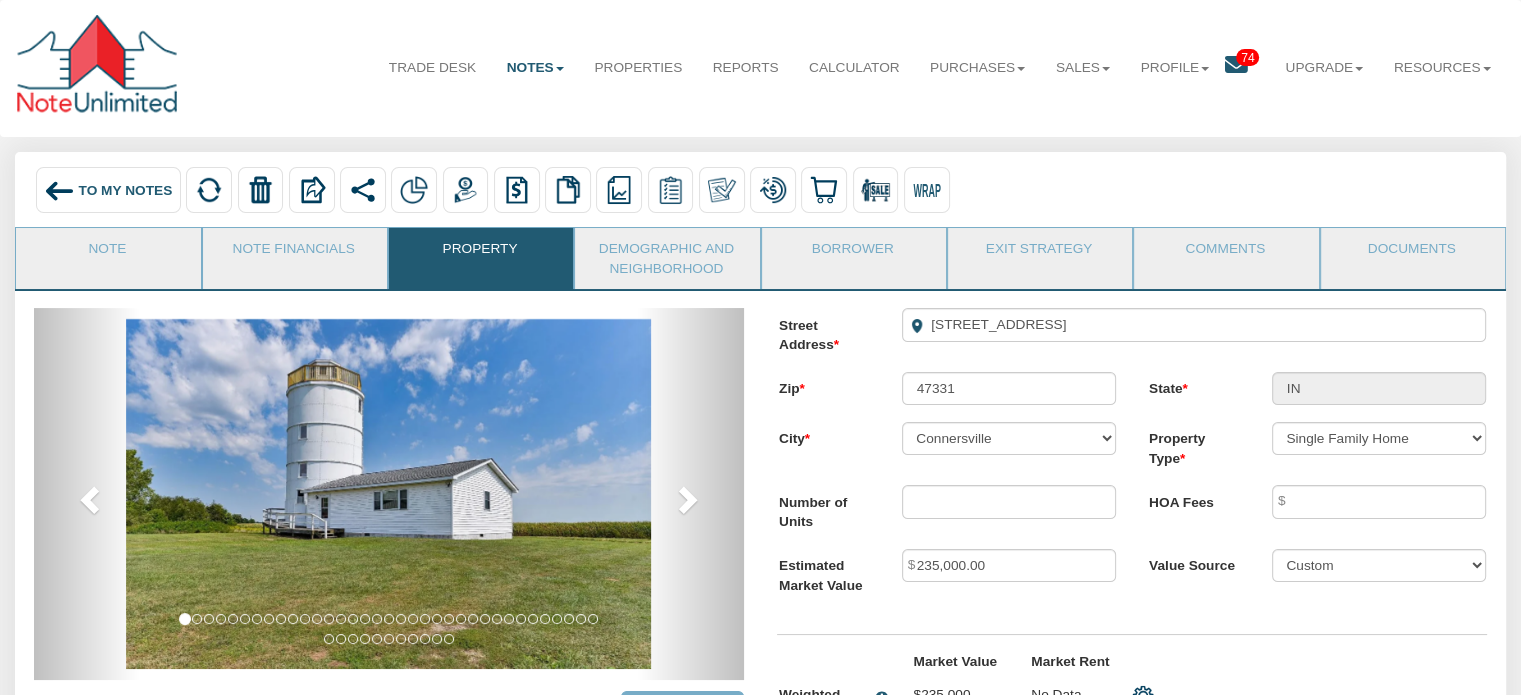 click on "To My Notes" at bounding box center [126, 189] 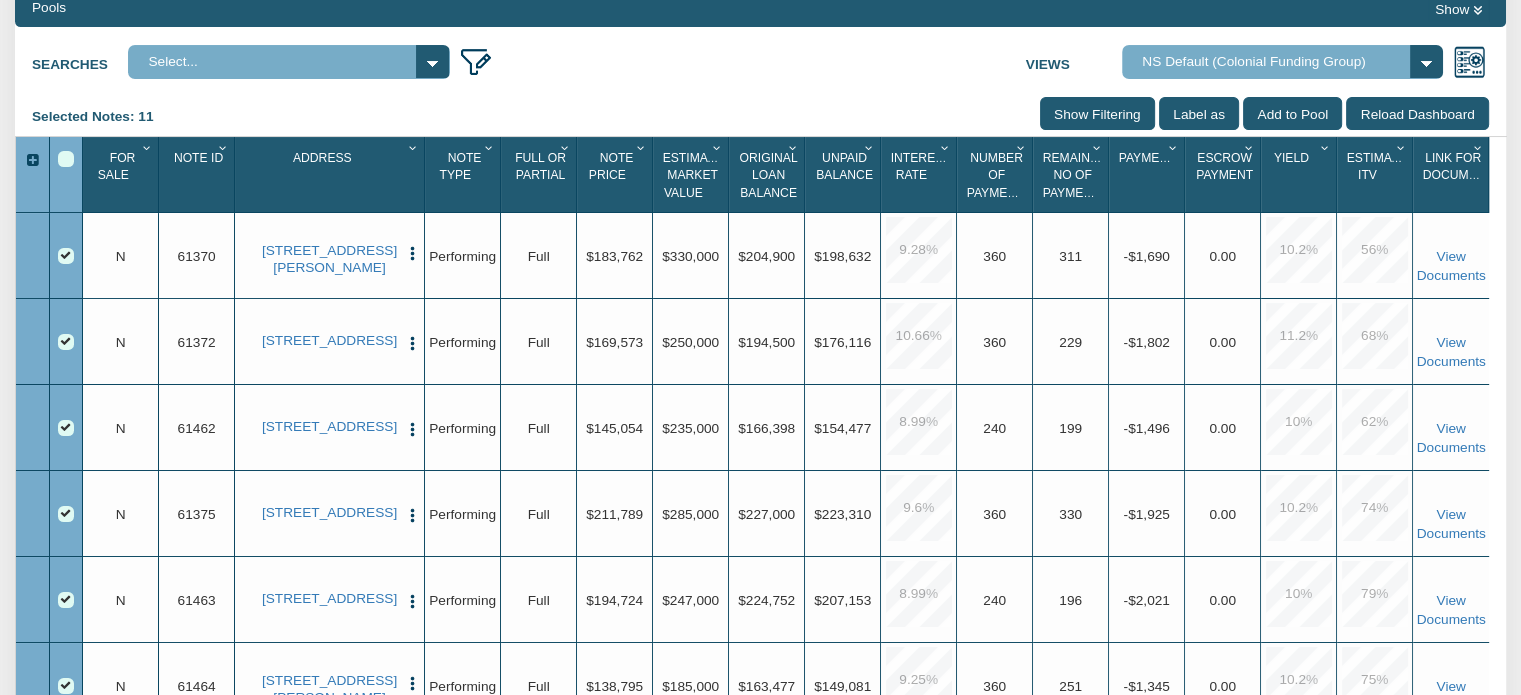 scroll, scrollTop: 281, scrollLeft: 0, axis: vertical 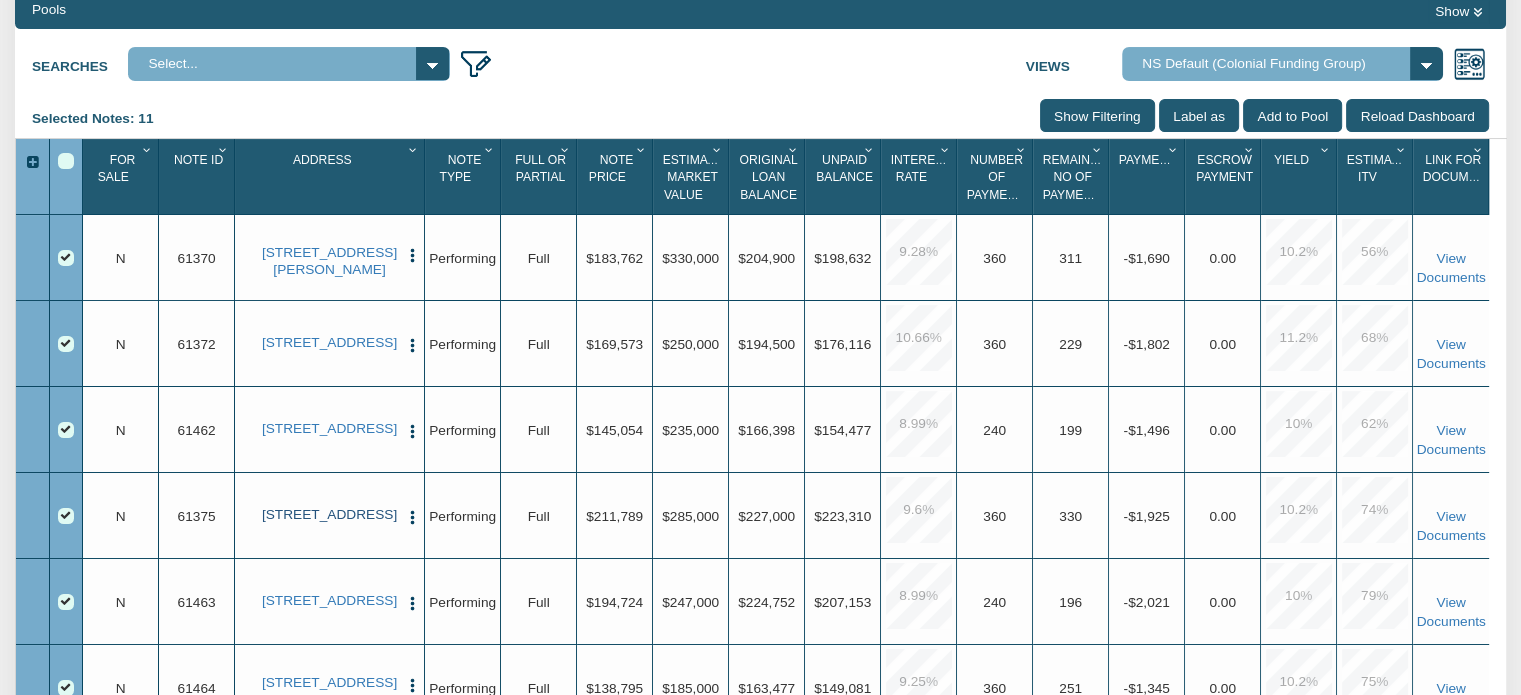 click on "[STREET_ADDRESS]" at bounding box center [330, 515] 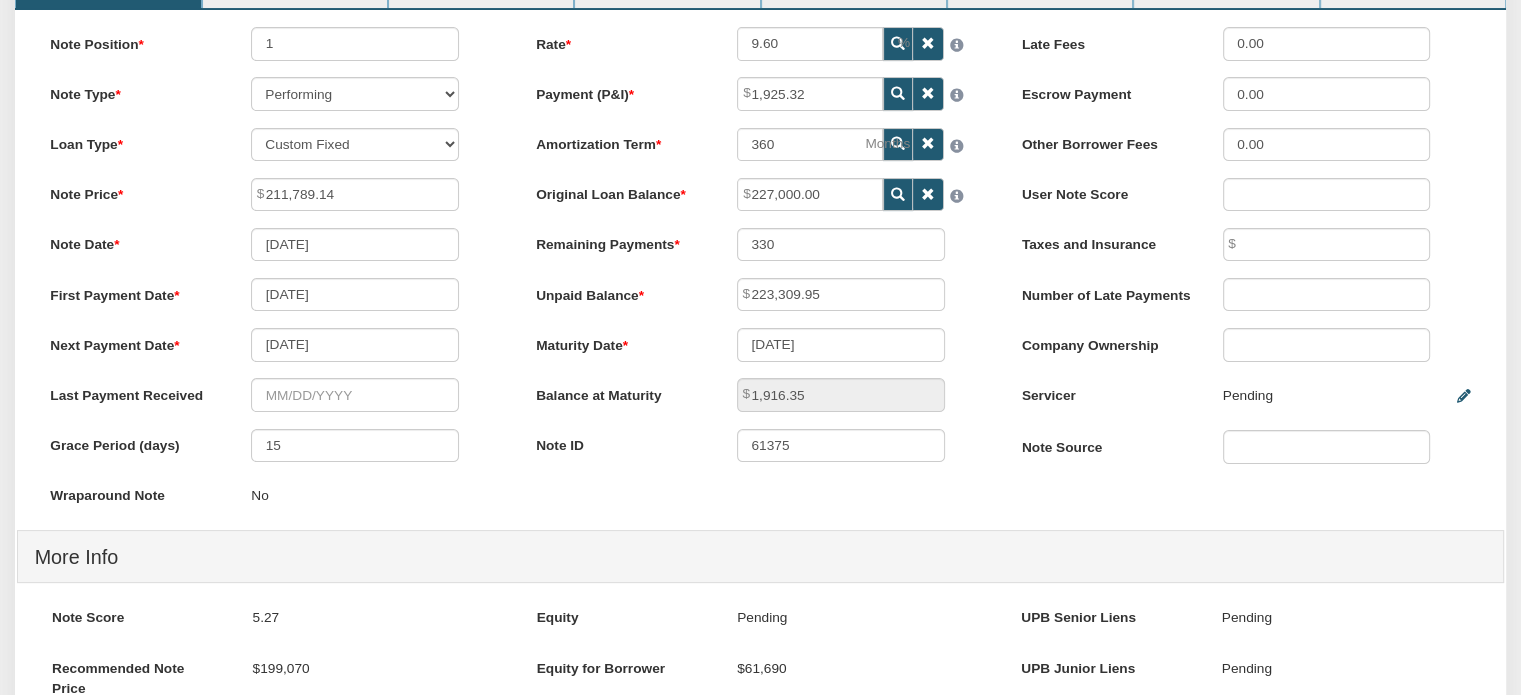 scroll, scrollTop: 0, scrollLeft: 0, axis: both 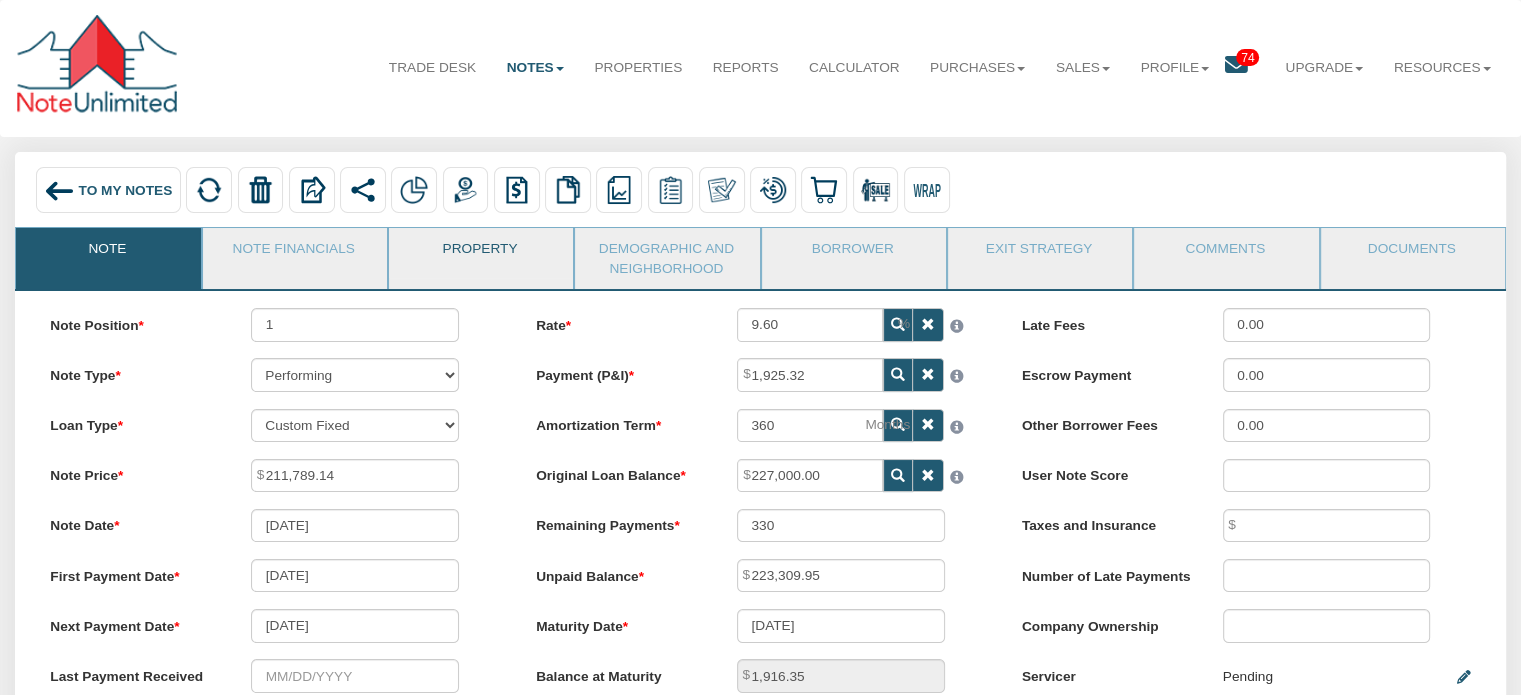click on "Property" at bounding box center (480, 253) 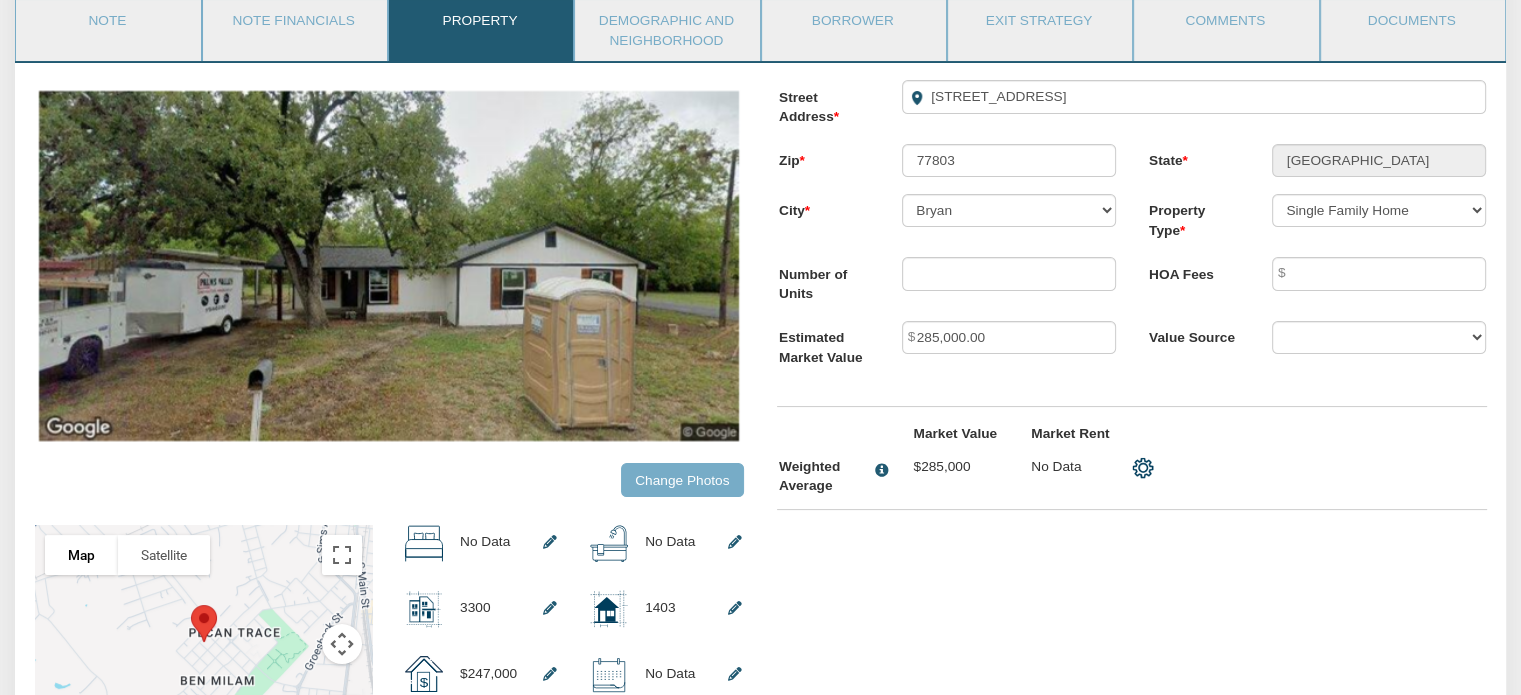 scroll, scrollTop: 0, scrollLeft: 0, axis: both 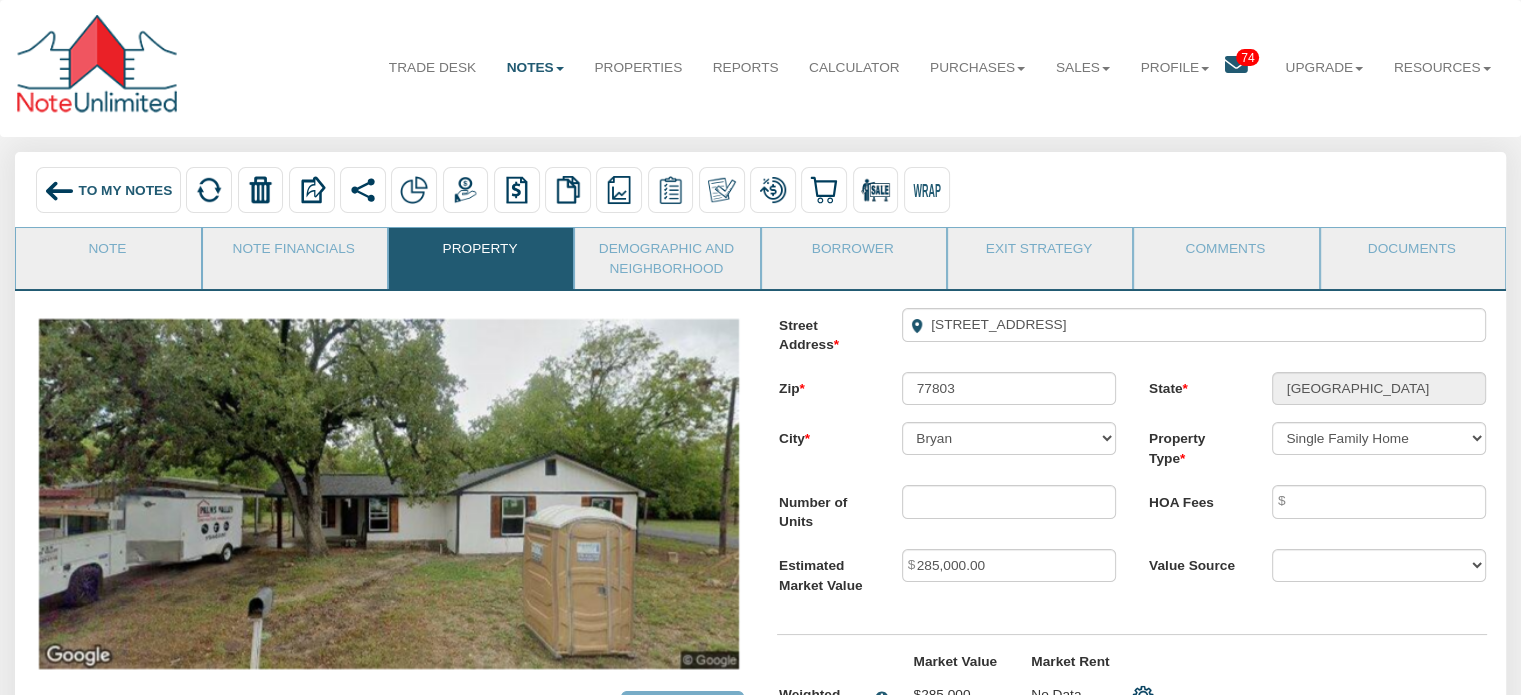 click on "To My Notes" at bounding box center [126, 189] 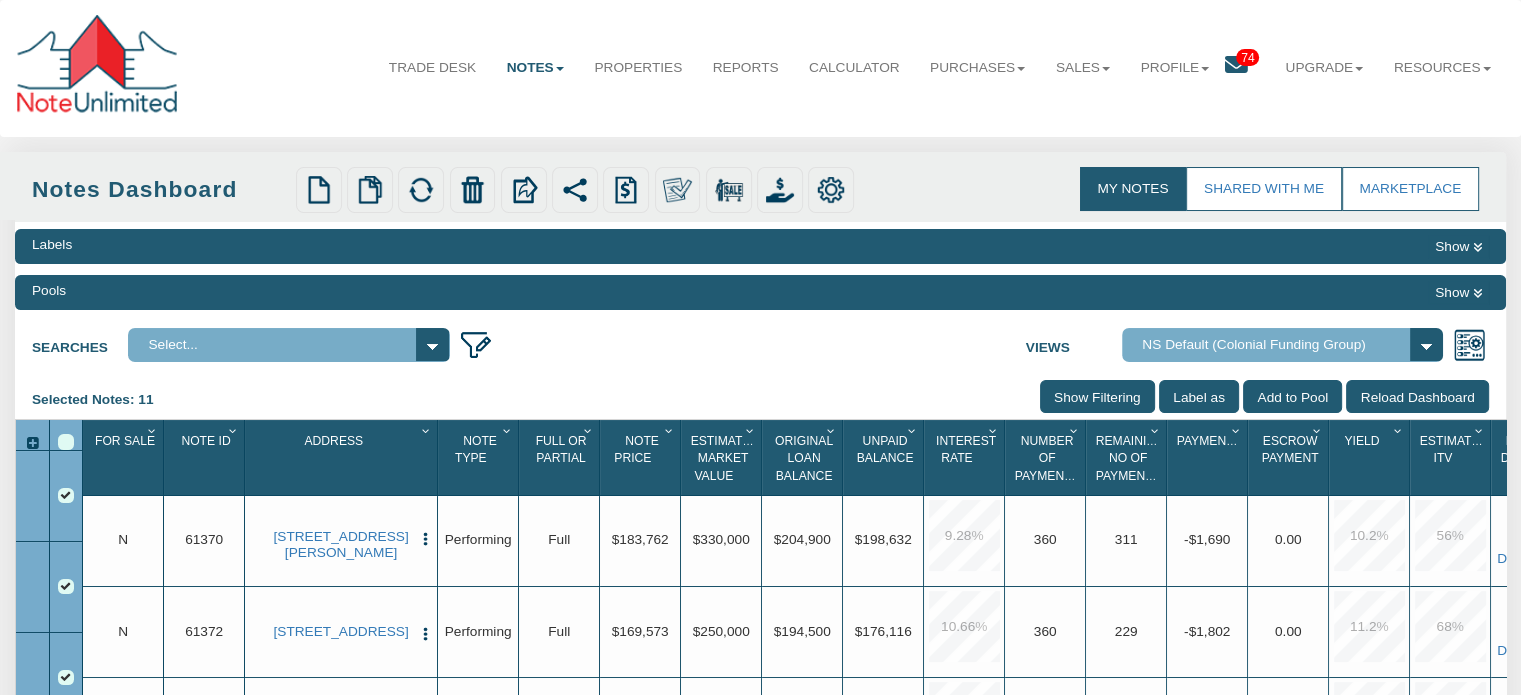 select 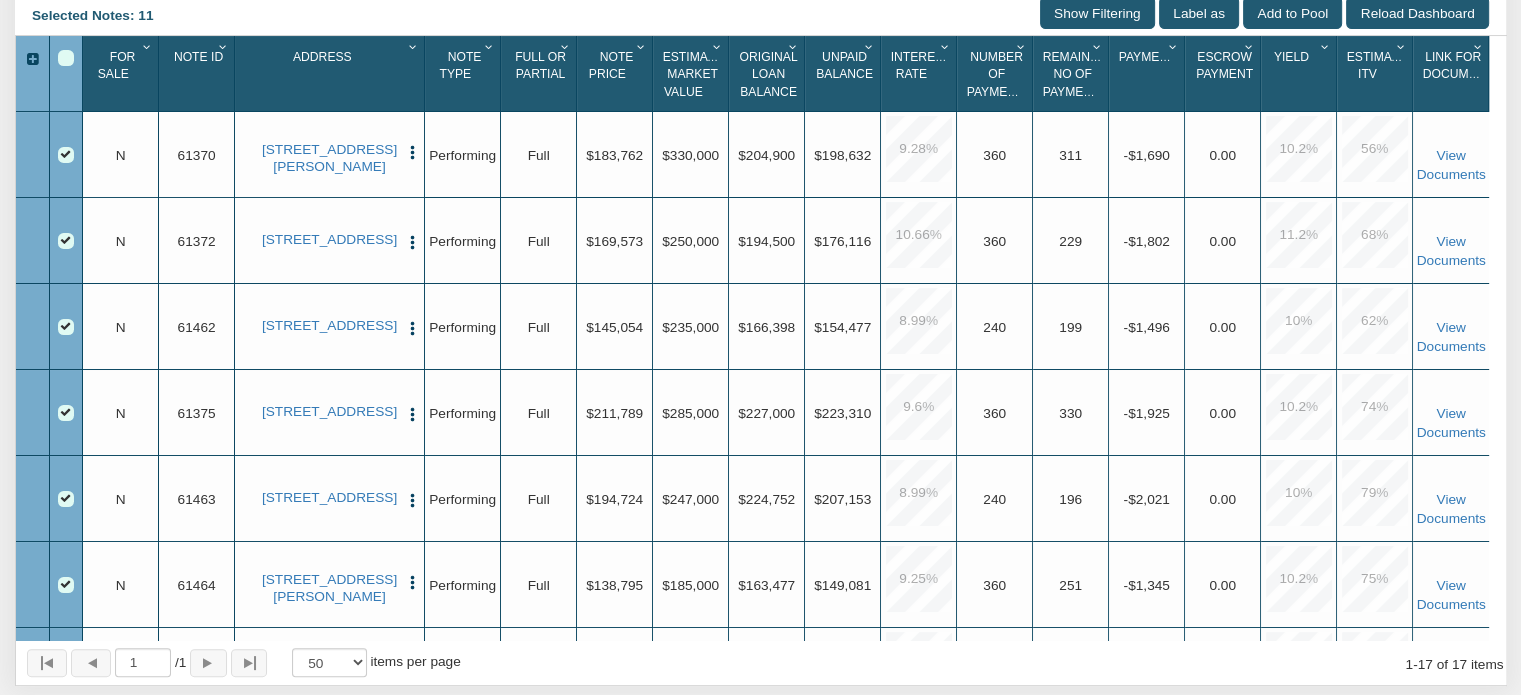 scroll, scrollTop: 389, scrollLeft: 0, axis: vertical 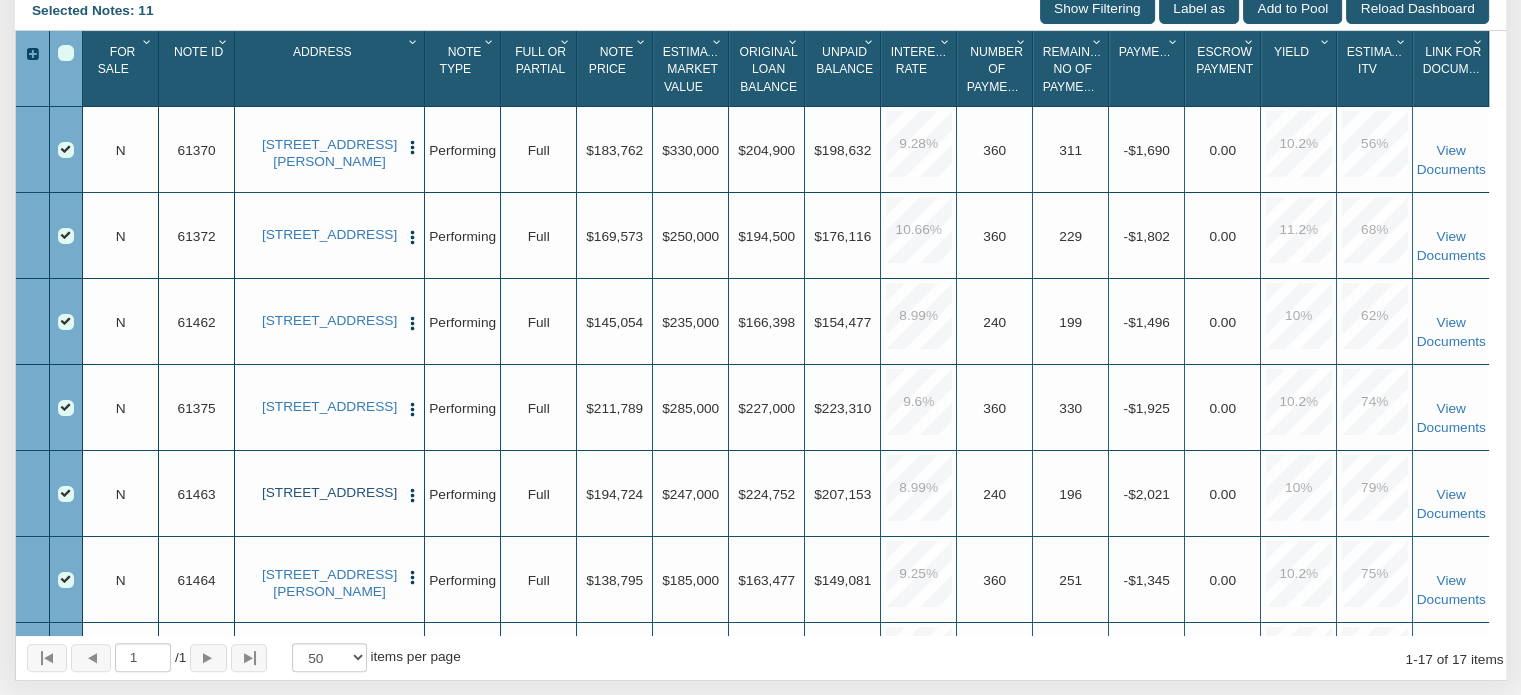 click on "[STREET_ADDRESS]" at bounding box center (330, 493) 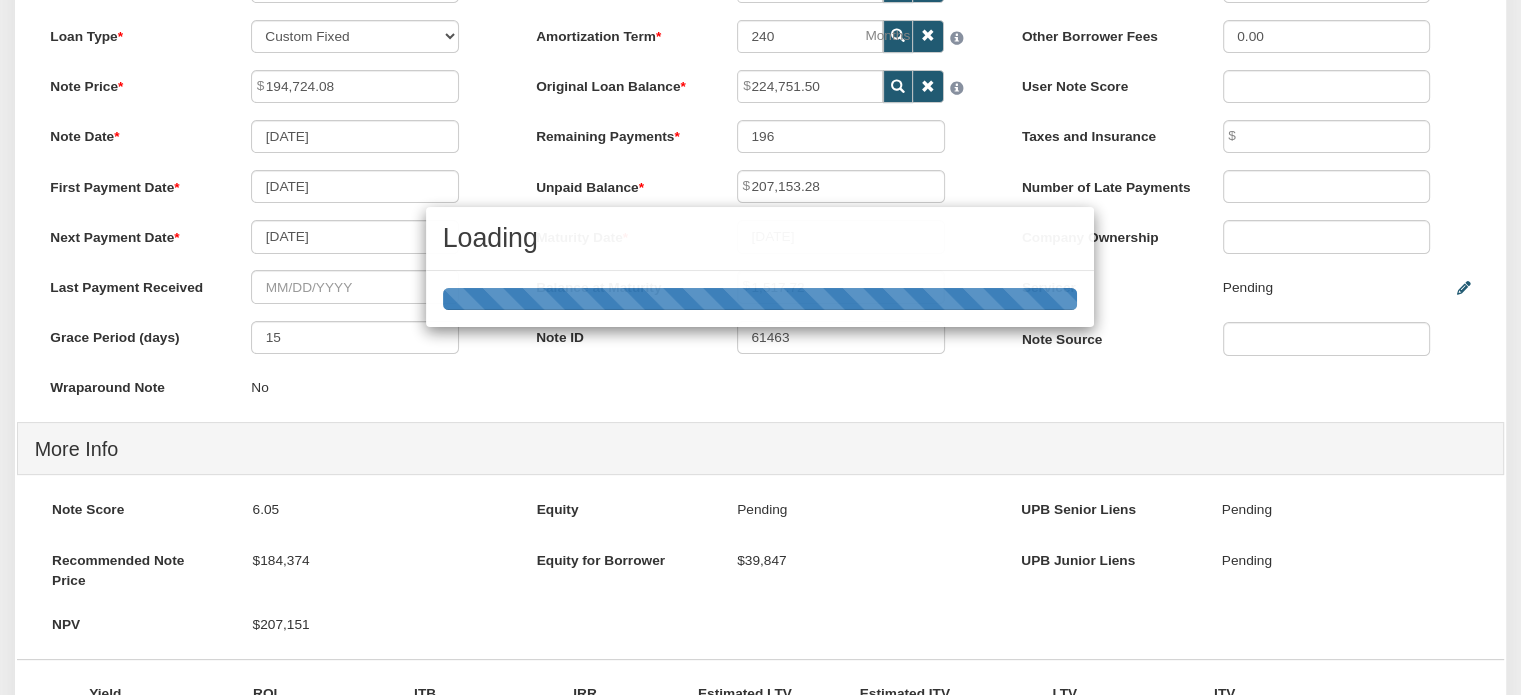 scroll, scrollTop: 0, scrollLeft: 0, axis: both 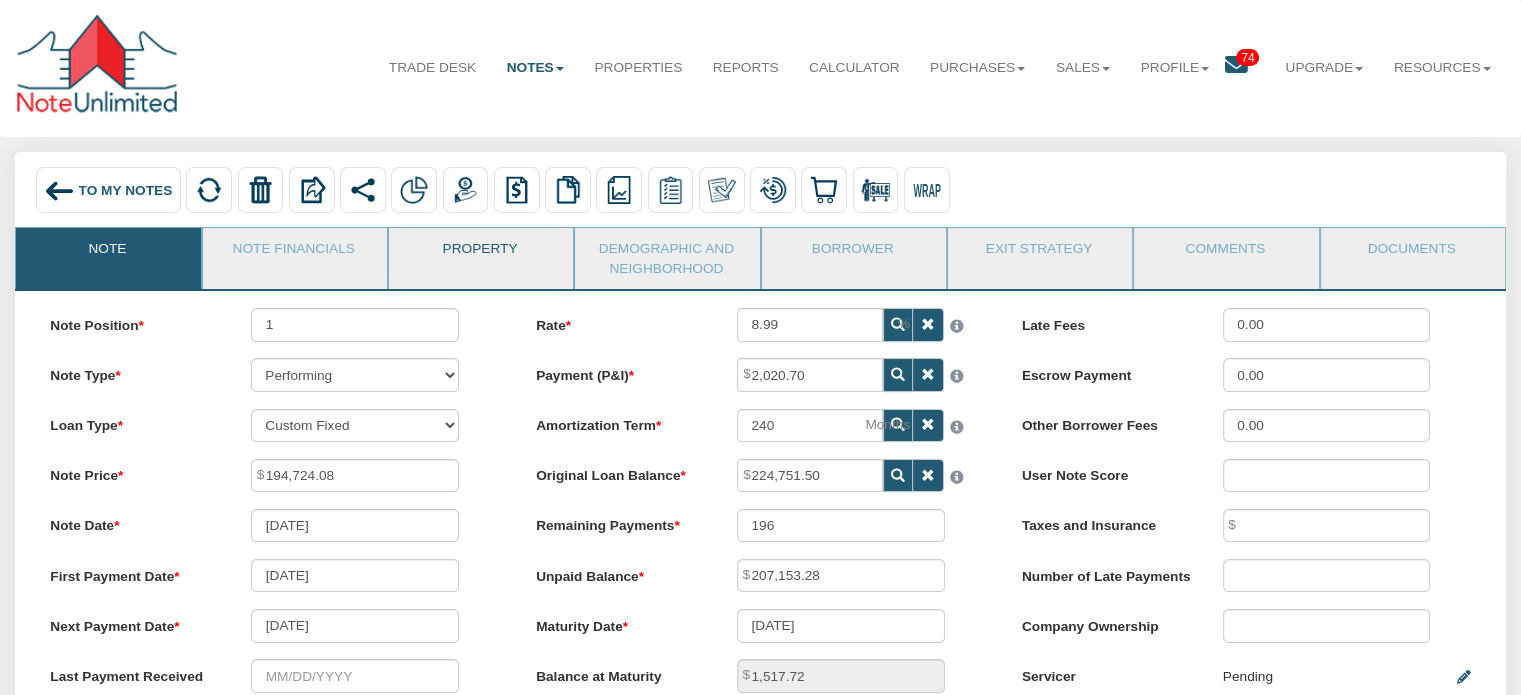 click on "Property" at bounding box center [480, 253] 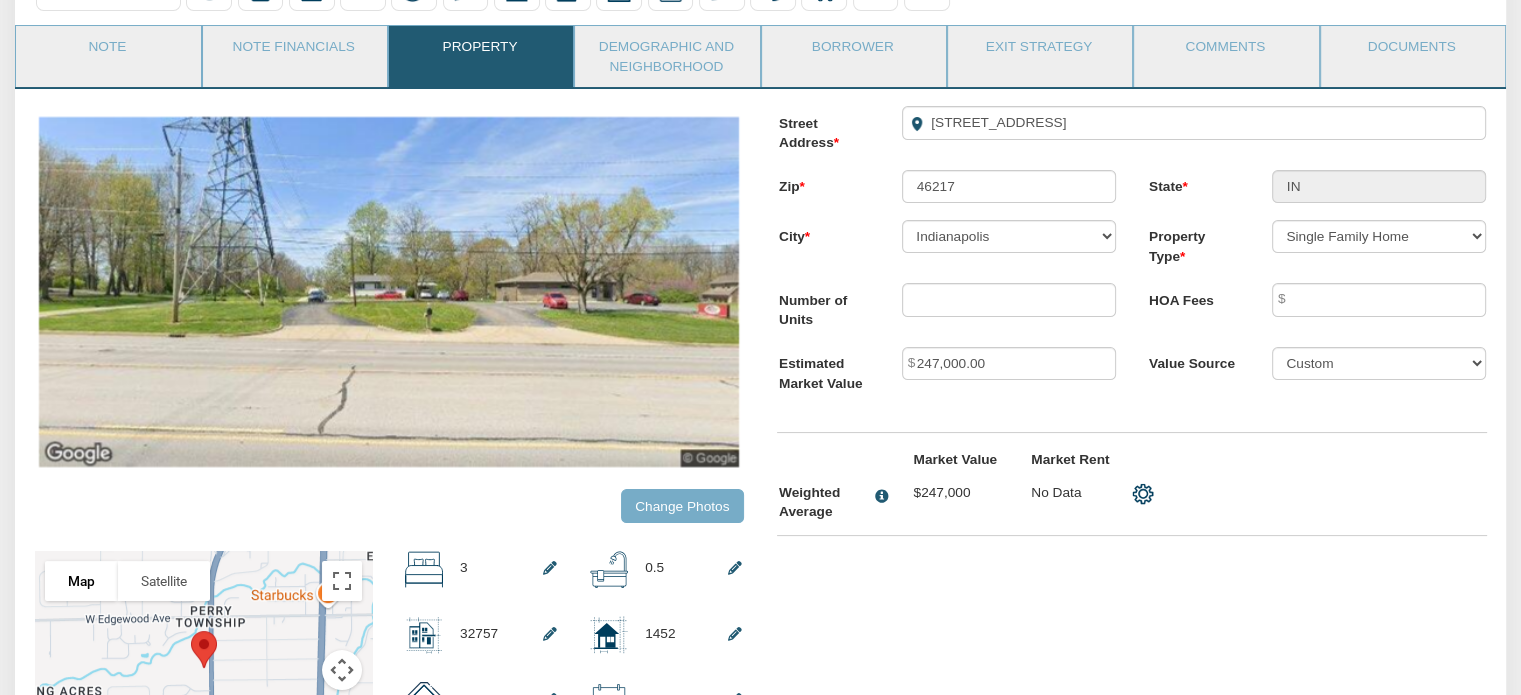 scroll, scrollTop: 255, scrollLeft: 0, axis: vertical 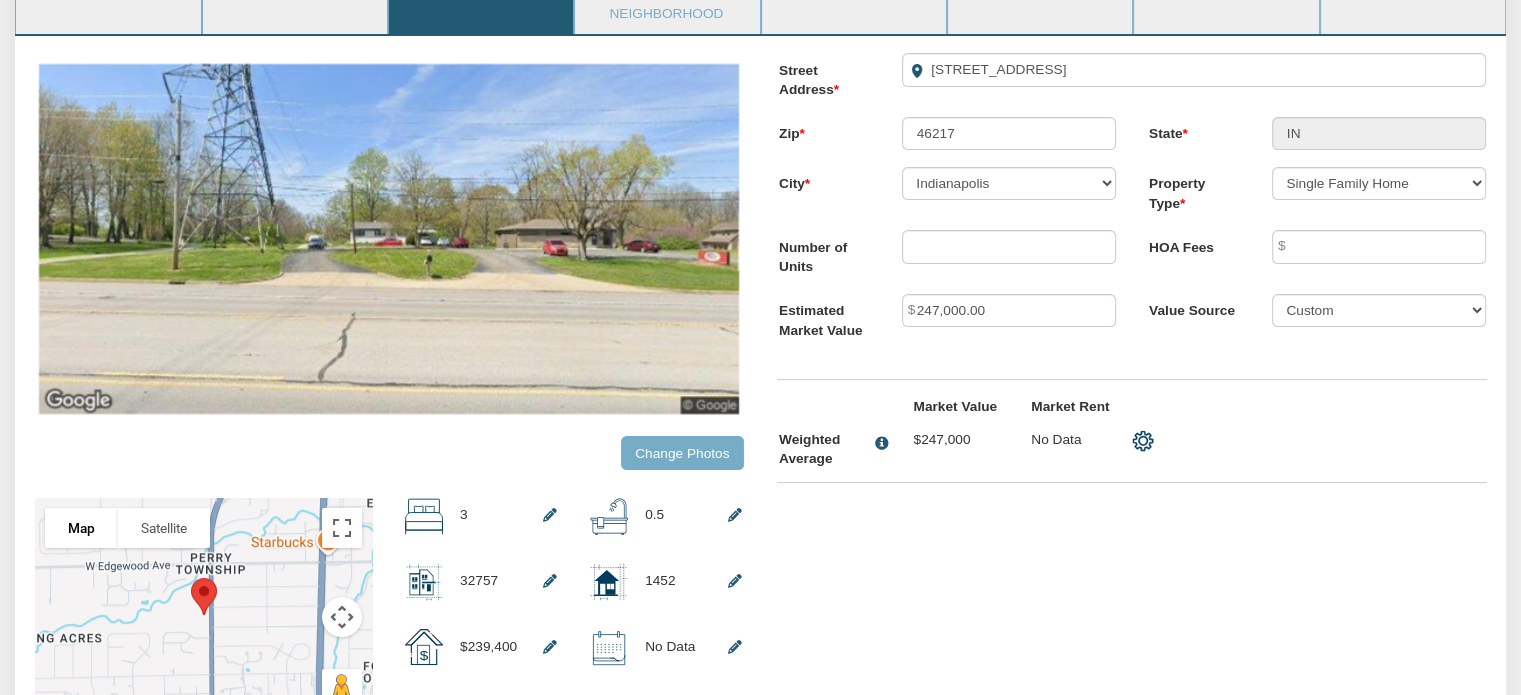 click on "Change Photos" at bounding box center [682, 452] 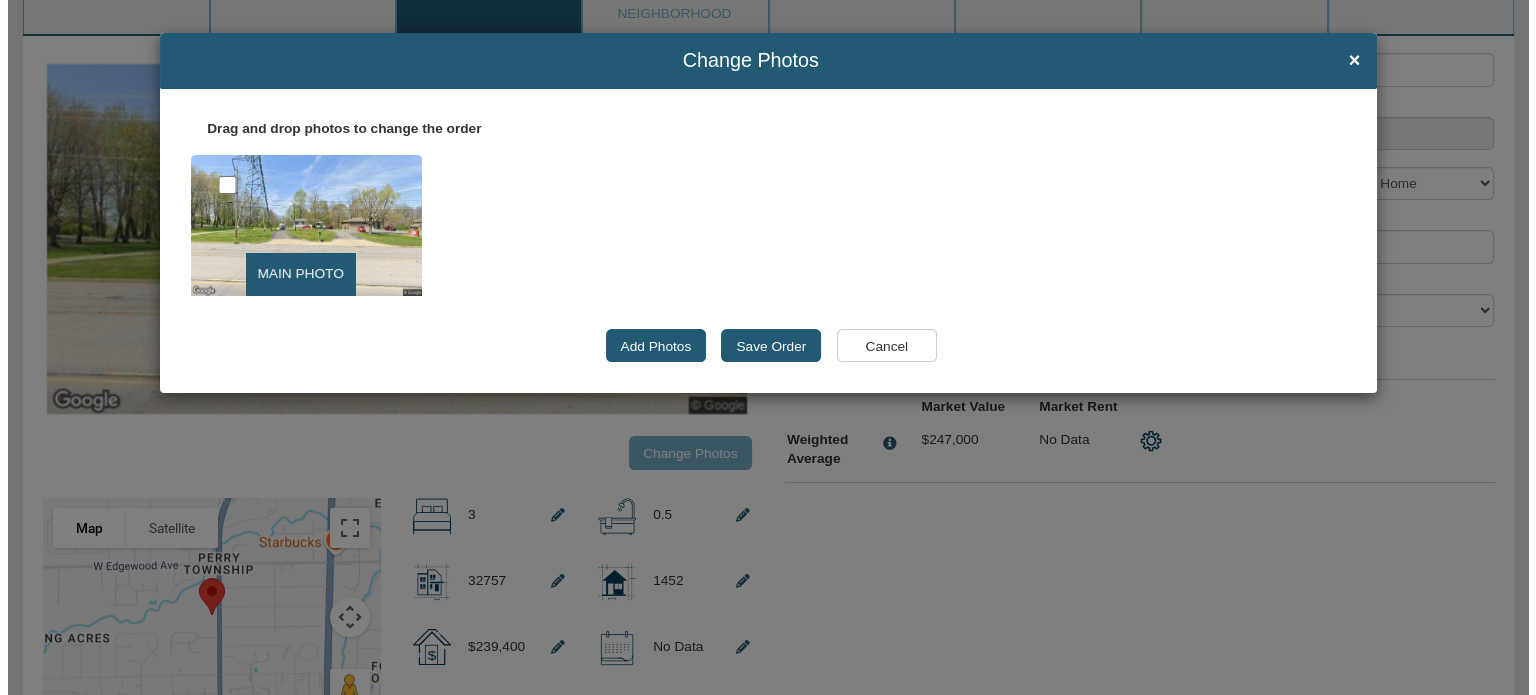 scroll, scrollTop: 256, scrollLeft: 0, axis: vertical 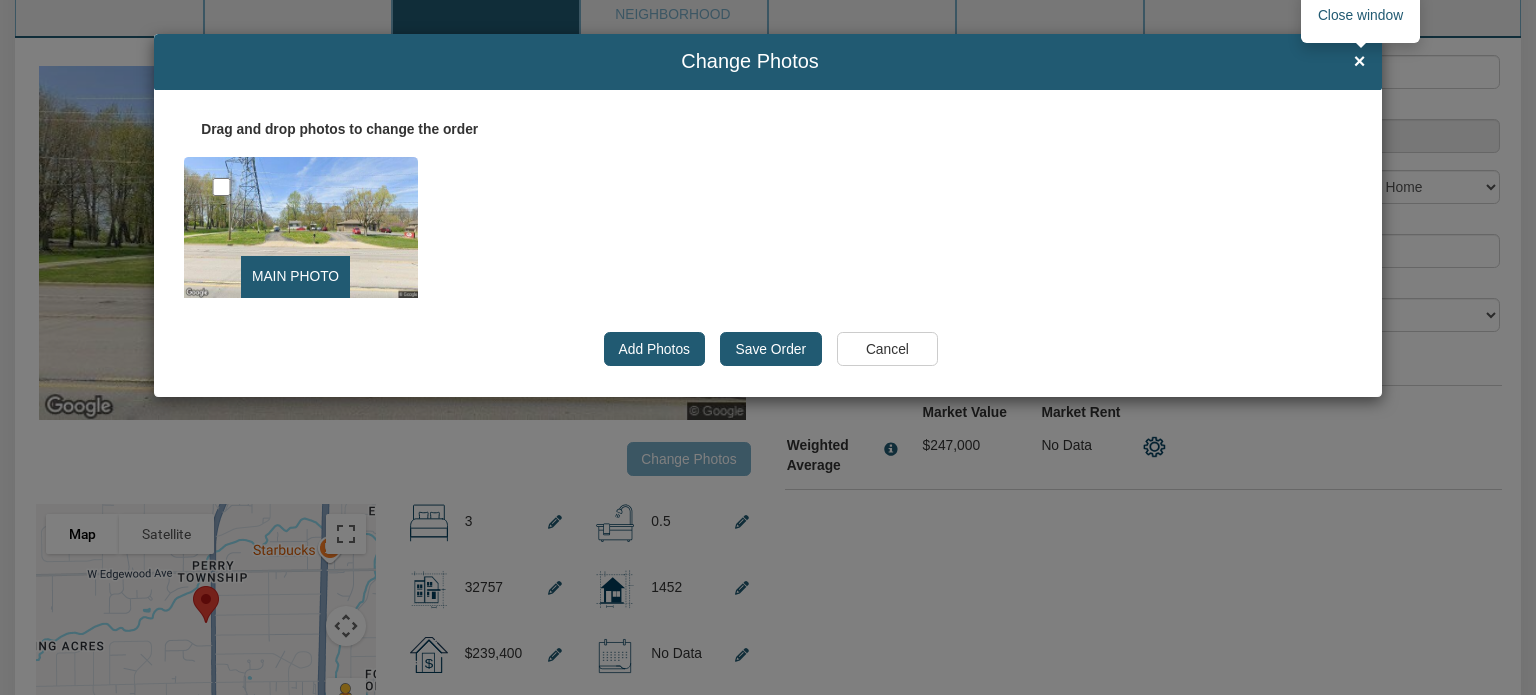click on "×" at bounding box center (1360, 62) 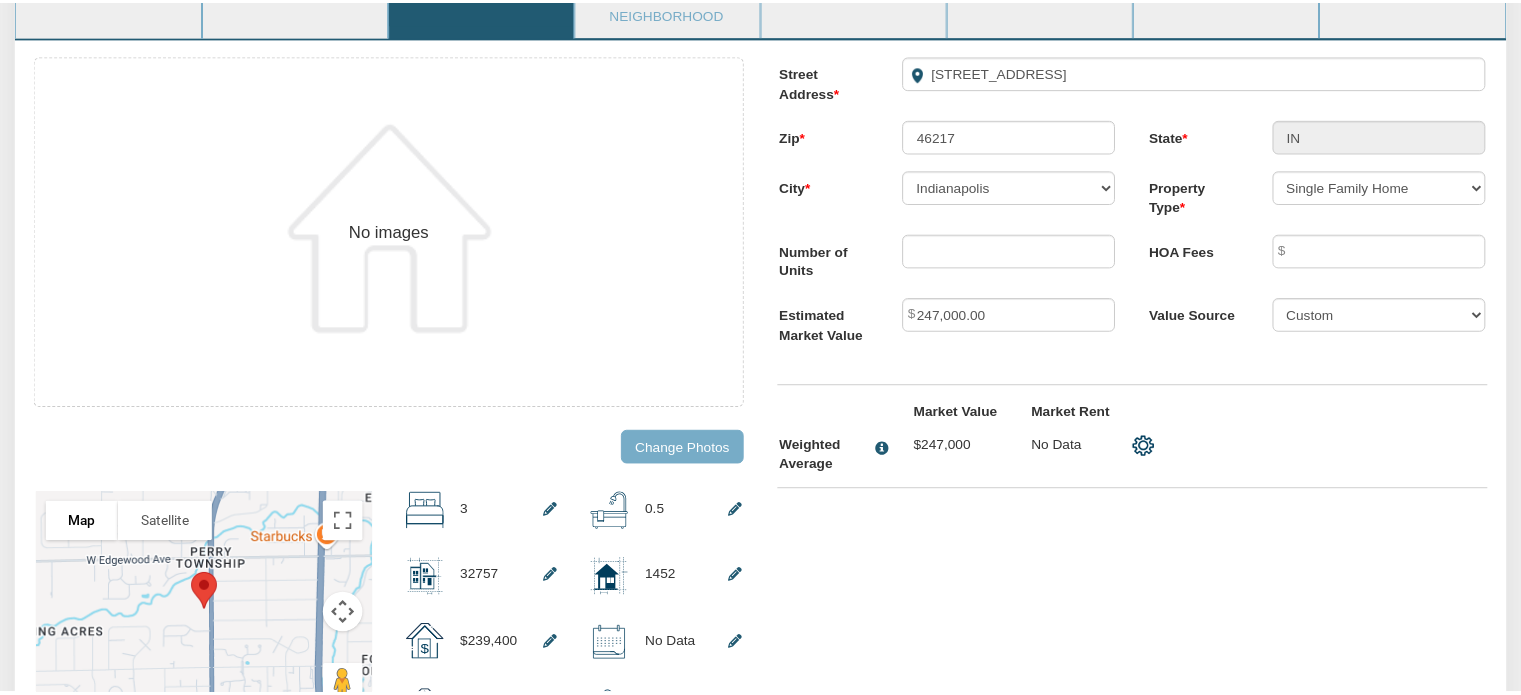 scroll, scrollTop: 255, scrollLeft: 0, axis: vertical 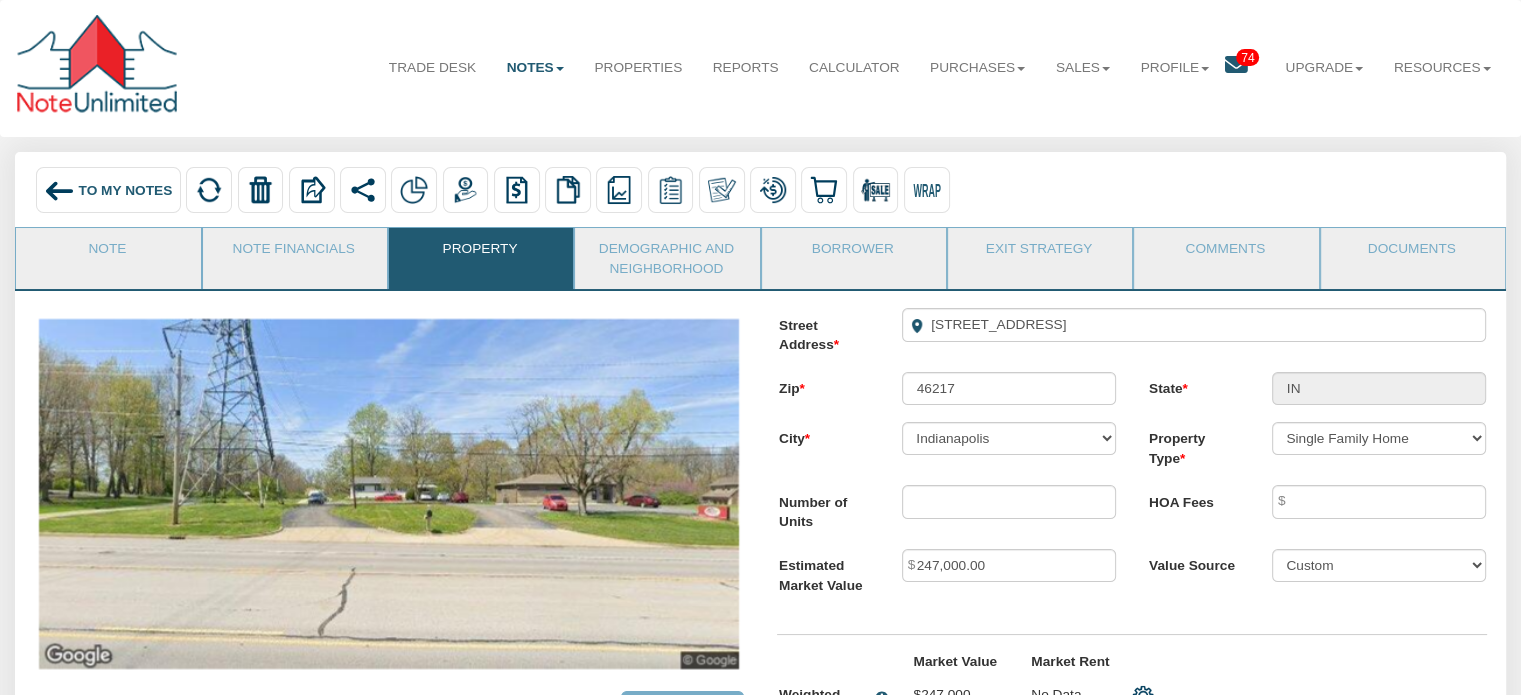 click on "To My Notes" at bounding box center (126, 189) 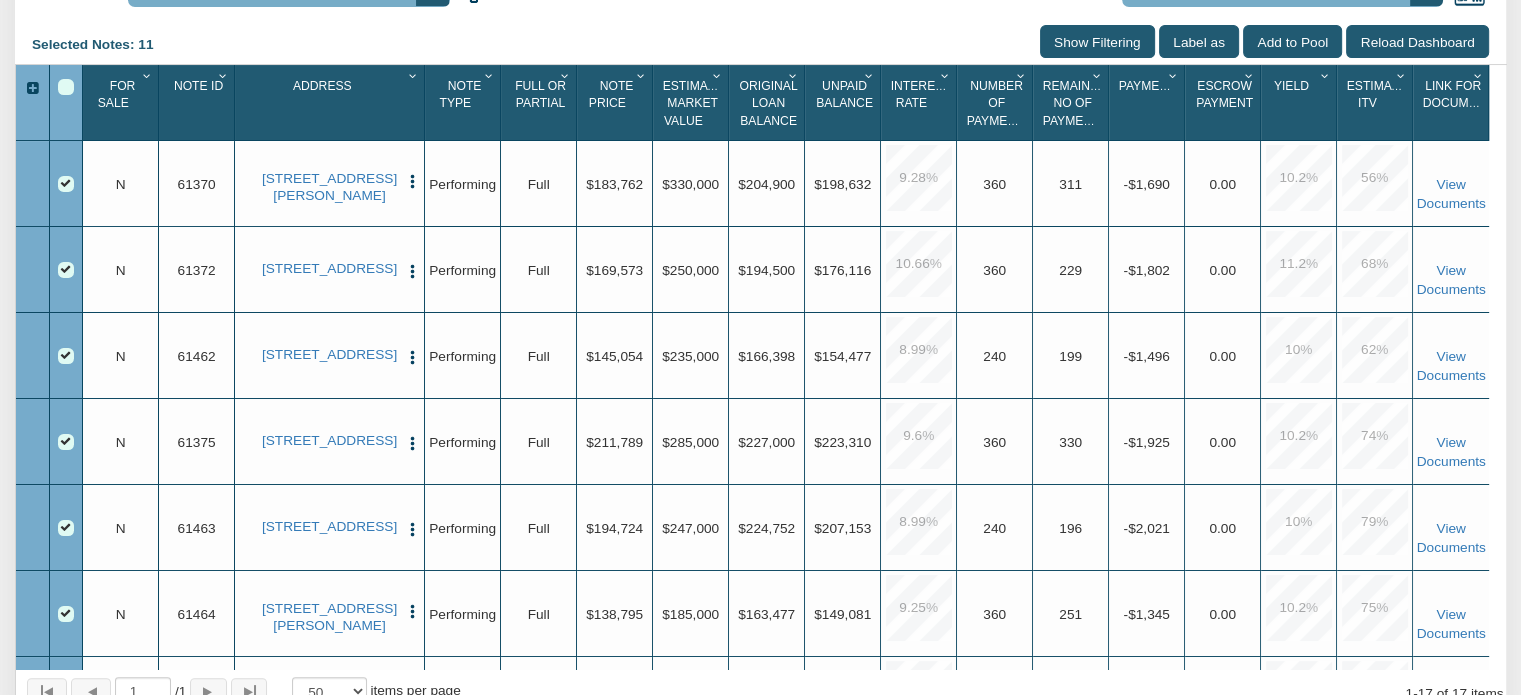 scroll, scrollTop: 356, scrollLeft: 0, axis: vertical 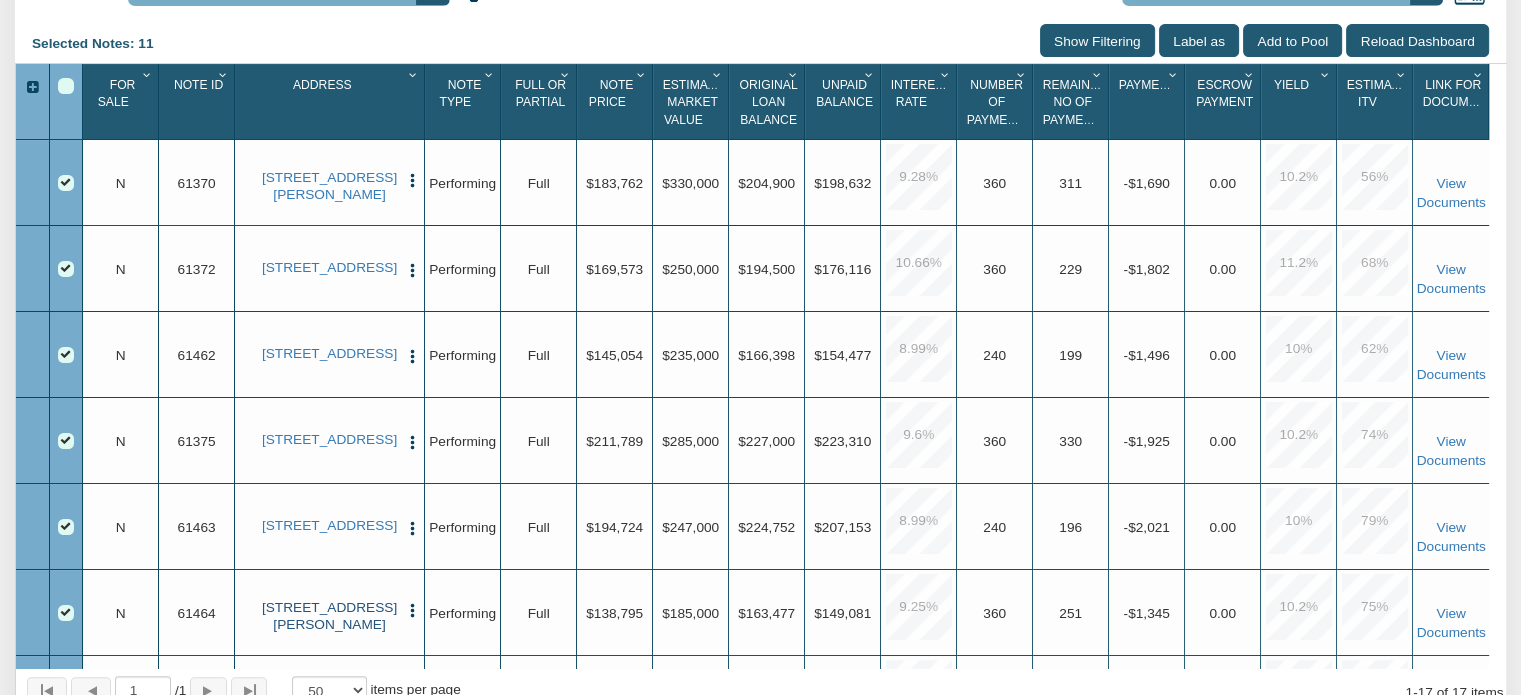 click on "[STREET_ADDRESS][PERSON_NAME]" at bounding box center [330, 616] 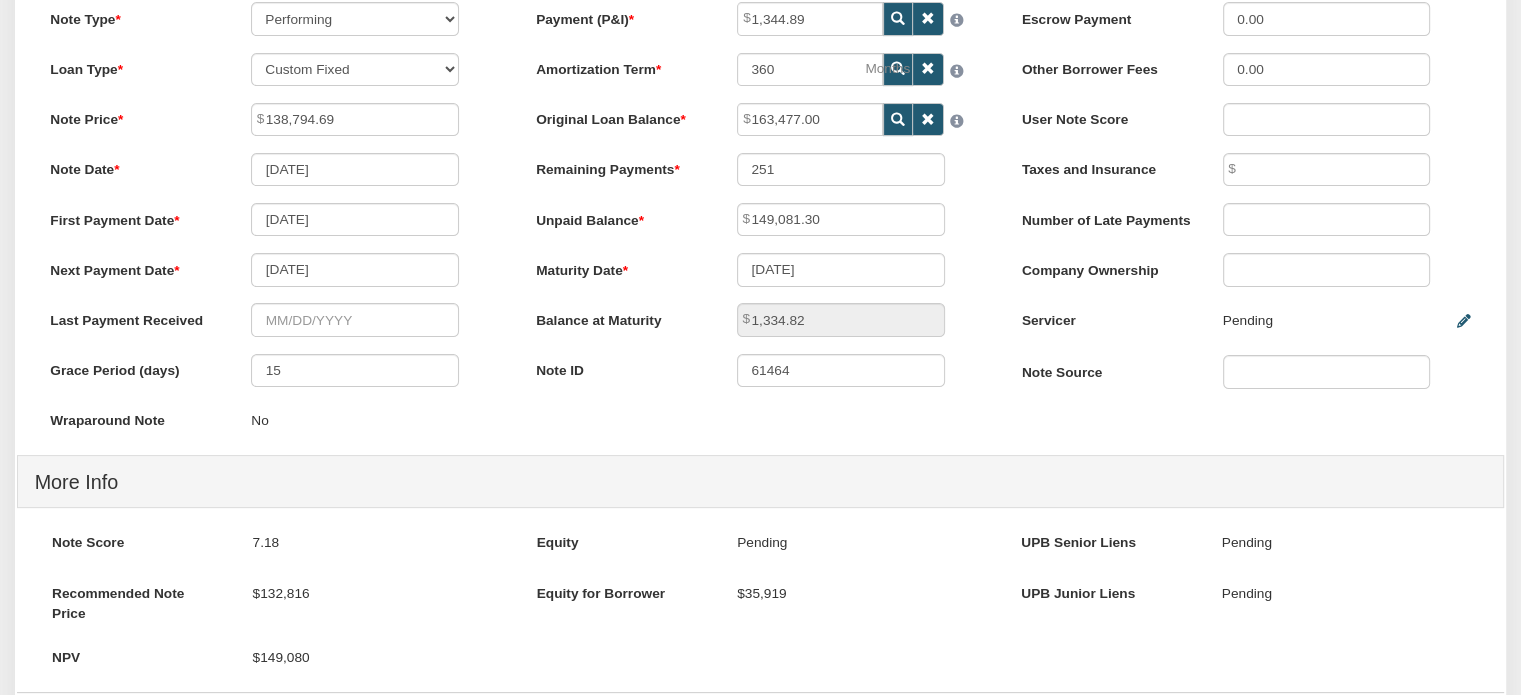 scroll, scrollTop: 0, scrollLeft: 0, axis: both 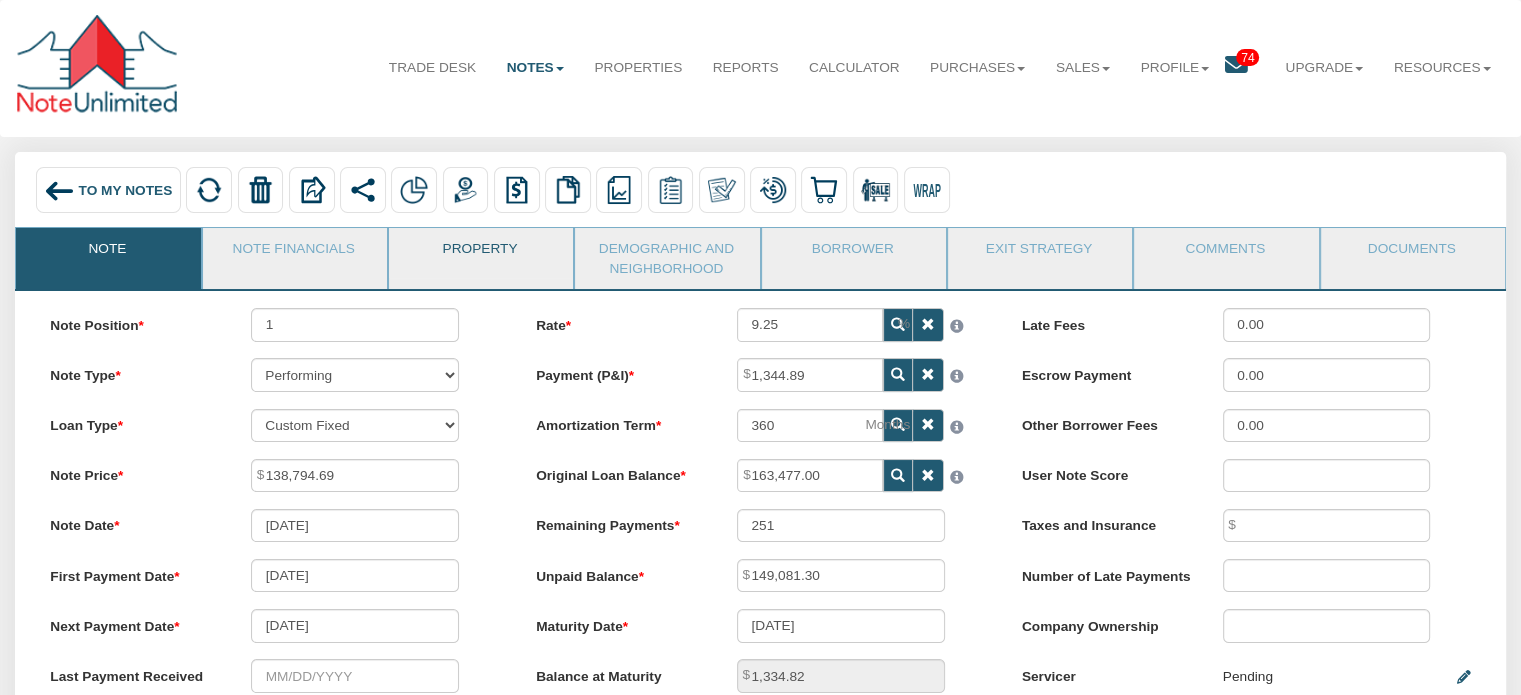 click on "Property" at bounding box center [480, 253] 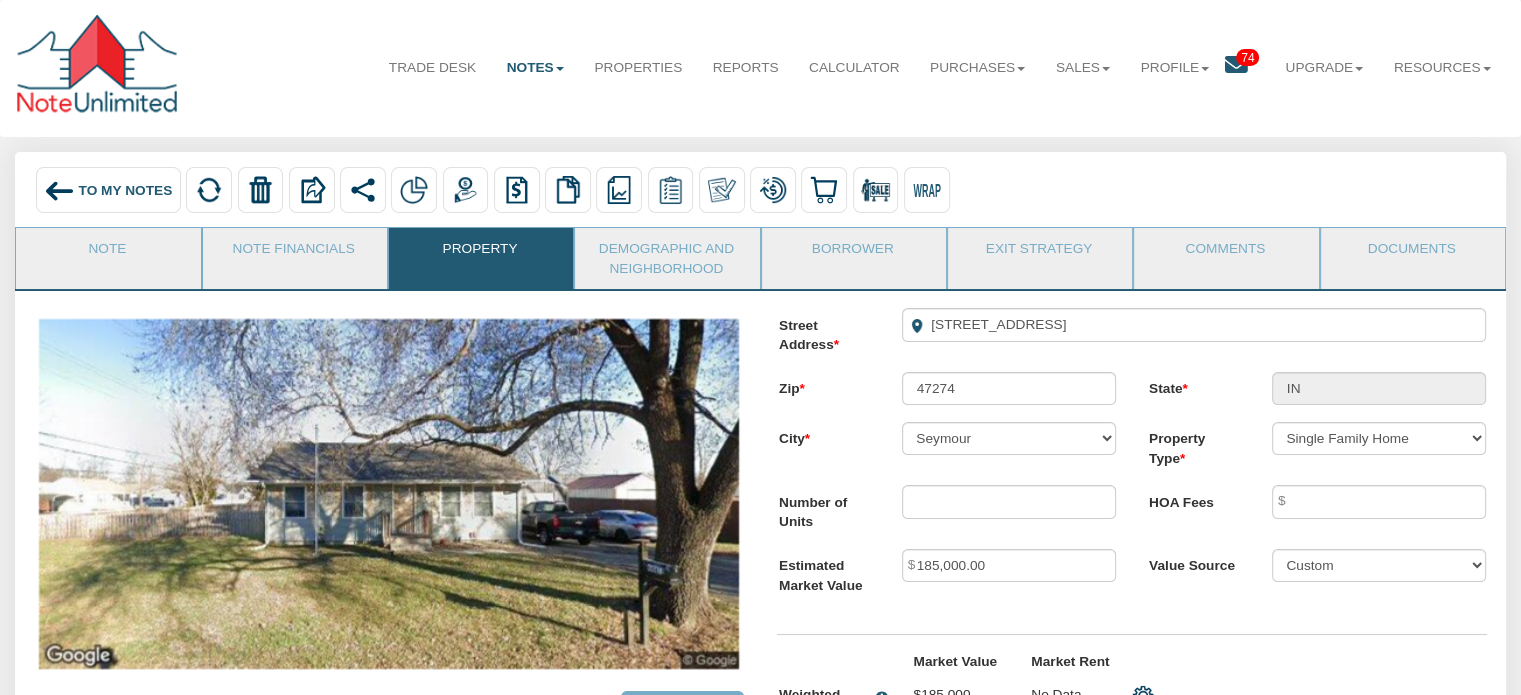 click on "To My Notes" at bounding box center [126, 189] 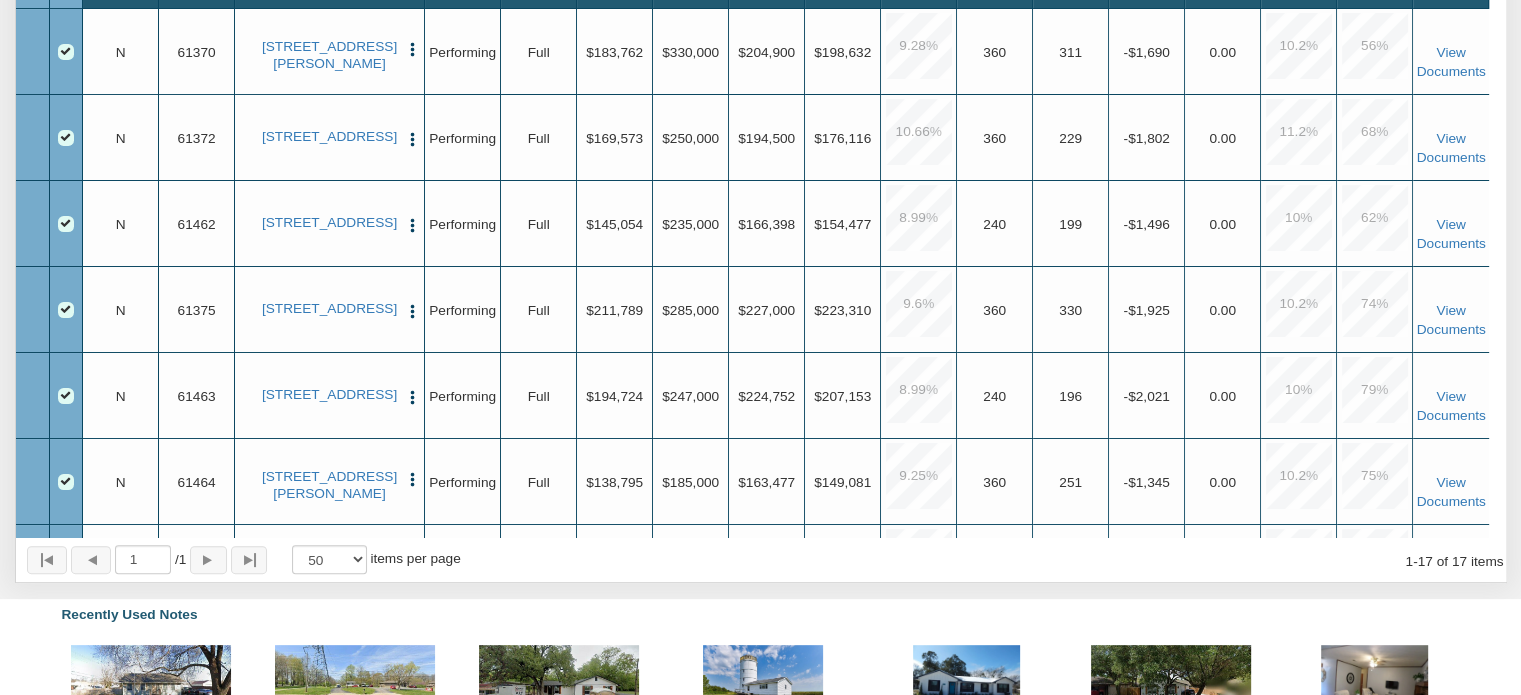 scroll, scrollTop: 483, scrollLeft: 0, axis: vertical 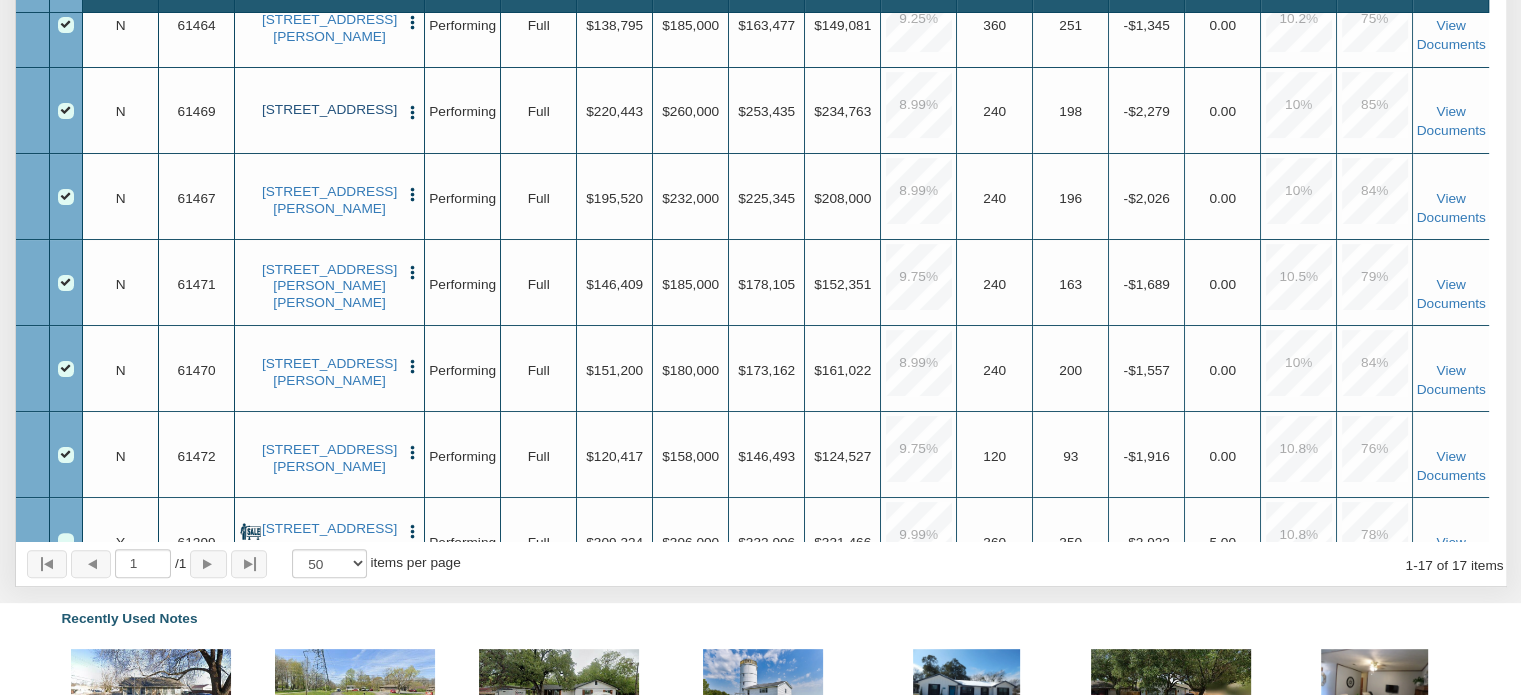 click on "[STREET_ADDRESS]" at bounding box center [330, 110] 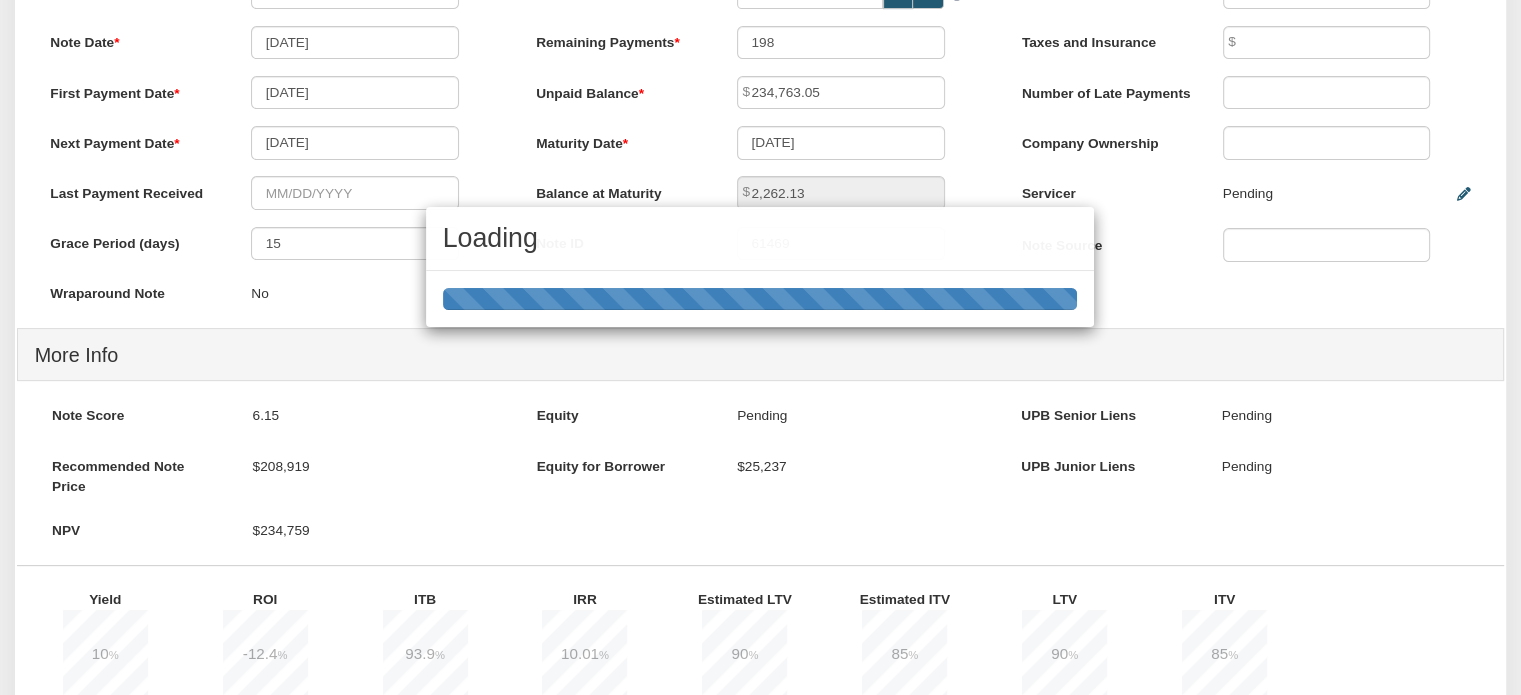scroll, scrollTop: 0, scrollLeft: 0, axis: both 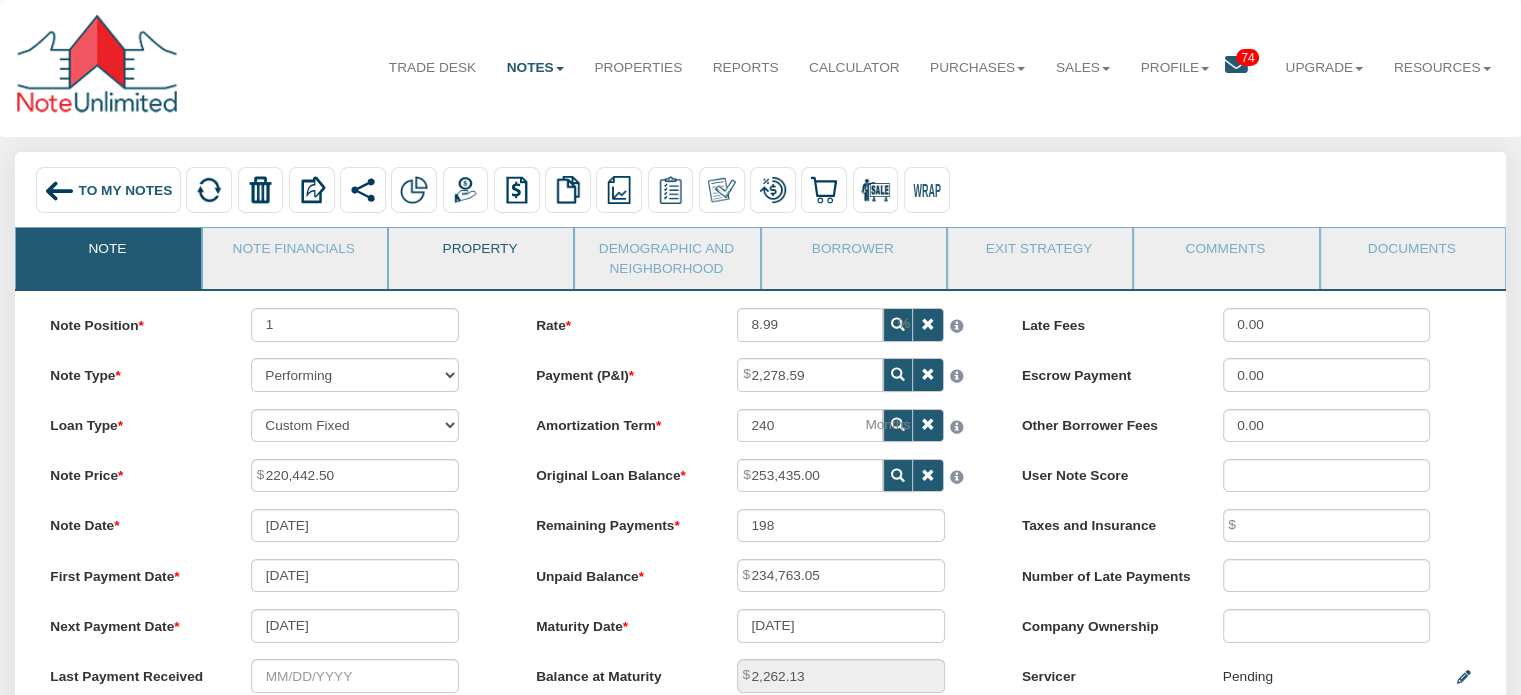 click on "Property" at bounding box center (480, 253) 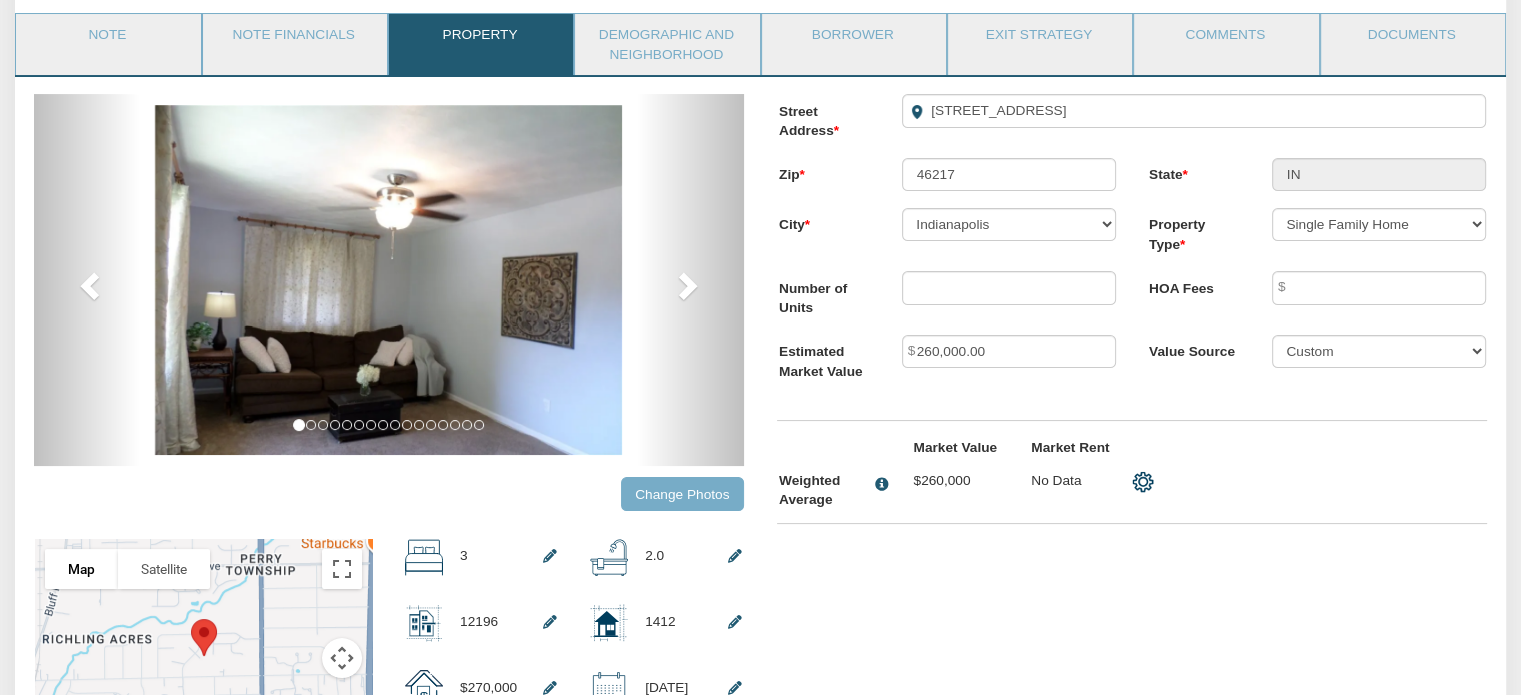 scroll, scrollTop: 195, scrollLeft: 0, axis: vertical 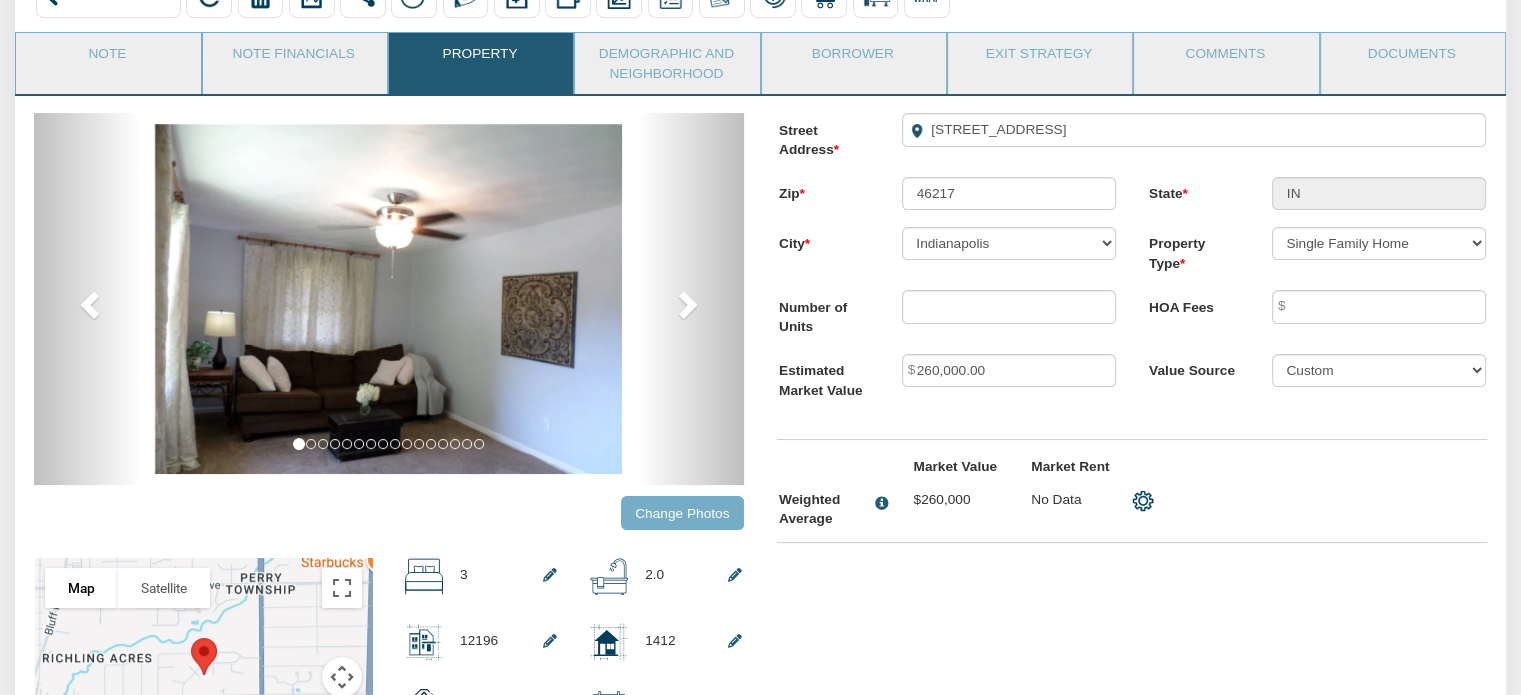 click on "Change Photos" at bounding box center (682, 512) 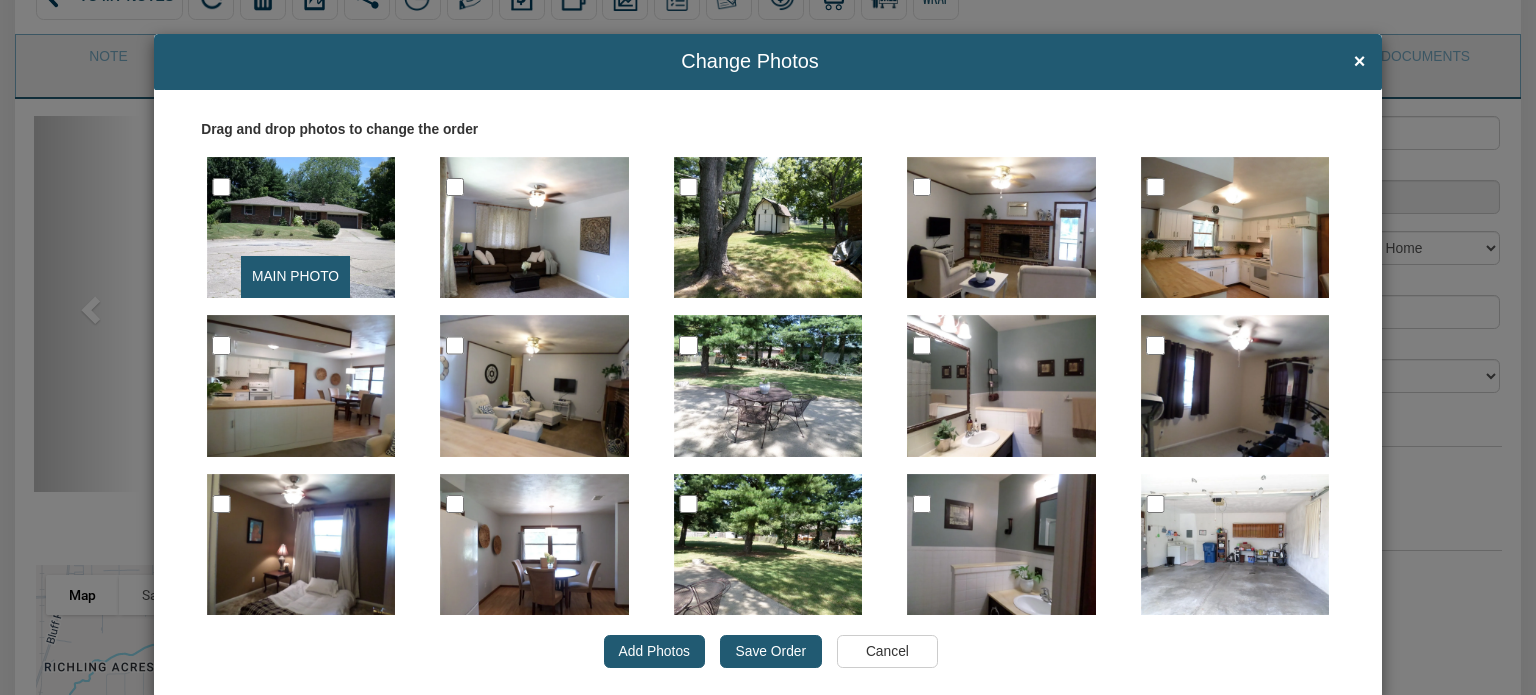 click on "Save Order" at bounding box center [770, 652] 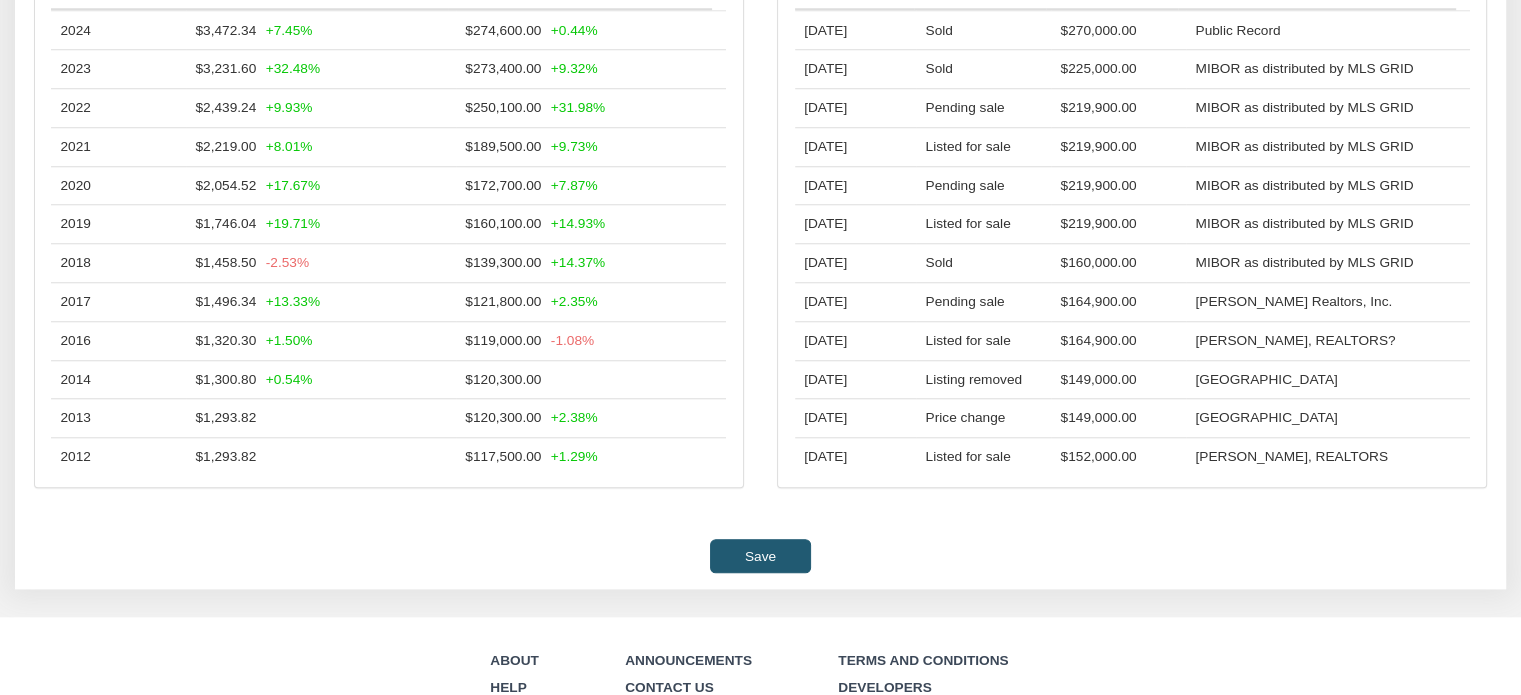 scroll, scrollTop: 1939, scrollLeft: 0, axis: vertical 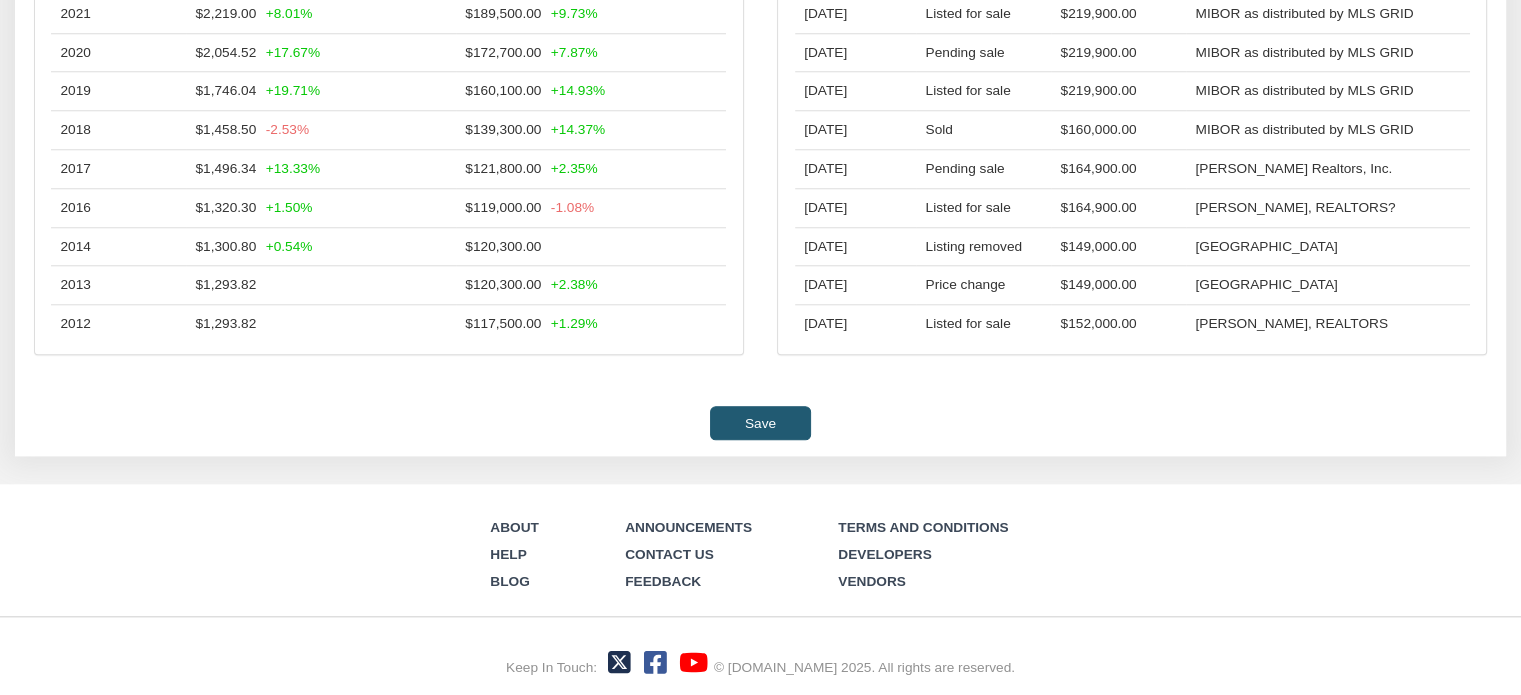 click on "Save" at bounding box center [760, 422] 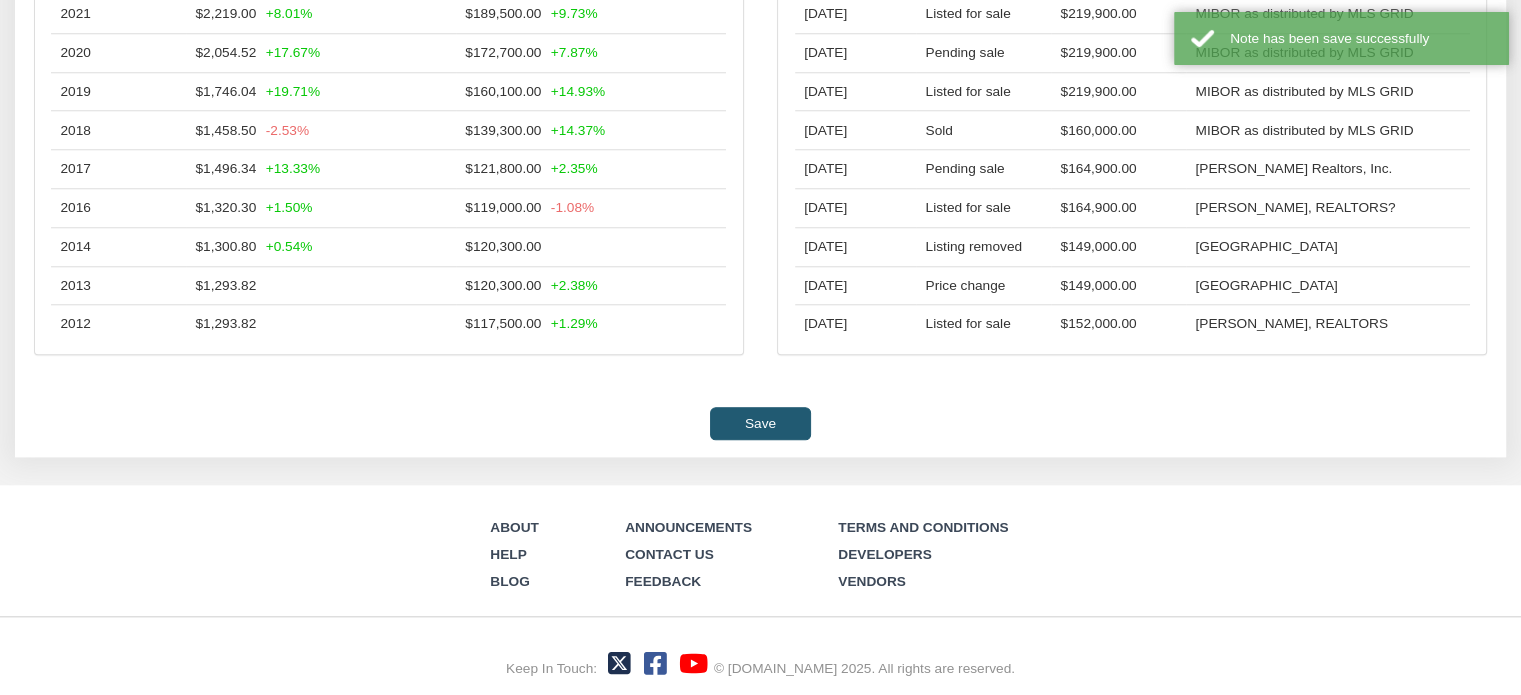 scroll, scrollTop: 1939, scrollLeft: 0, axis: vertical 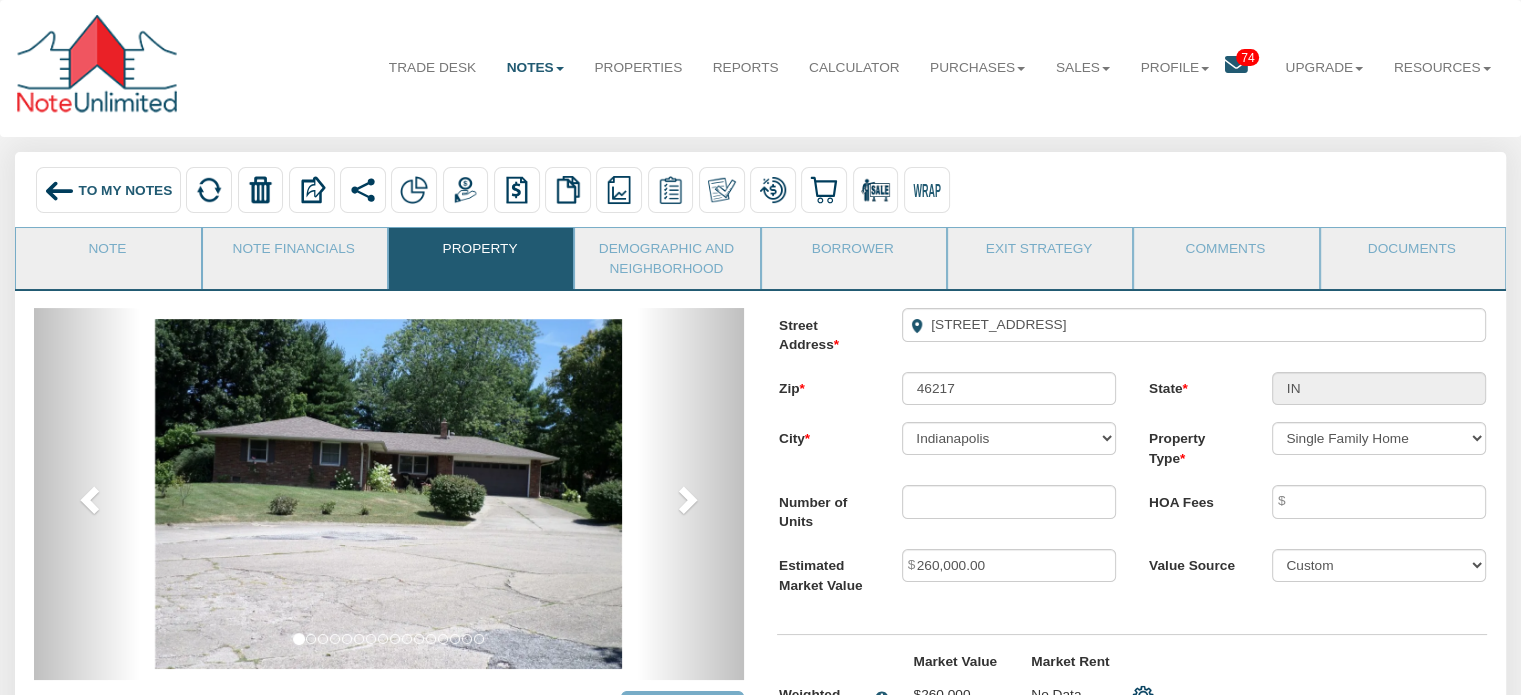 click on "To My Notes" at bounding box center (126, 189) 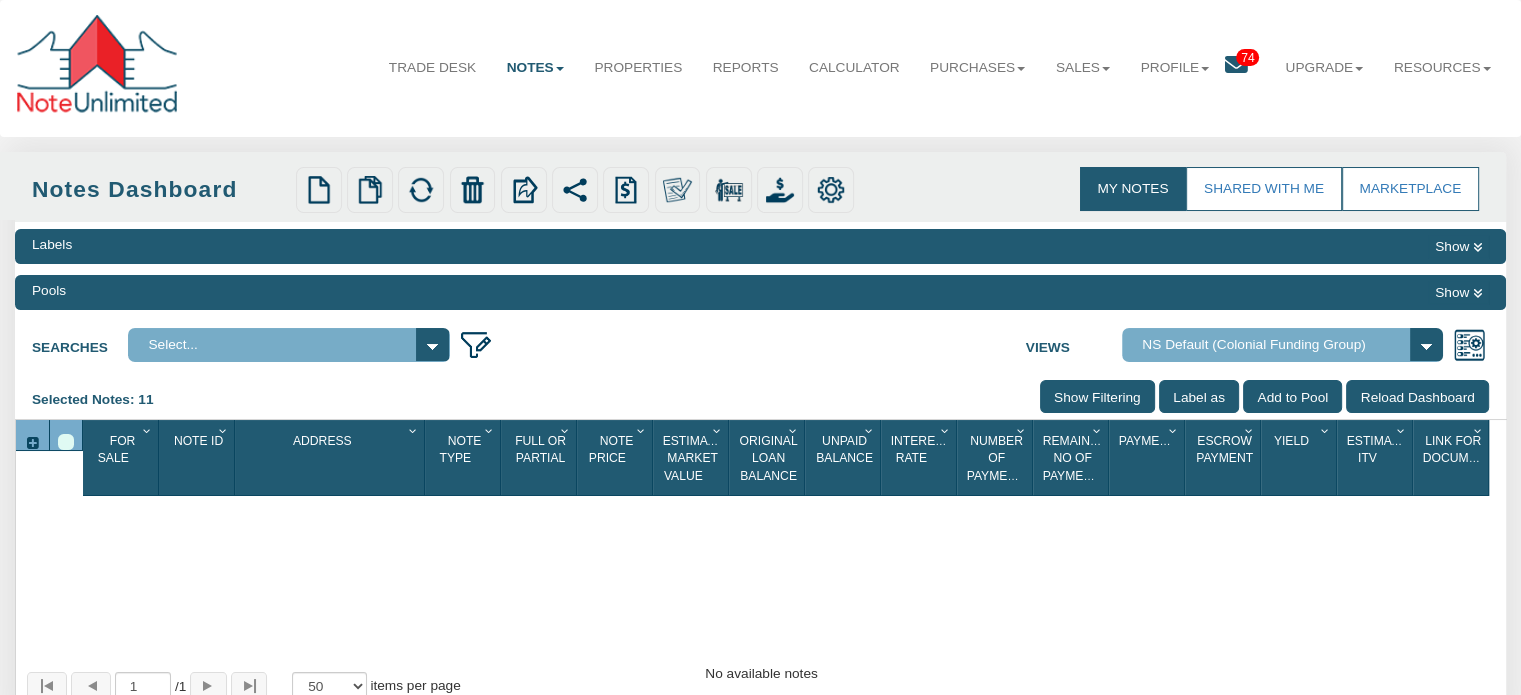 select 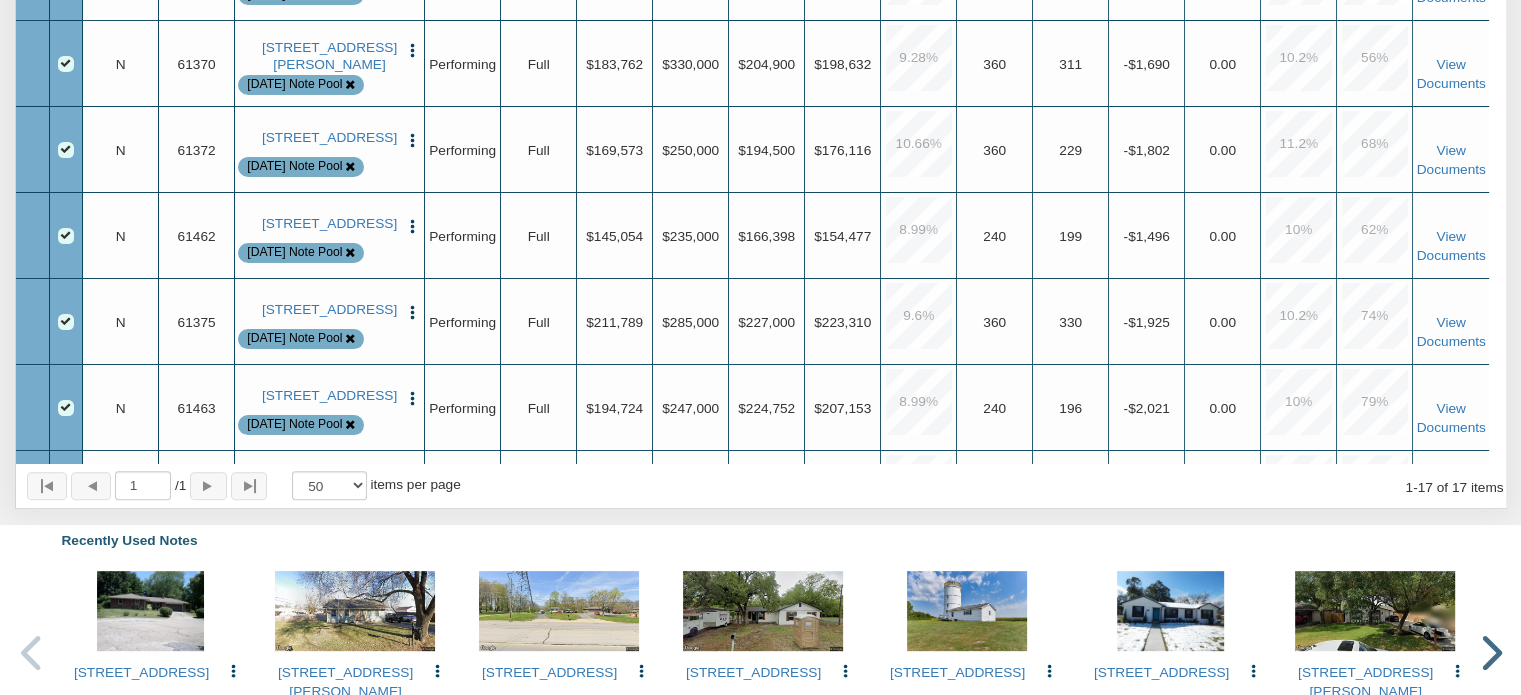 scroll, scrollTop: 560, scrollLeft: 0, axis: vertical 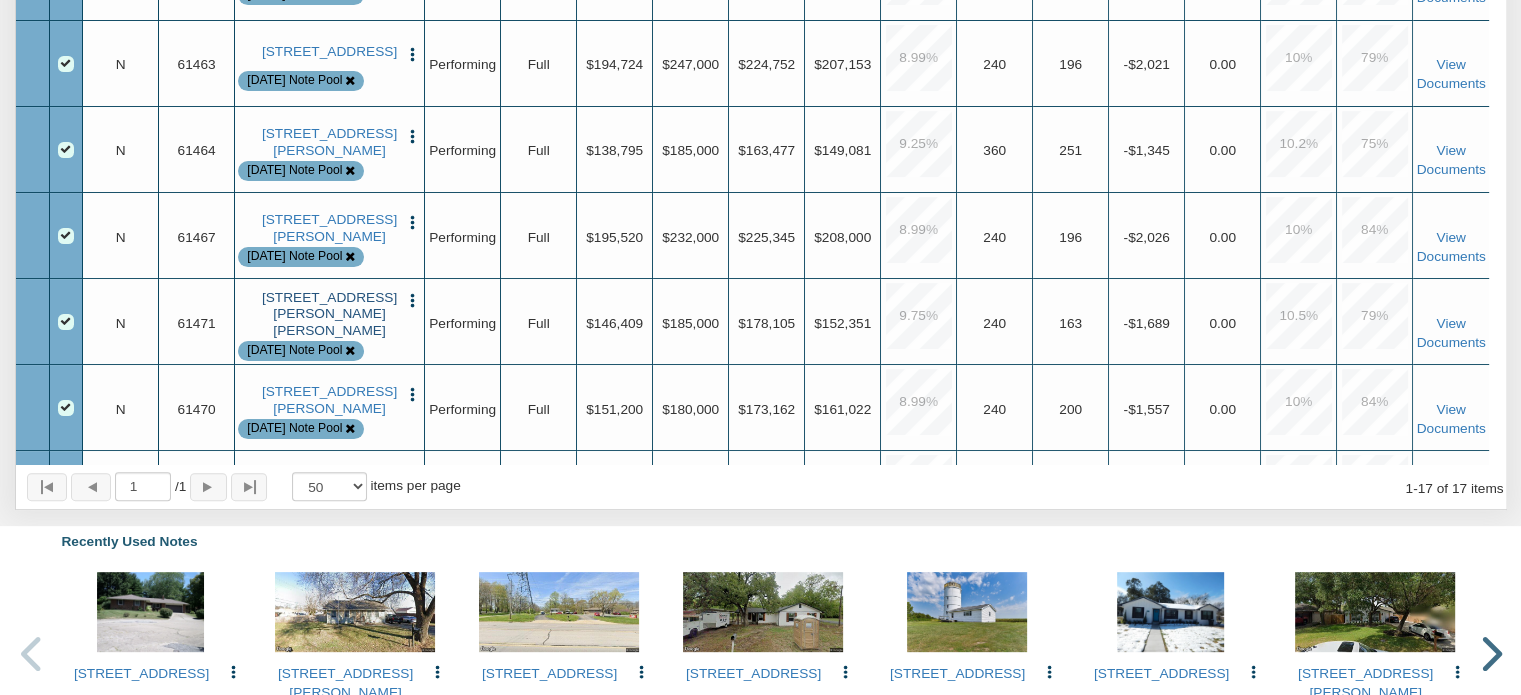 click on "[STREET_ADDRESS][PERSON_NAME][PERSON_NAME]" at bounding box center (330, 314) 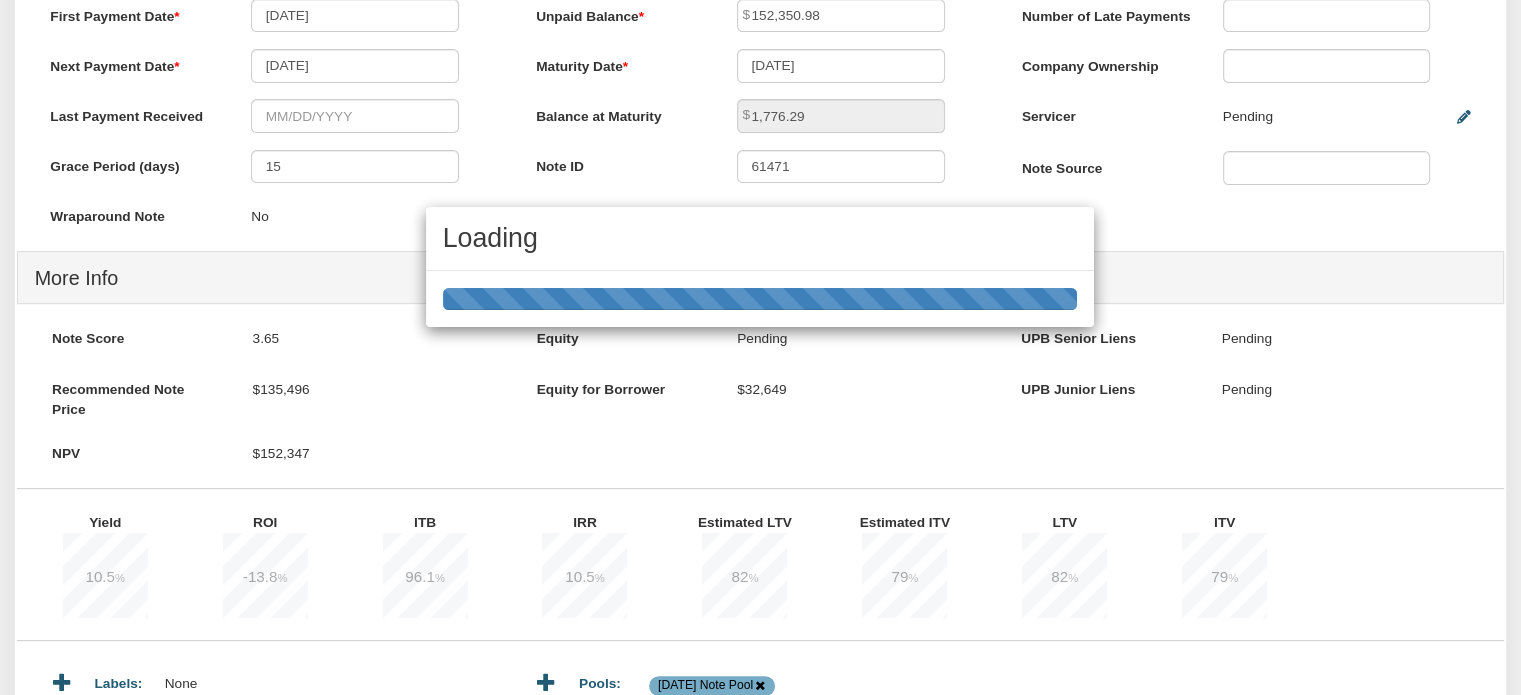 scroll, scrollTop: 0, scrollLeft: 0, axis: both 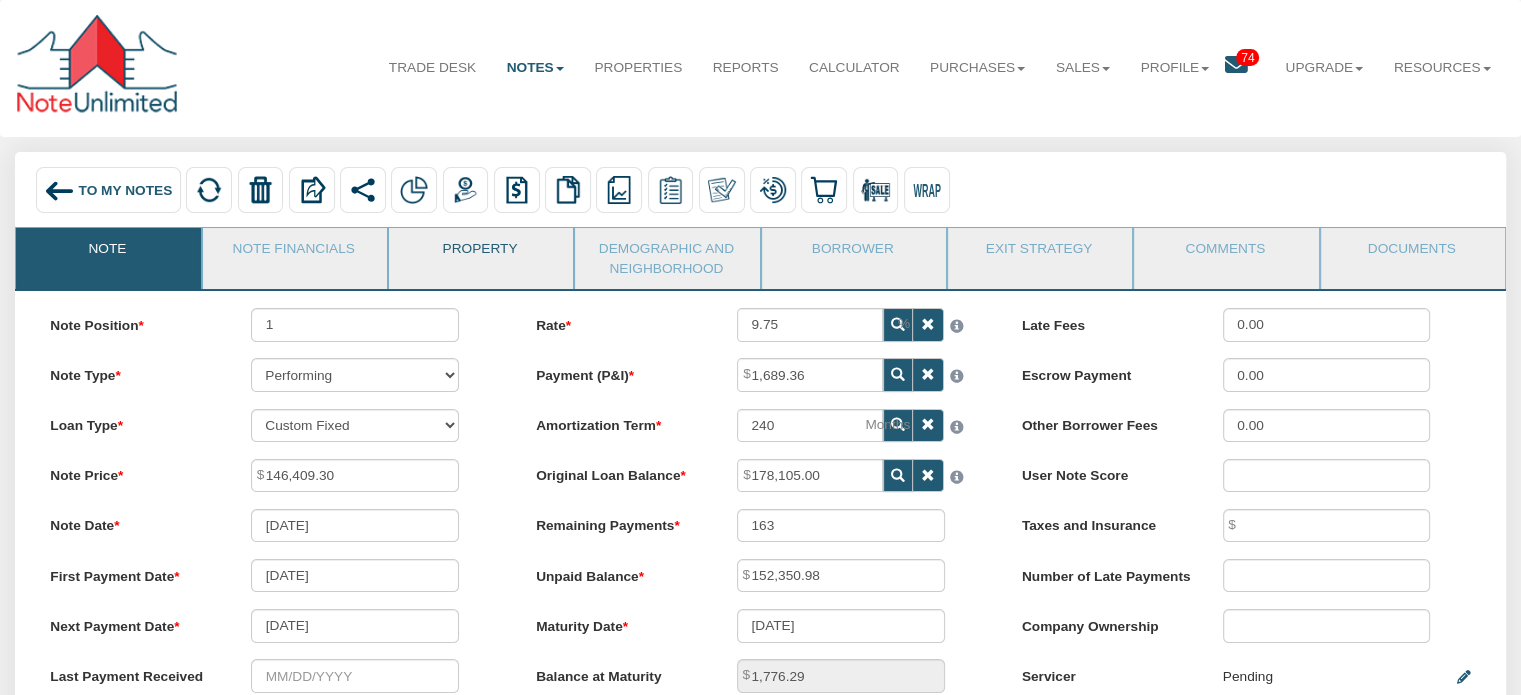 click on "Property" at bounding box center [480, 253] 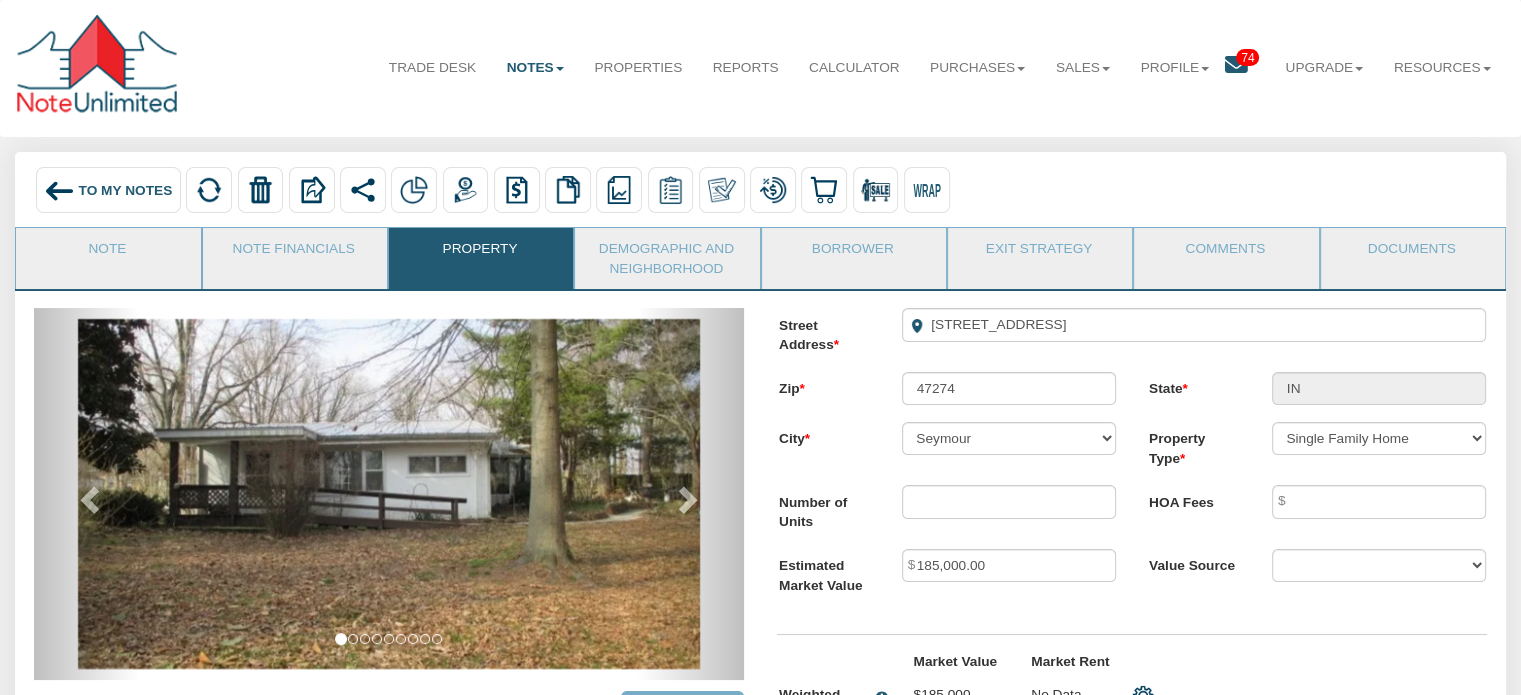 click on "To My Notes" at bounding box center [108, 190] 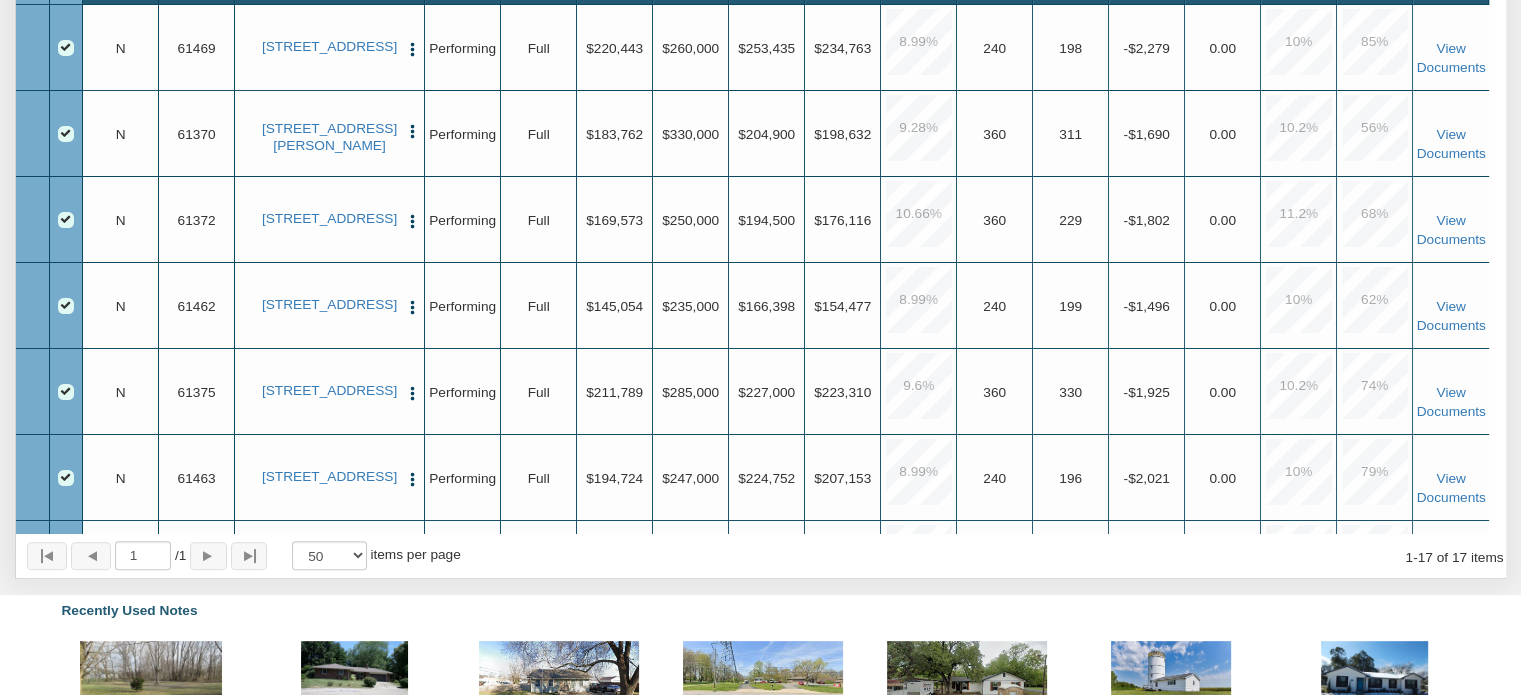 scroll, scrollTop: 489, scrollLeft: 0, axis: vertical 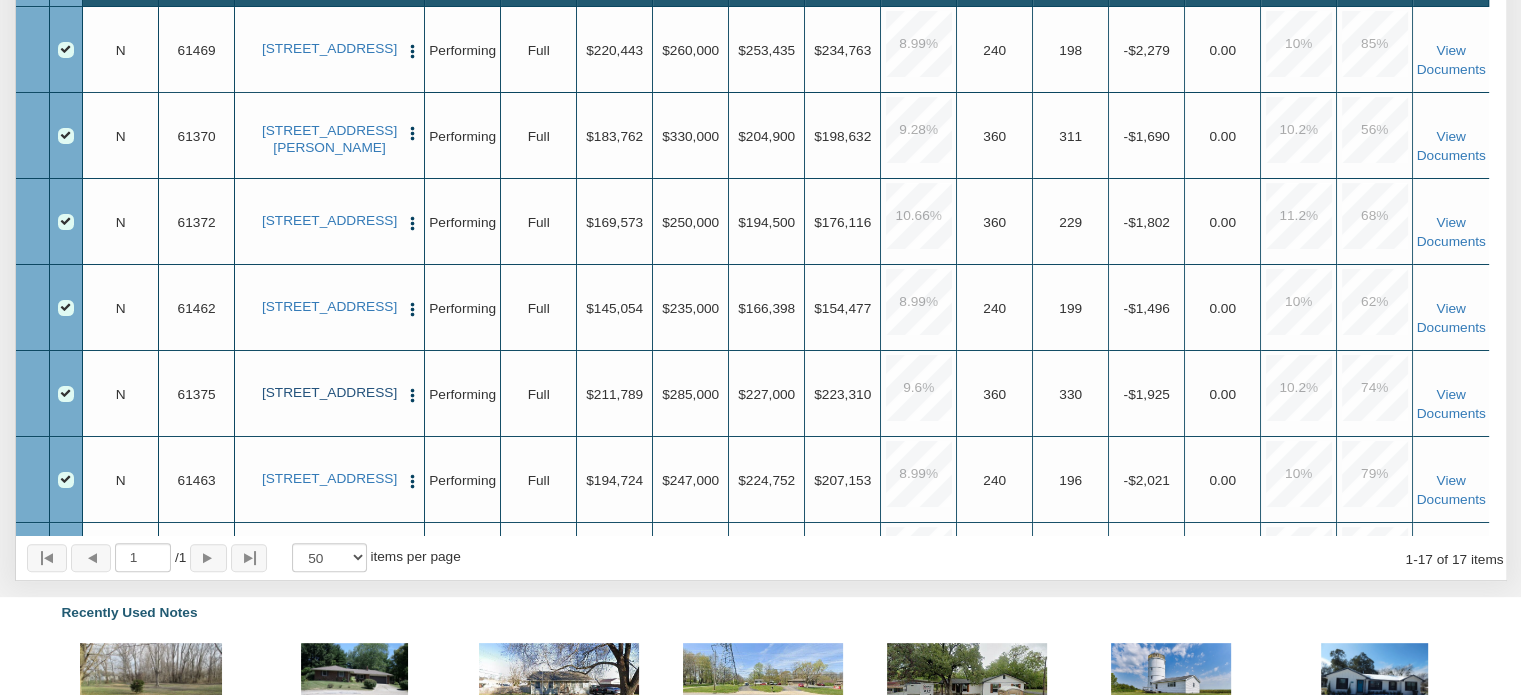 click on "[STREET_ADDRESS]" at bounding box center [330, 393] 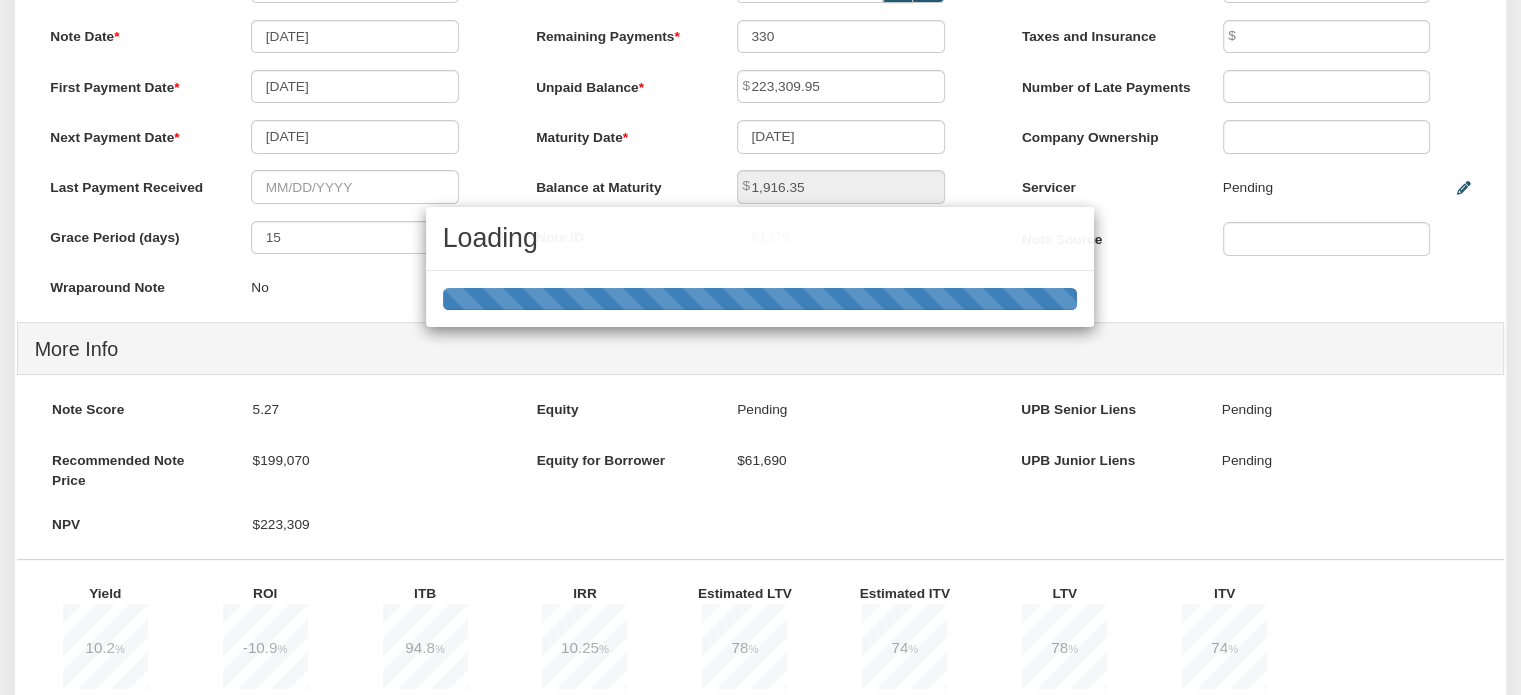 scroll, scrollTop: 0, scrollLeft: 0, axis: both 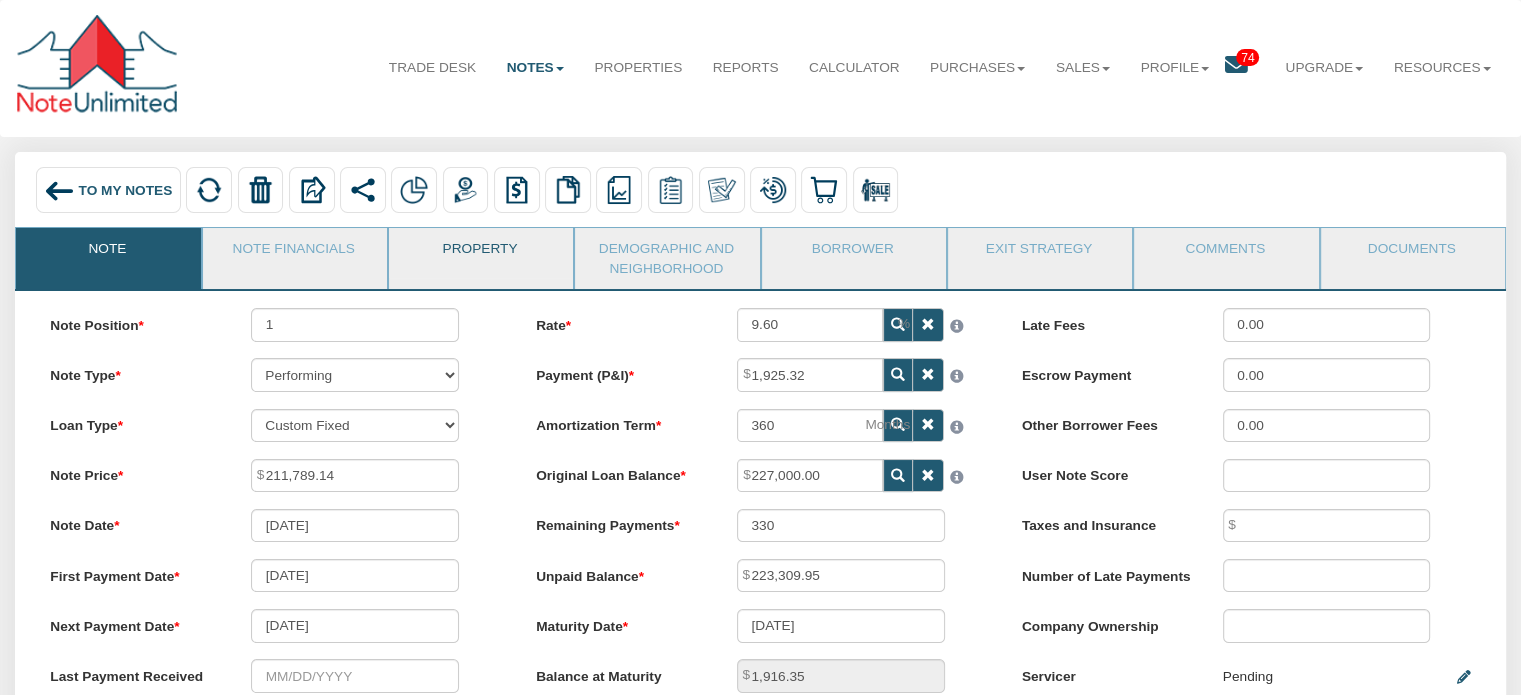 click on "Property" at bounding box center (480, 253) 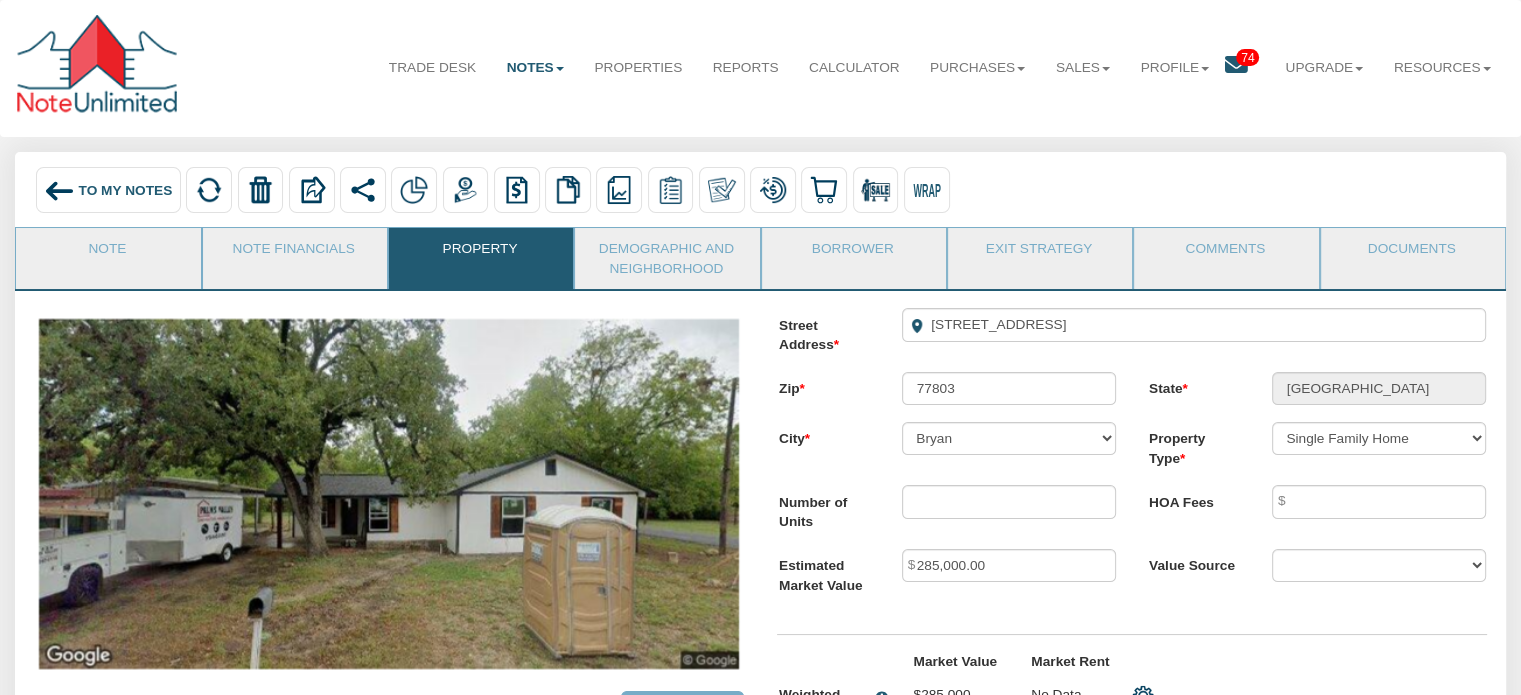 click on "To My Notes" at bounding box center (126, 189) 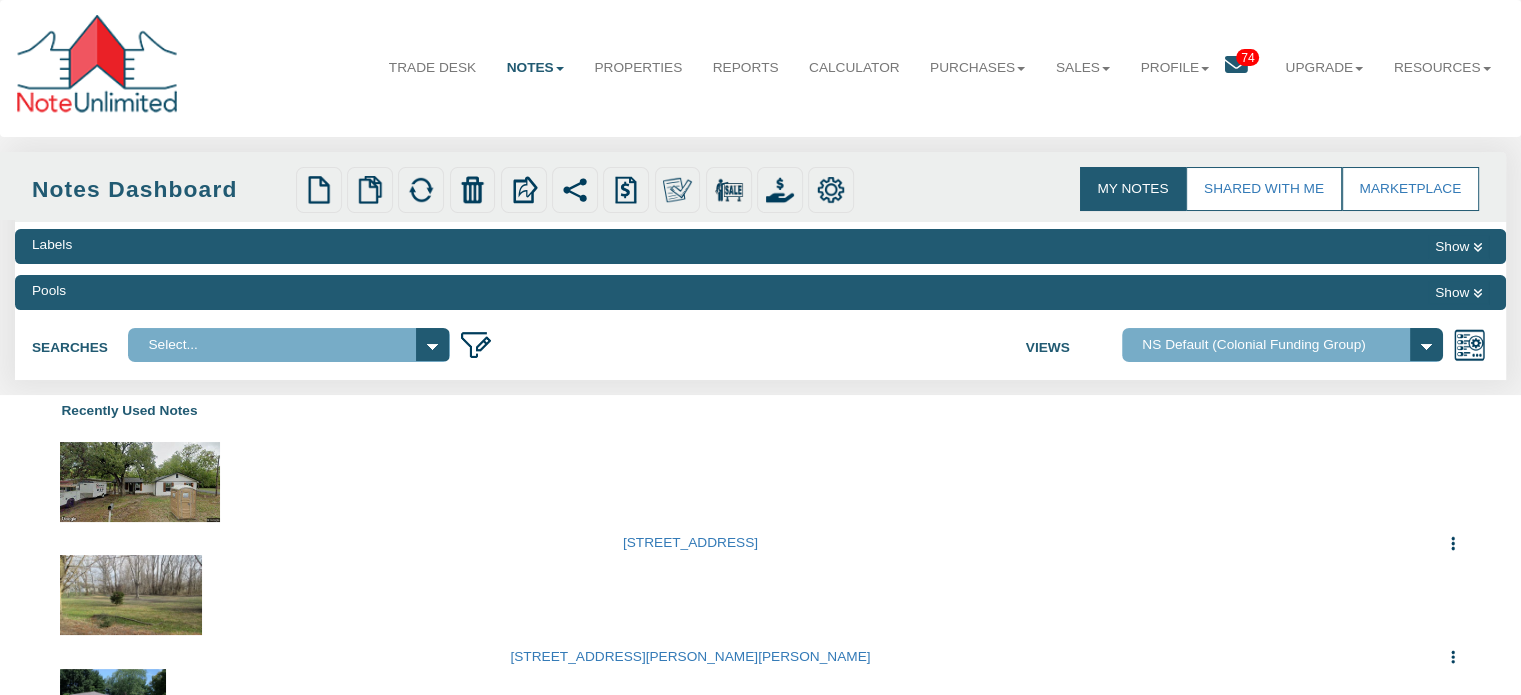 select 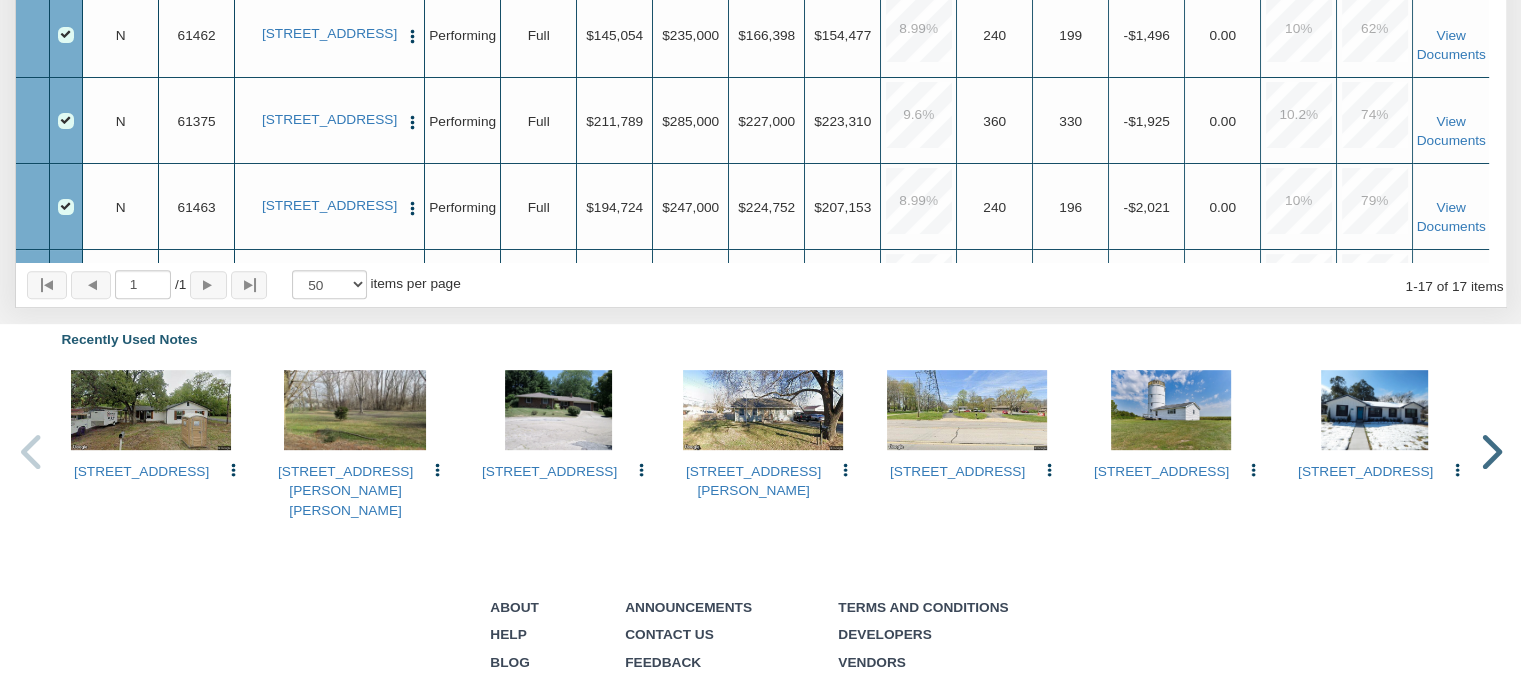 scroll, scrollTop: 644, scrollLeft: 0, axis: vertical 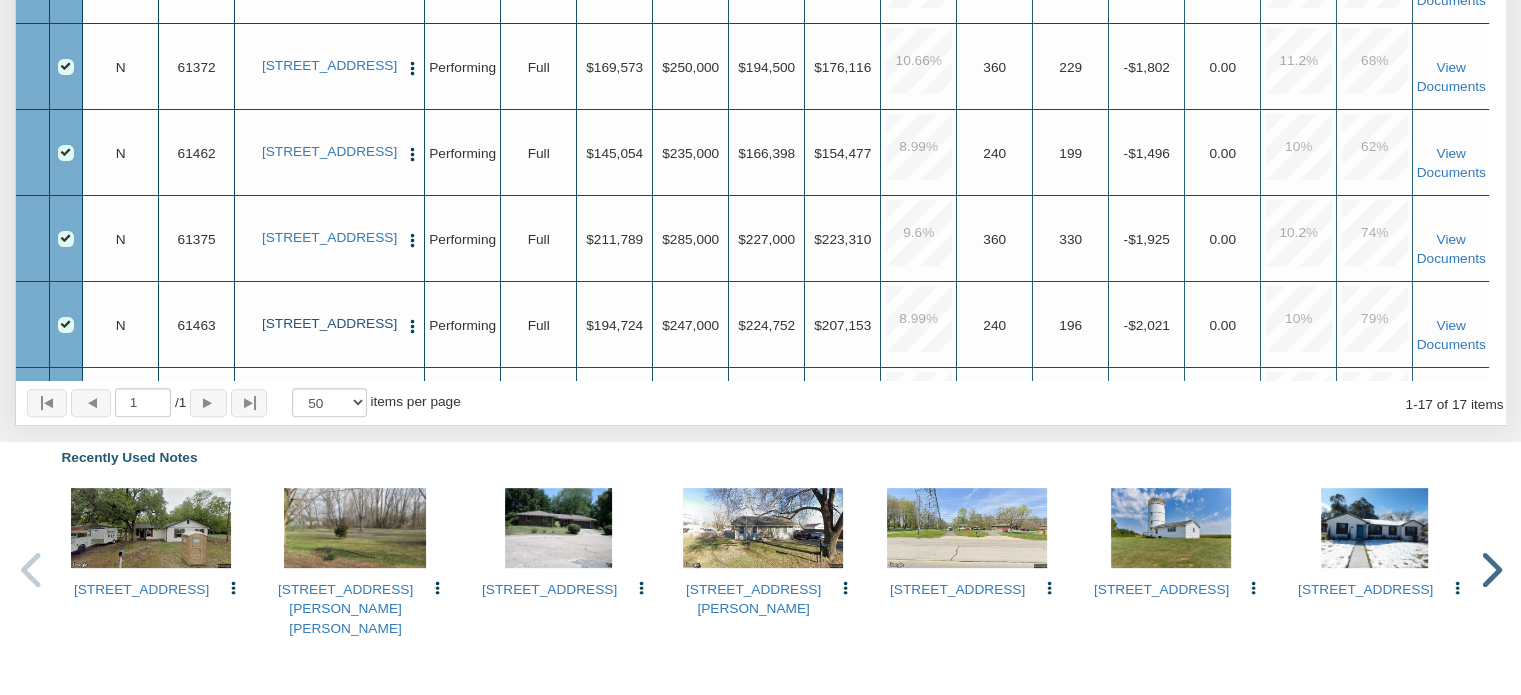 click on "[STREET_ADDRESS]" at bounding box center [330, 324] 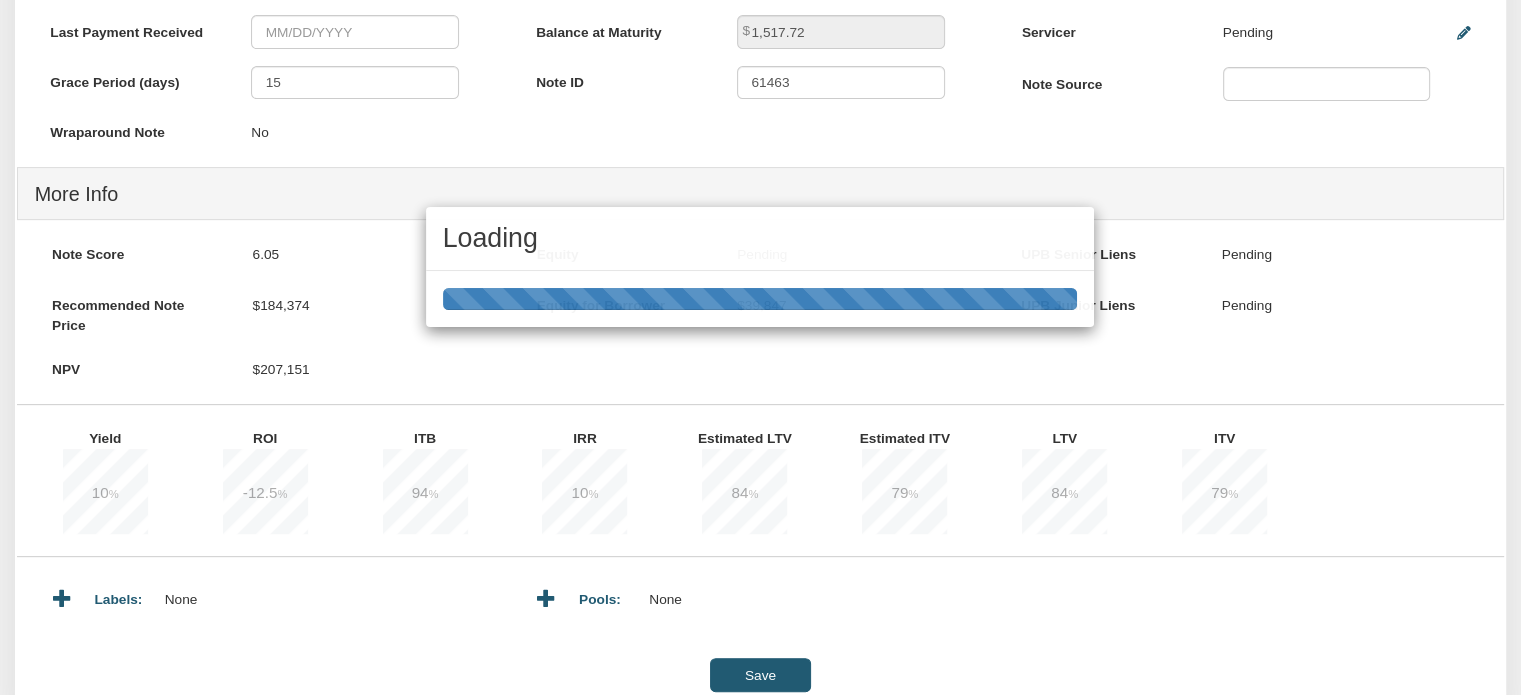 scroll, scrollTop: 0, scrollLeft: 0, axis: both 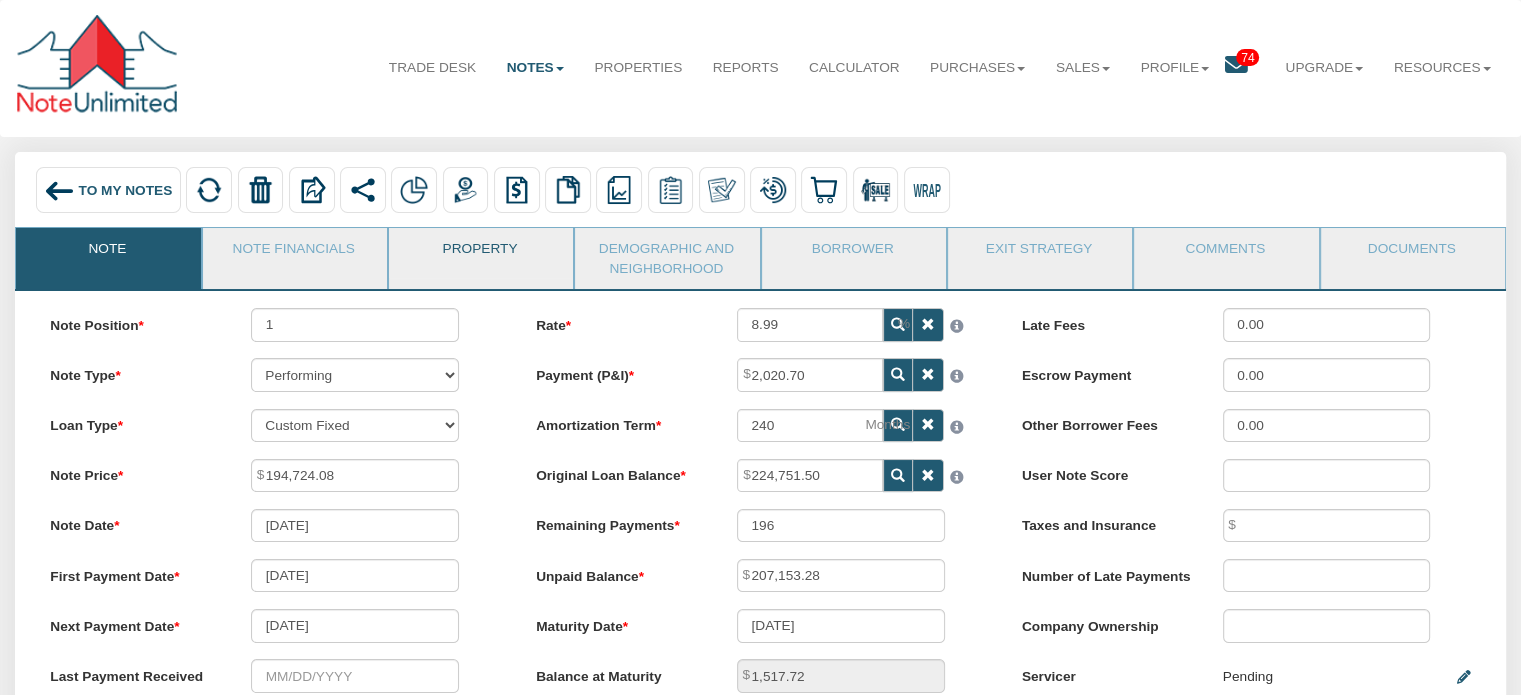 click on "Property" at bounding box center [480, 253] 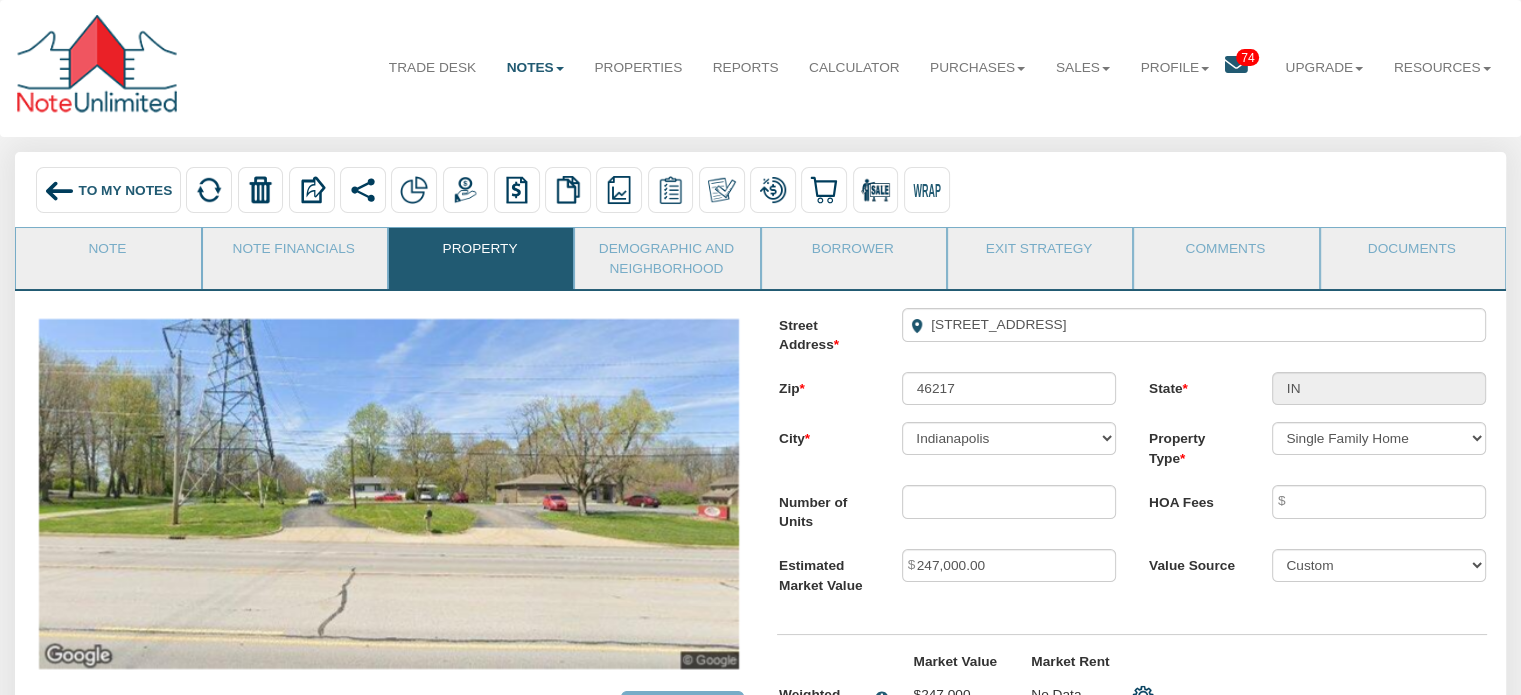 click on "To My Notes" at bounding box center [126, 189] 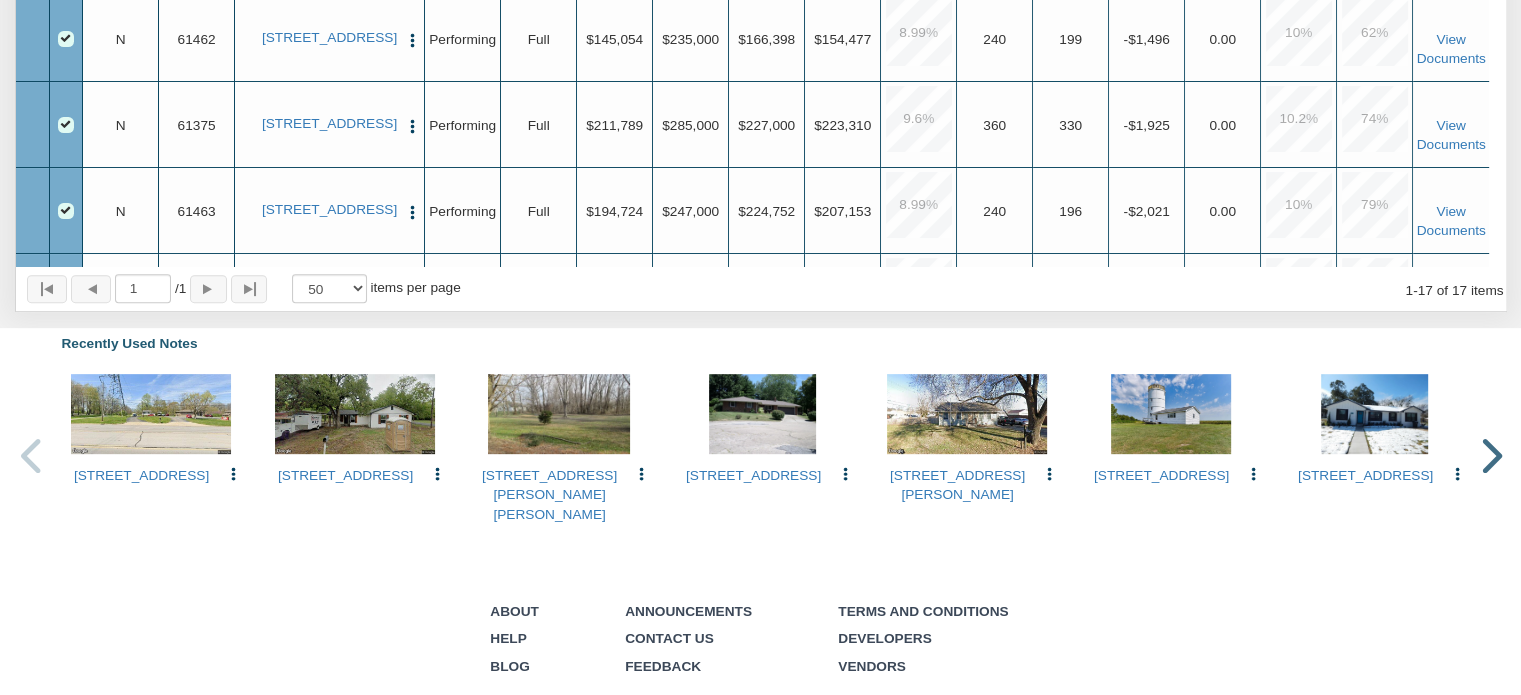 scroll, scrollTop: 730, scrollLeft: 0, axis: vertical 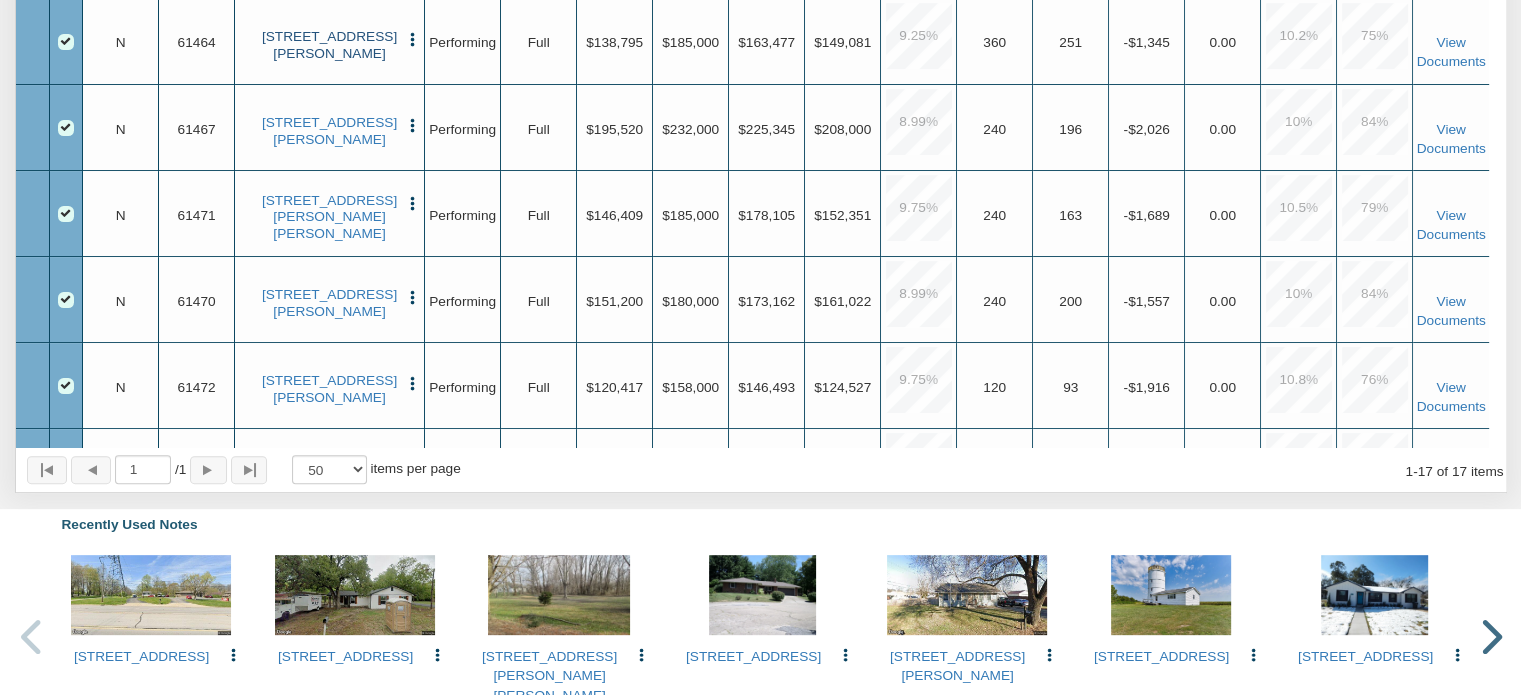 click on "[STREET_ADDRESS][PERSON_NAME]" at bounding box center (330, 45) 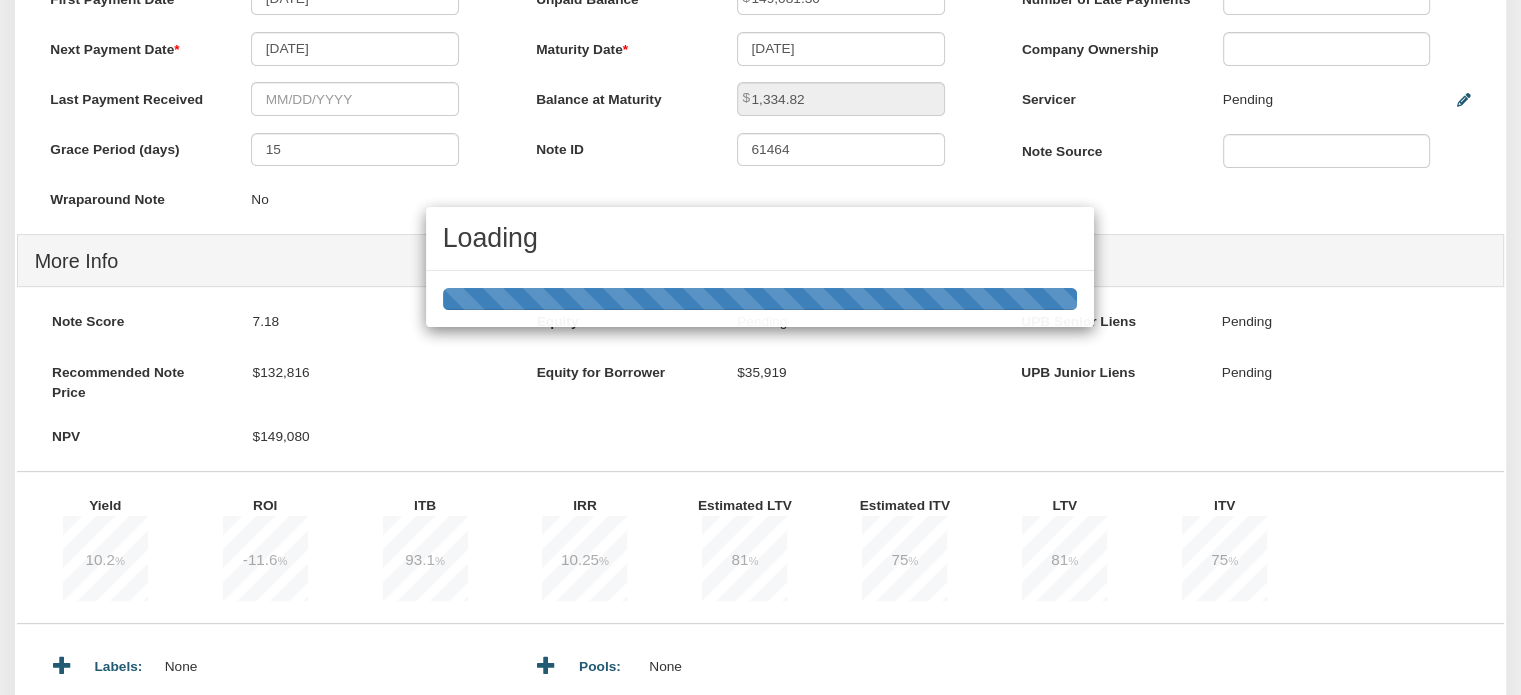 scroll, scrollTop: 0, scrollLeft: 0, axis: both 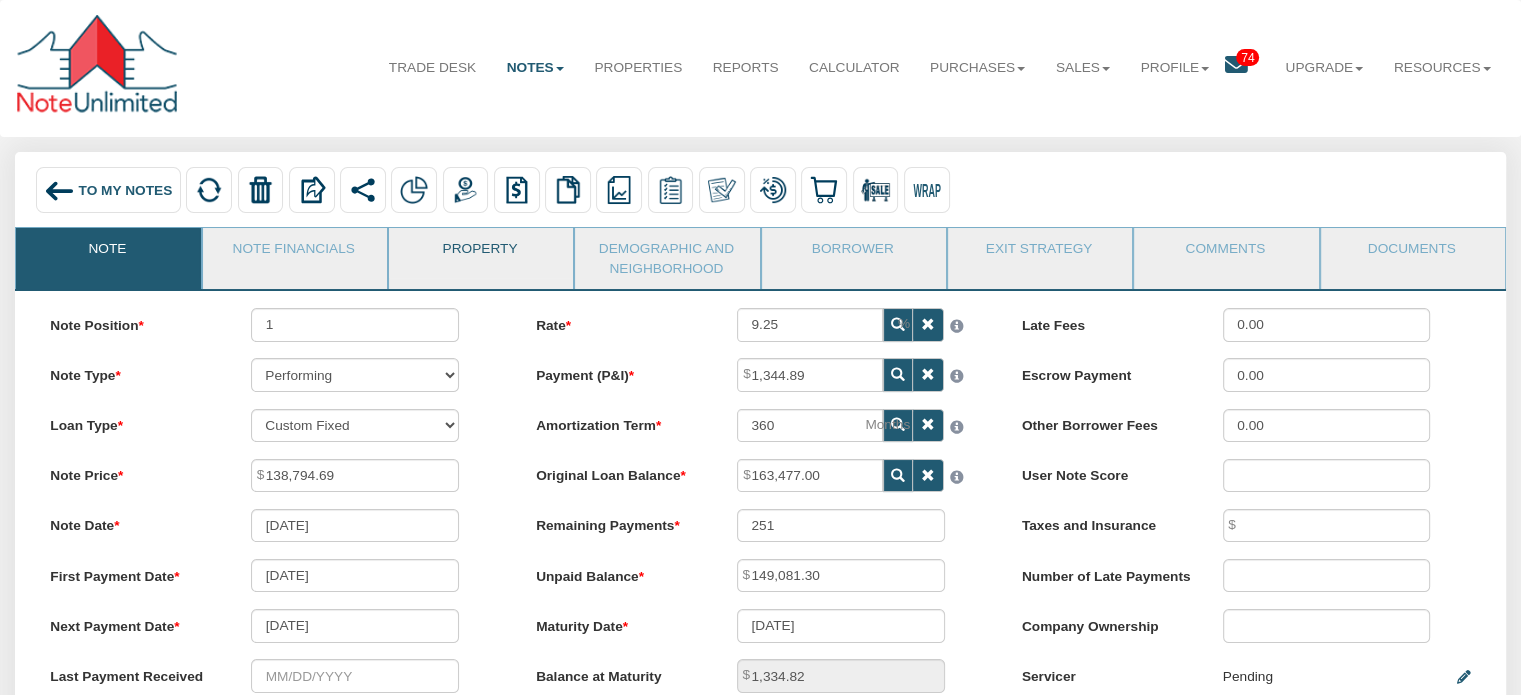 click on "Property" at bounding box center [480, 253] 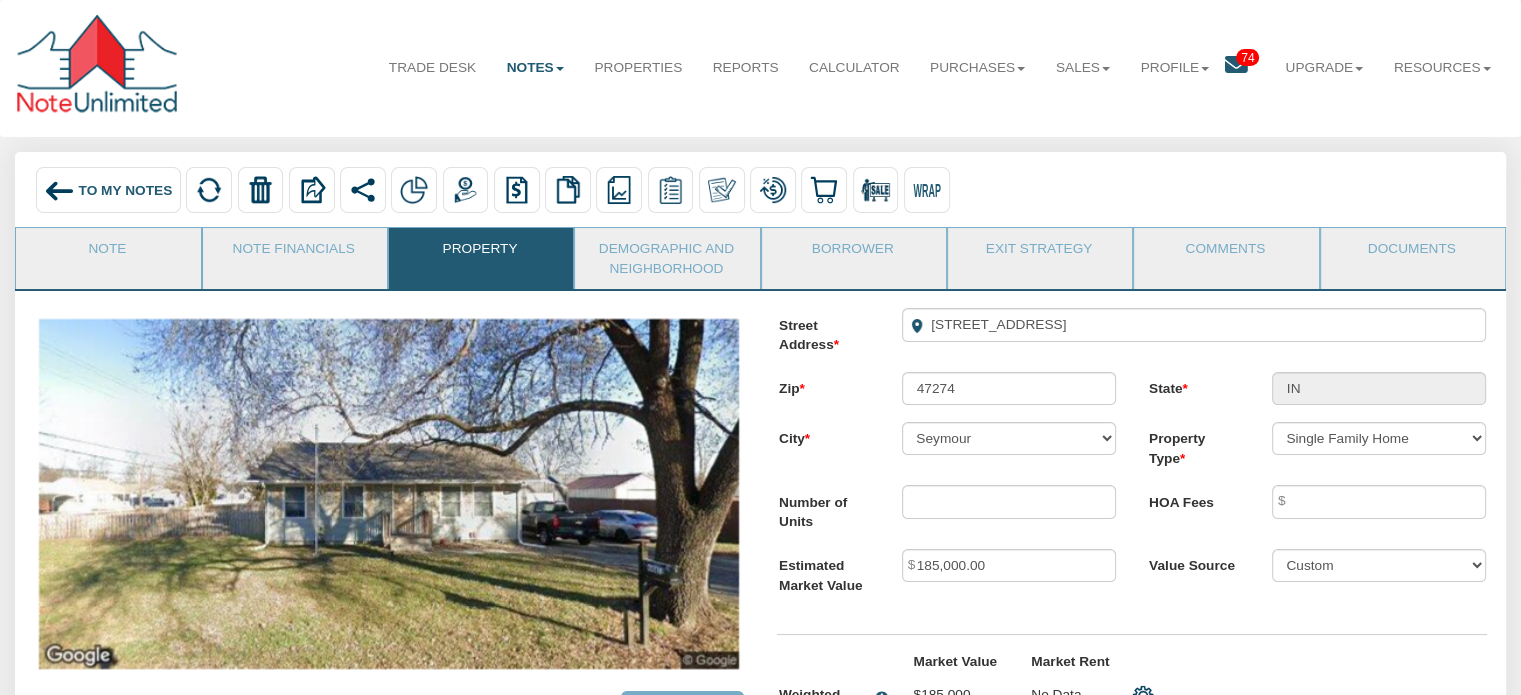 click on "To My Notes" at bounding box center [126, 189] 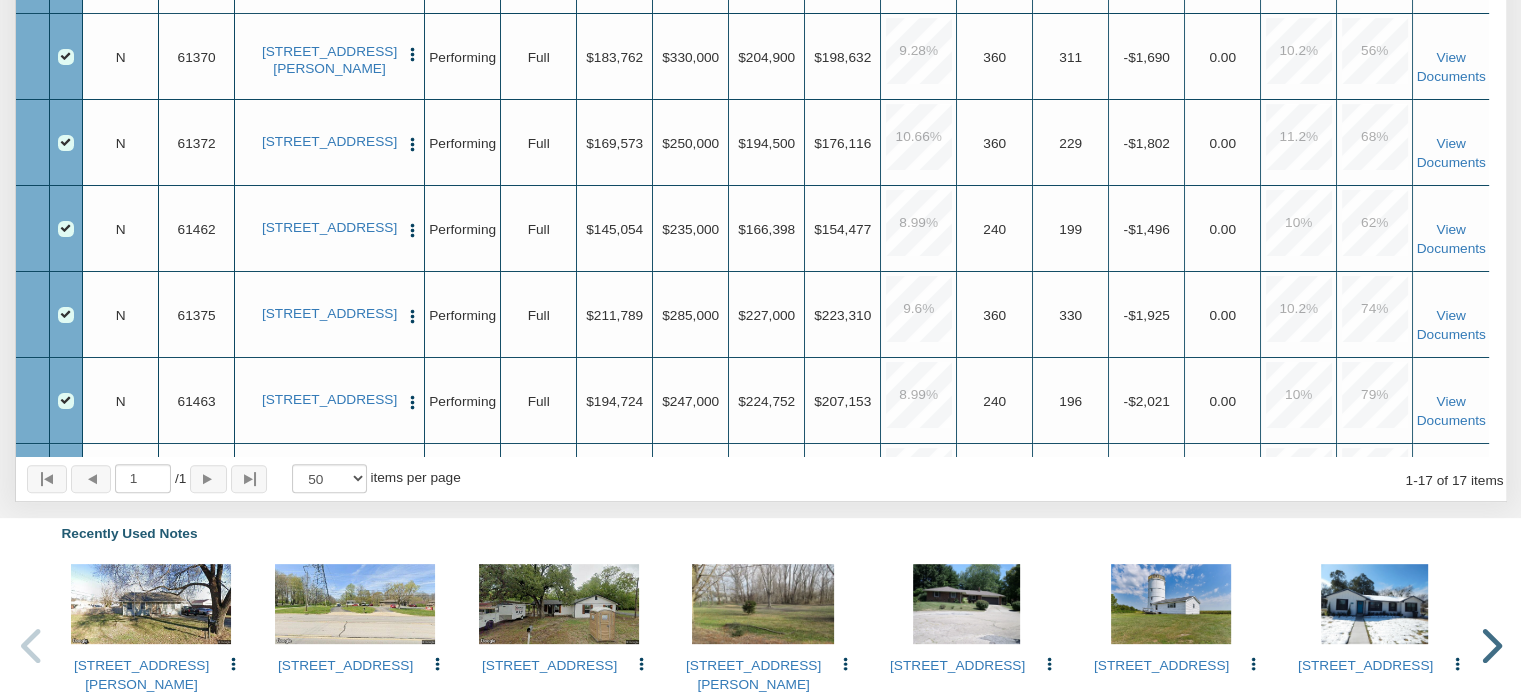 scroll, scrollTop: 583, scrollLeft: 0, axis: vertical 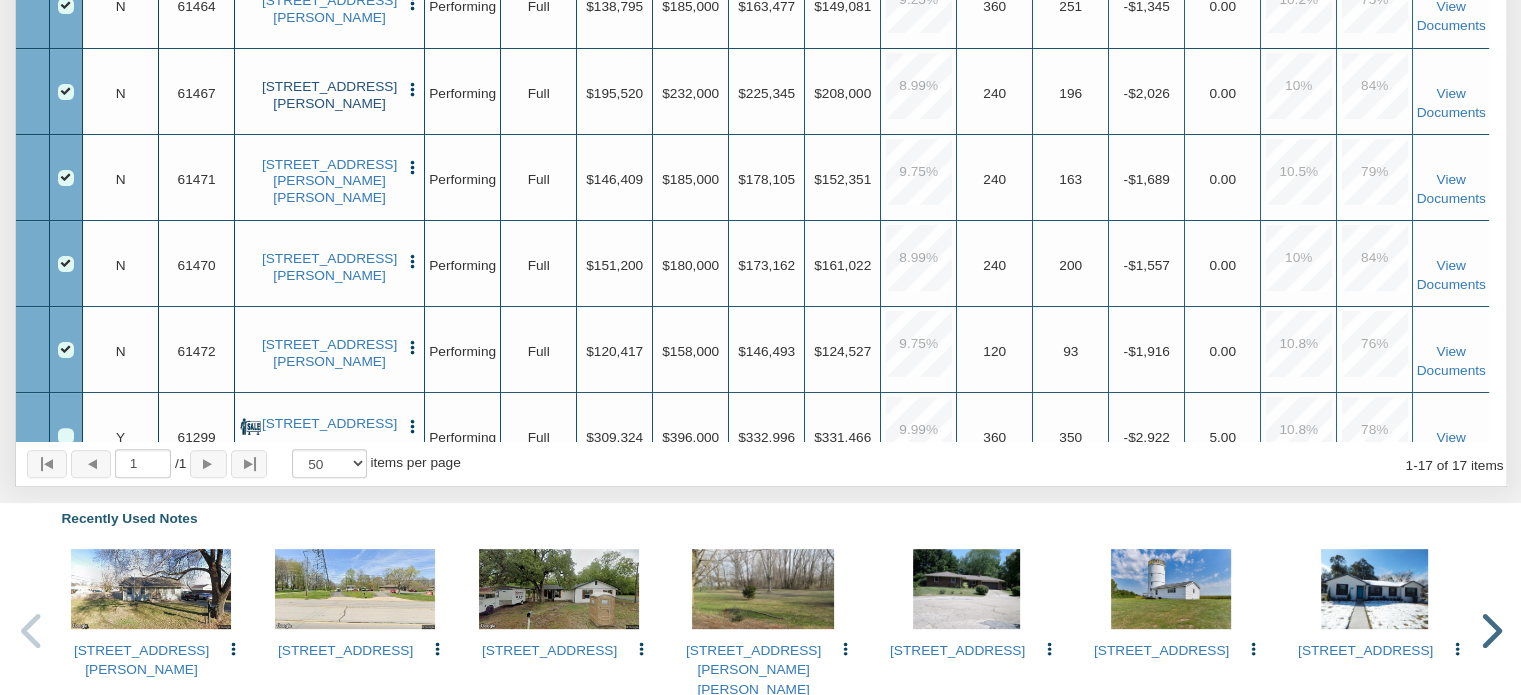 click on "[STREET_ADDRESS][PERSON_NAME]" at bounding box center (330, 95) 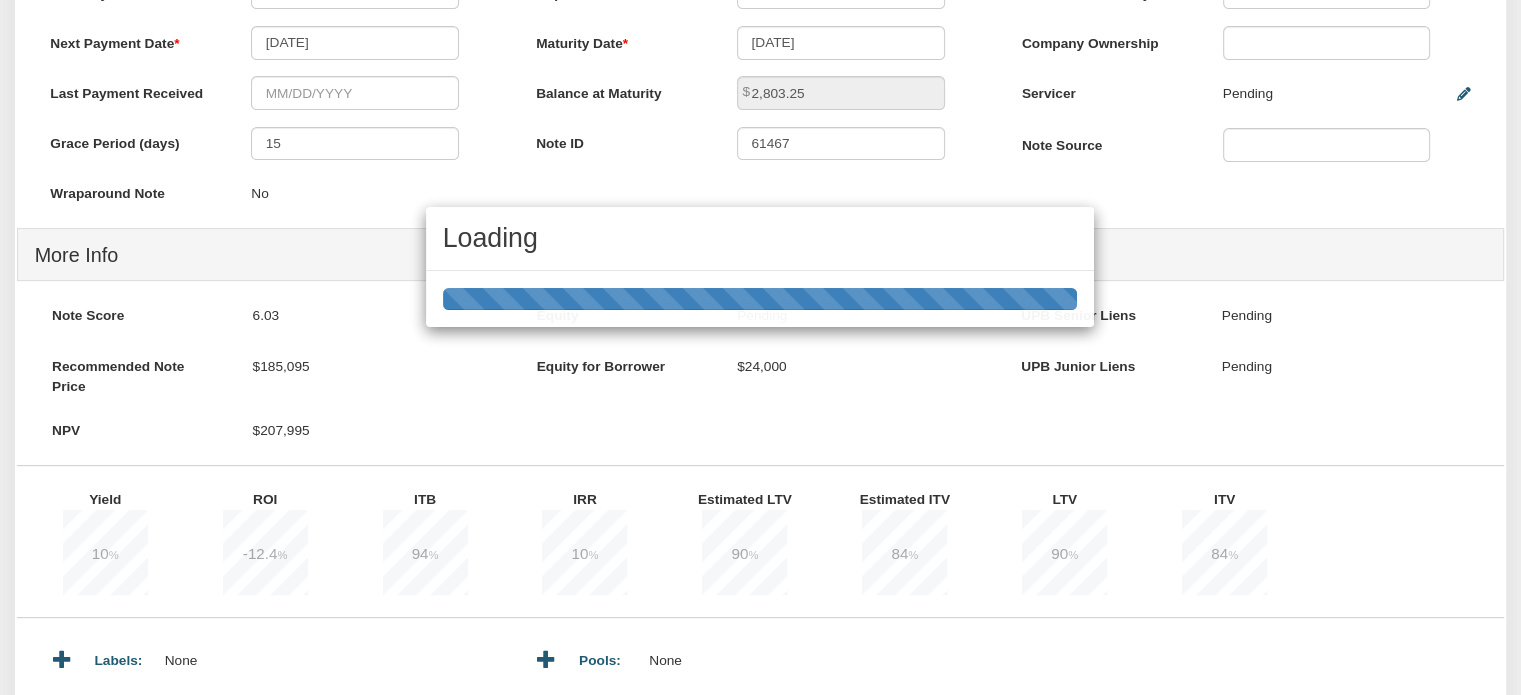 scroll, scrollTop: 0, scrollLeft: 0, axis: both 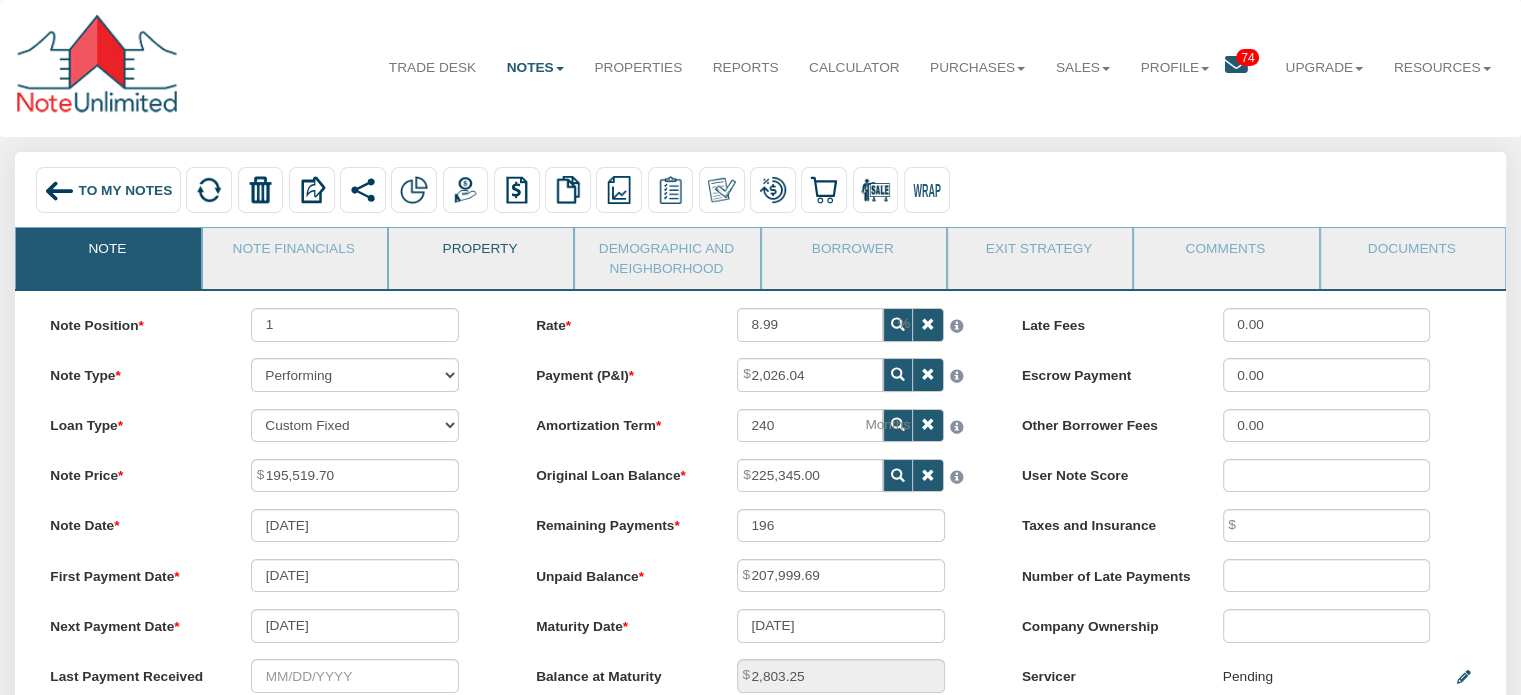 click on "Property" at bounding box center [480, 253] 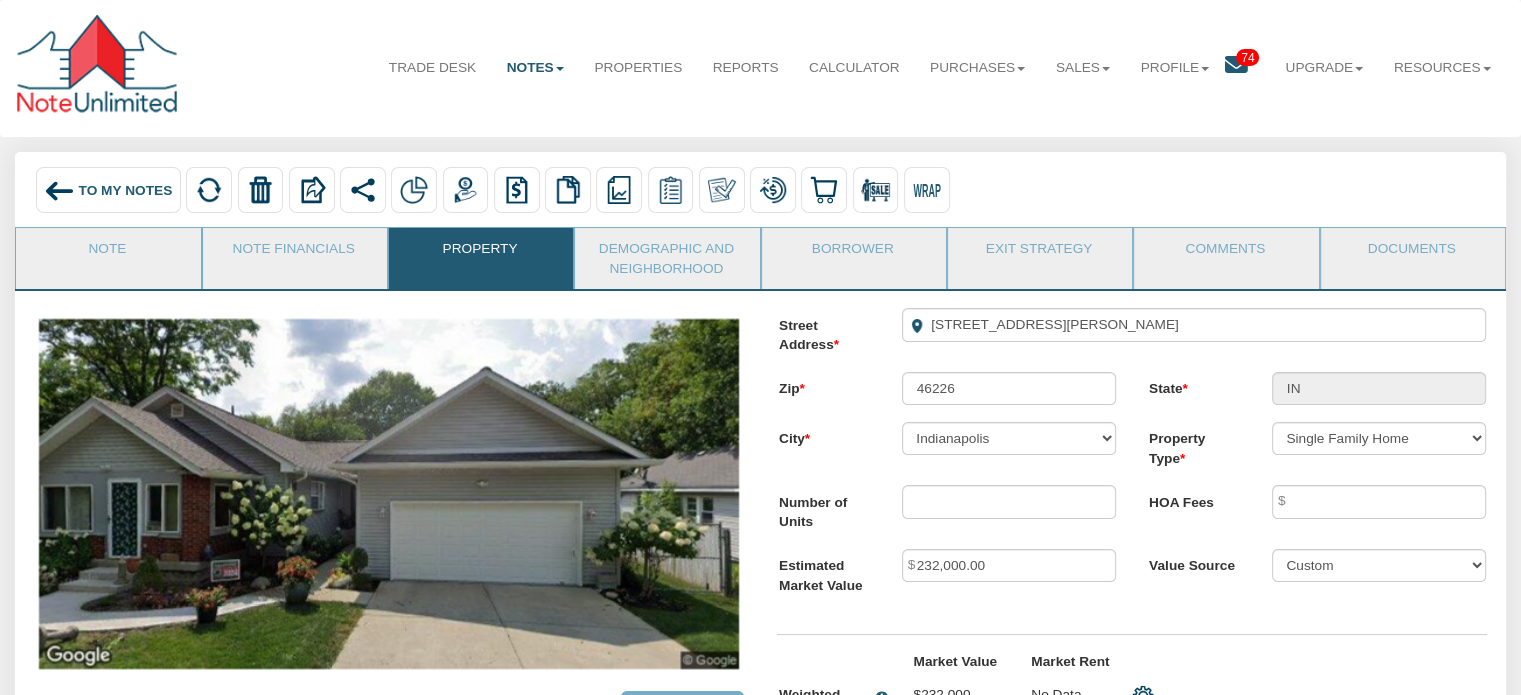 click on "To My Notes" at bounding box center (126, 189) 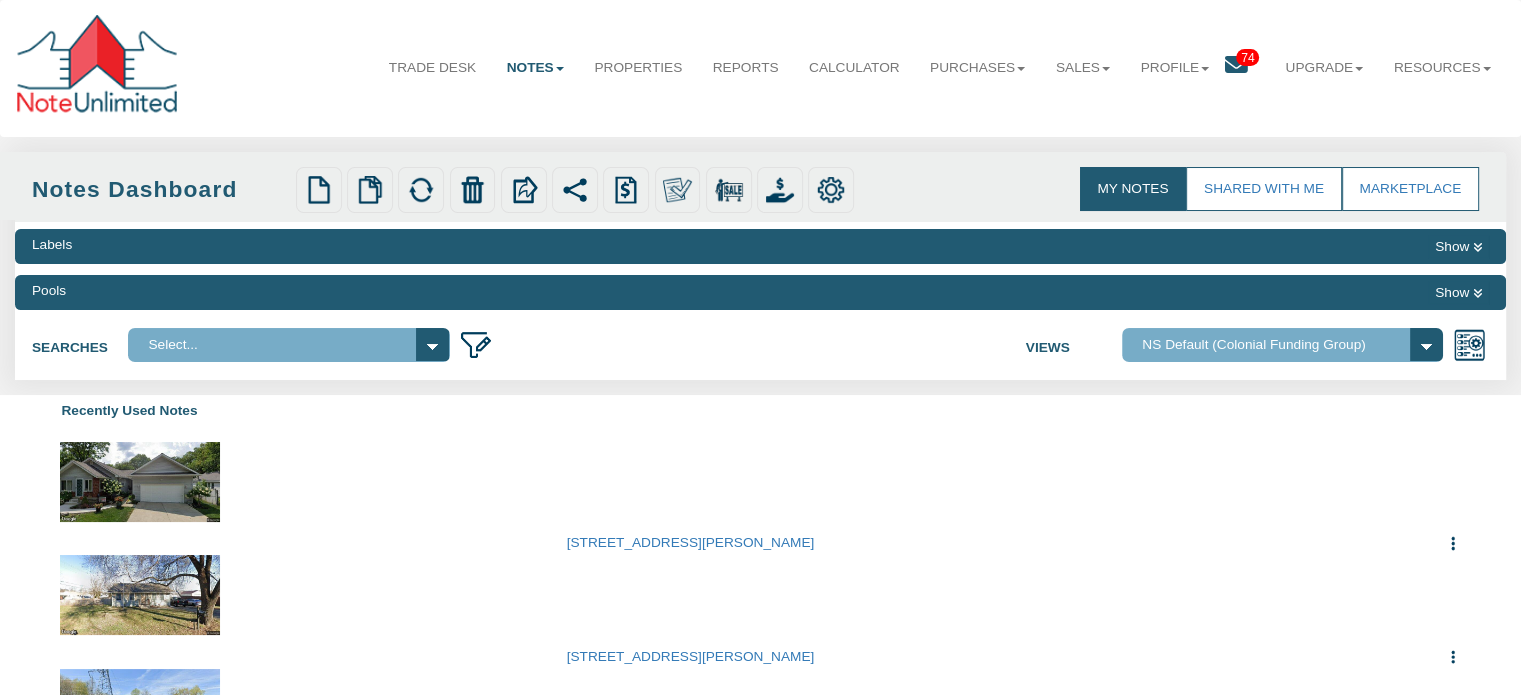 select 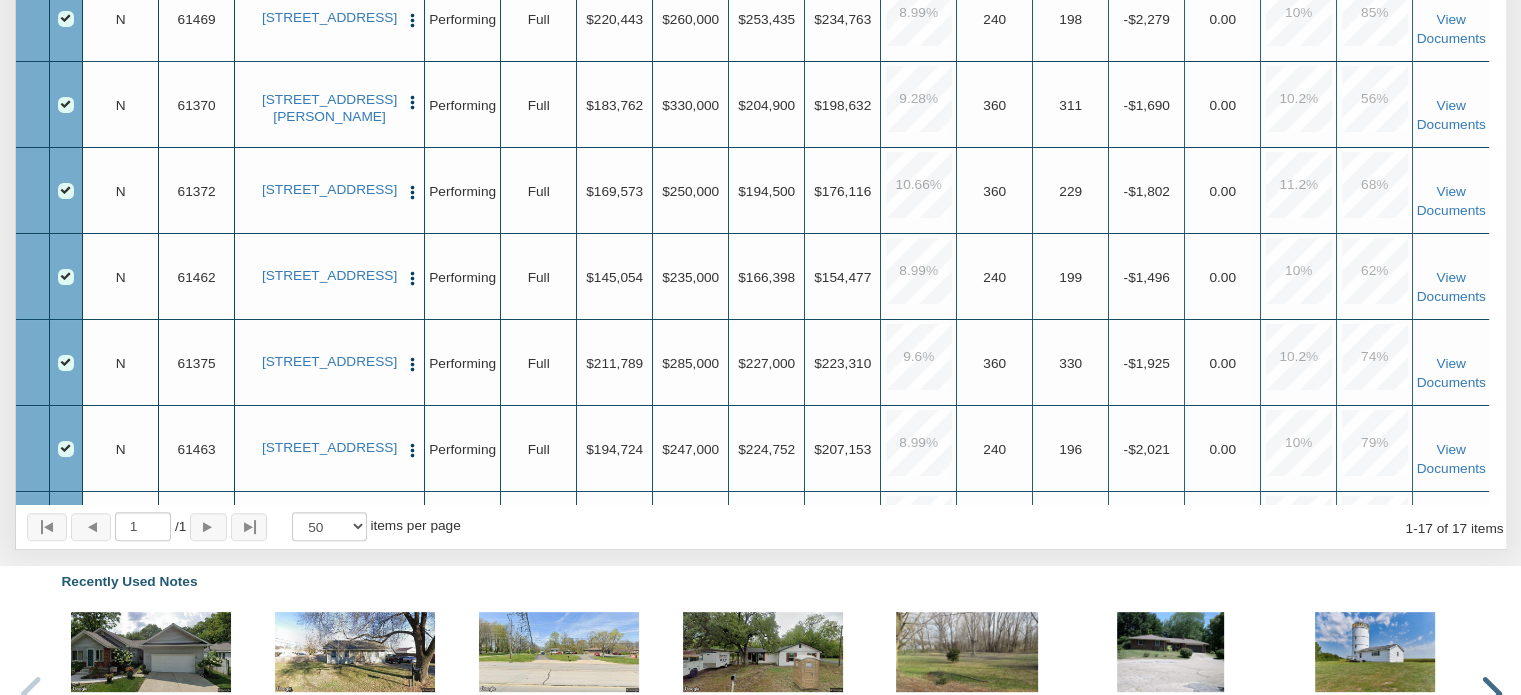 scroll, scrollTop: 529, scrollLeft: 0, axis: vertical 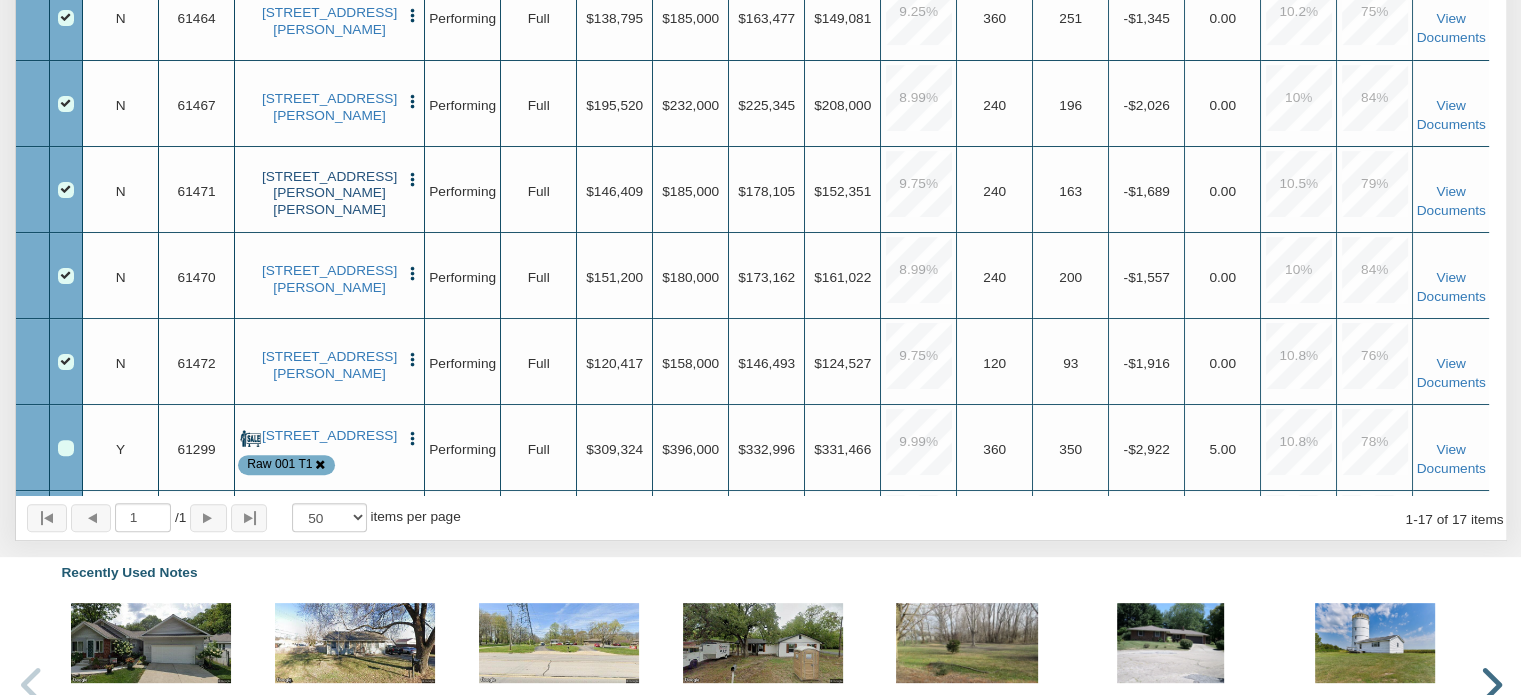 click on "[STREET_ADDRESS][PERSON_NAME][PERSON_NAME]" at bounding box center [330, 193] 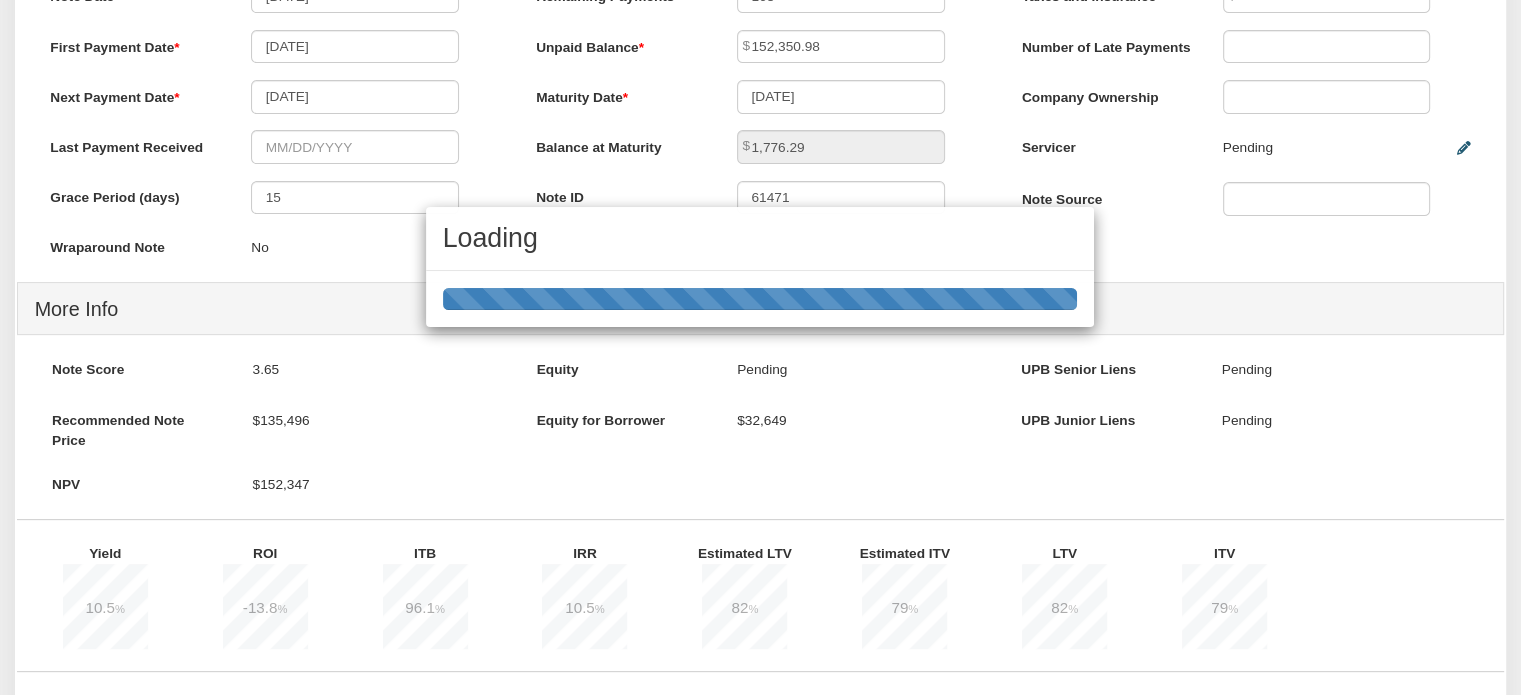 scroll, scrollTop: 0, scrollLeft: 0, axis: both 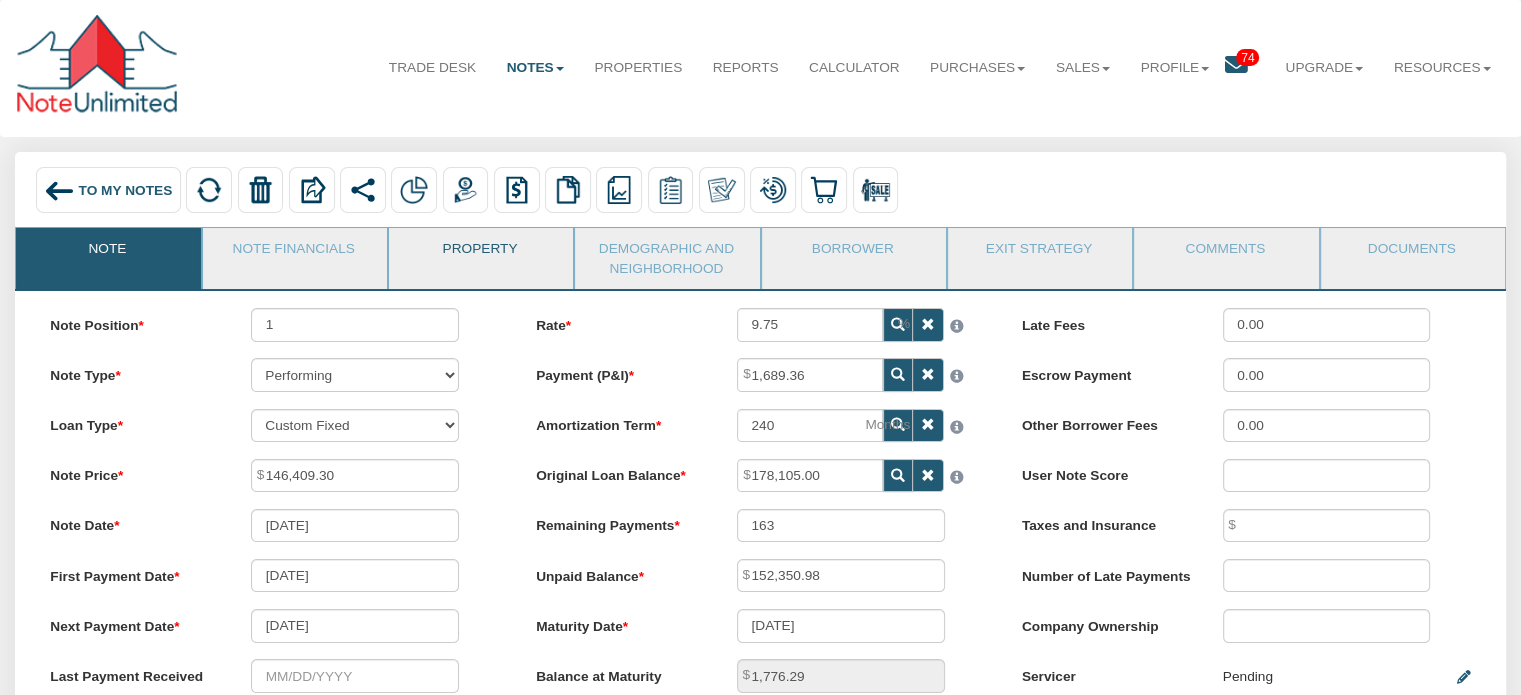 click on "Property" at bounding box center (480, 253) 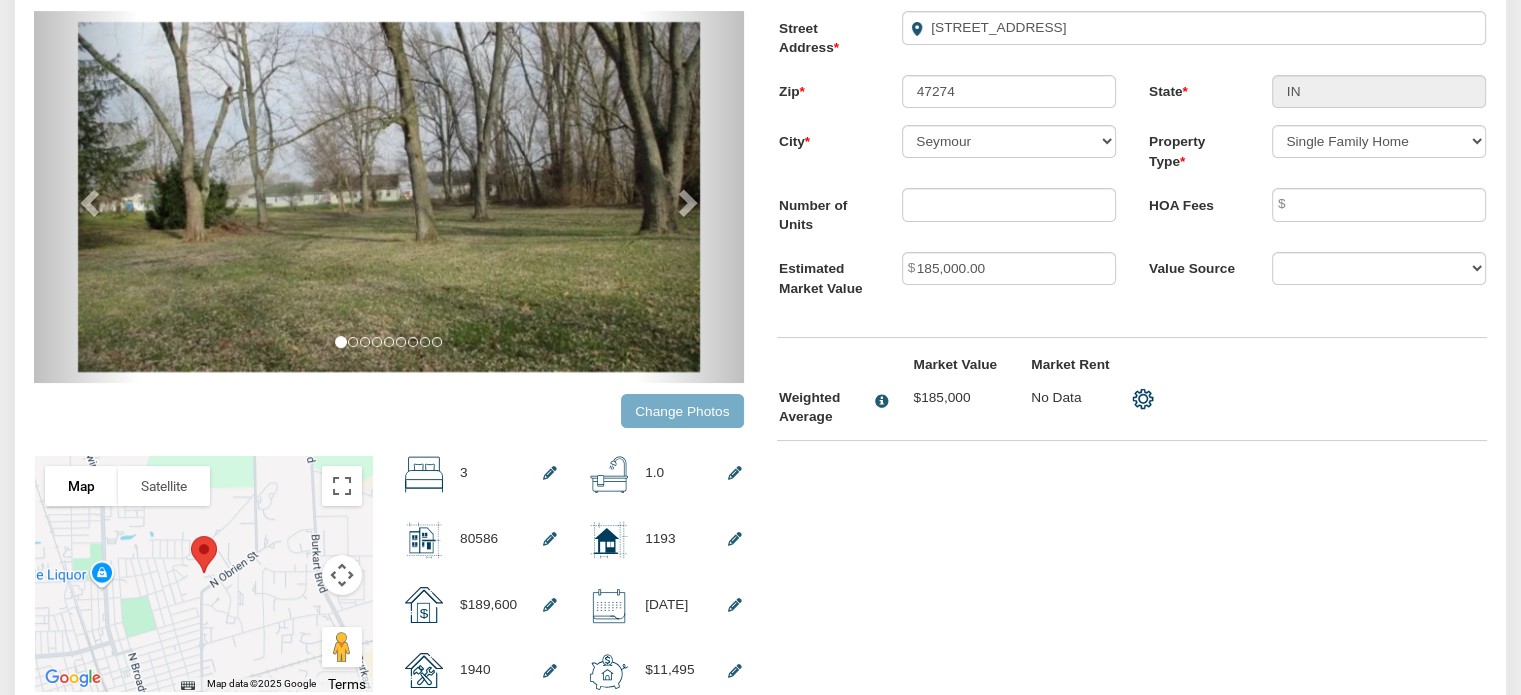scroll, scrollTop: 300, scrollLeft: 0, axis: vertical 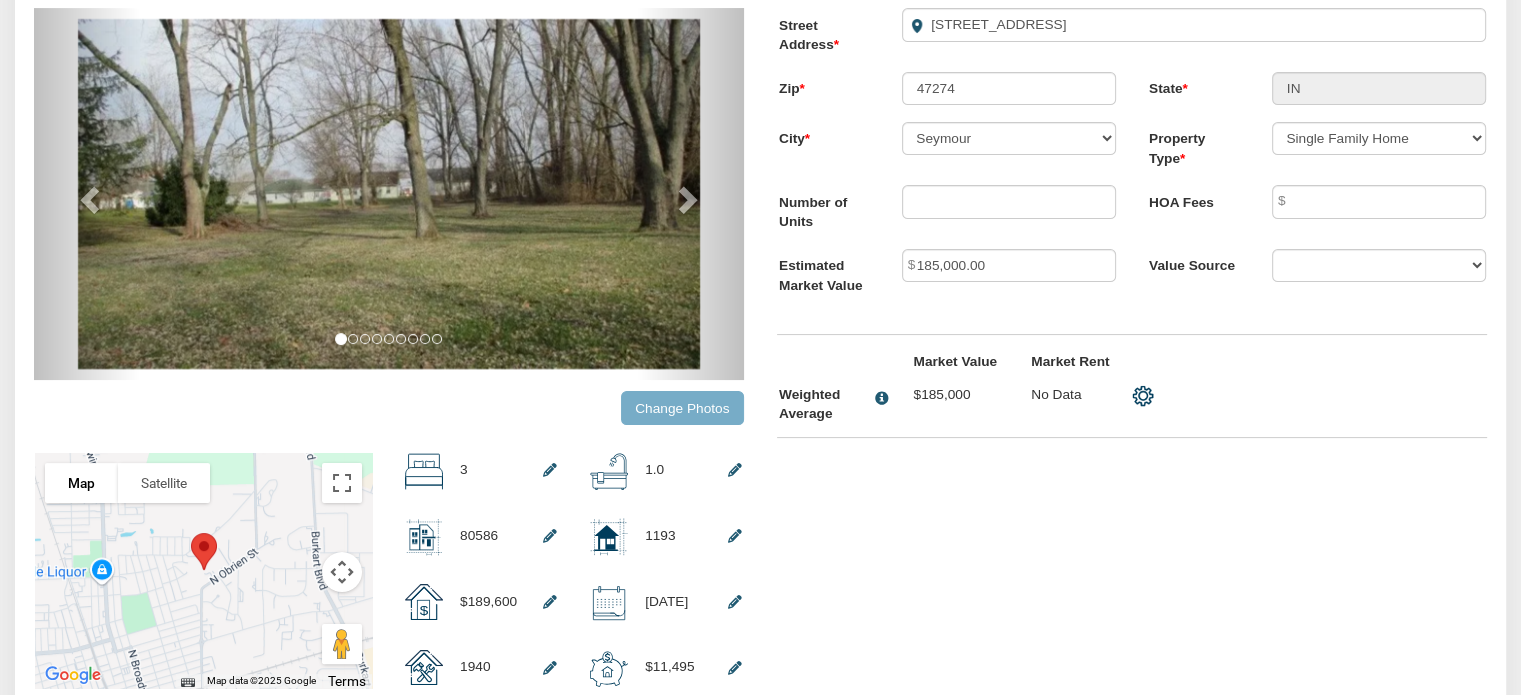 click on "Change Photos" at bounding box center [682, 407] 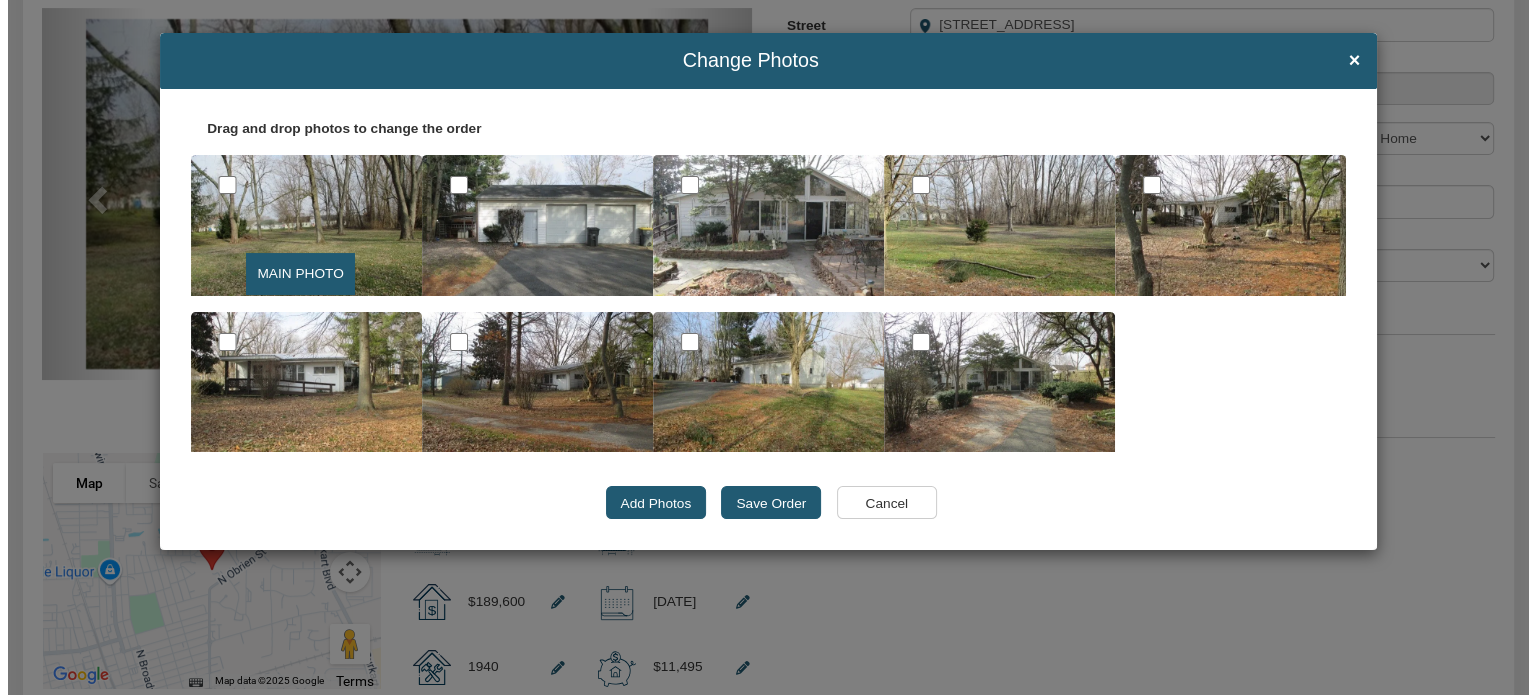 scroll, scrollTop: 301, scrollLeft: 0, axis: vertical 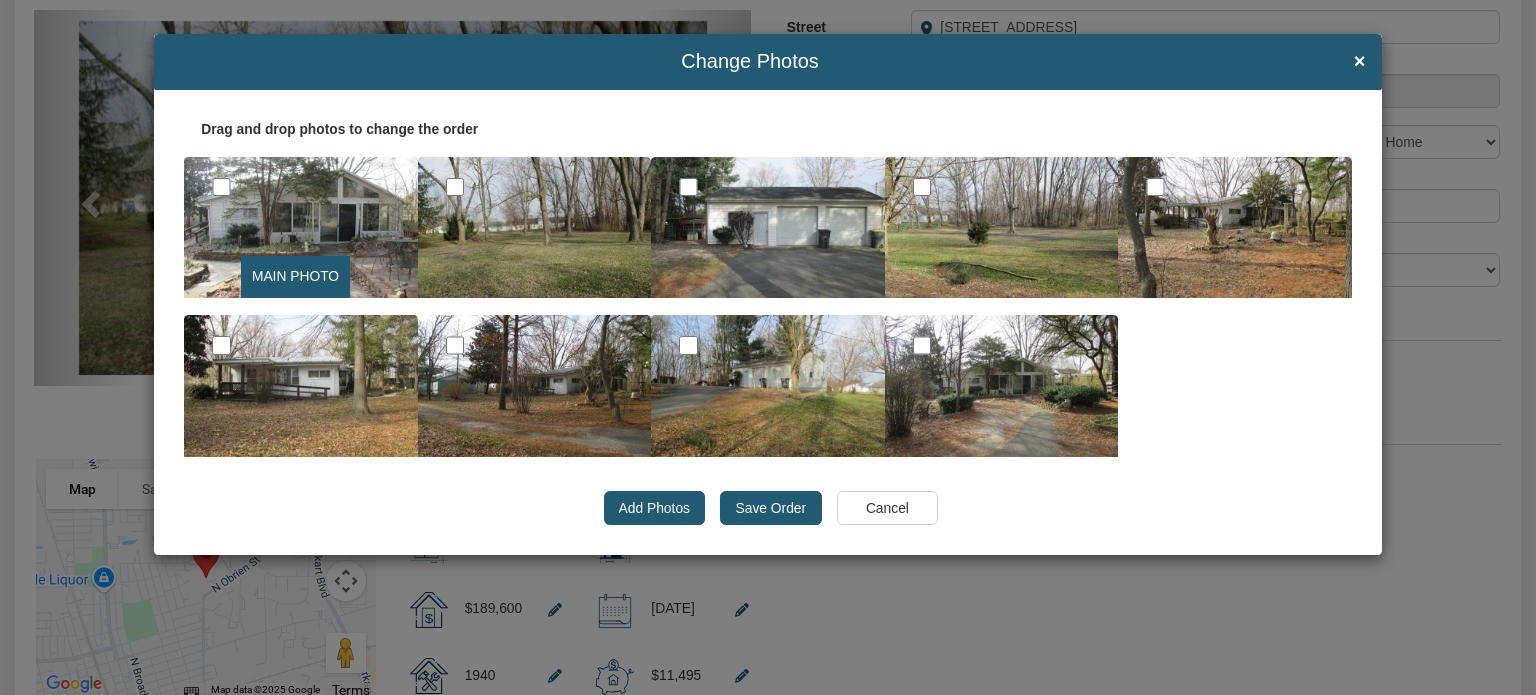 click on "Save Order" at bounding box center [770, 508] 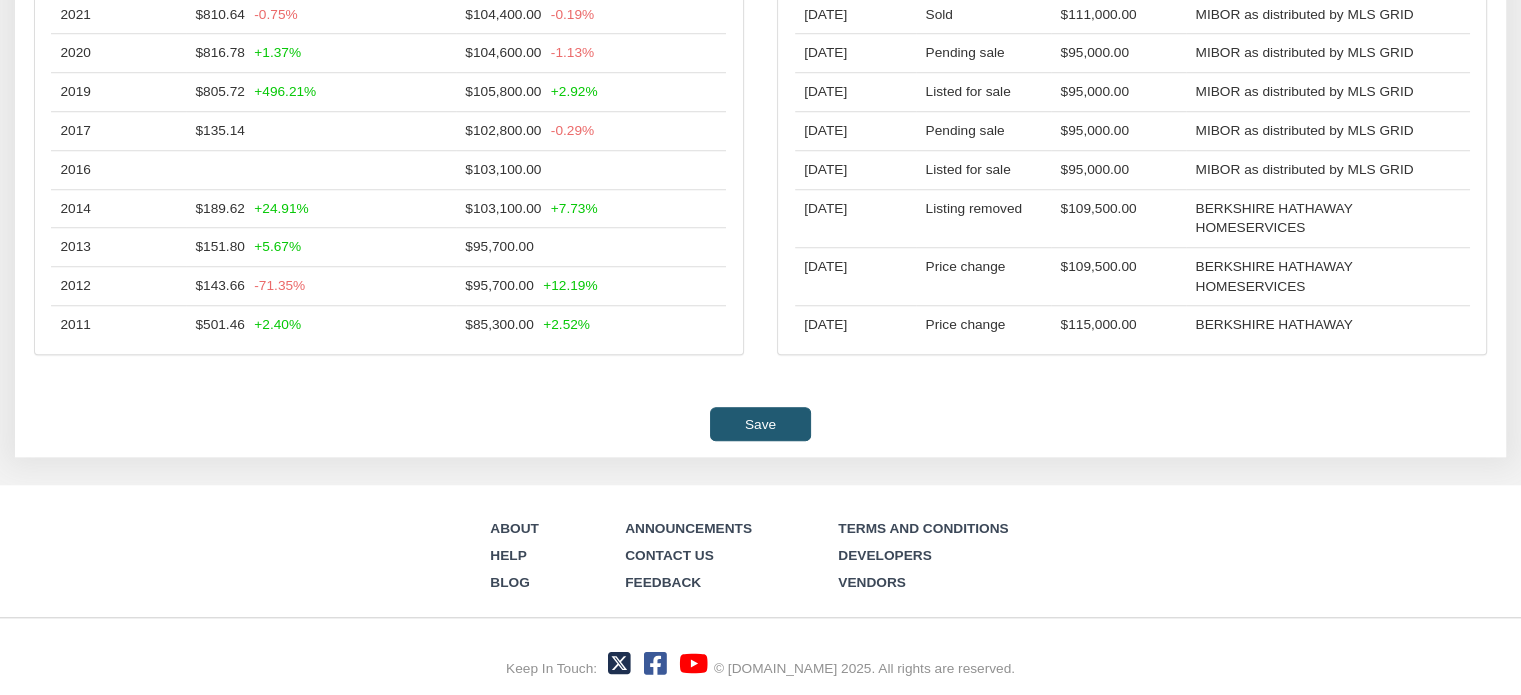 scroll, scrollTop: 1640, scrollLeft: 0, axis: vertical 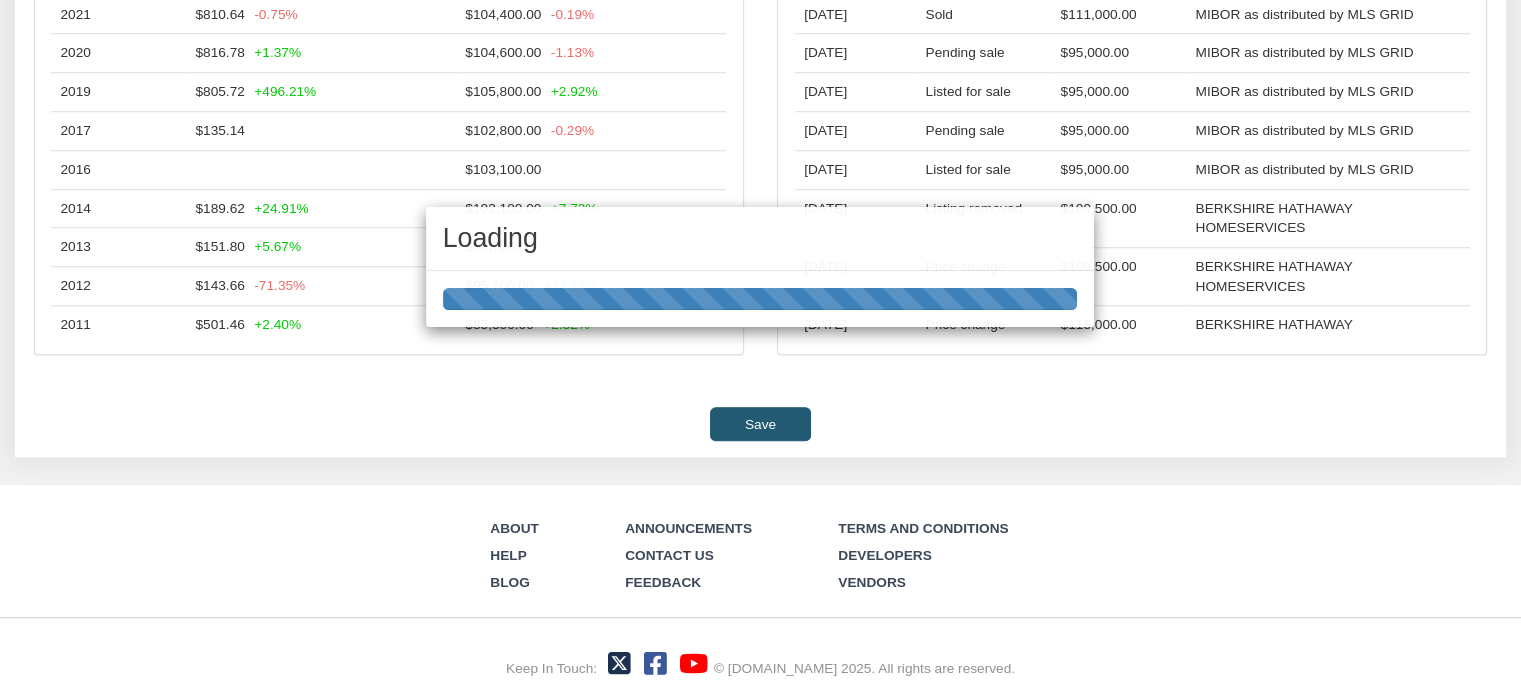 select on "string:Custom" 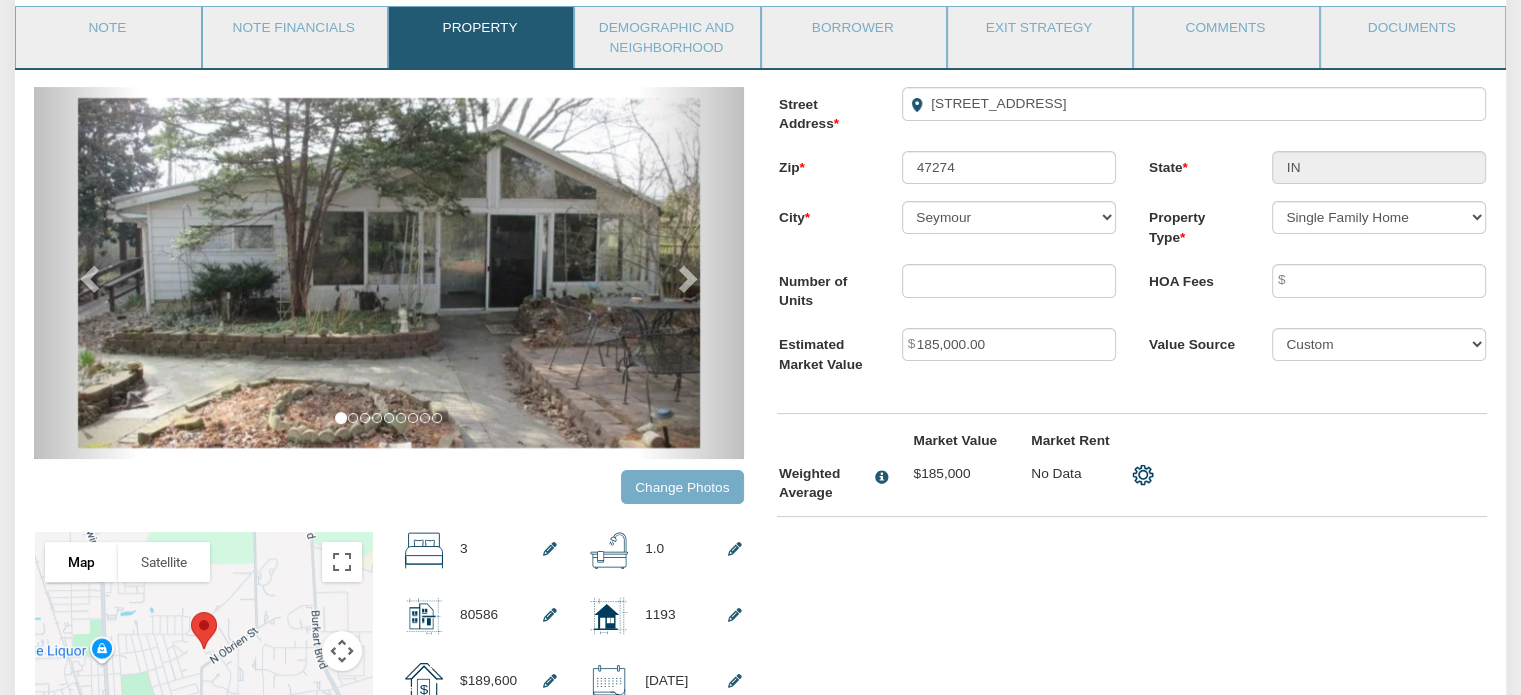 scroll, scrollTop: 128, scrollLeft: 0, axis: vertical 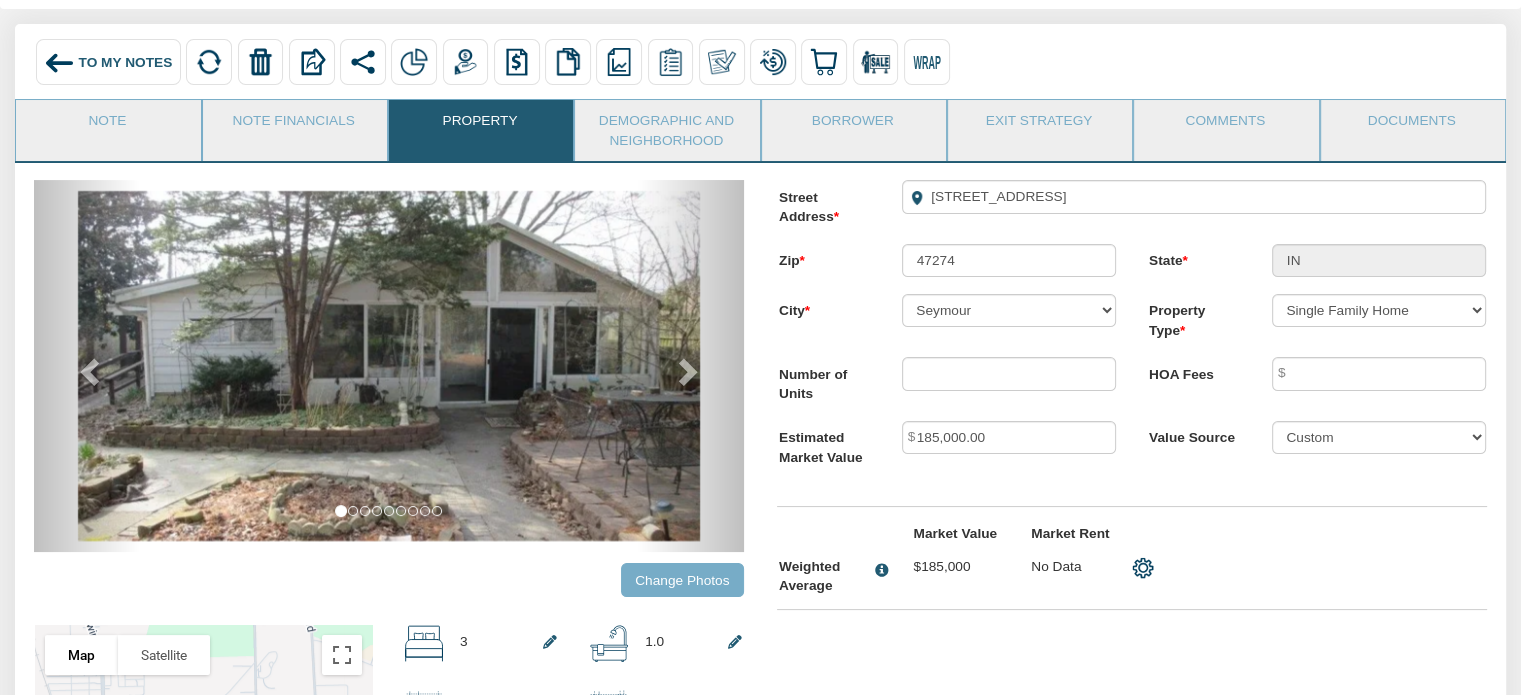 click on "To My Notes" at bounding box center [126, 61] 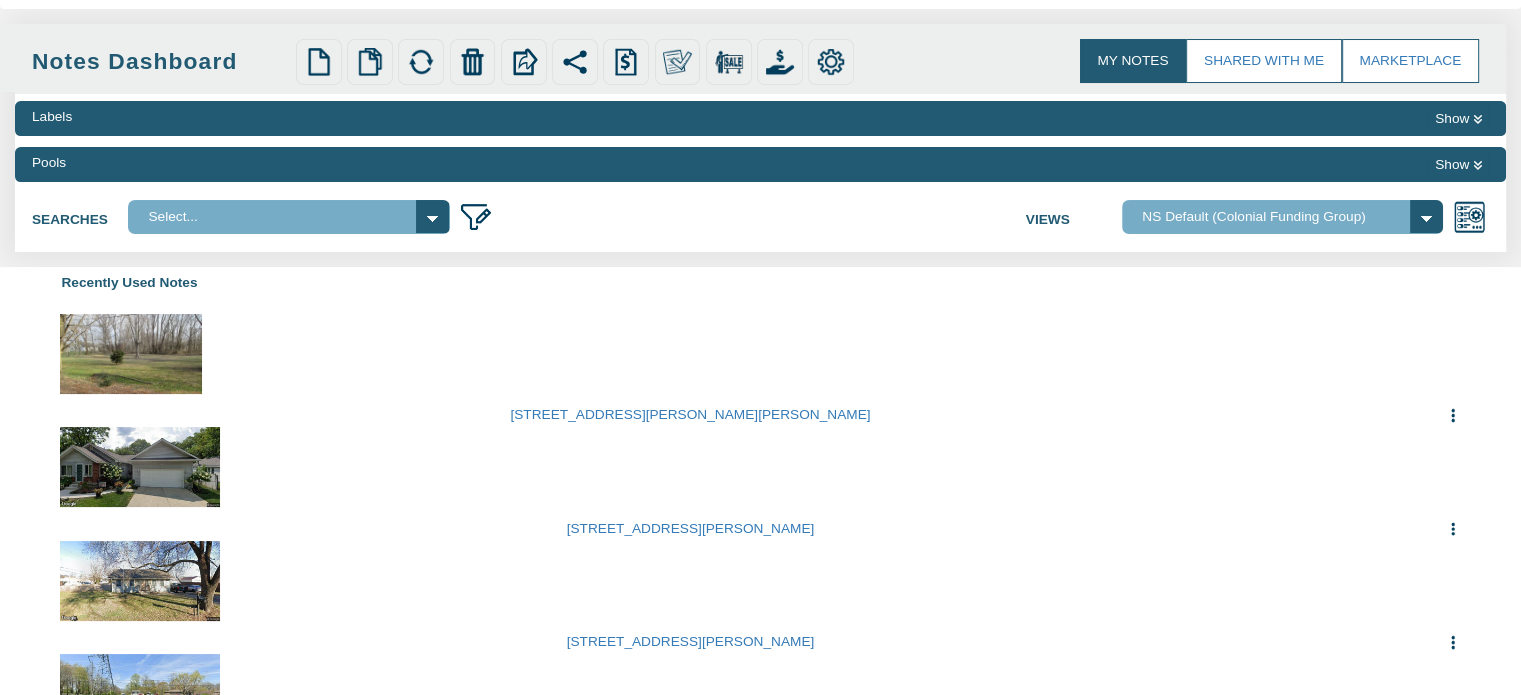 scroll, scrollTop: 0, scrollLeft: 0, axis: both 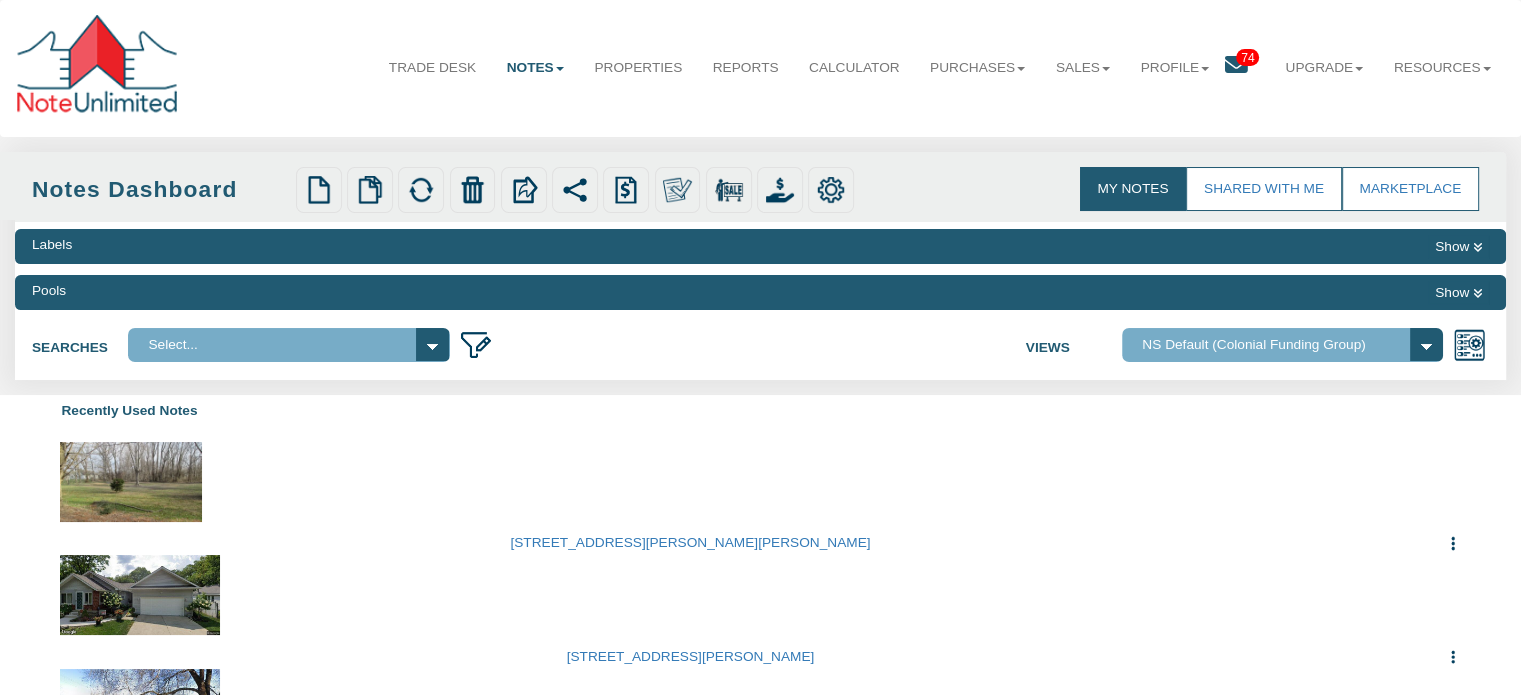 select 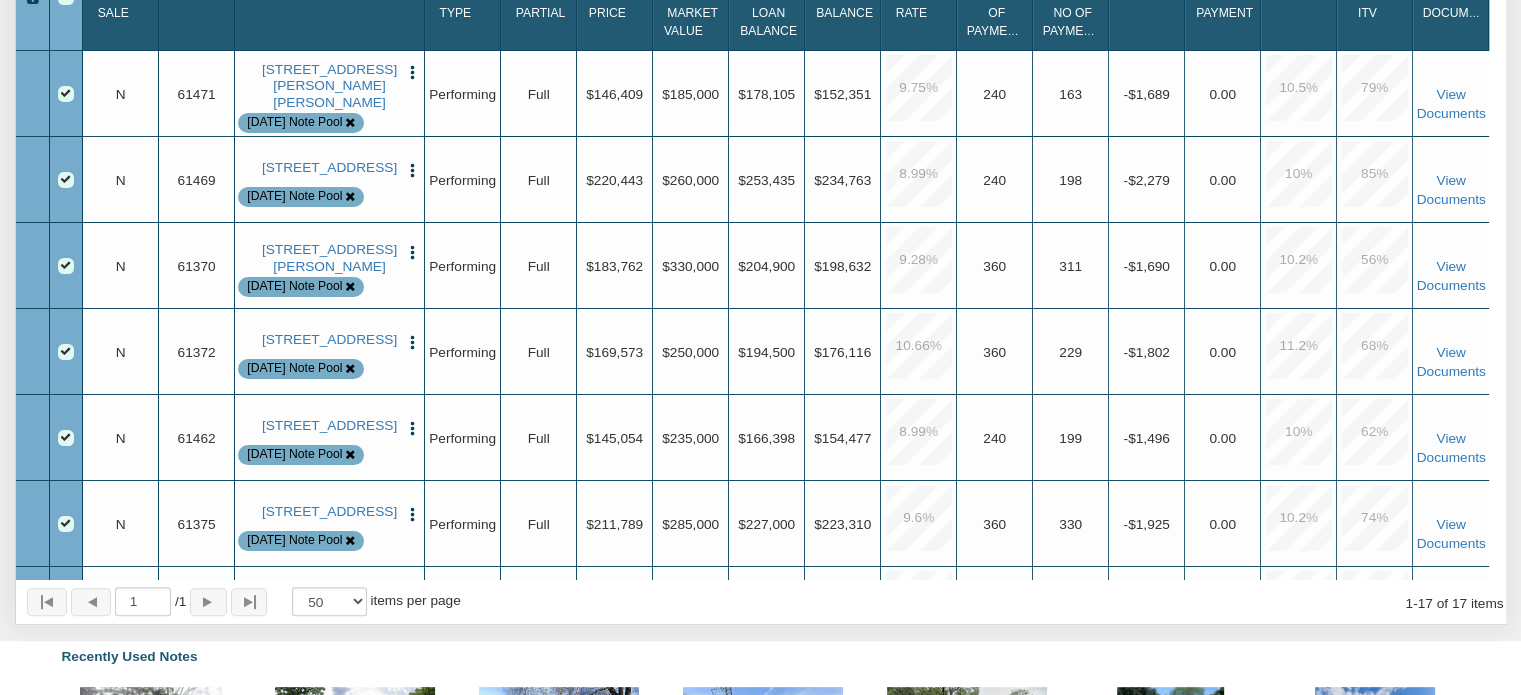 scroll, scrollTop: 533, scrollLeft: 0, axis: vertical 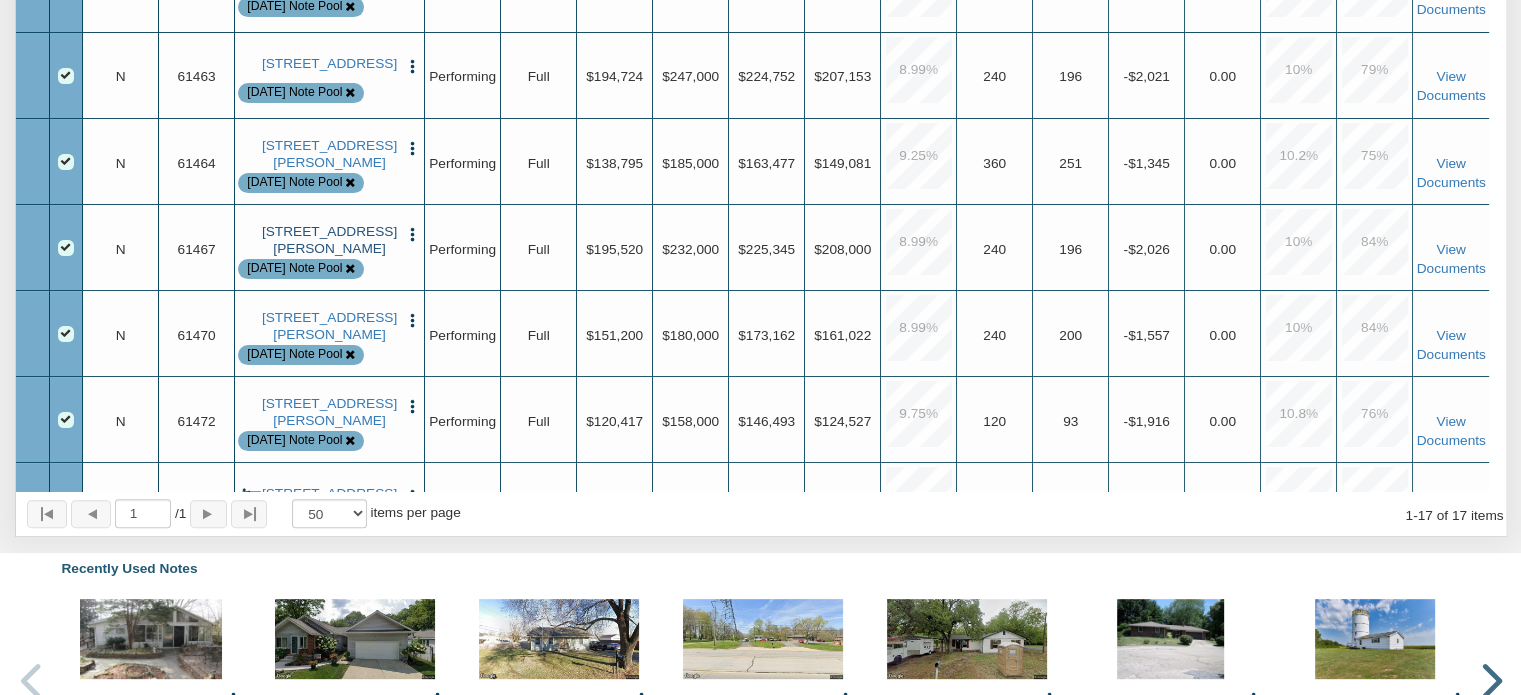click on "[STREET_ADDRESS][PERSON_NAME]" at bounding box center (330, 240) 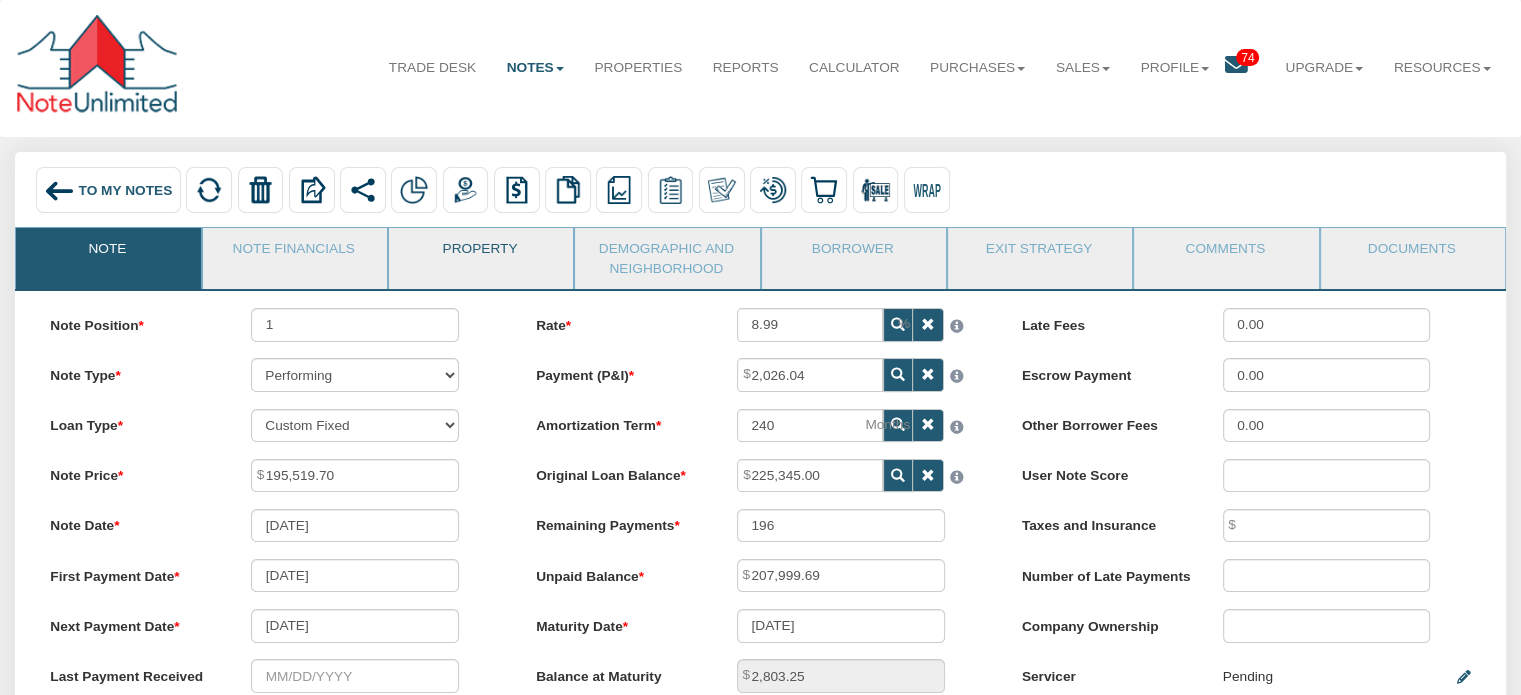 click on "Property" at bounding box center [480, 253] 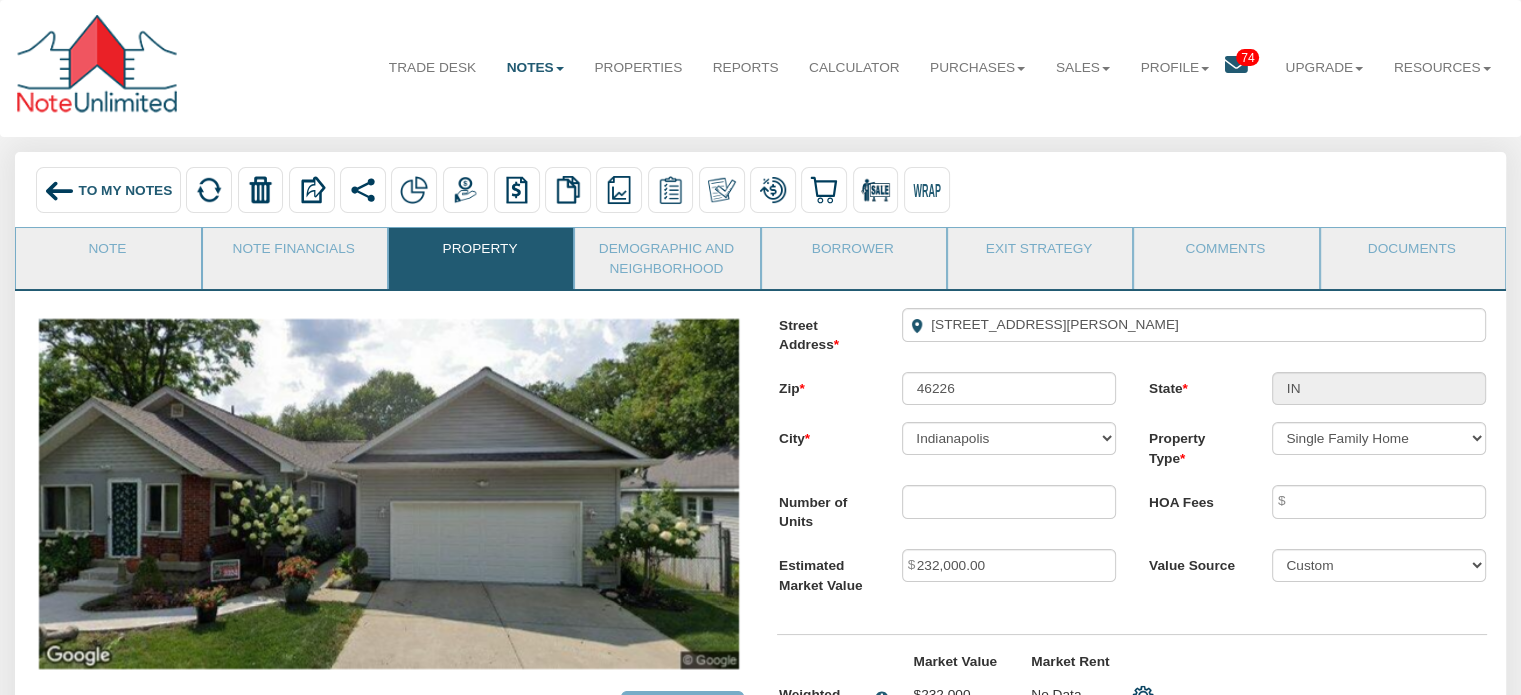 click on "To My Notes" at bounding box center (108, 190) 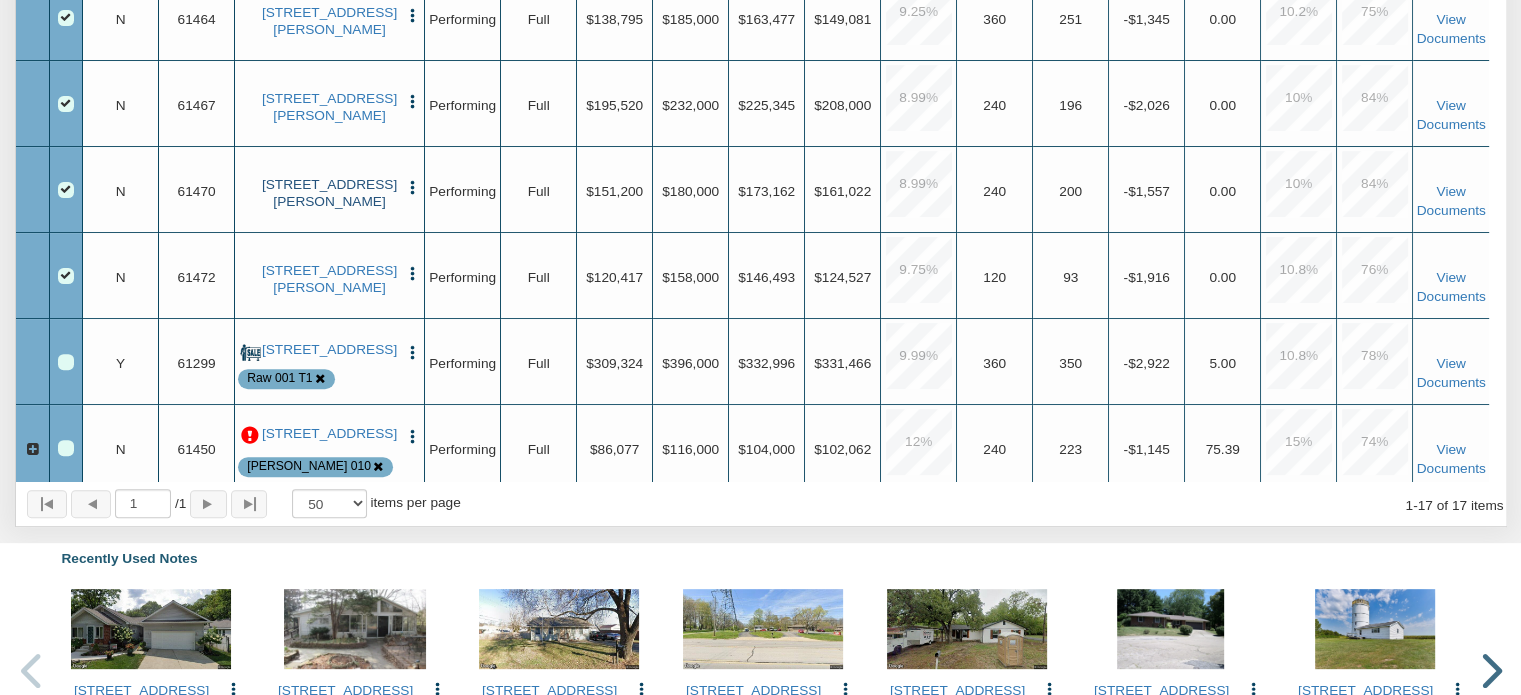 click on "[STREET_ADDRESS][PERSON_NAME]" at bounding box center (330, 193) 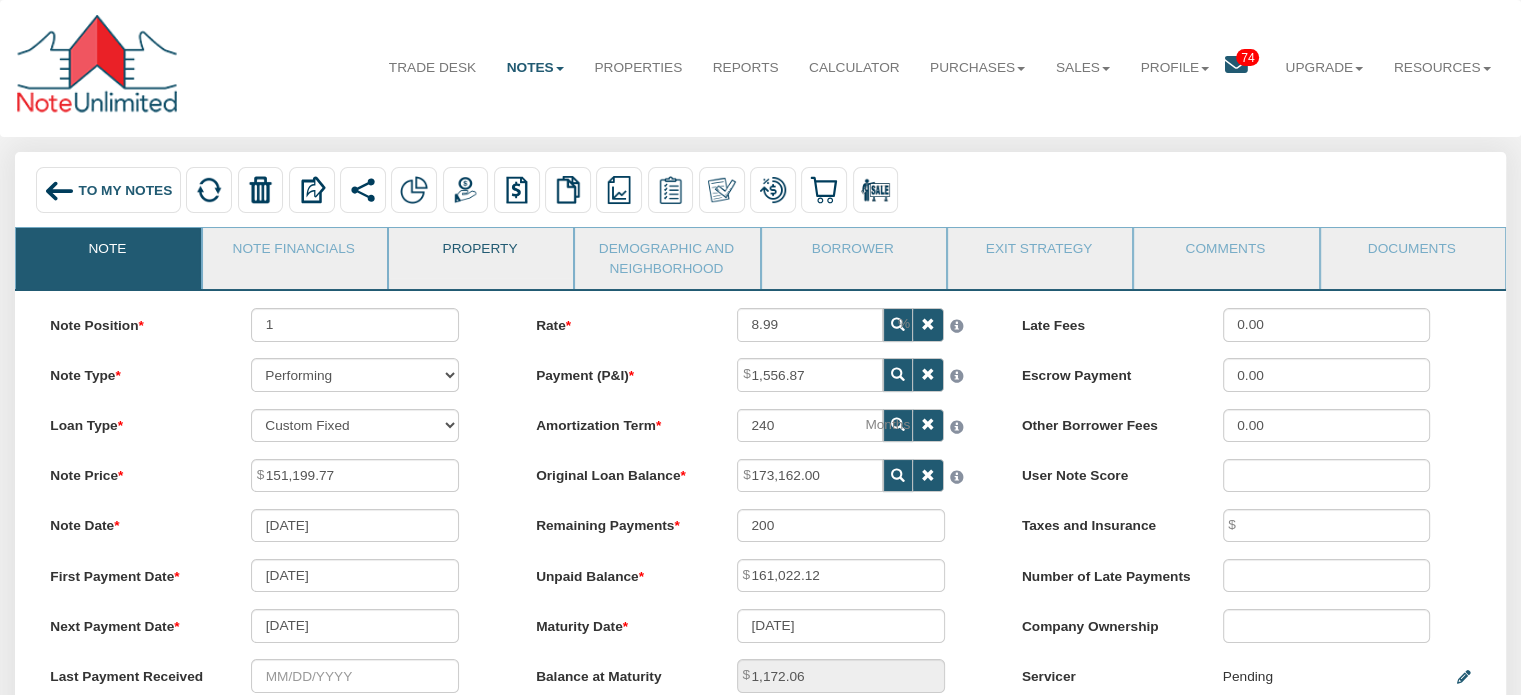 click on "Property" at bounding box center (480, 253) 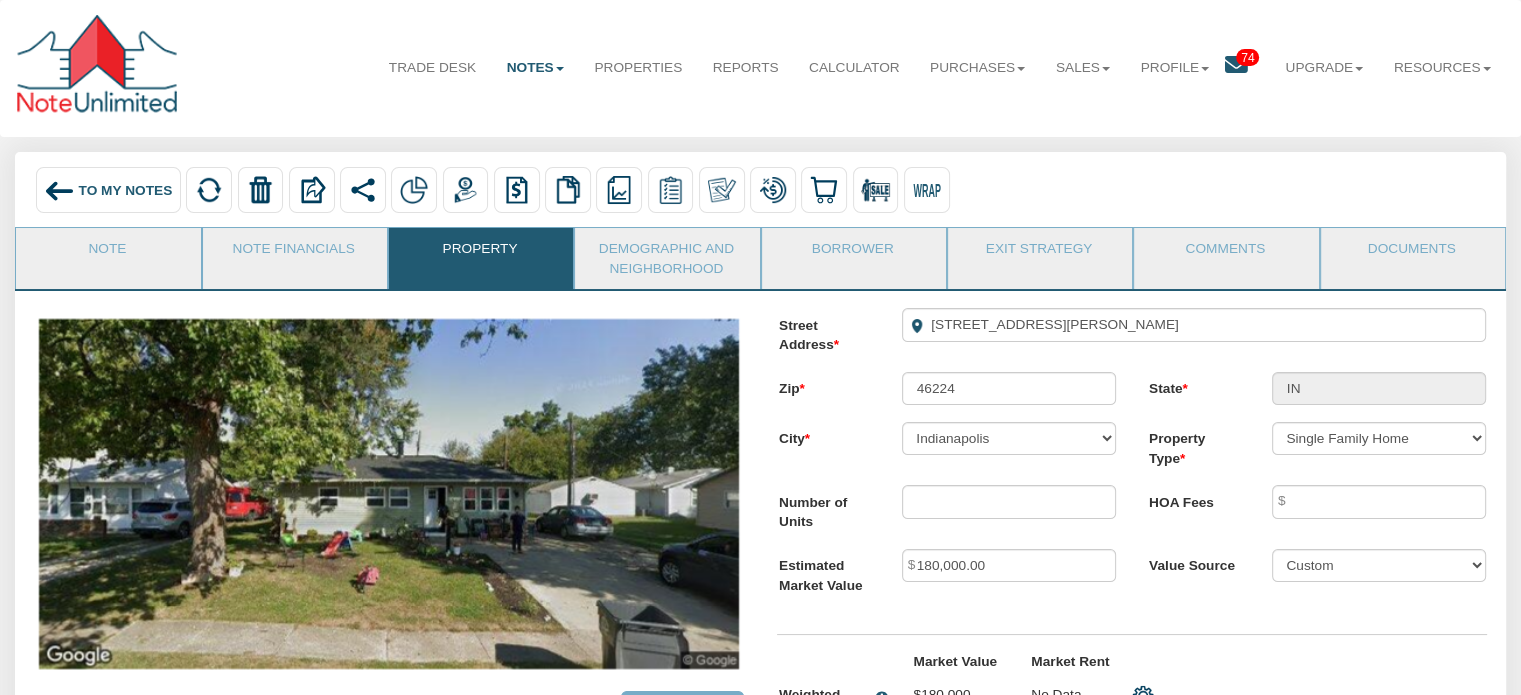 click on "To My Notes" at bounding box center (126, 189) 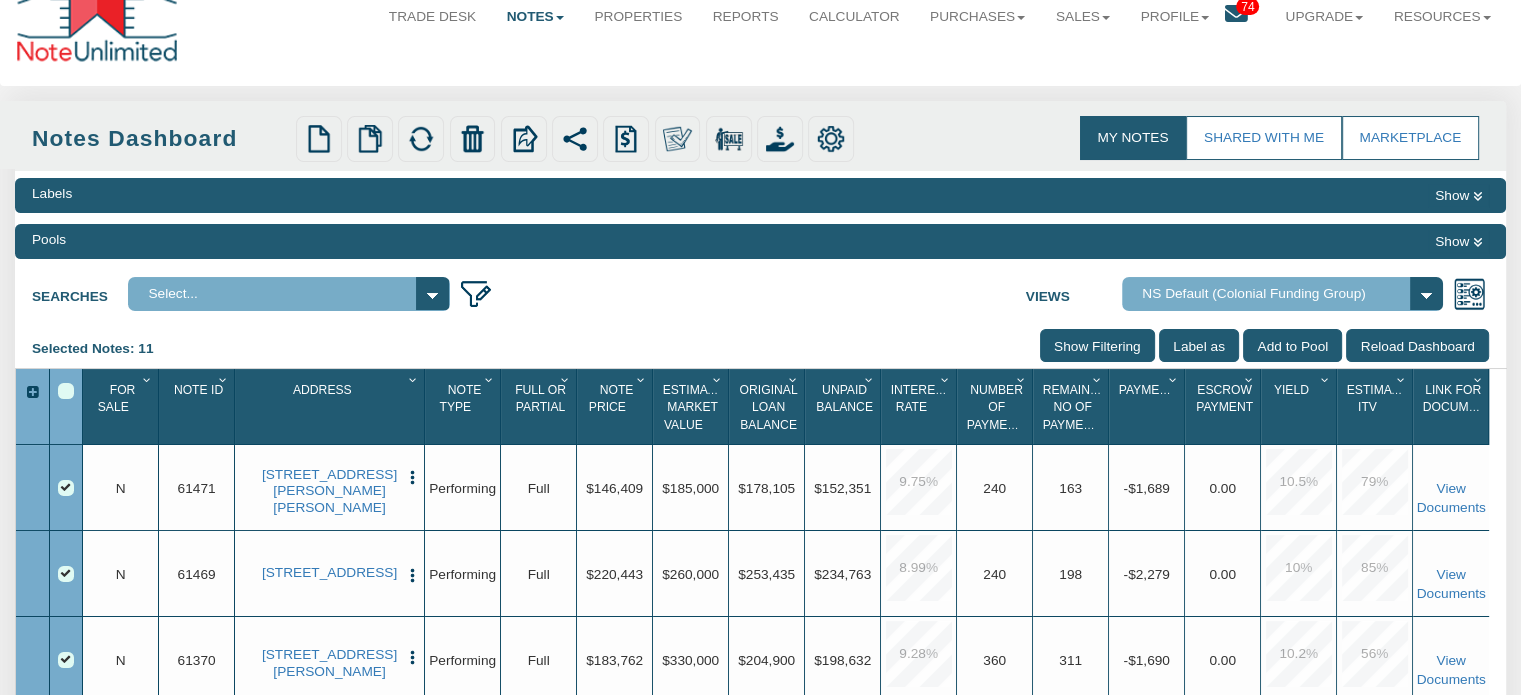 click on "Show" at bounding box center (1458, 242) 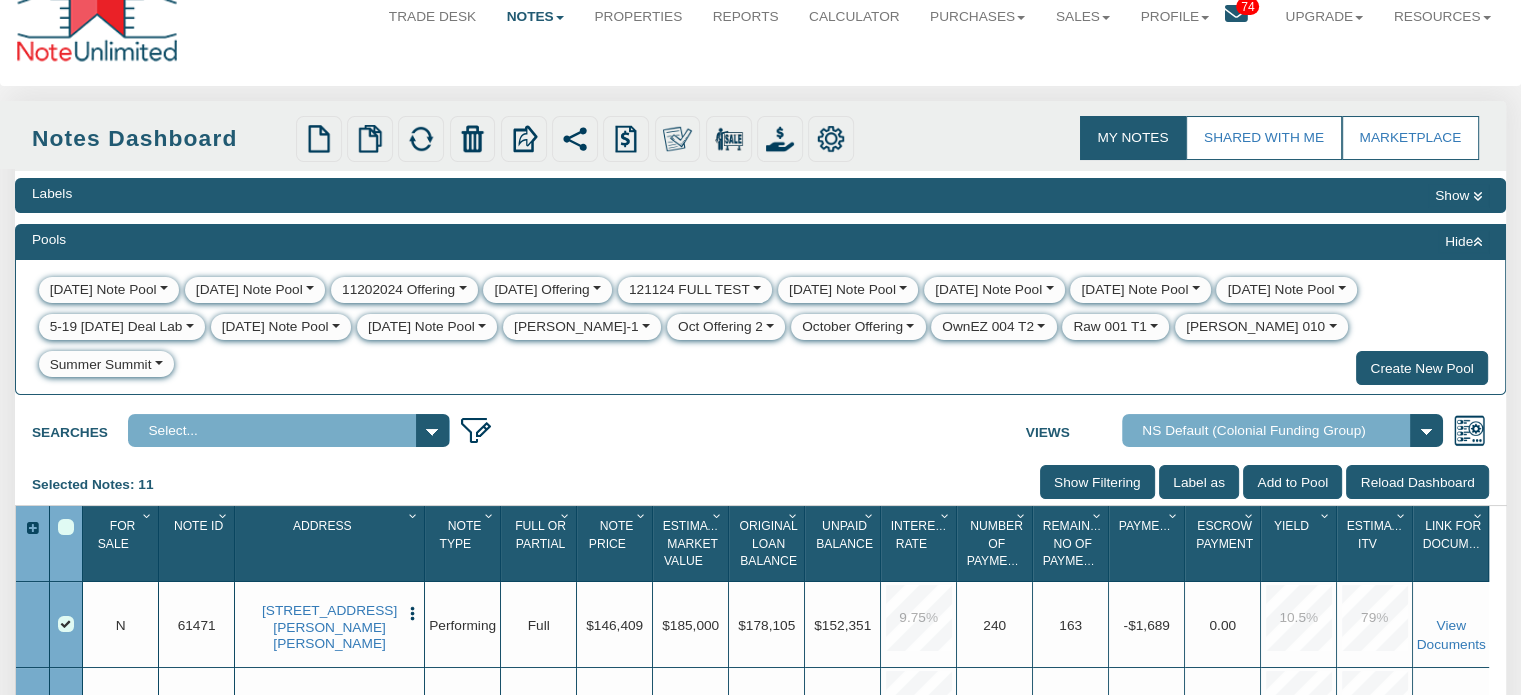 click on "[DATE] Note Pool" at bounding box center [421, 327] 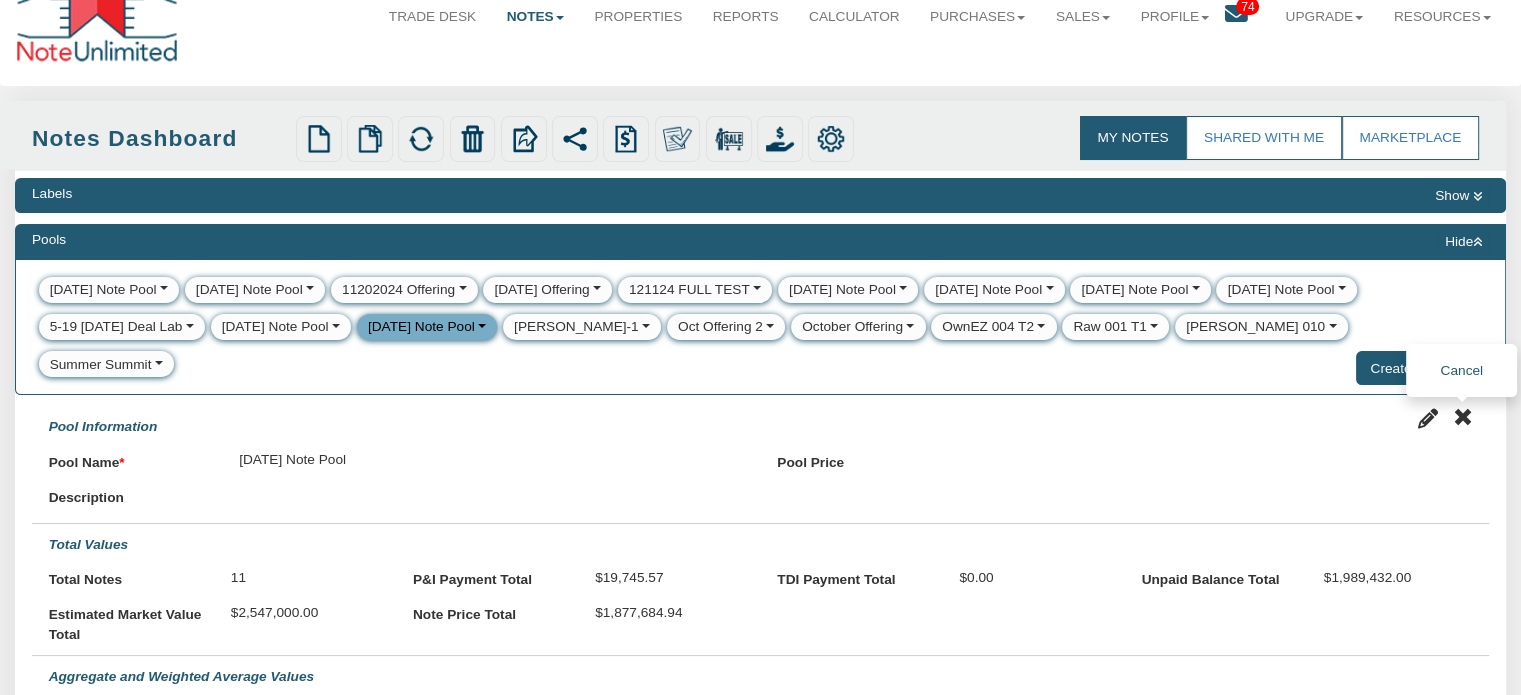 click at bounding box center [1462, 417] 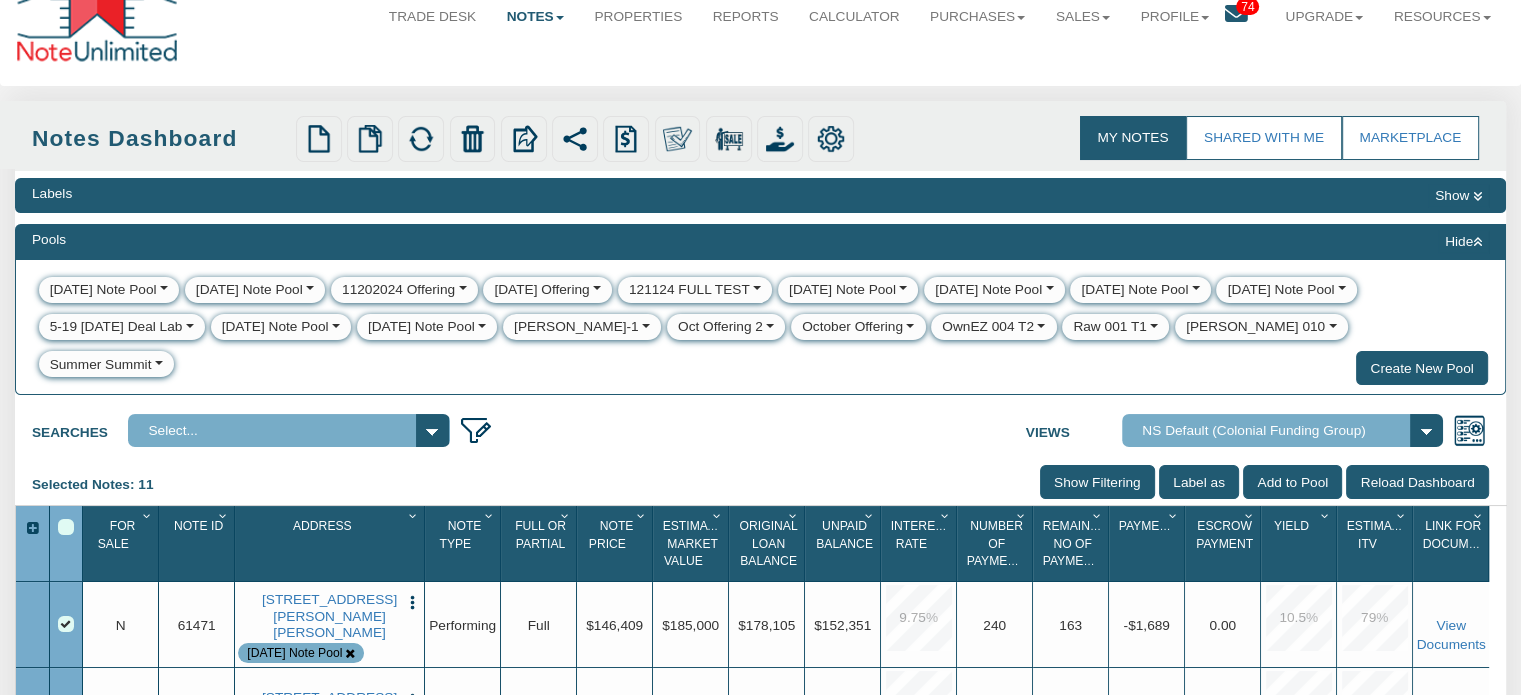 click on "[DATE] Note Pool" at bounding box center [421, 327] 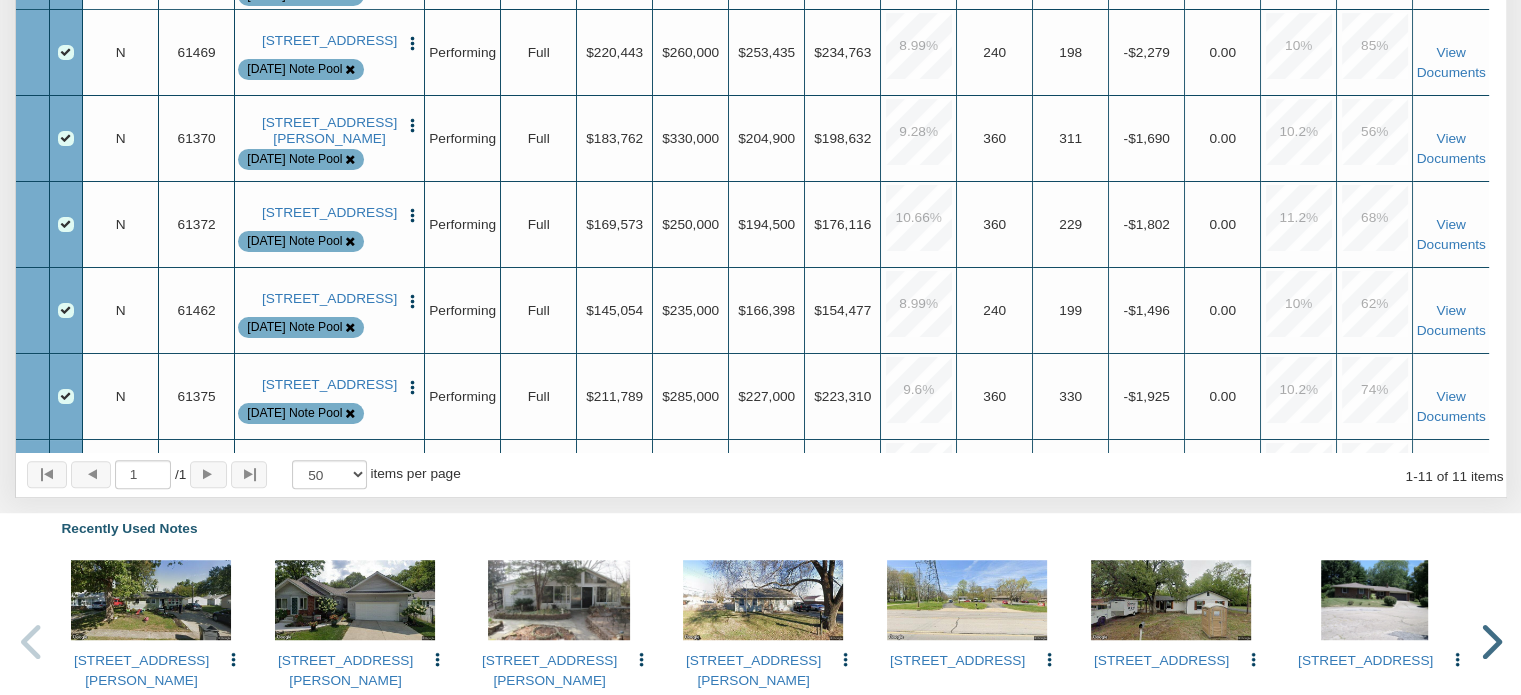 scroll, scrollTop: 927, scrollLeft: 0, axis: vertical 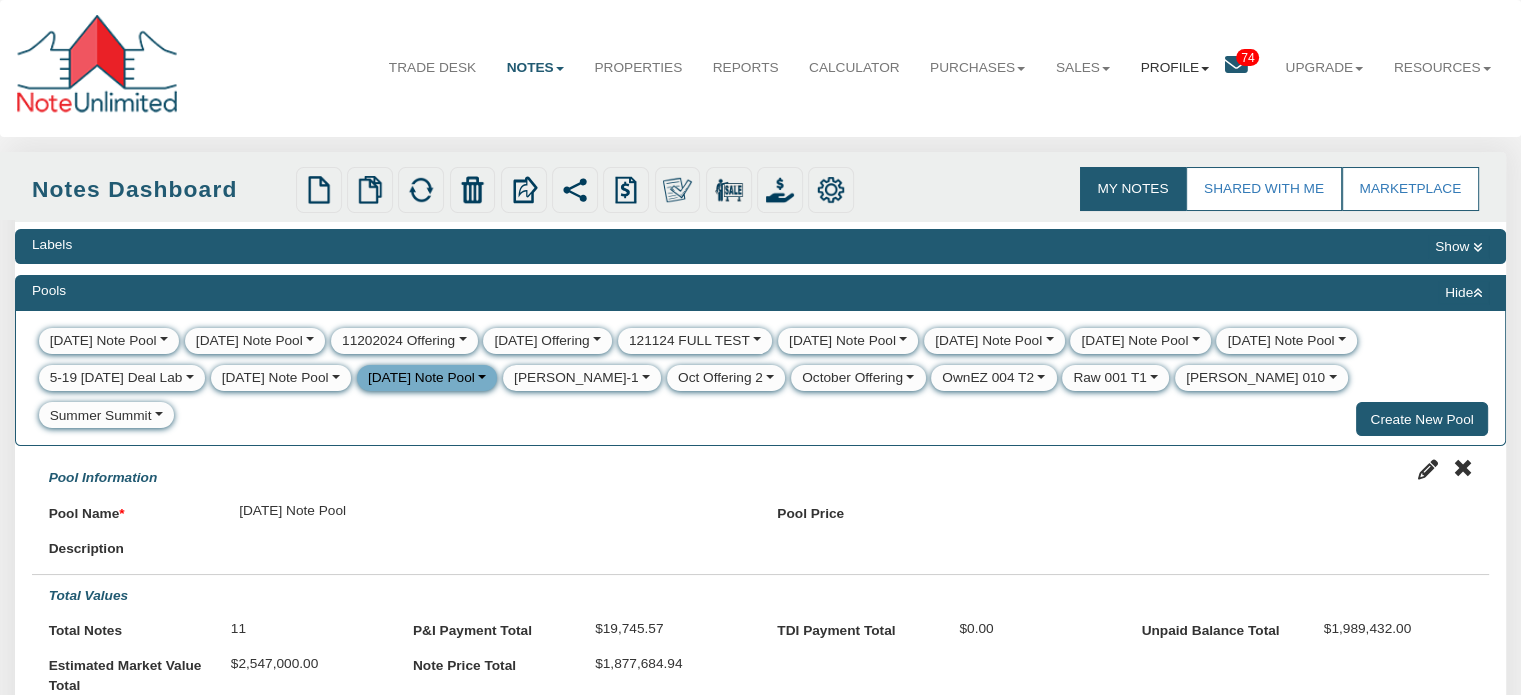click at bounding box center [1205, 69] 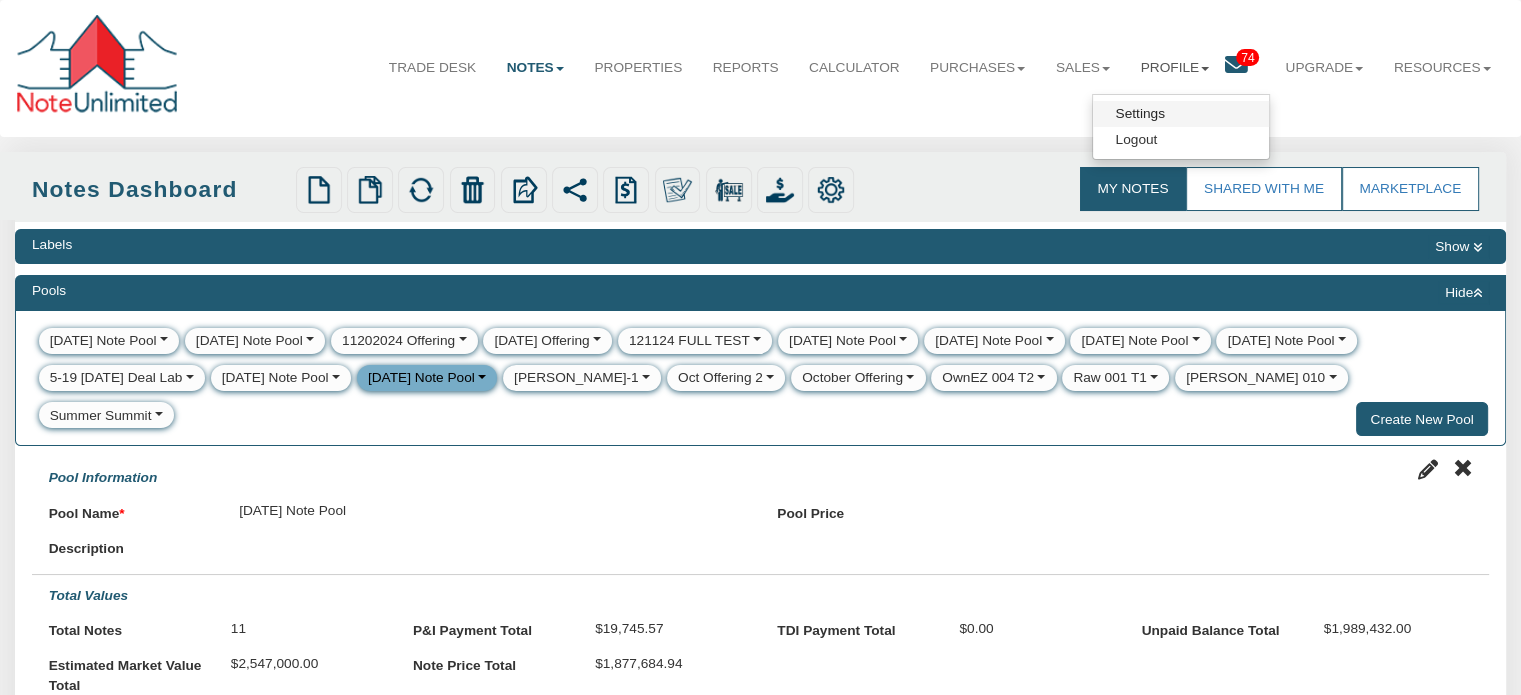 click on "Settings" at bounding box center (1181, 114) 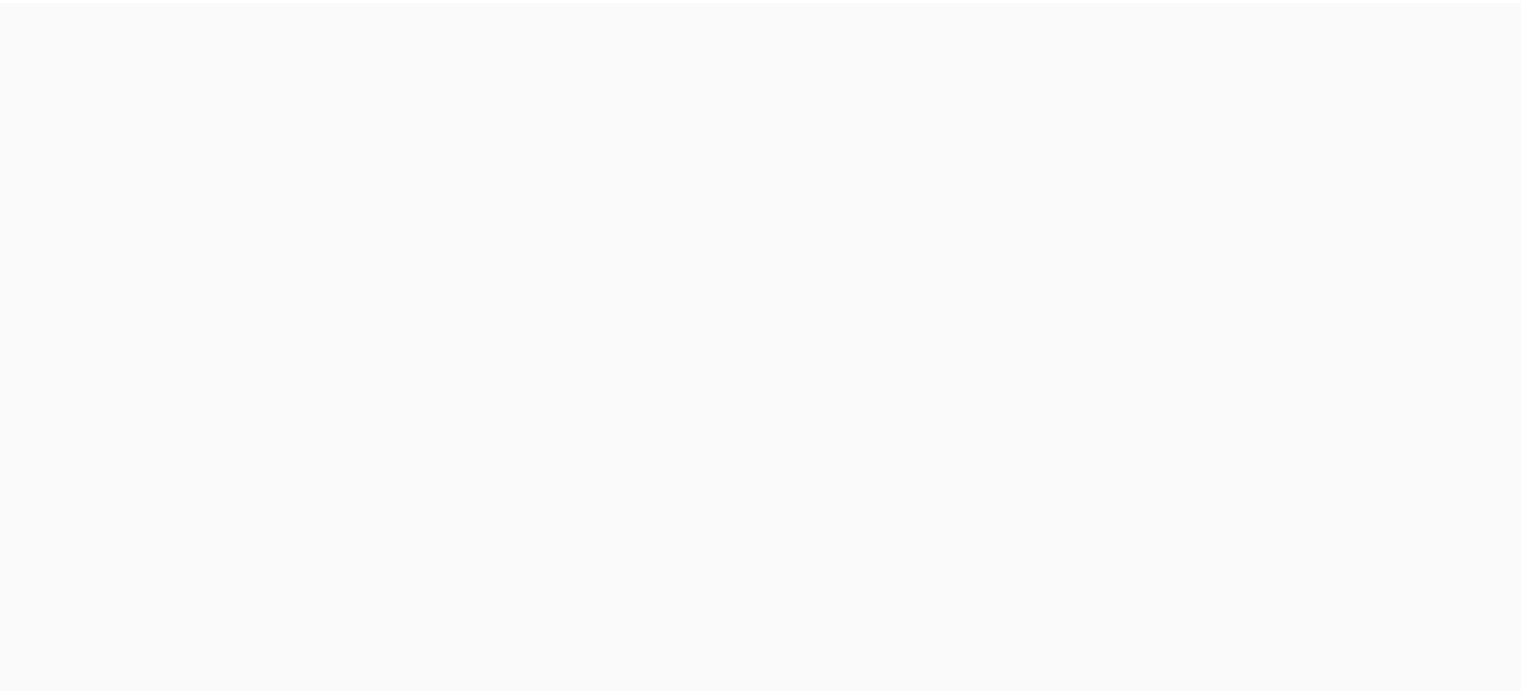 scroll, scrollTop: 0, scrollLeft: 0, axis: both 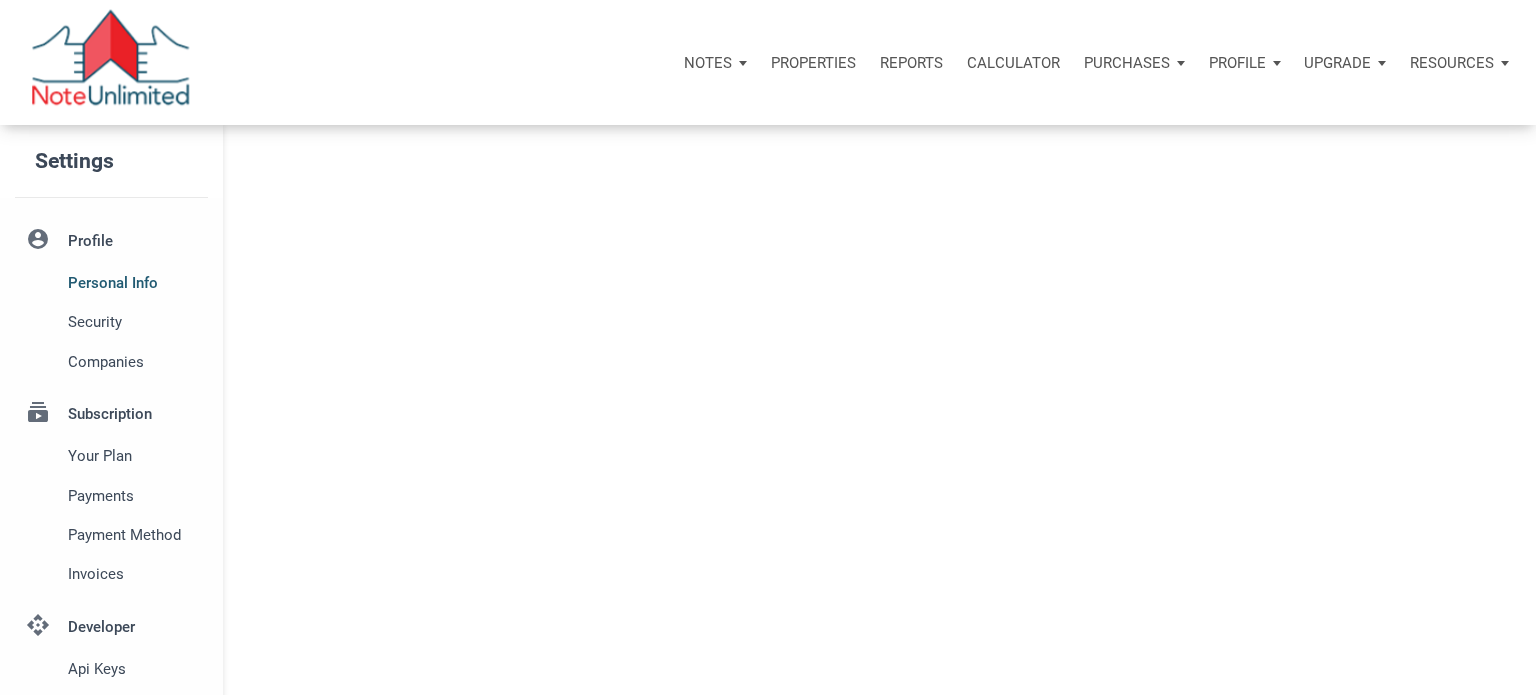 select 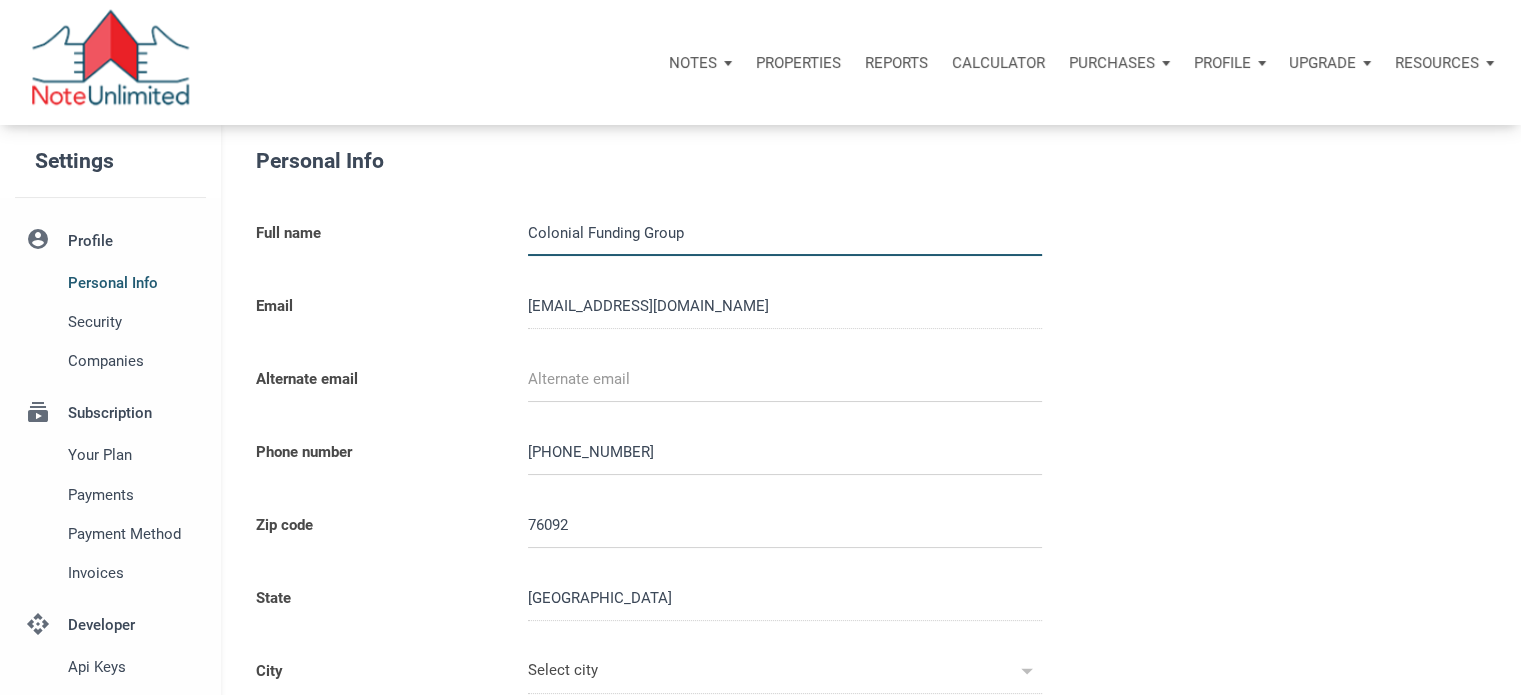 type on "SOUTHLAKE" 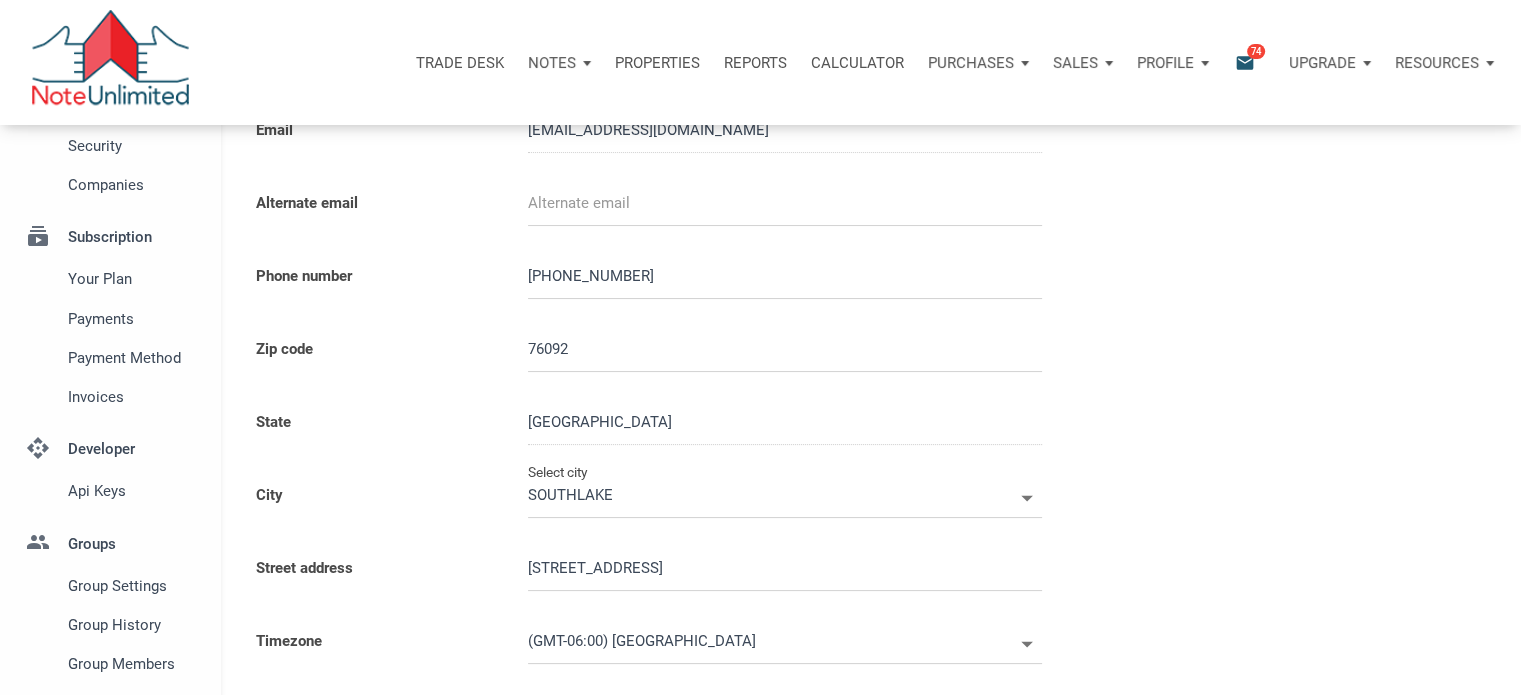 type on "0000000" 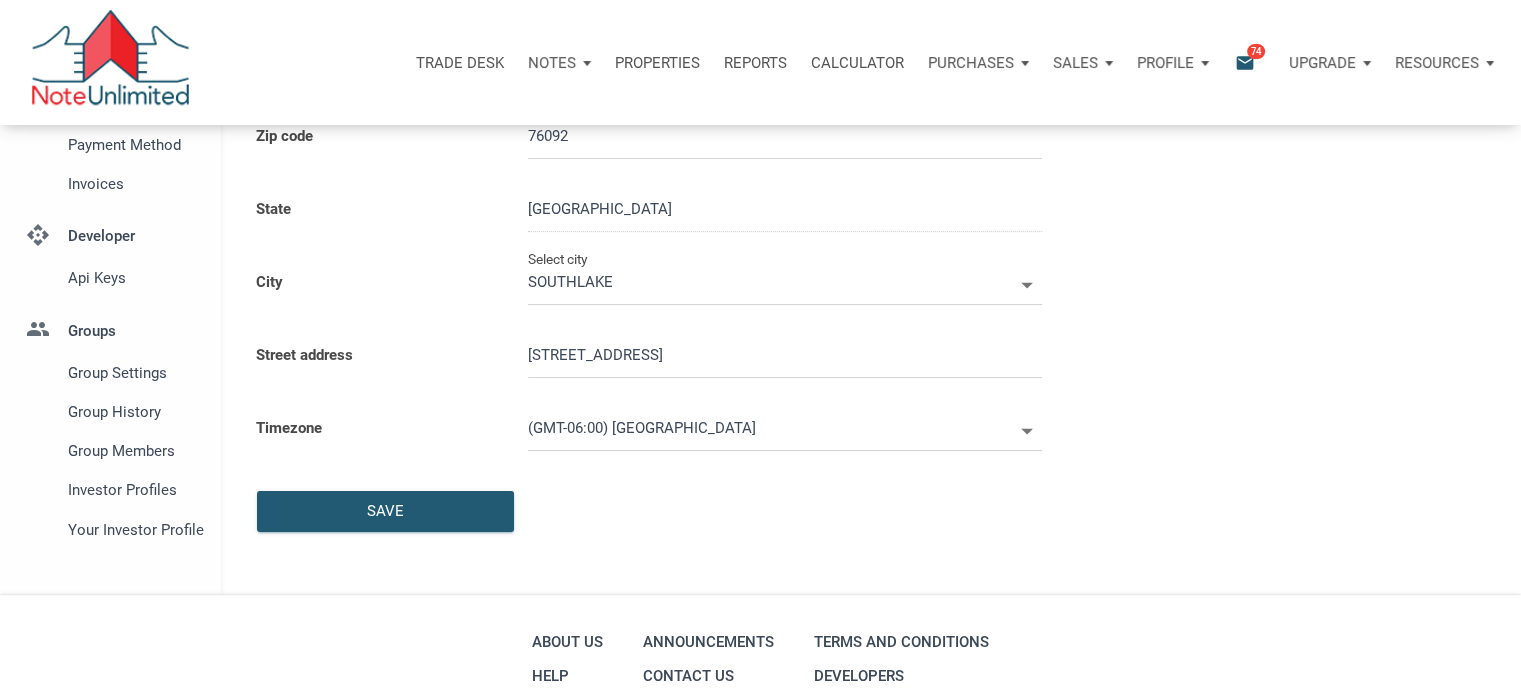 scroll, scrollTop: 394, scrollLeft: 0, axis: vertical 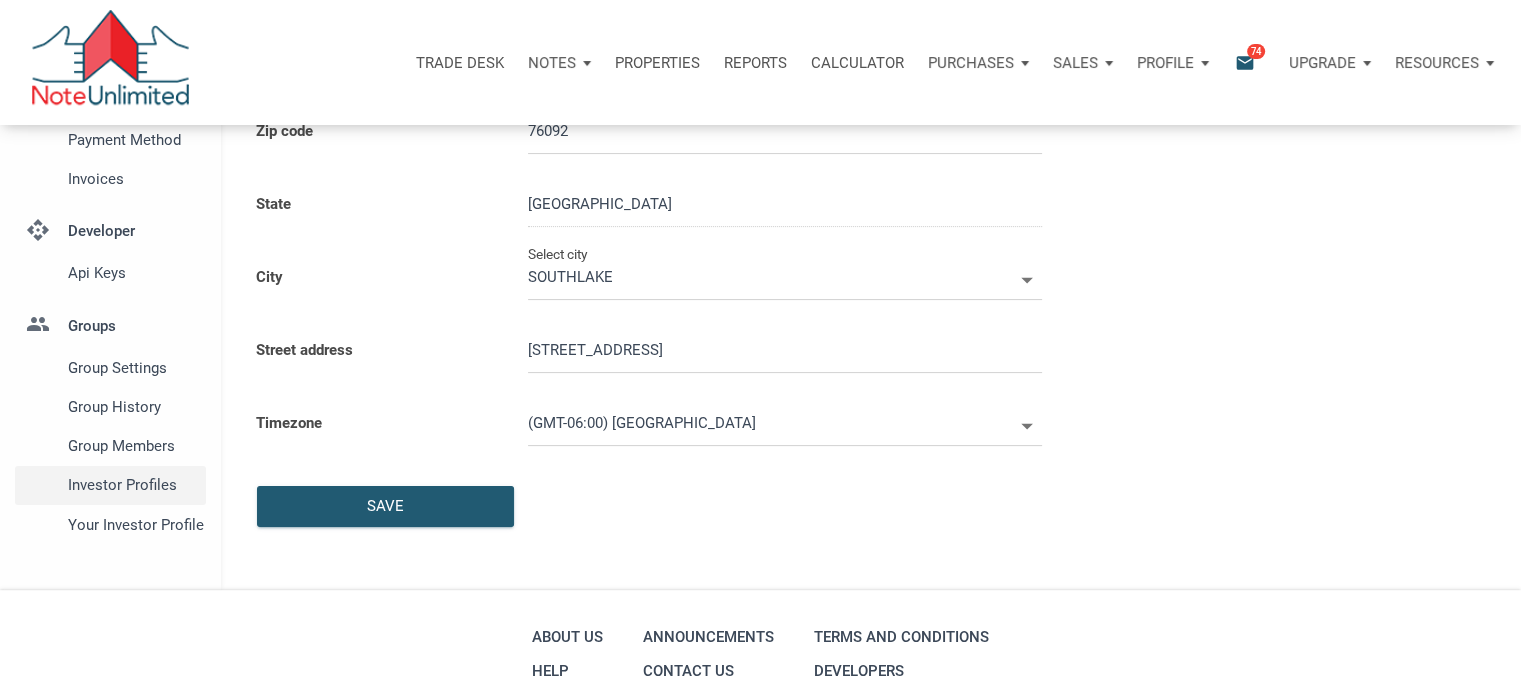 click on "Investor Profiles" at bounding box center (133, 485) 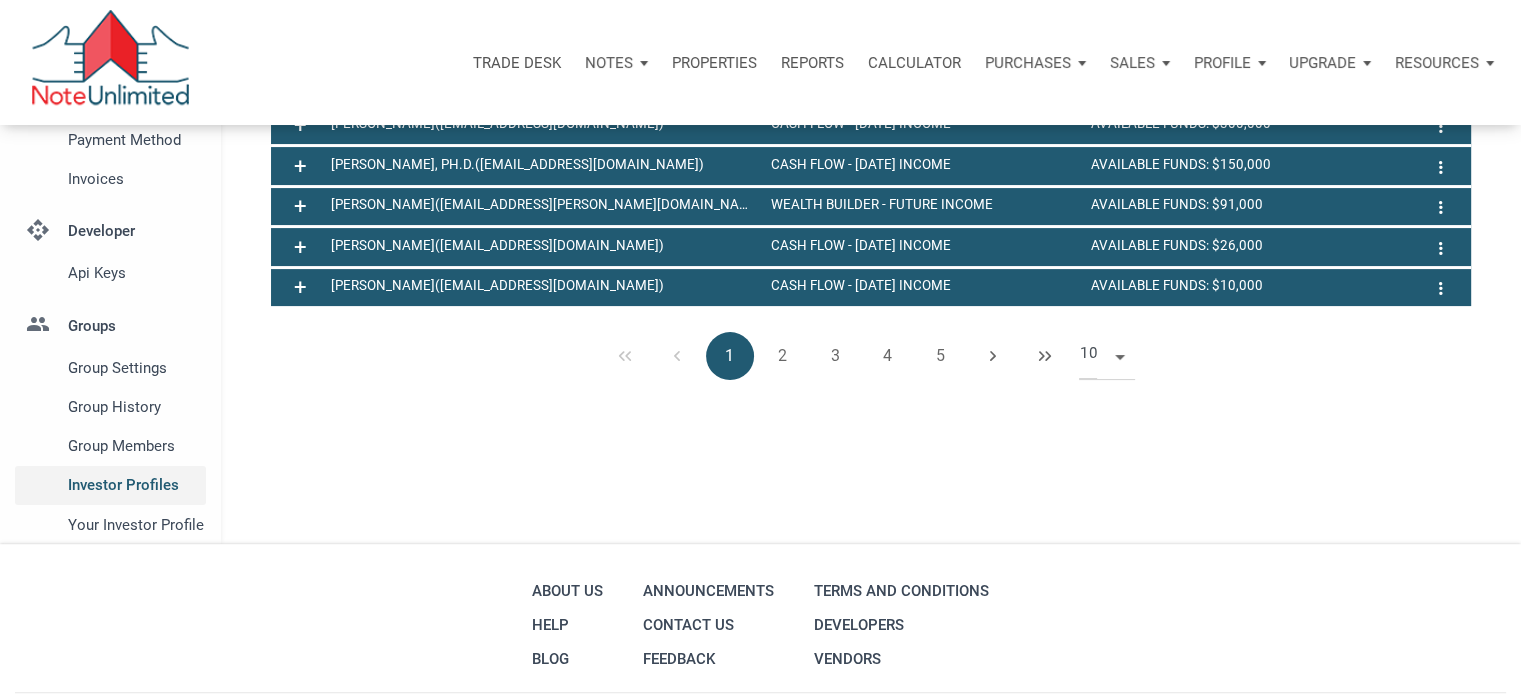 scroll, scrollTop: 0, scrollLeft: 0, axis: both 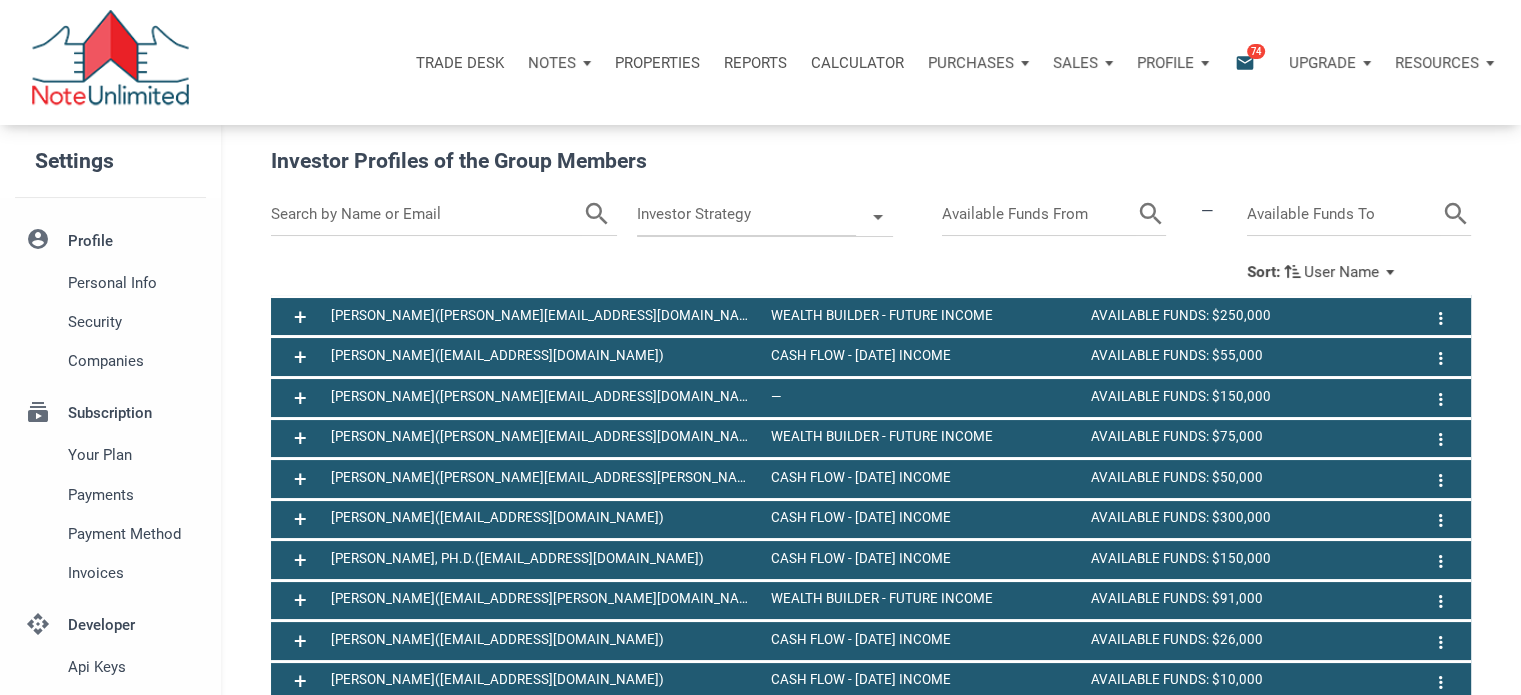 click on "Reports" at bounding box center [755, 63] 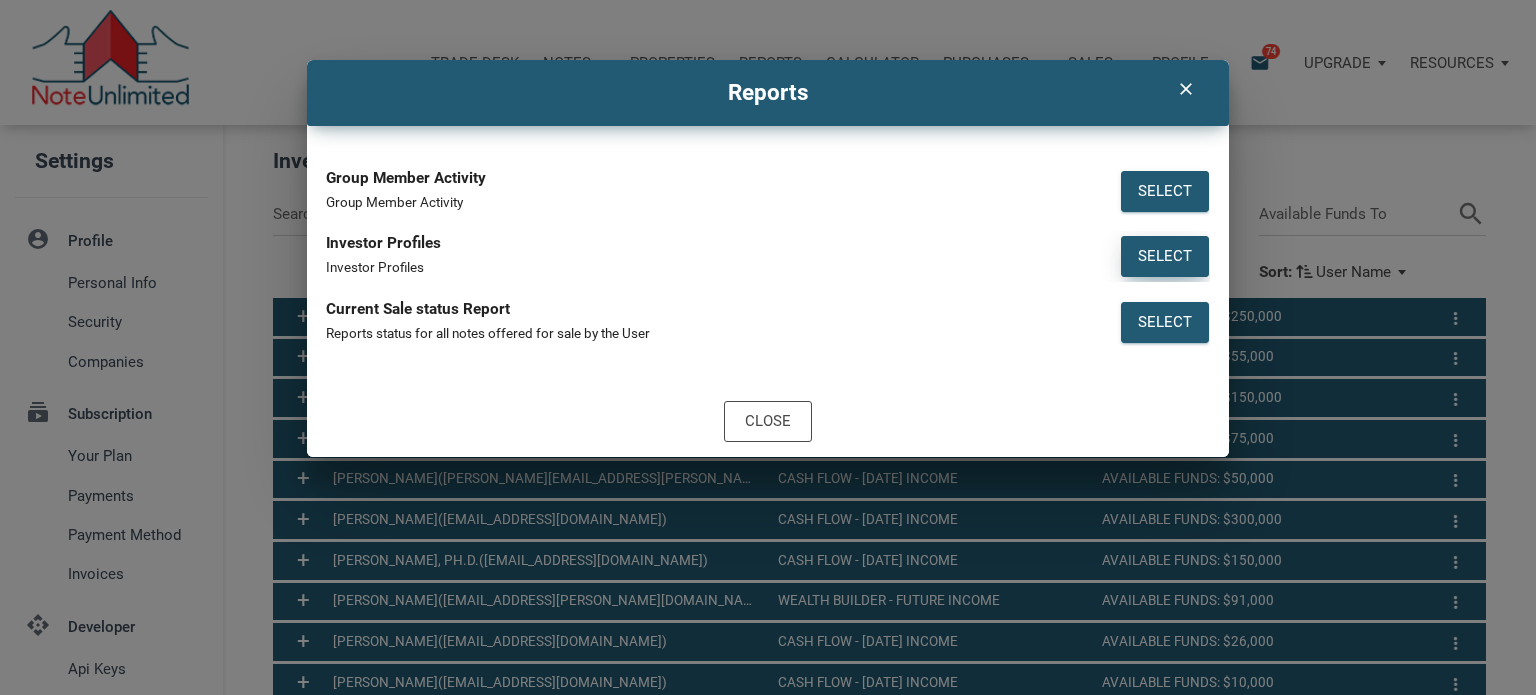 click on "Select" at bounding box center (1165, 256) 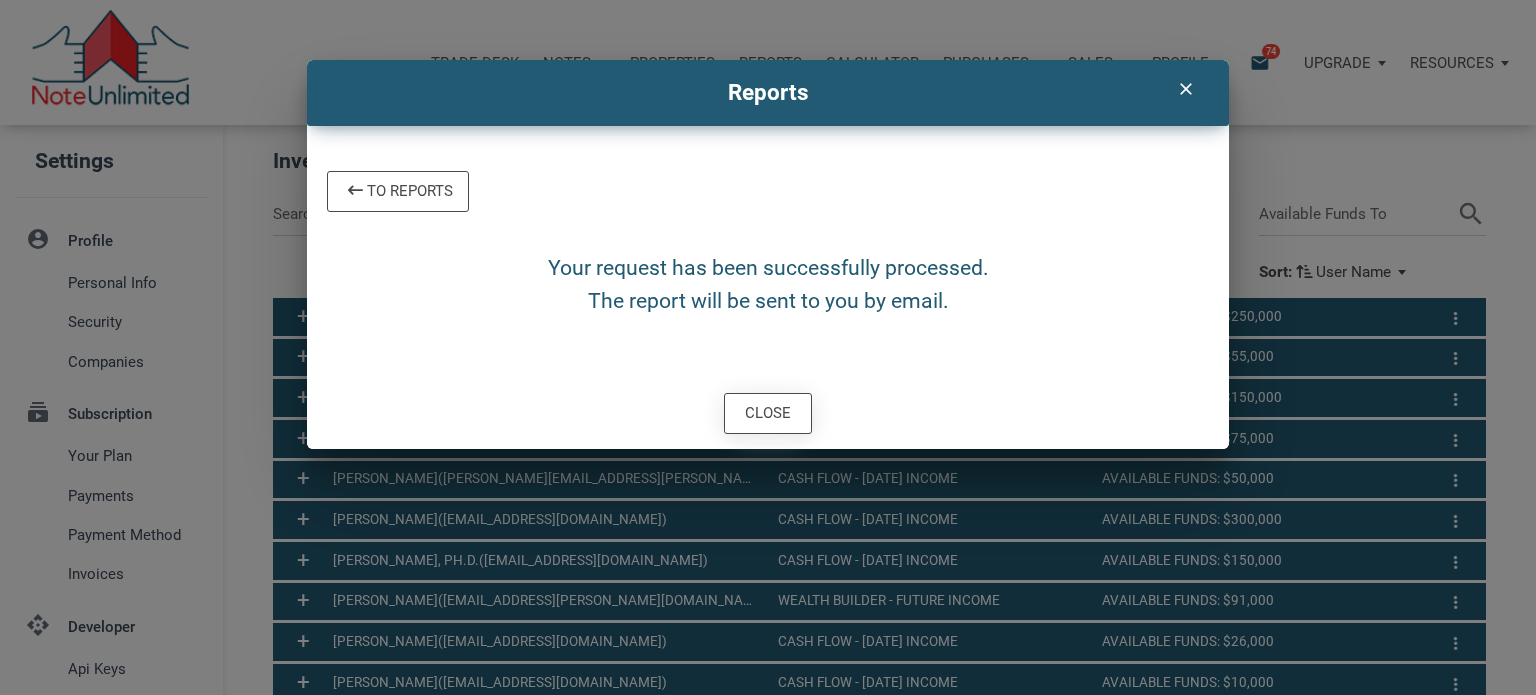 click on "Close" at bounding box center (768, 413) 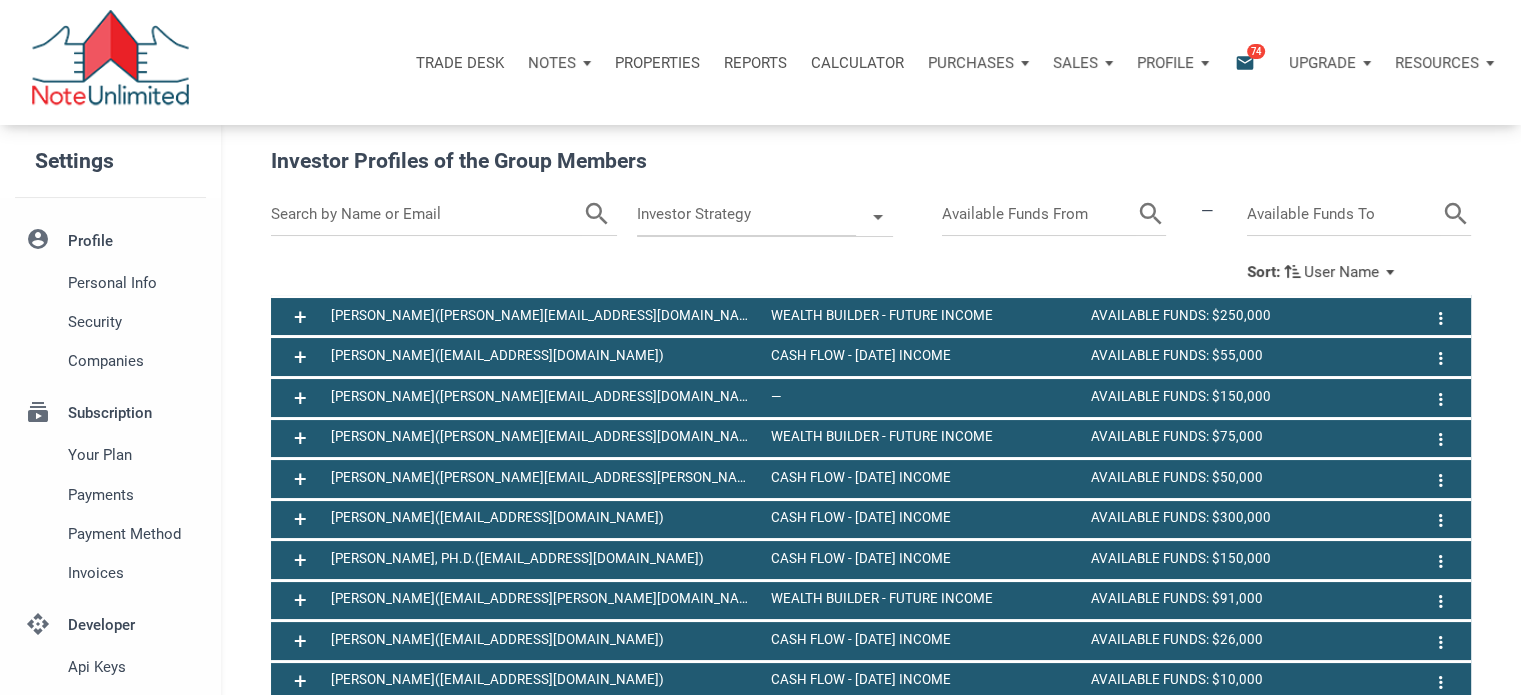click on "Notes" at bounding box center [552, 63] 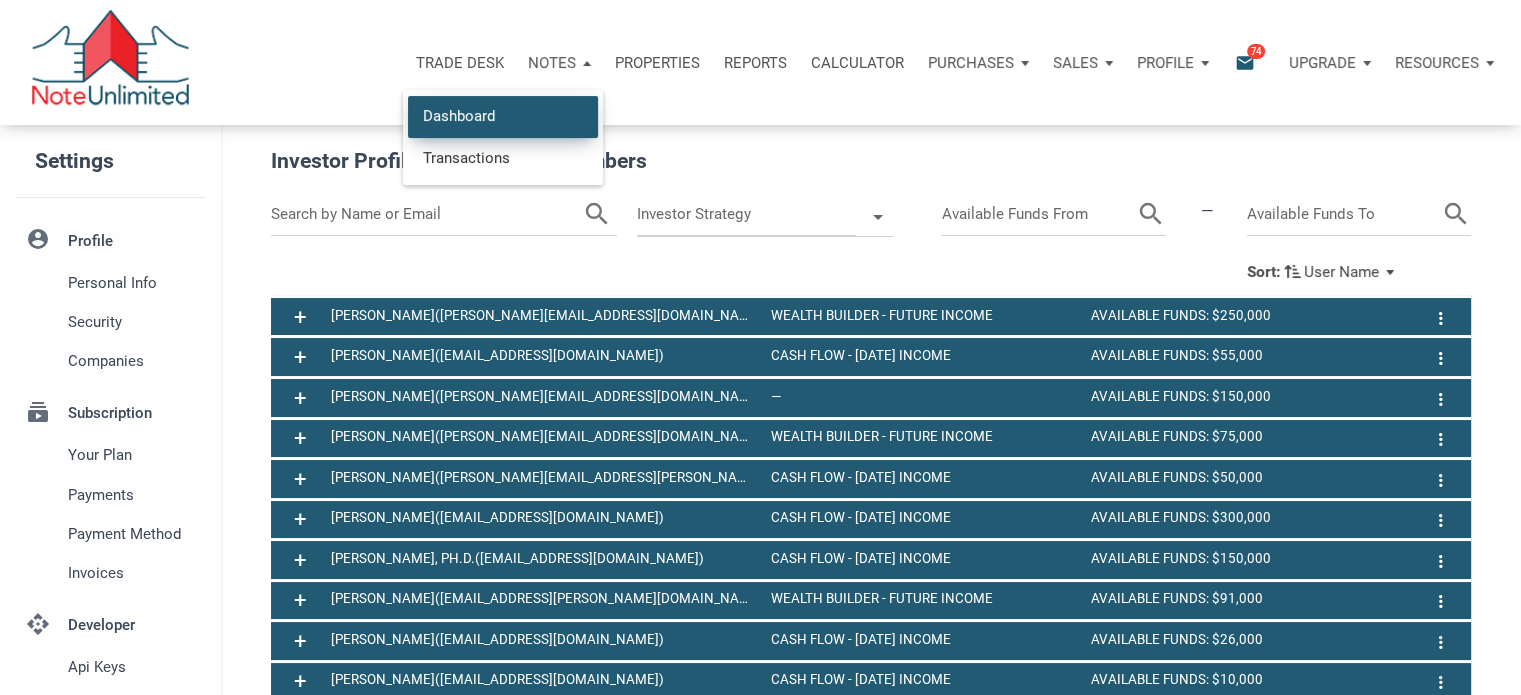 click on "Dashboard" at bounding box center (503, 116) 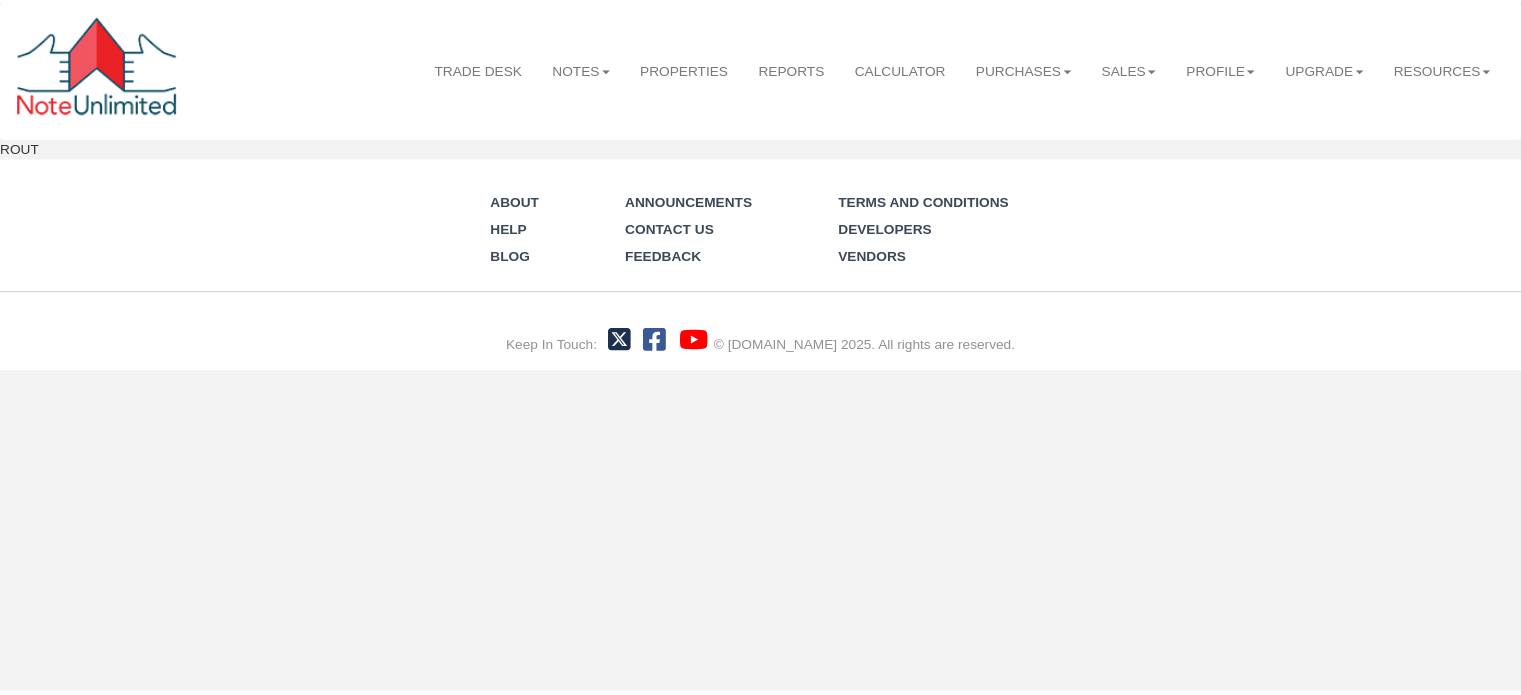 scroll, scrollTop: 0, scrollLeft: 0, axis: both 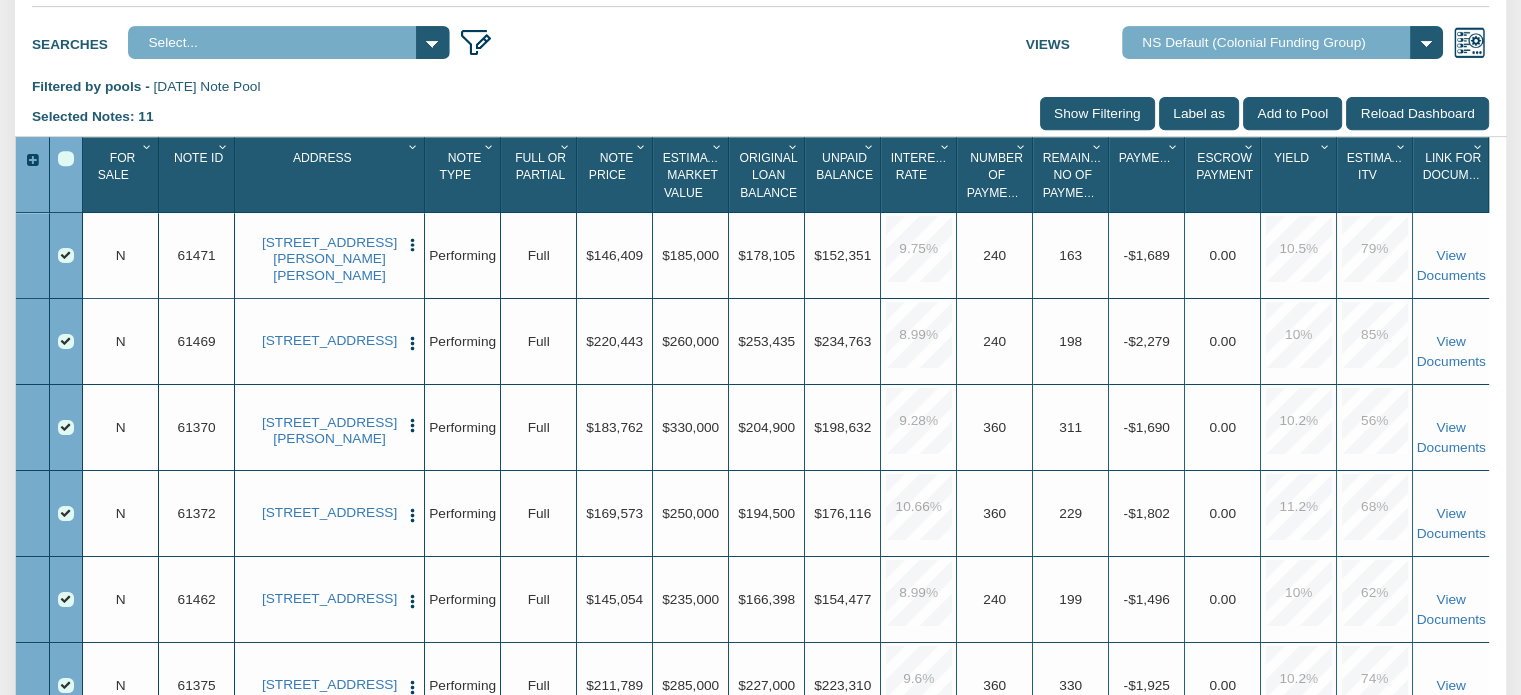 click at bounding box center (66, 159) 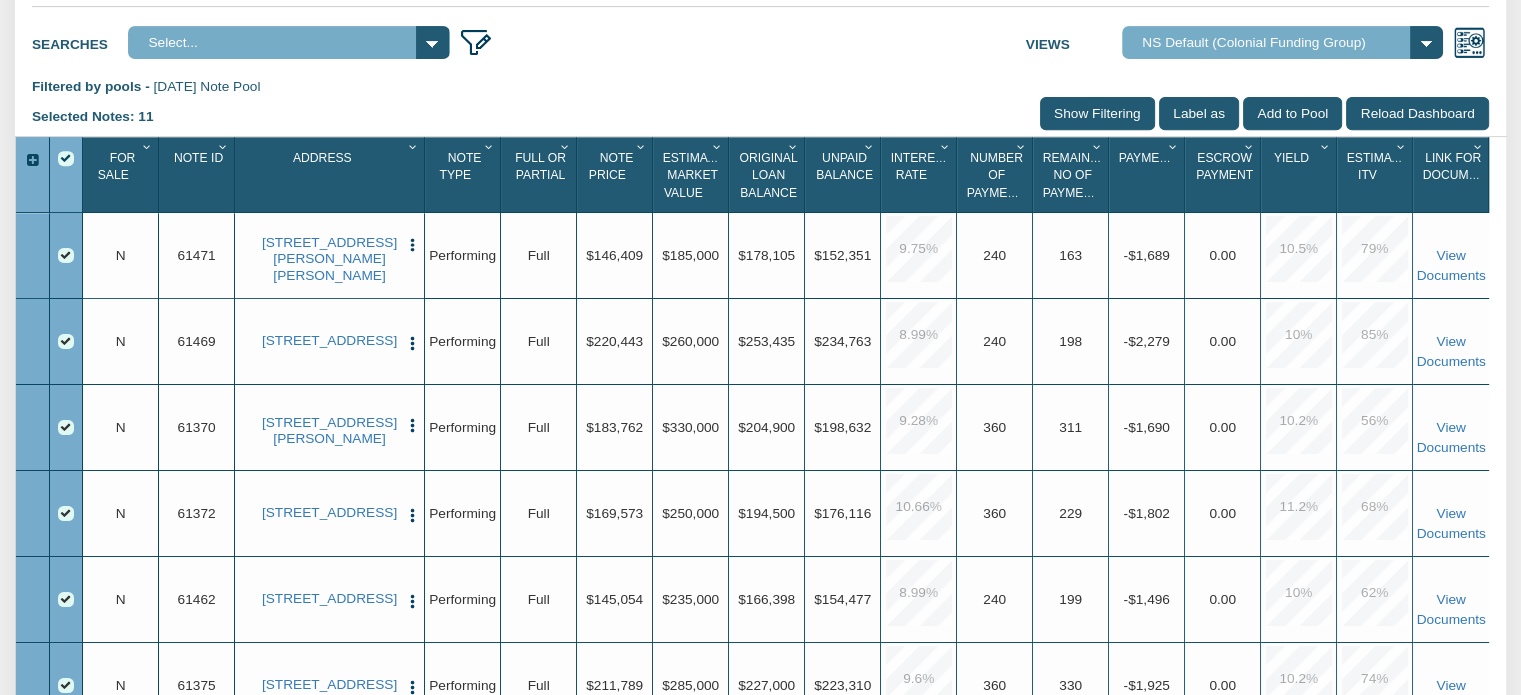 click at bounding box center (66, 159) 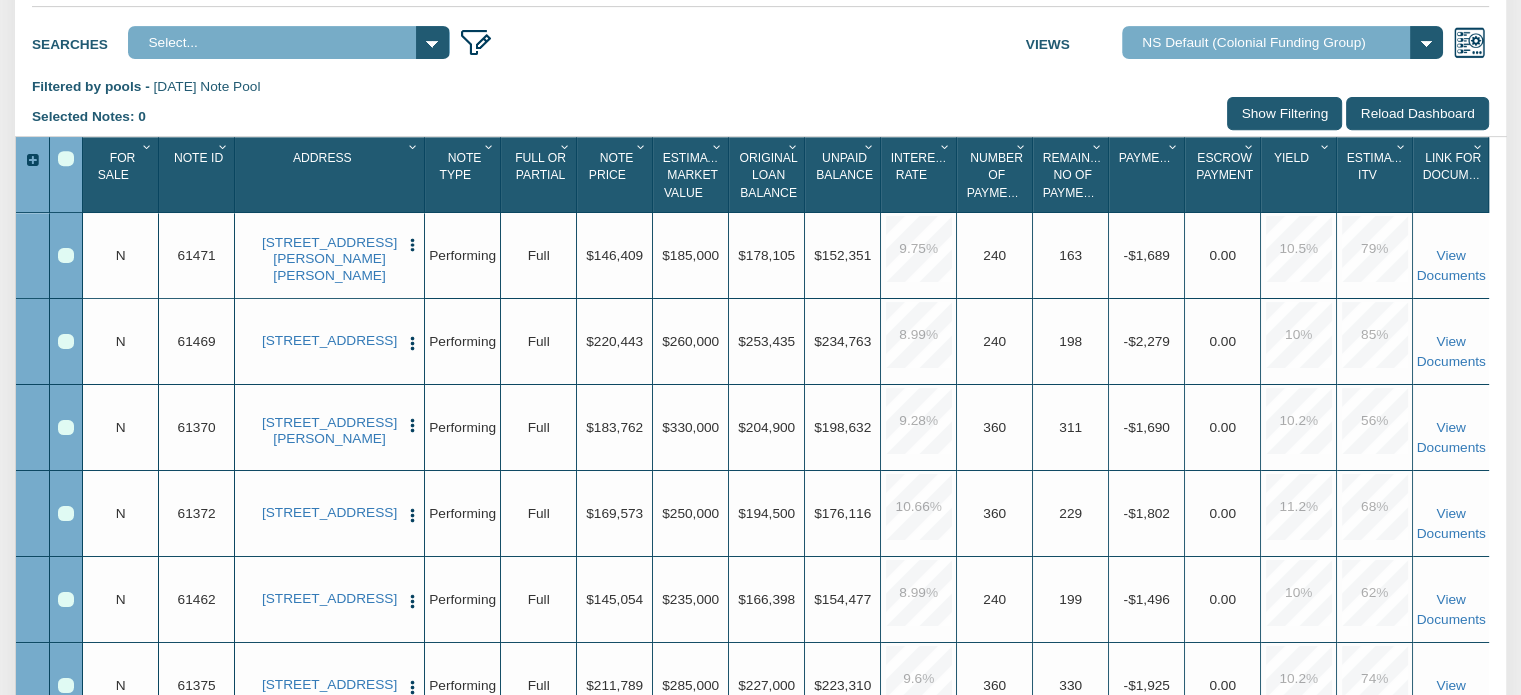 scroll, scrollTop: 434, scrollLeft: 0, axis: vertical 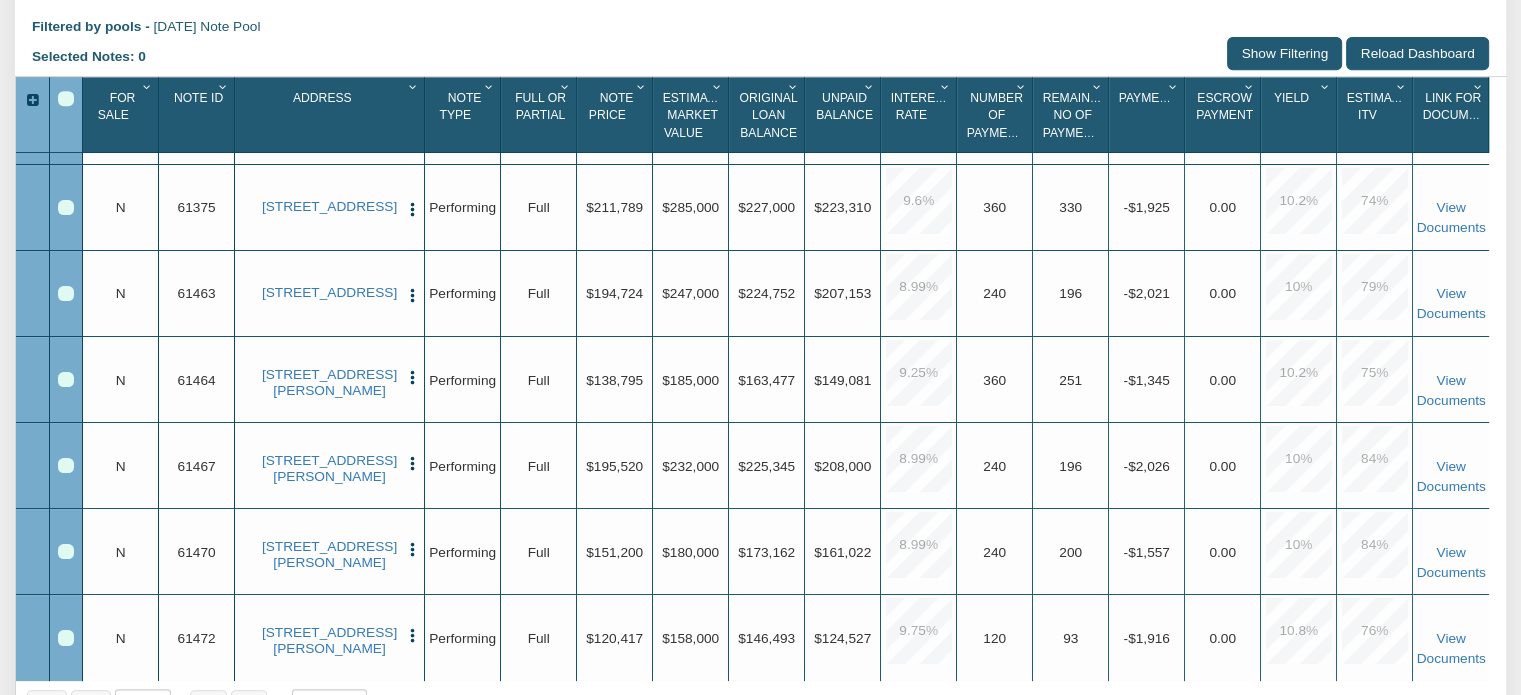 click at bounding box center (66, 208) 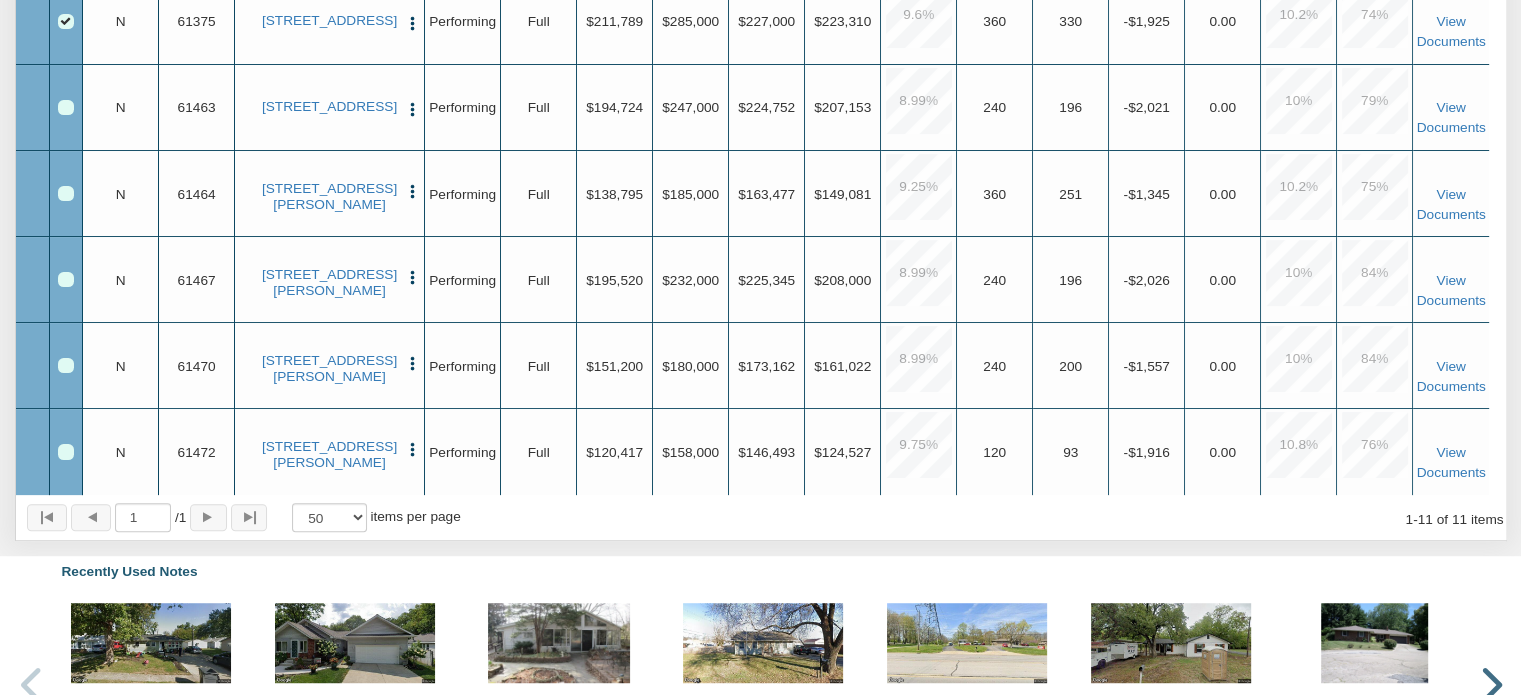 scroll, scrollTop: 1081, scrollLeft: 0, axis: vertical 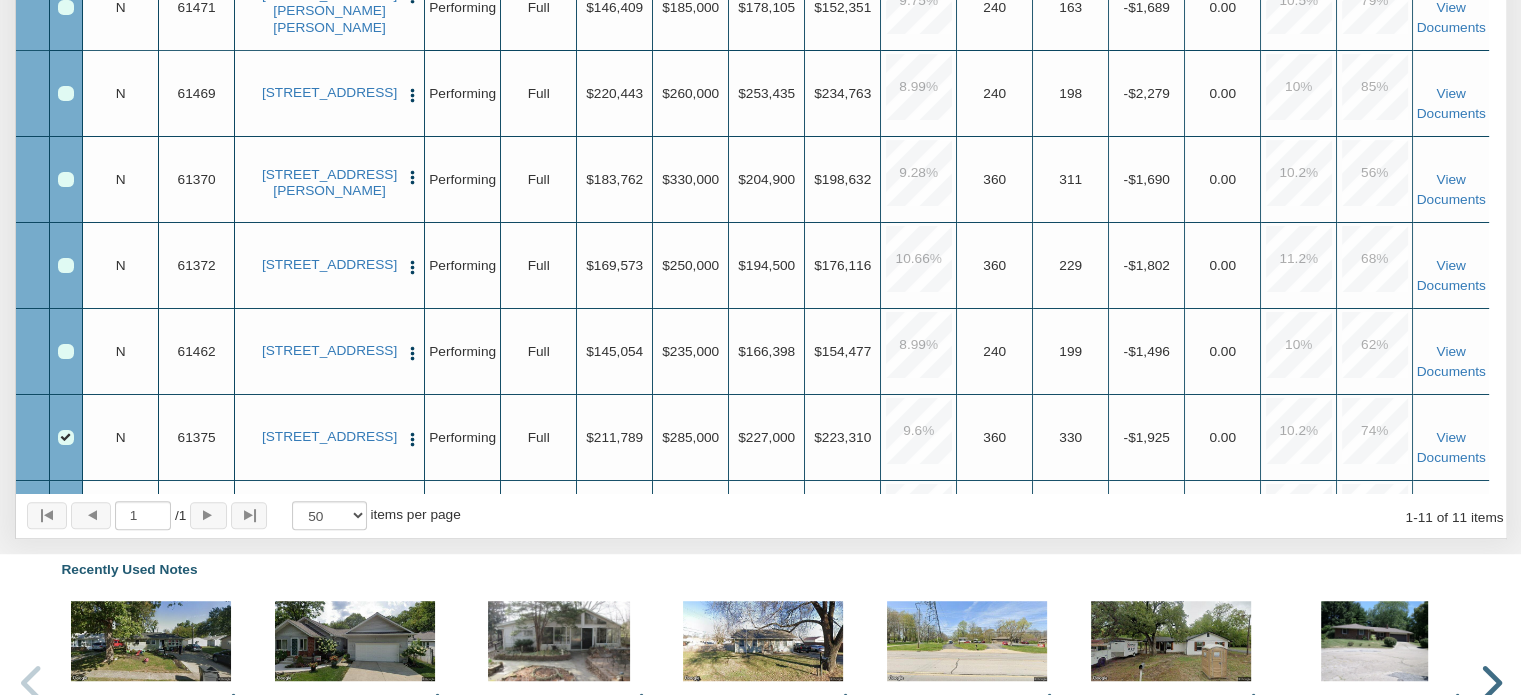 click at bounding box center (66, 94) 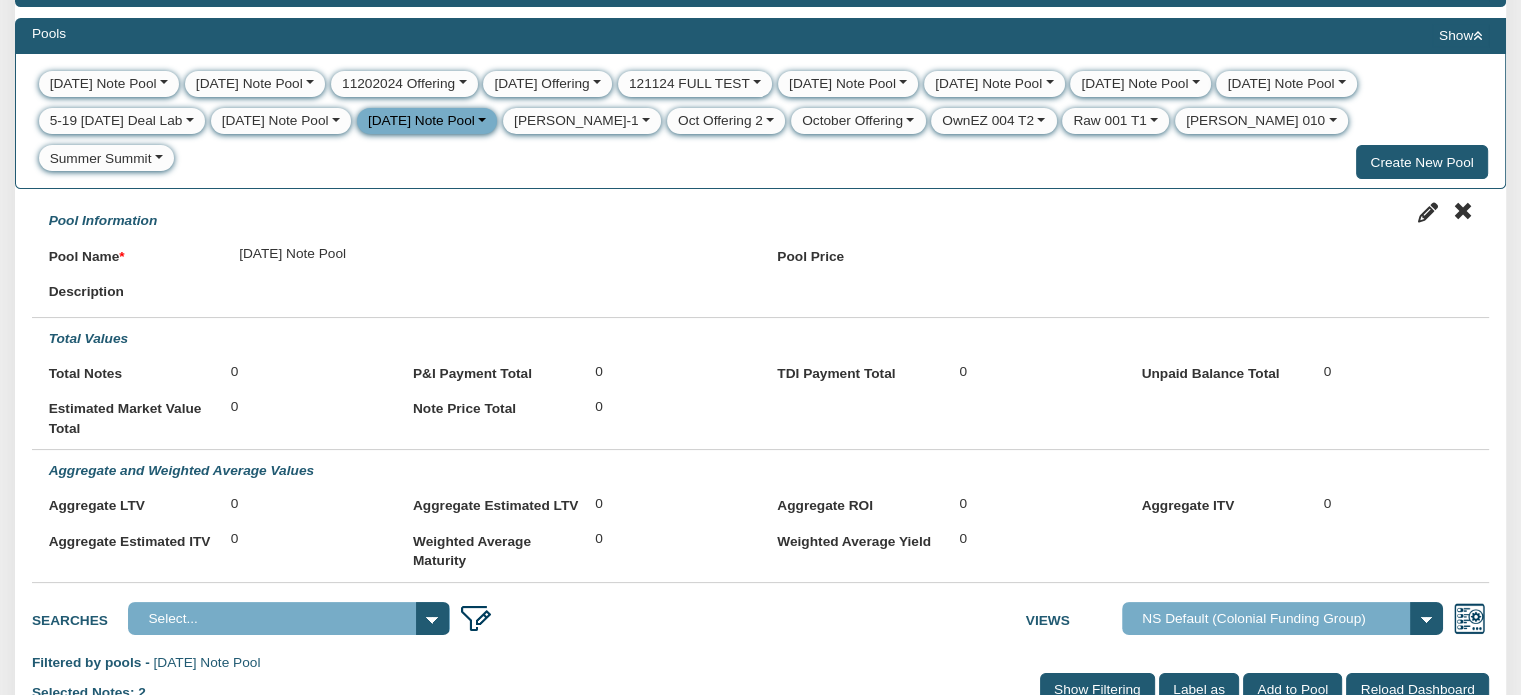 scroll, scrollTop: 88, scrollLeft: 0, axis: vertical 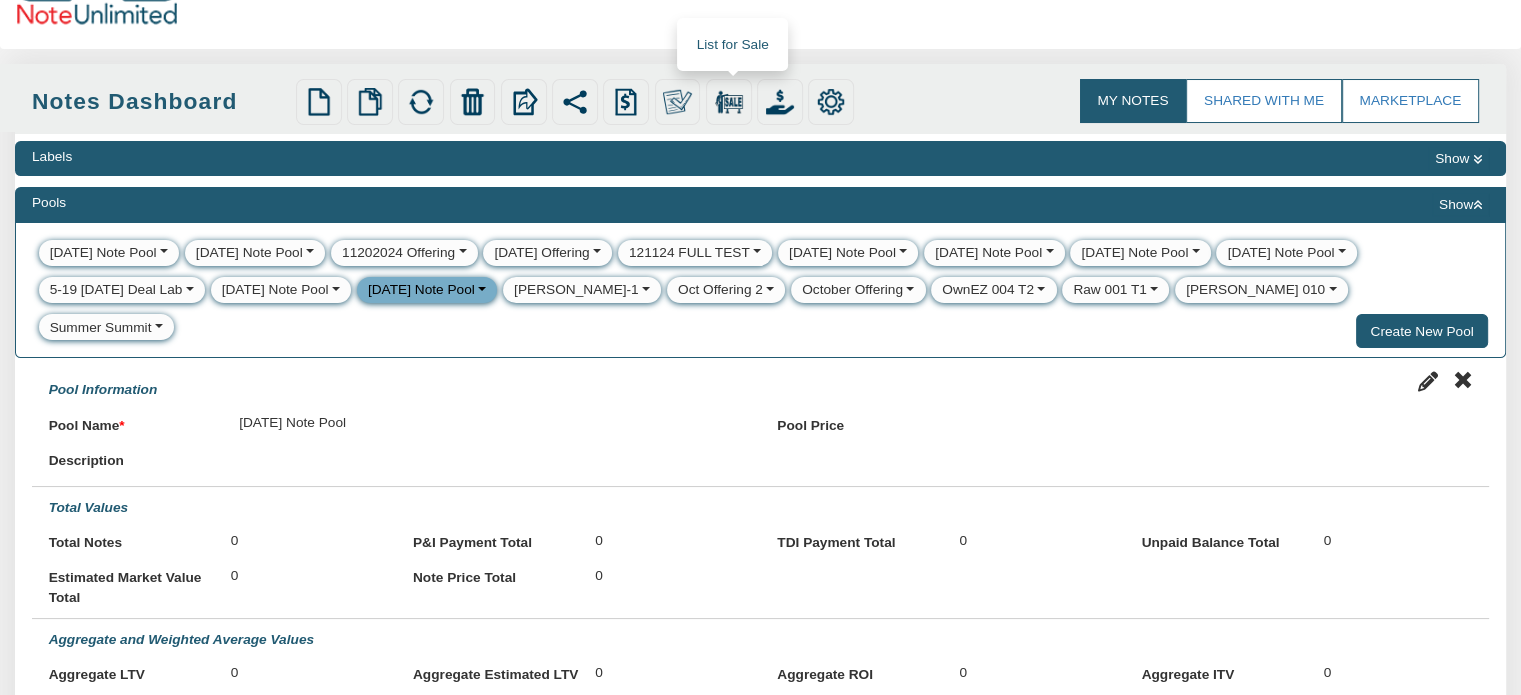 click at bounding box center [729, 102] 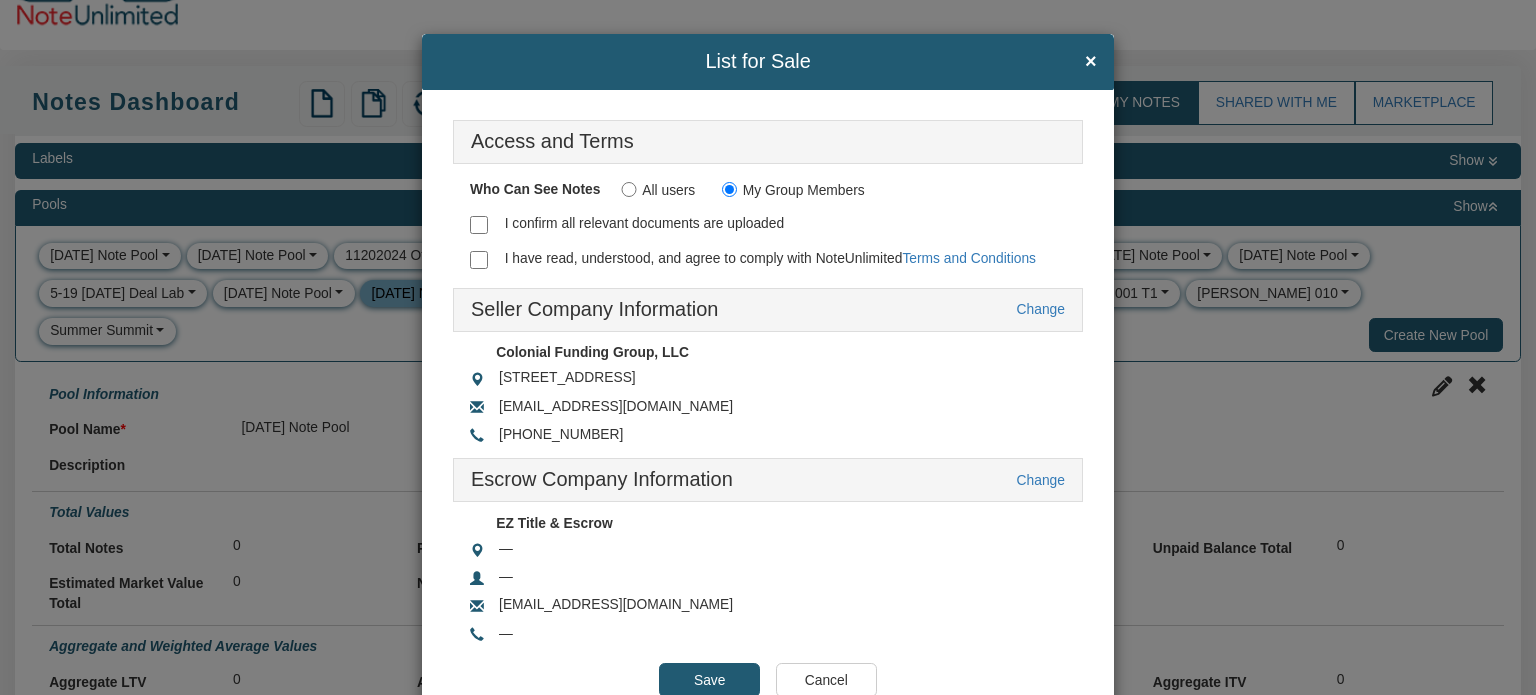 click on "I confirm all relevant documents are uploaded" at bounding box center (479, 225) 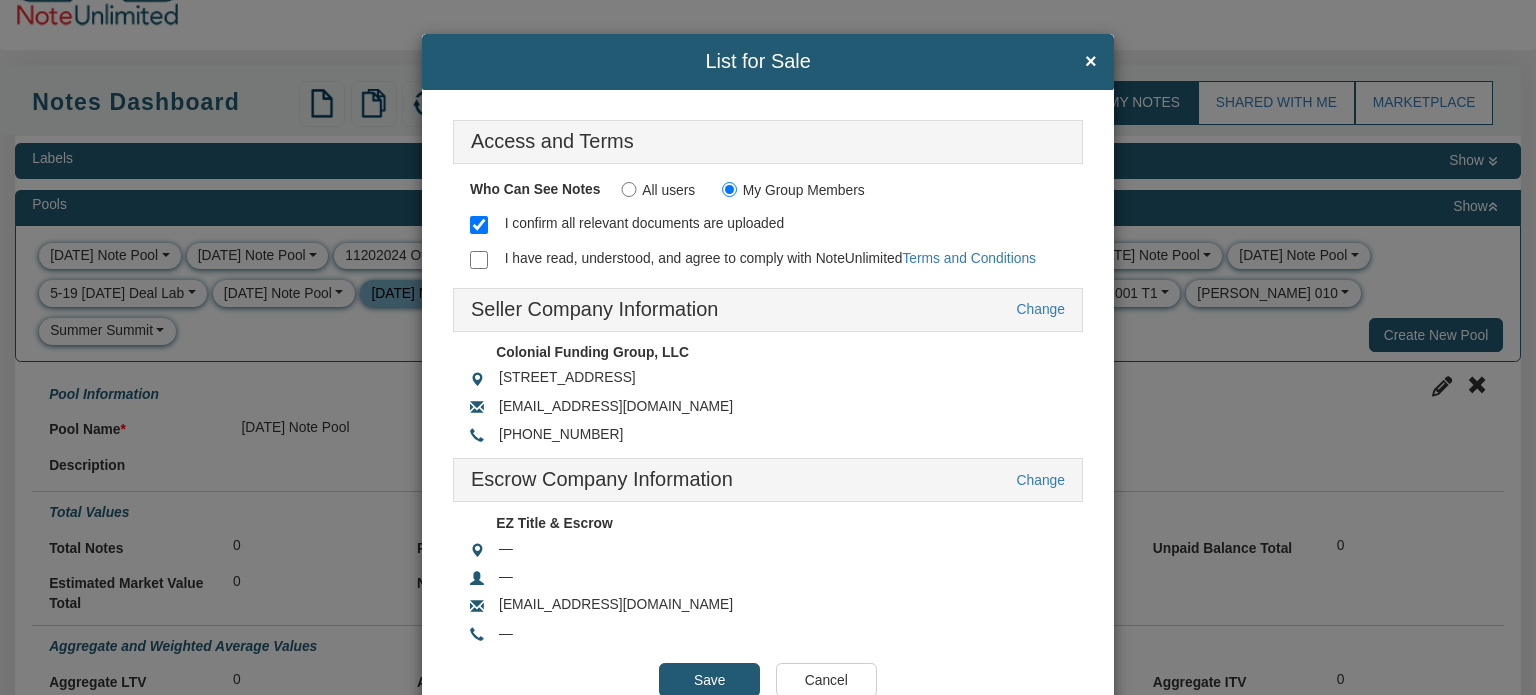 click on "I have read, understood, and agree to comply with NoteUnlimited
Terms and Conditions" at bounding box center (479, 260) 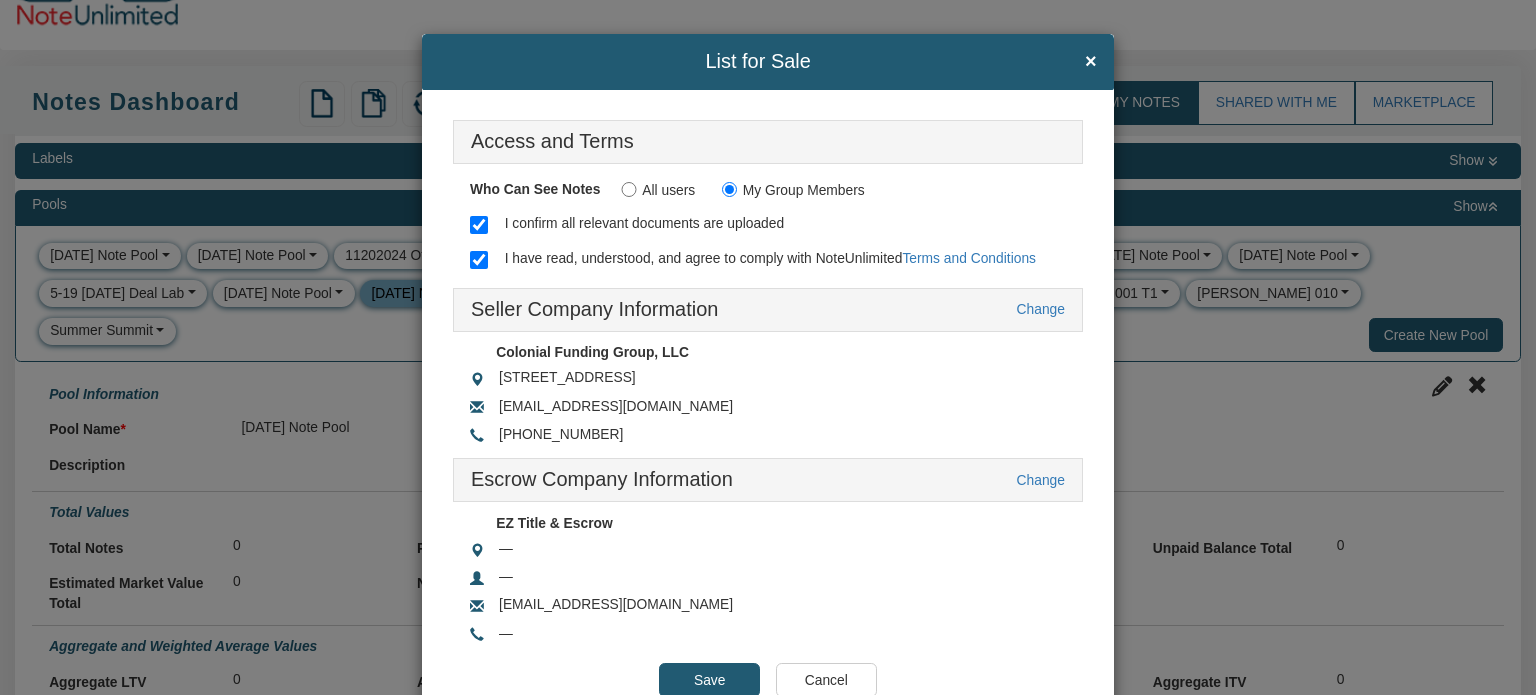 click on "Save" at bounding box center (709, 680) 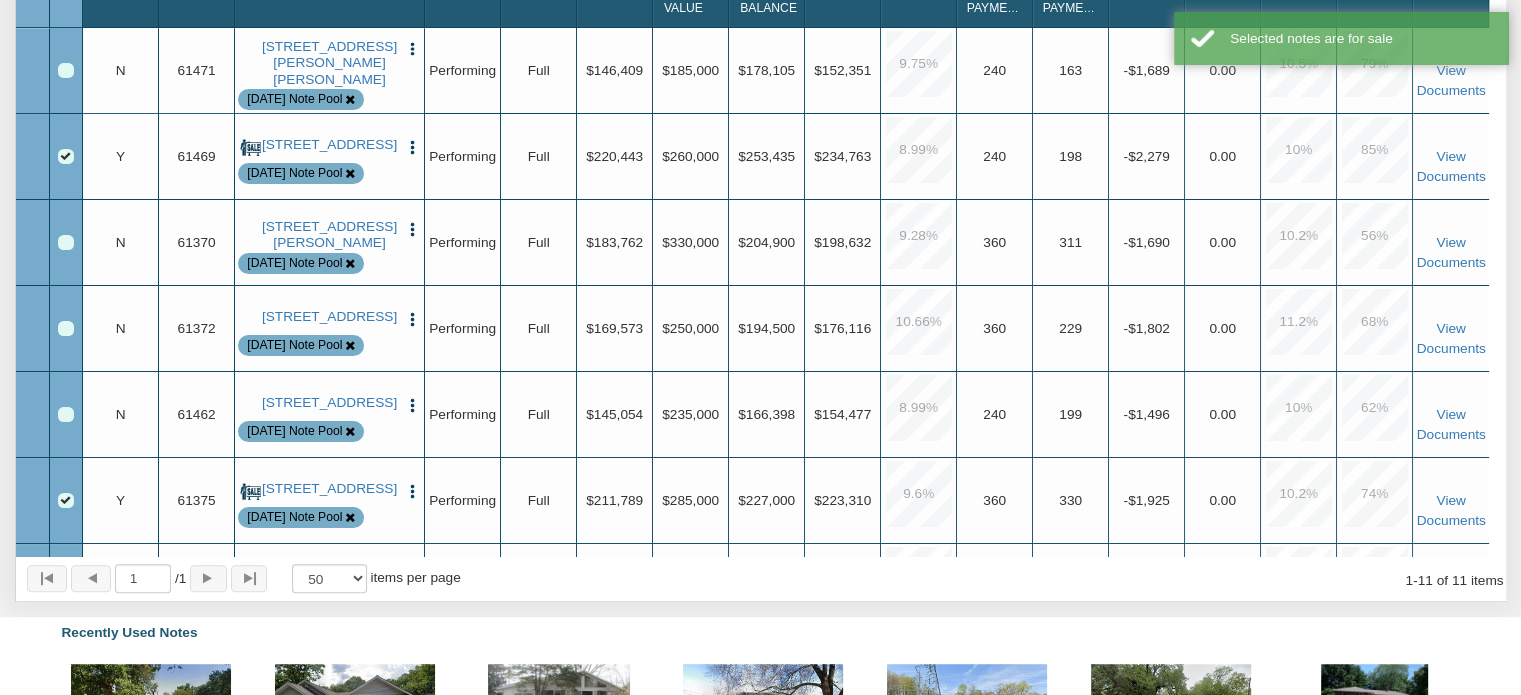 scroll, scrollTop: 1026, scrollLeft: 0, axis: vertical 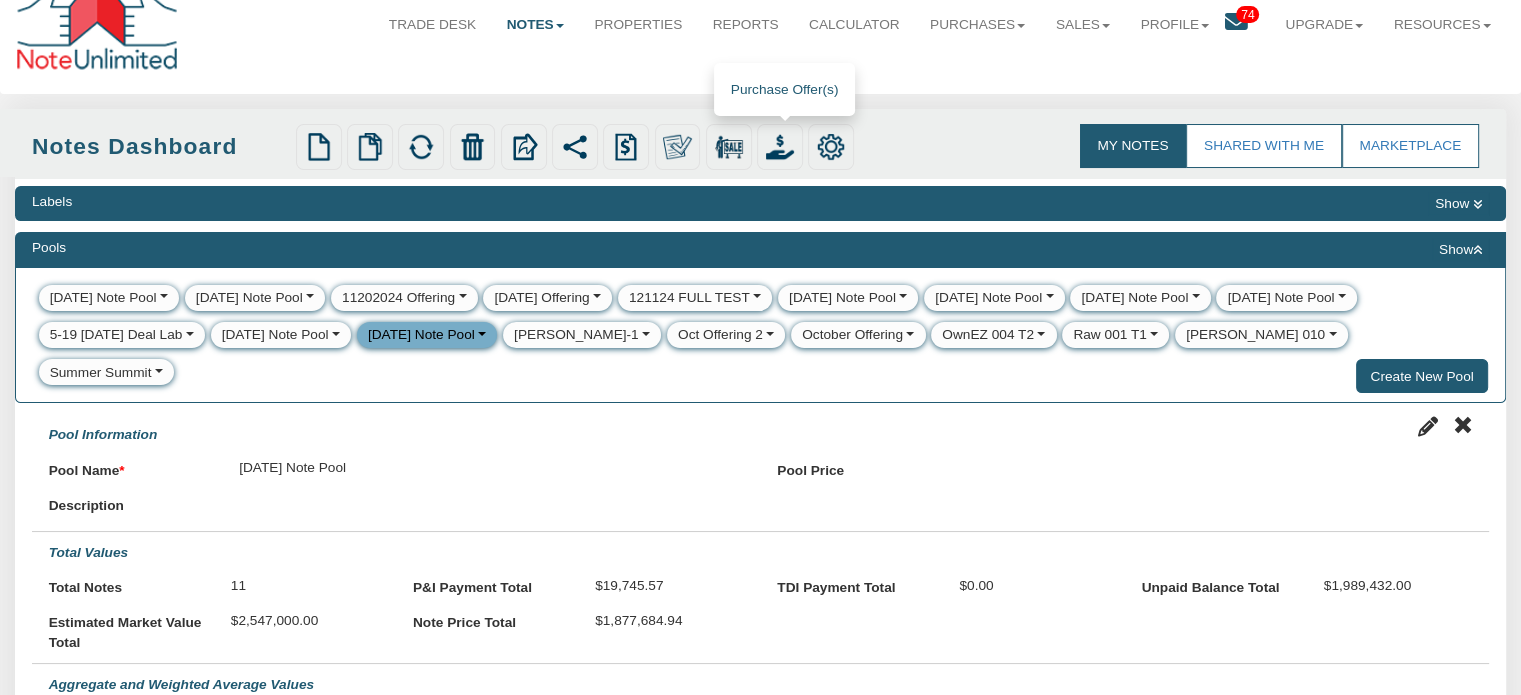 click at bounding box center (780, 147) 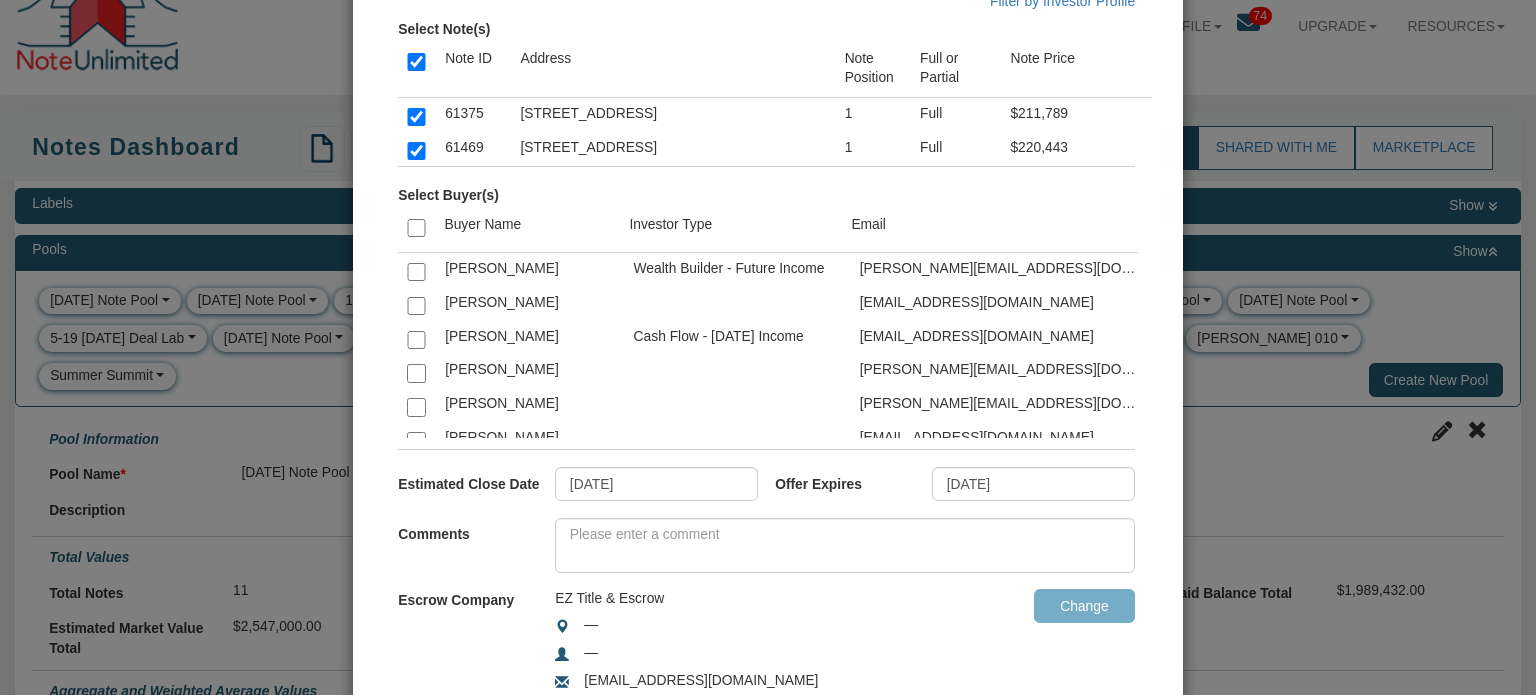 scroll, scrollTop: 133, scrollLeft: 0, axis: vertical 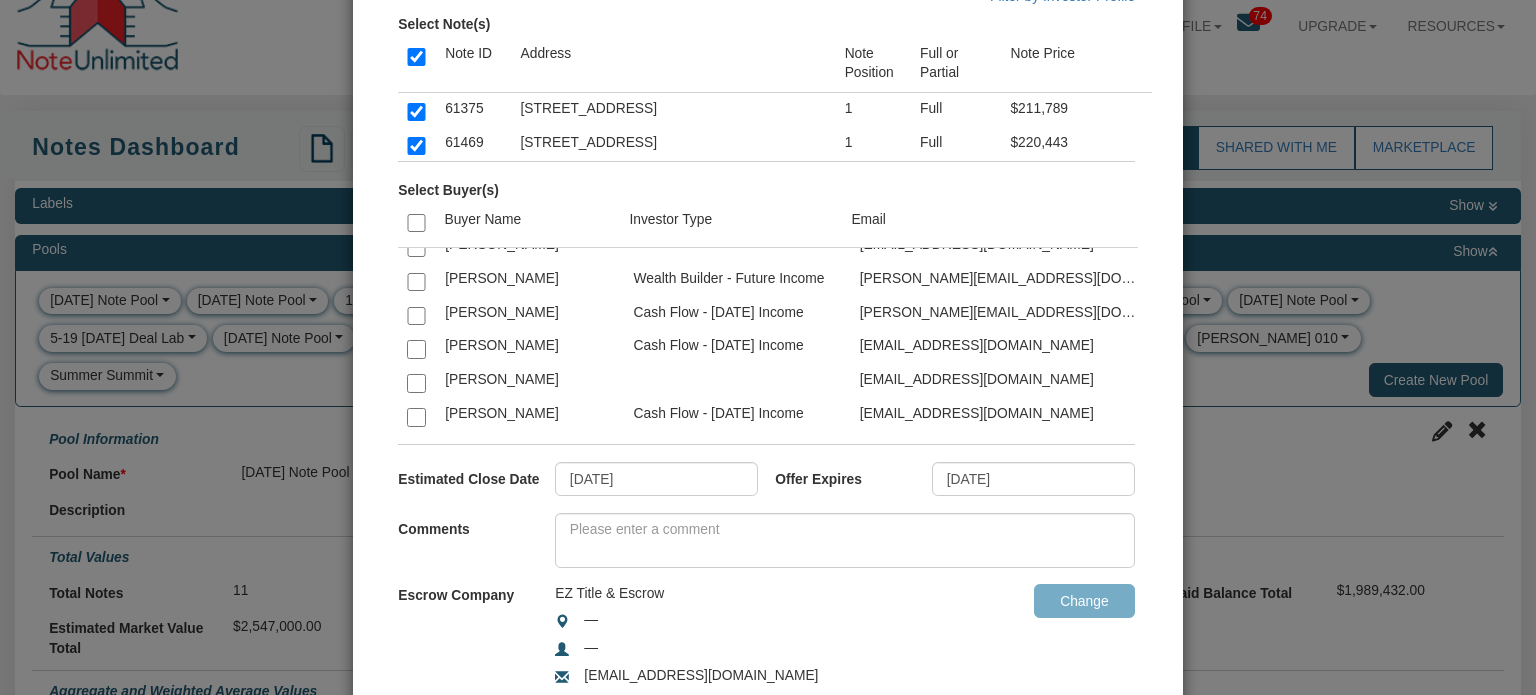 click at bounding box center (416, 11) 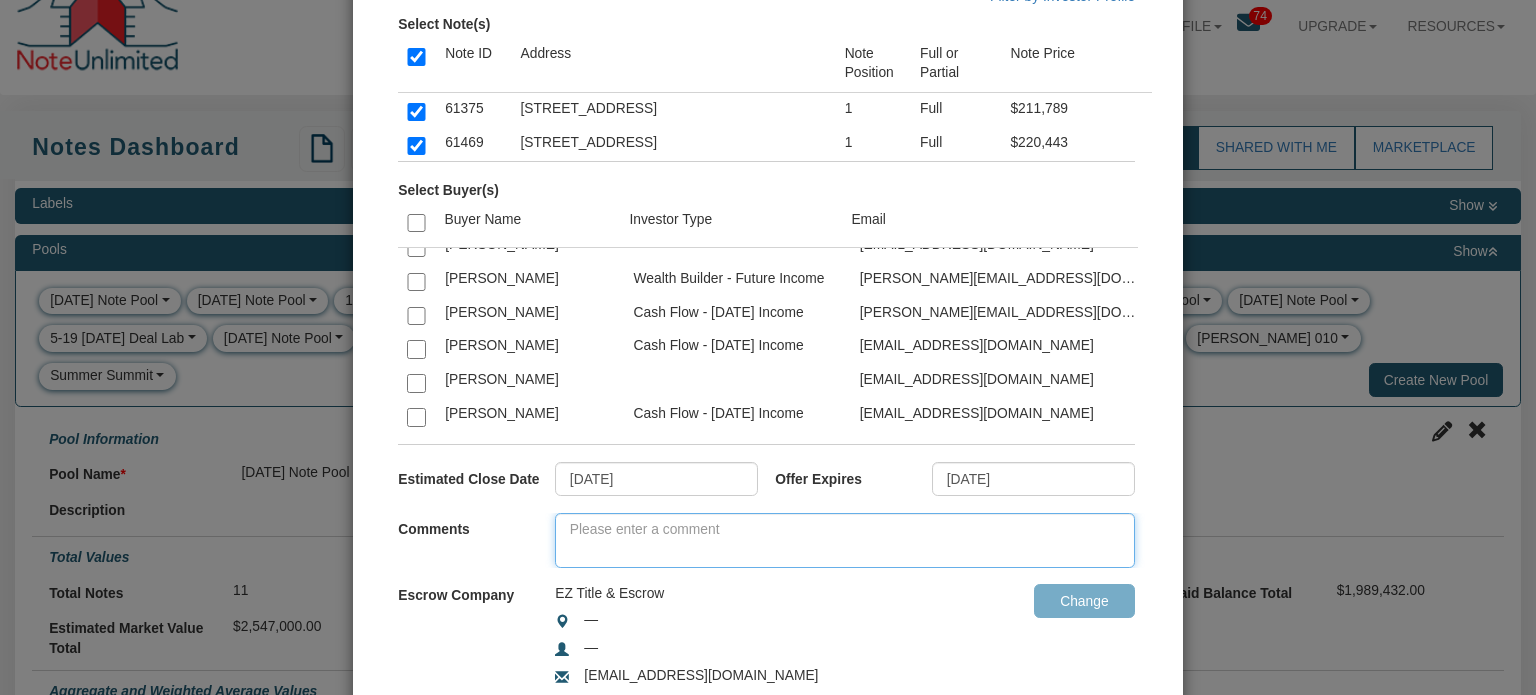 click at bounding box center [845, 540] 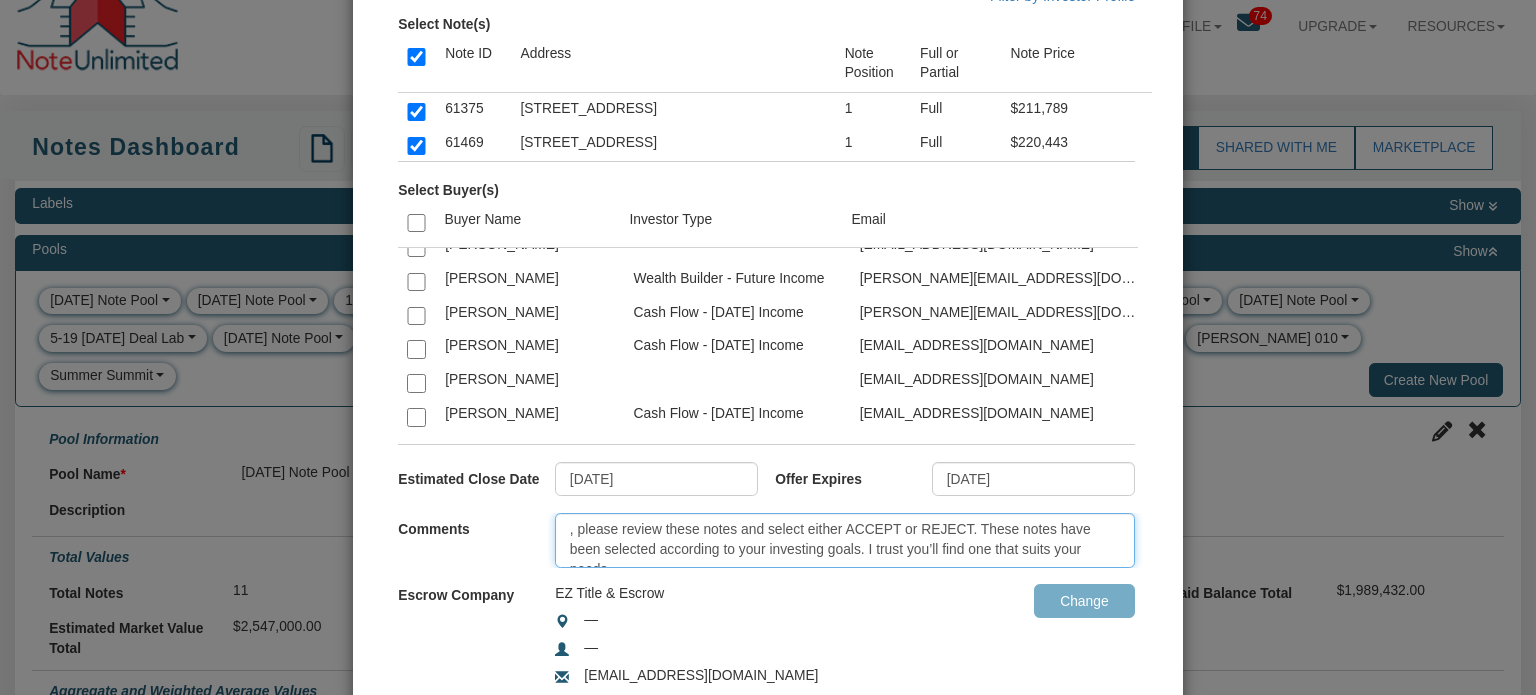 scroll, scrollTop: 11, scrollLeft: 0, axis: vertical 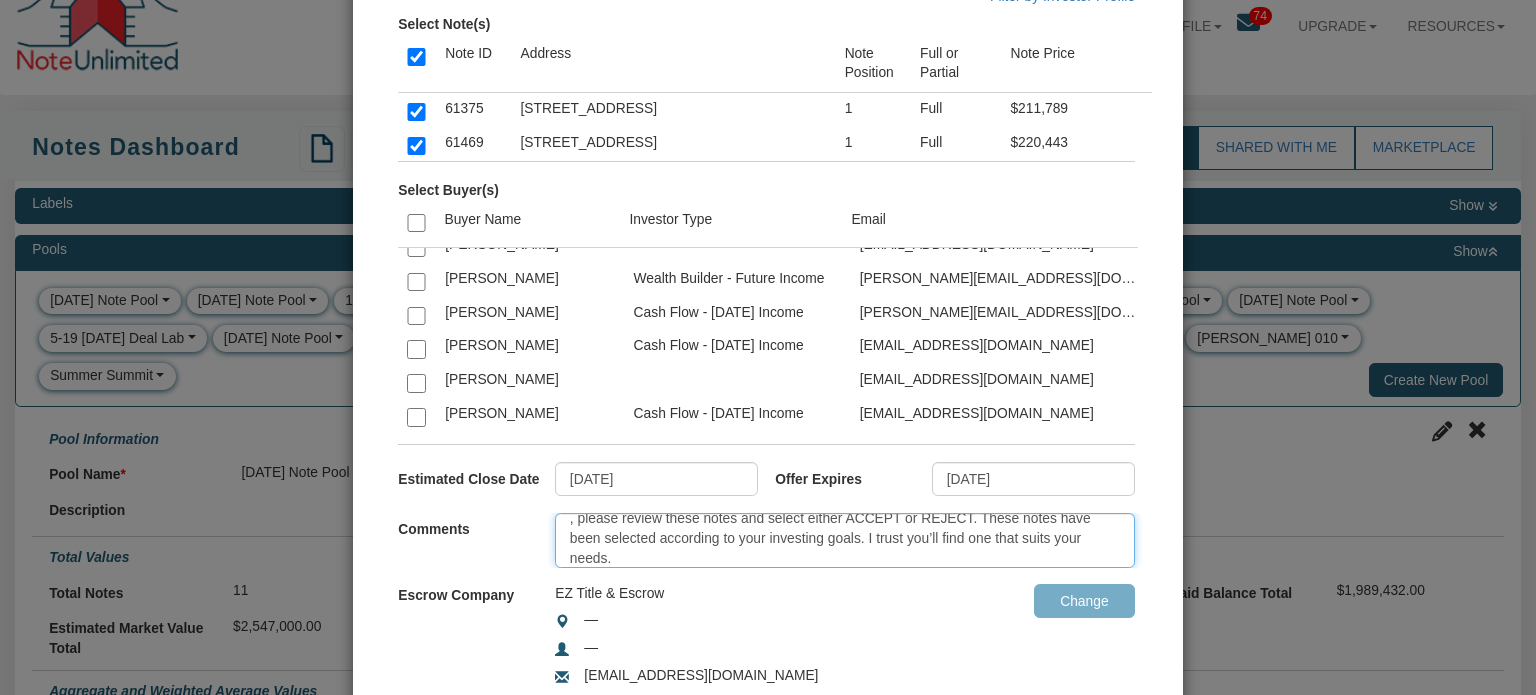 click on ", please review these notes and select either ACCEPT or REJECT. These notes have been selected according to your investing goals. I trust you’ll find one that suits your needs." at bounding box center [845, 540] 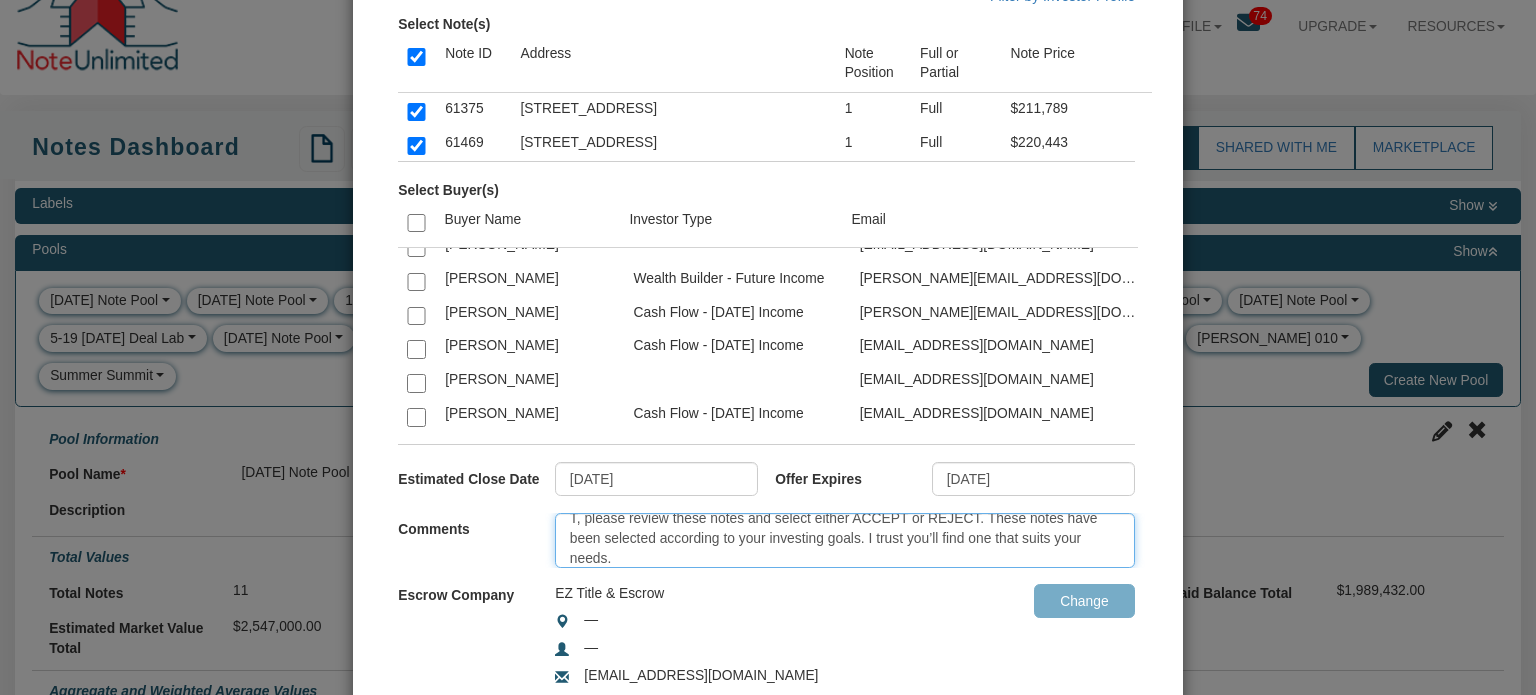 scroll, scrollTop: 8, scrollLeft: 0, axis: vertical 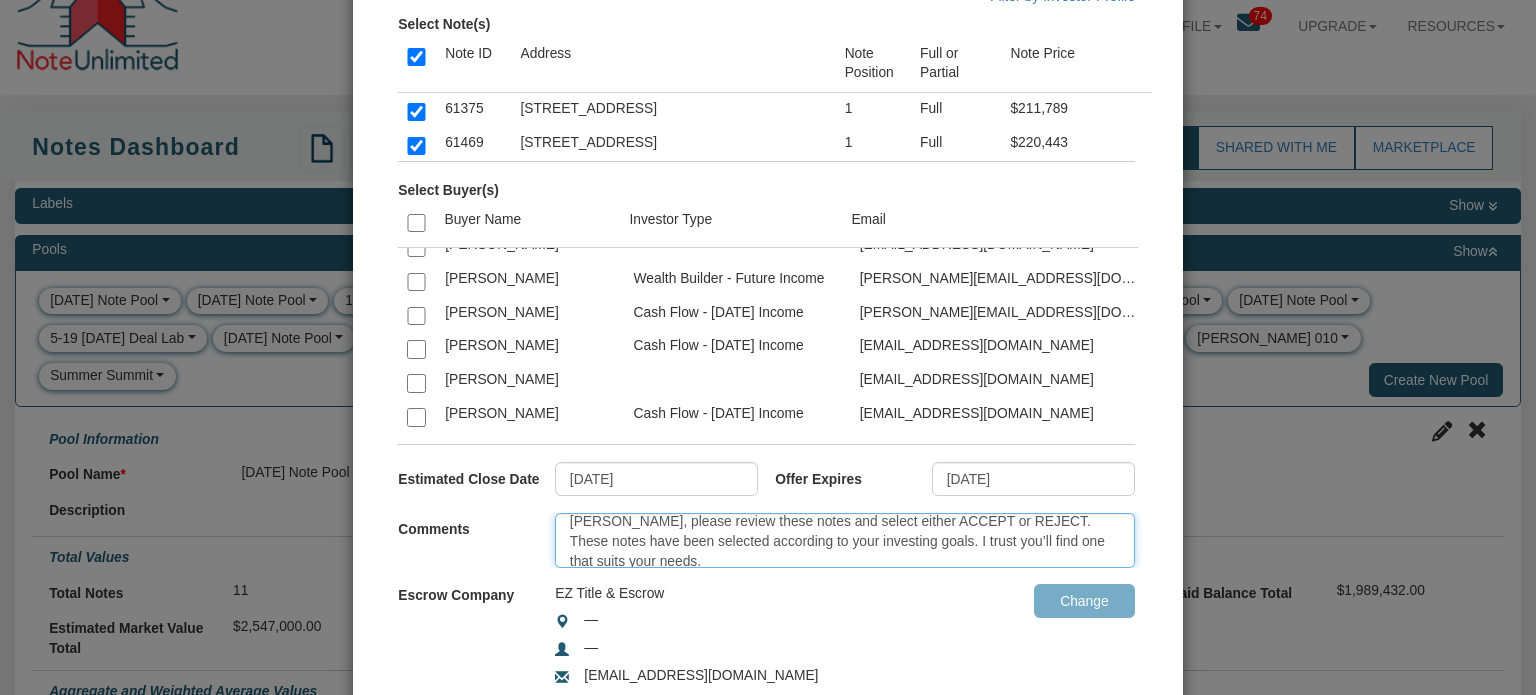 click on "[PERSON_NAME], please review these notes and select either ACCEPT or REJECT. These notes have been selected according to your investing goals. I trust you’ll find one that suits your needs." at bounding box center (845, 540) 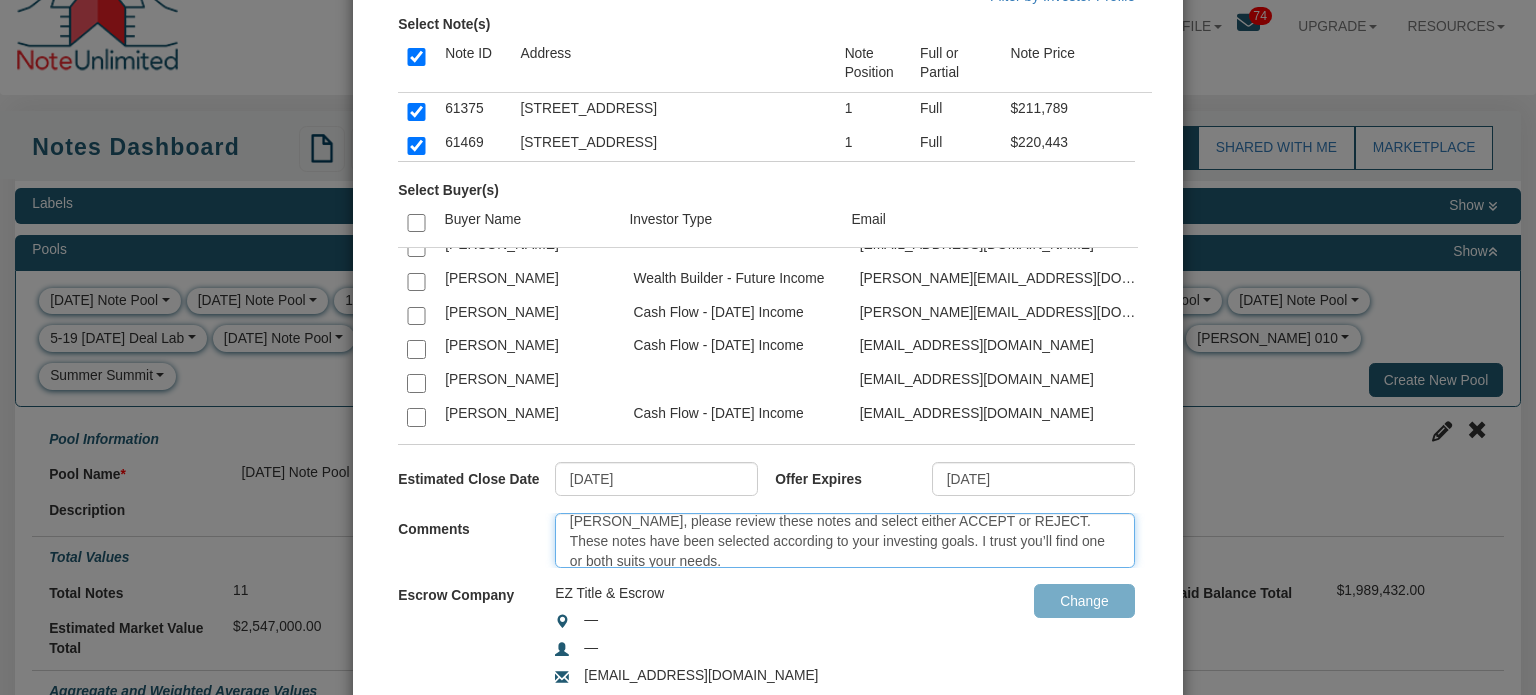 scroll, scrollTop: 11, scrollLeft: 0, axis: vertical 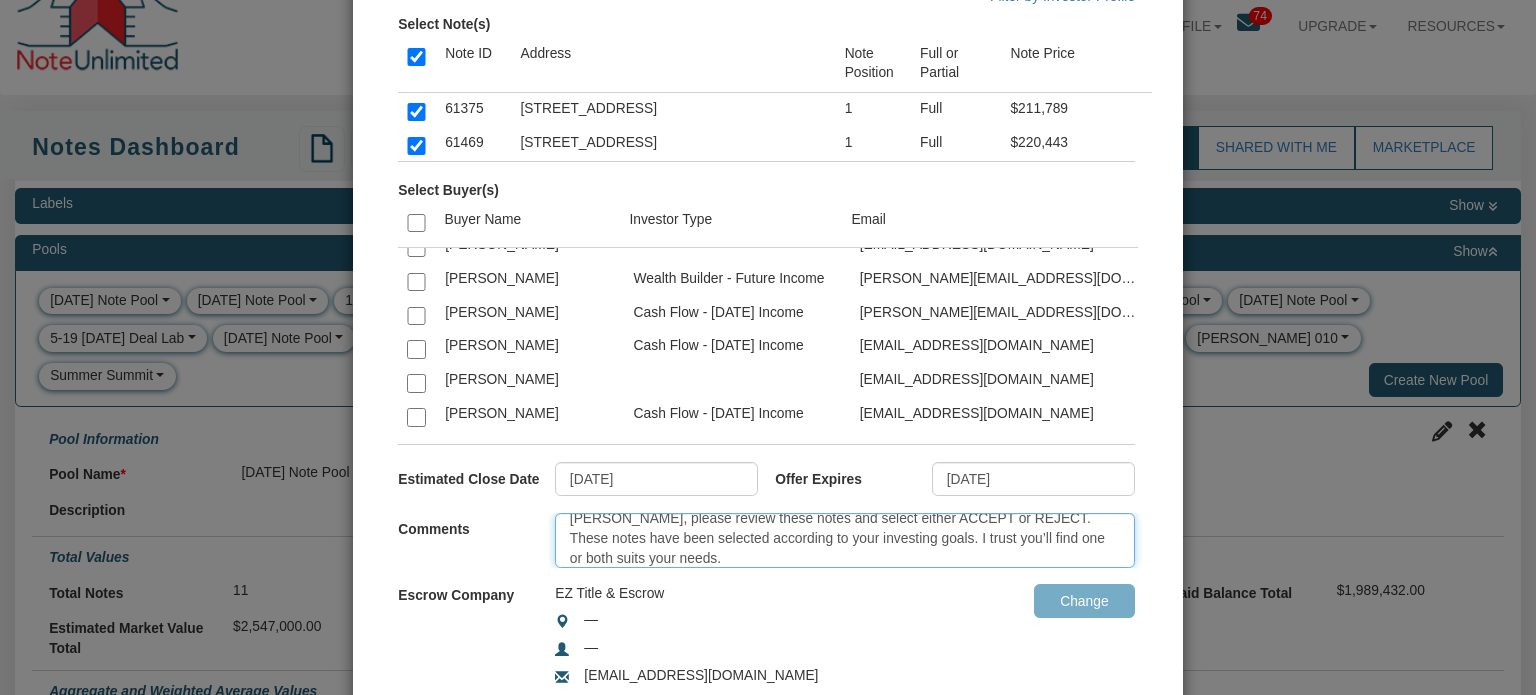 click on "[PERSON_NAME], please review these notes and select either ACCEPT or REJECT. These notes have been selected according to your investing goals. I trust you’ll find one or both suits your needs." at bounding box center [845, 540] 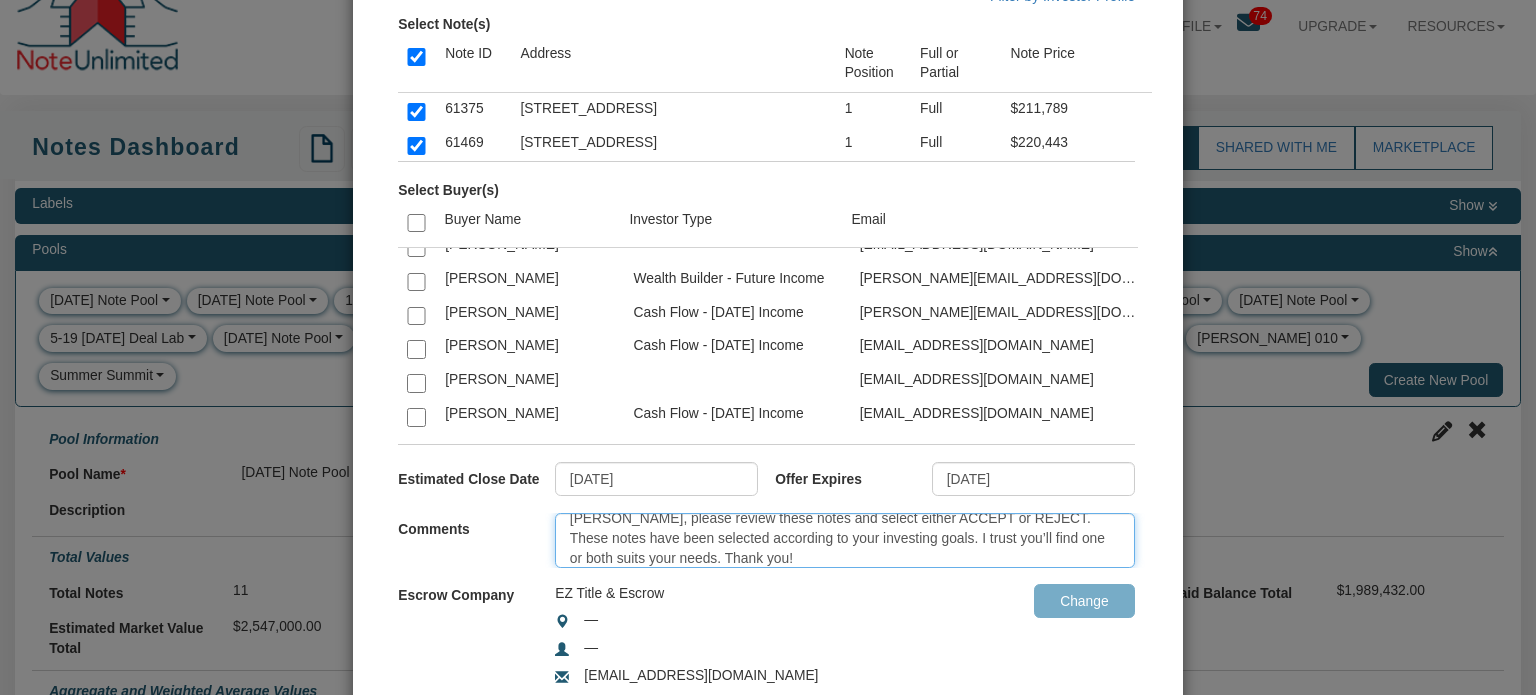 type on "[PERSON_NAME], please review these notes and select either ACCEPT or REJECT. These notes have been selected according to your investing goals. I trust you’ll find one or both suits your needs. Thank you!" 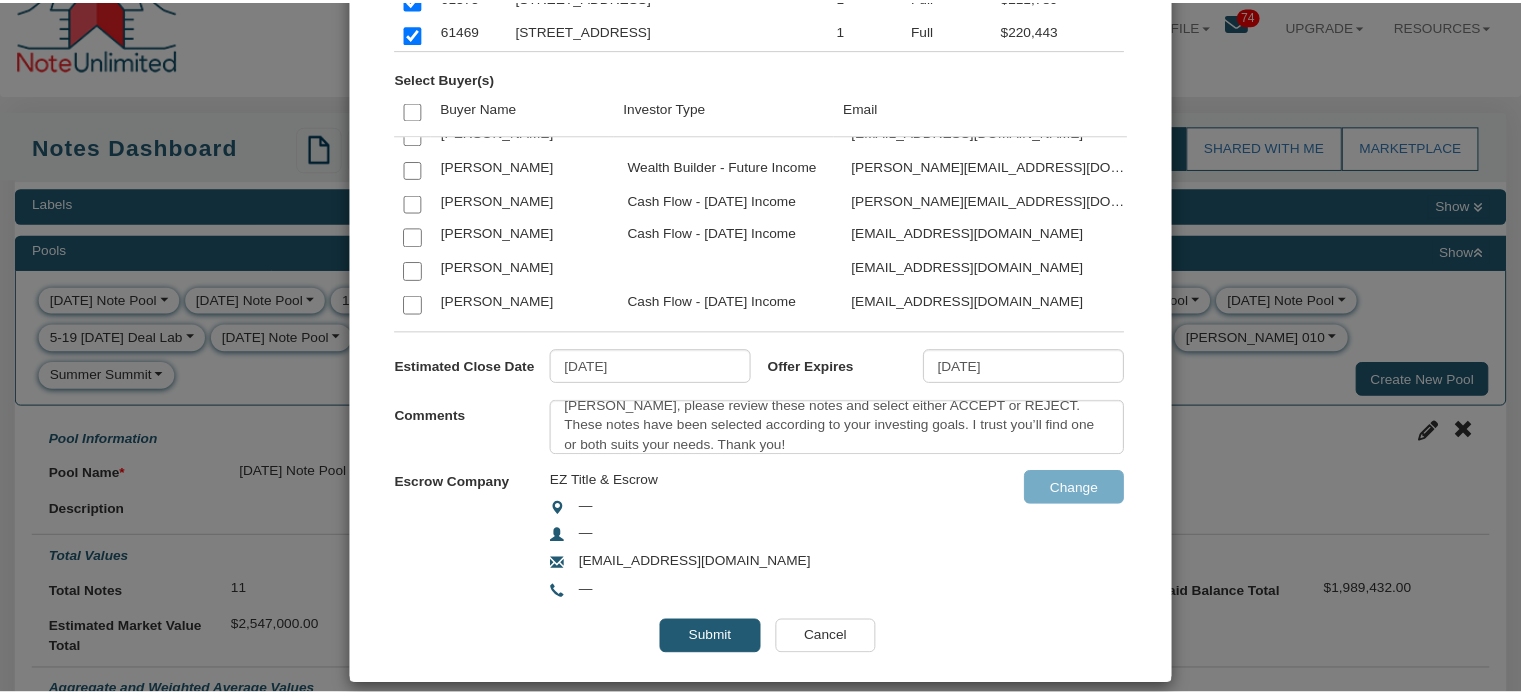 scroll, scrollTop: 246, scrollLeft: 0, axis: vertical 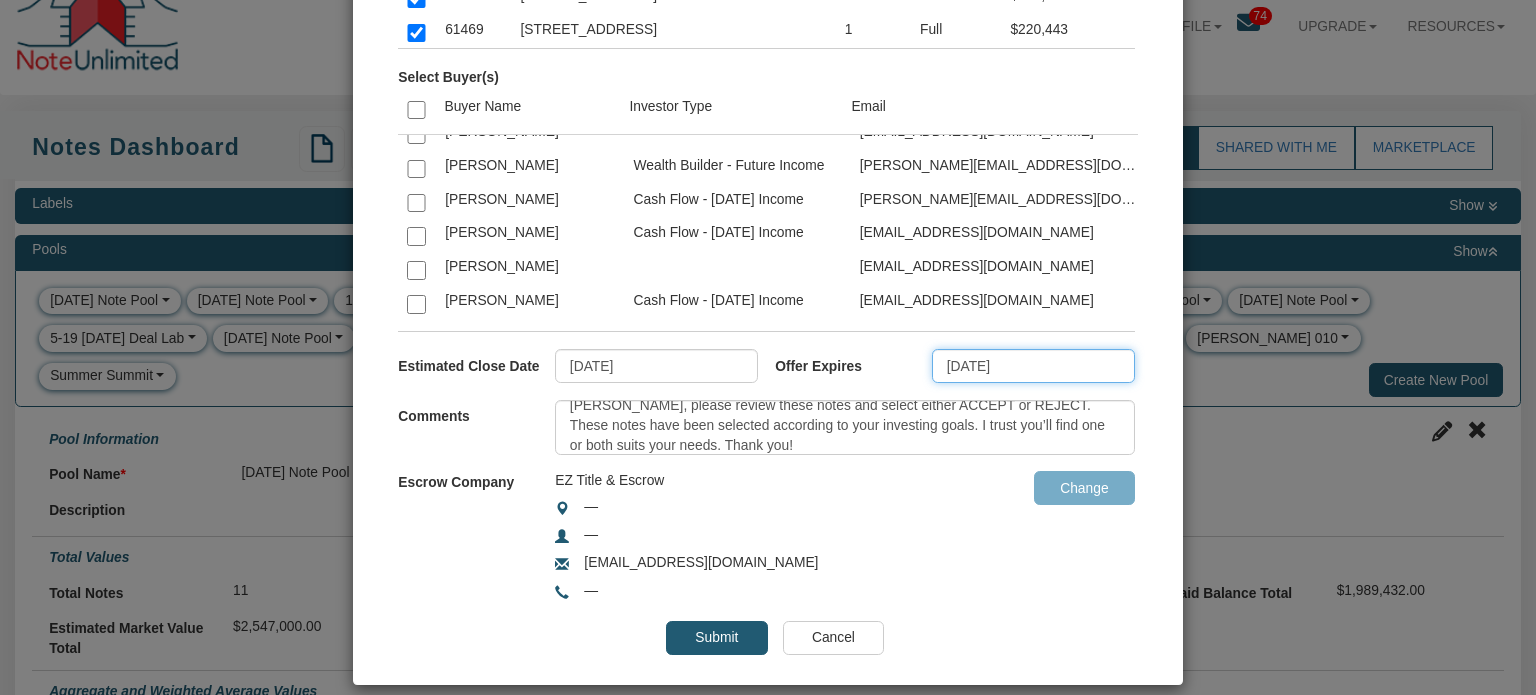 click on "[DATE]" at bounding box center (1033, 366) 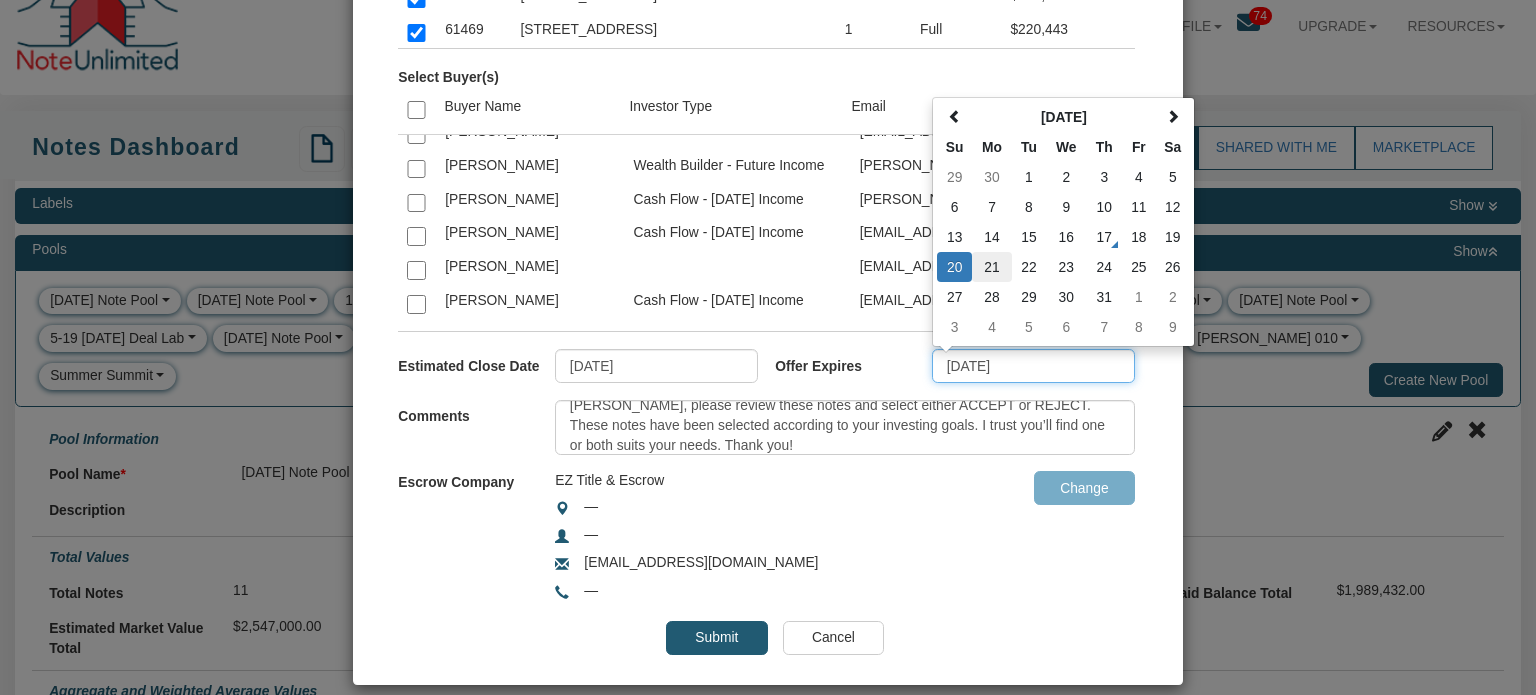 click on "21" at bounding box center [992, 267] 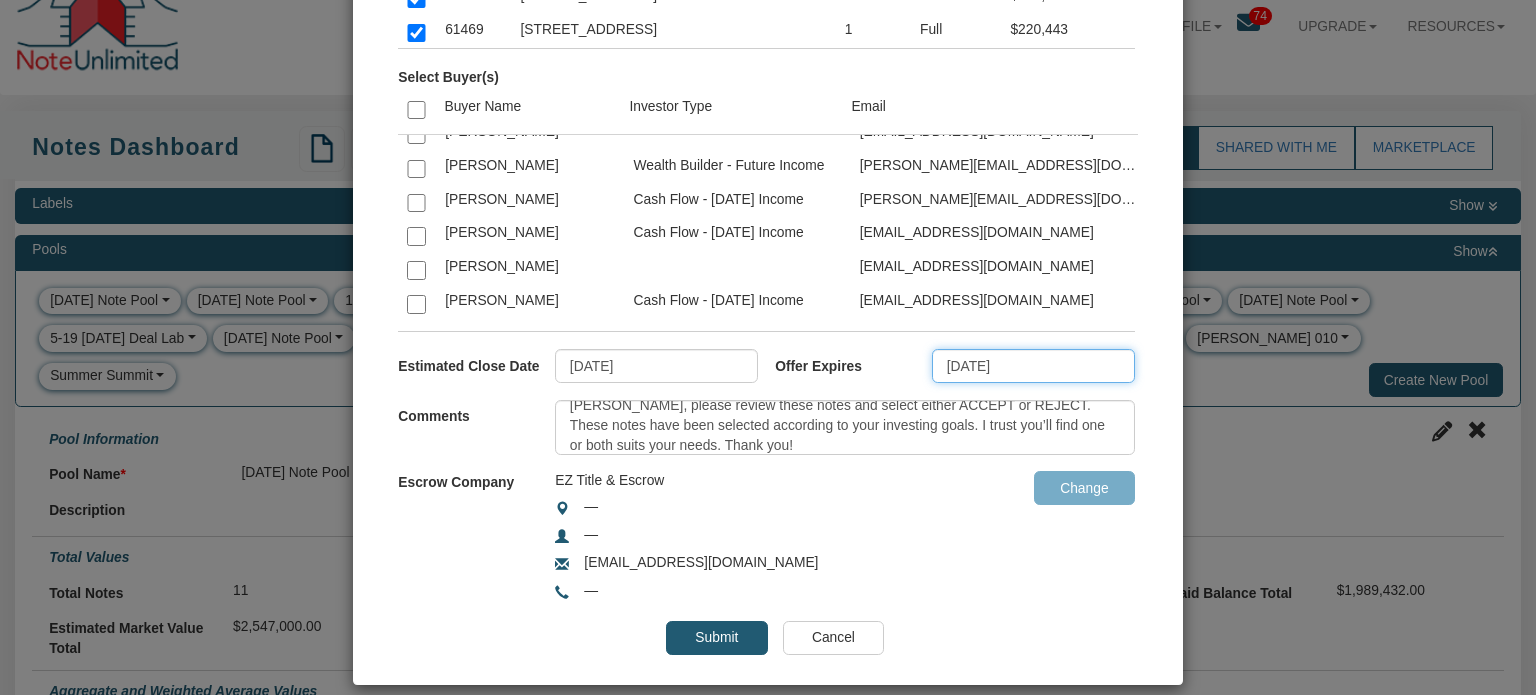 click on "[DATE]" at bounding box center [1033, 366] 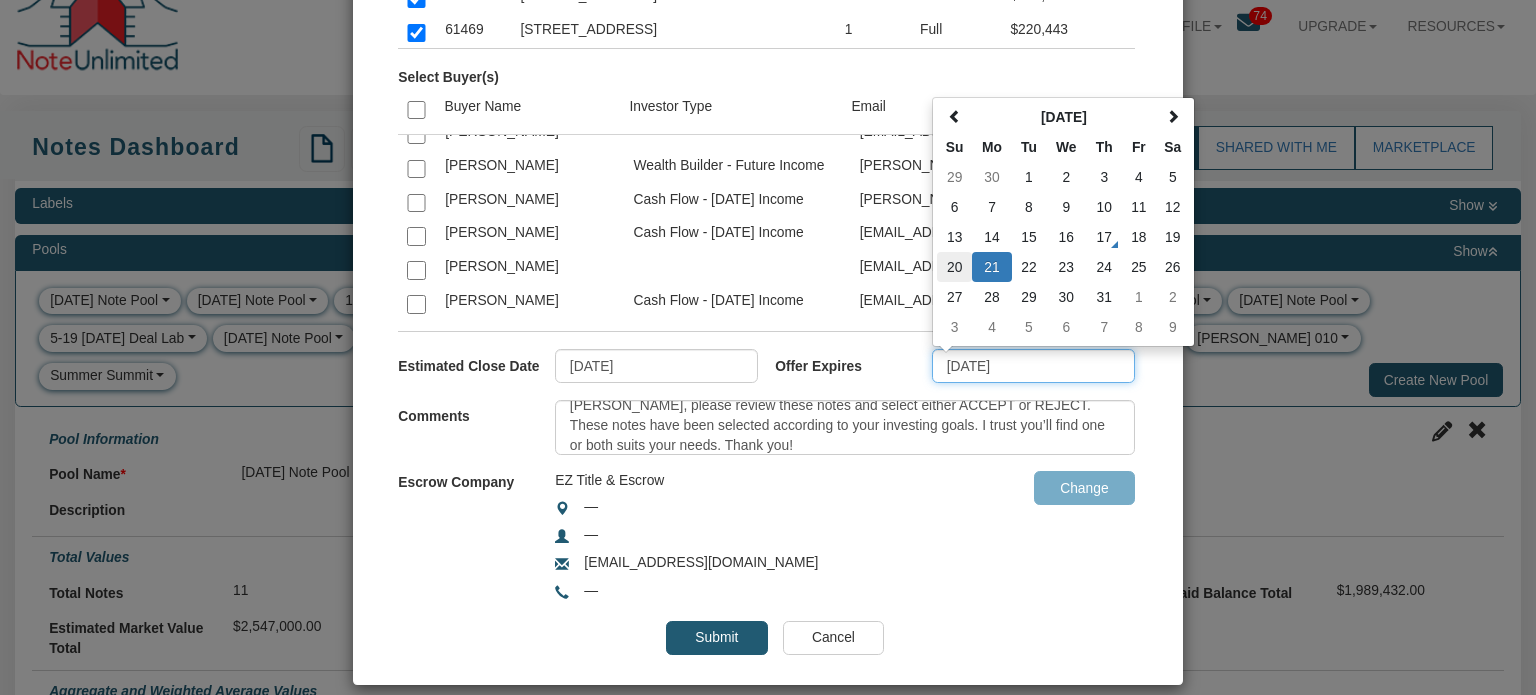 click on "20" at bounding box center [954, 267] 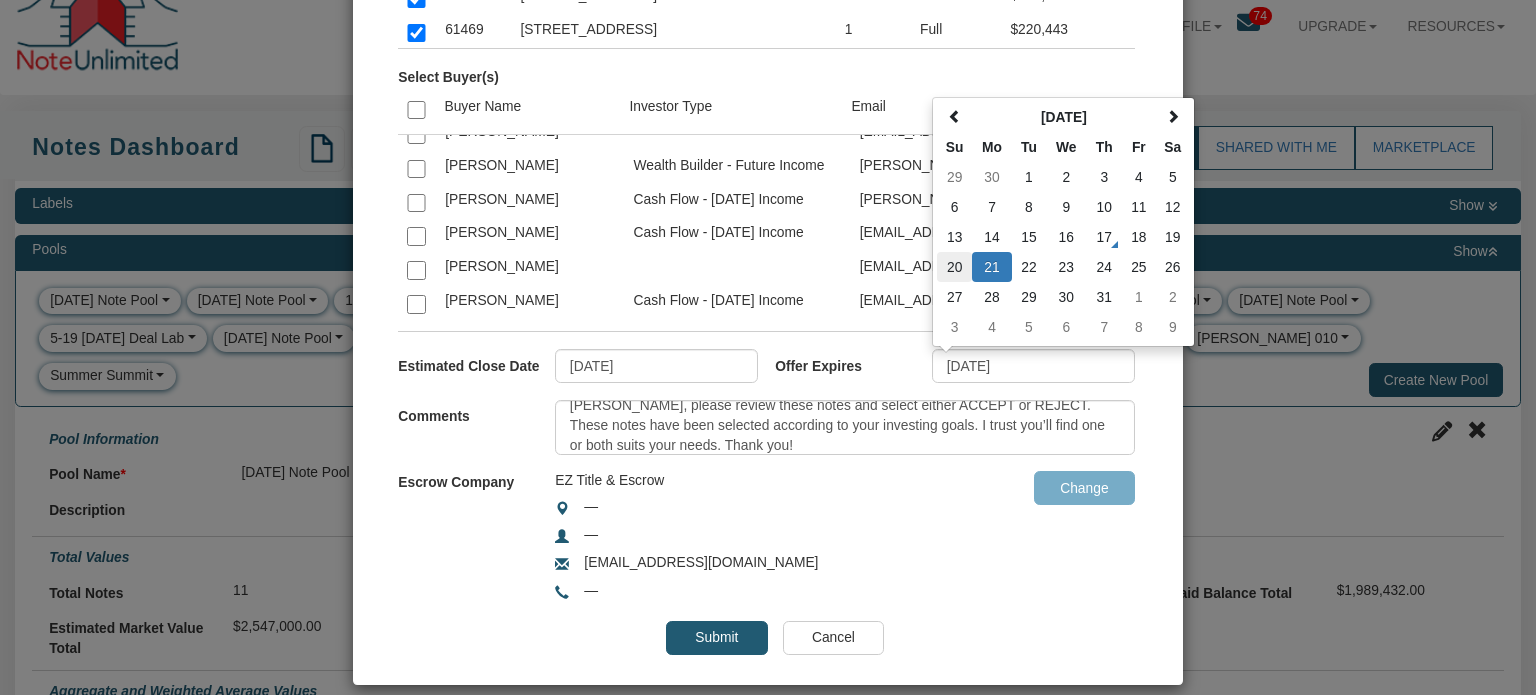 type on "[DATE]" 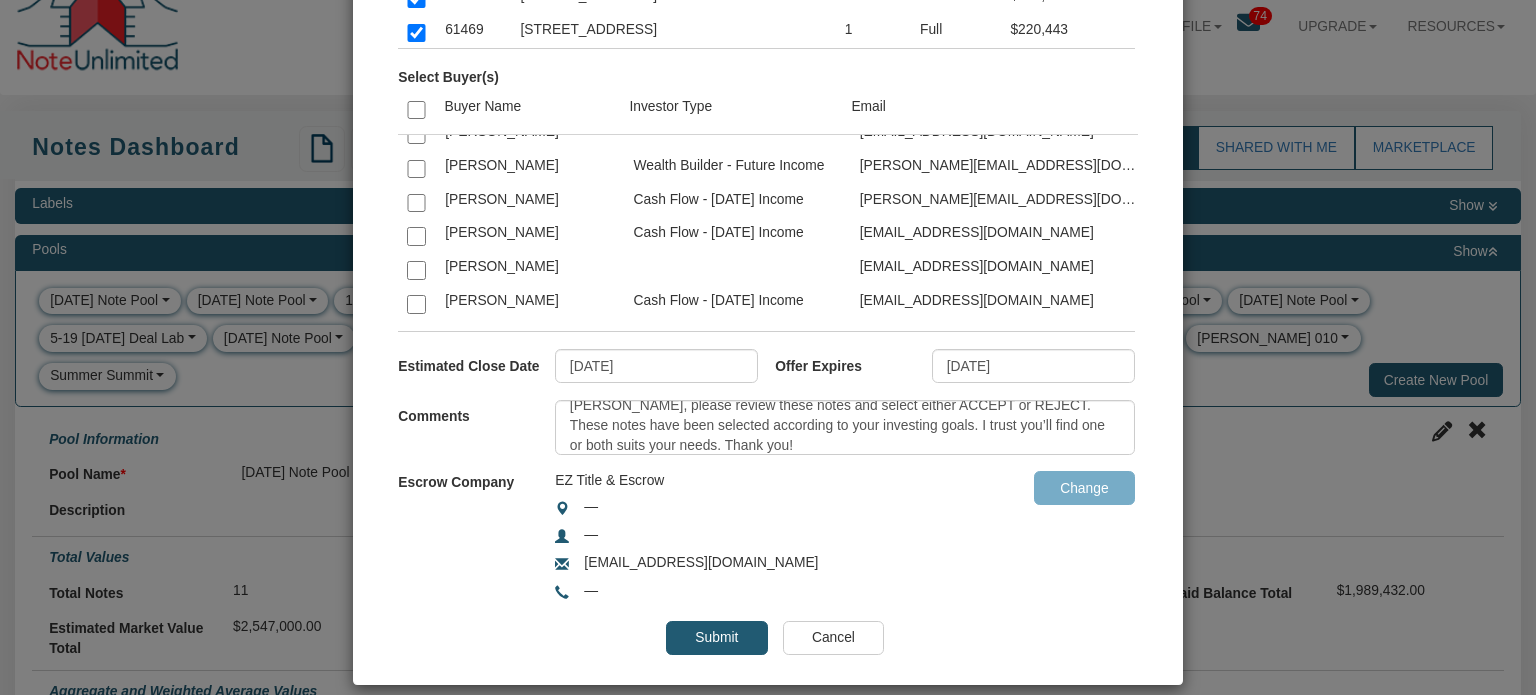 click on "Submit" at bounding box center (716, 638) 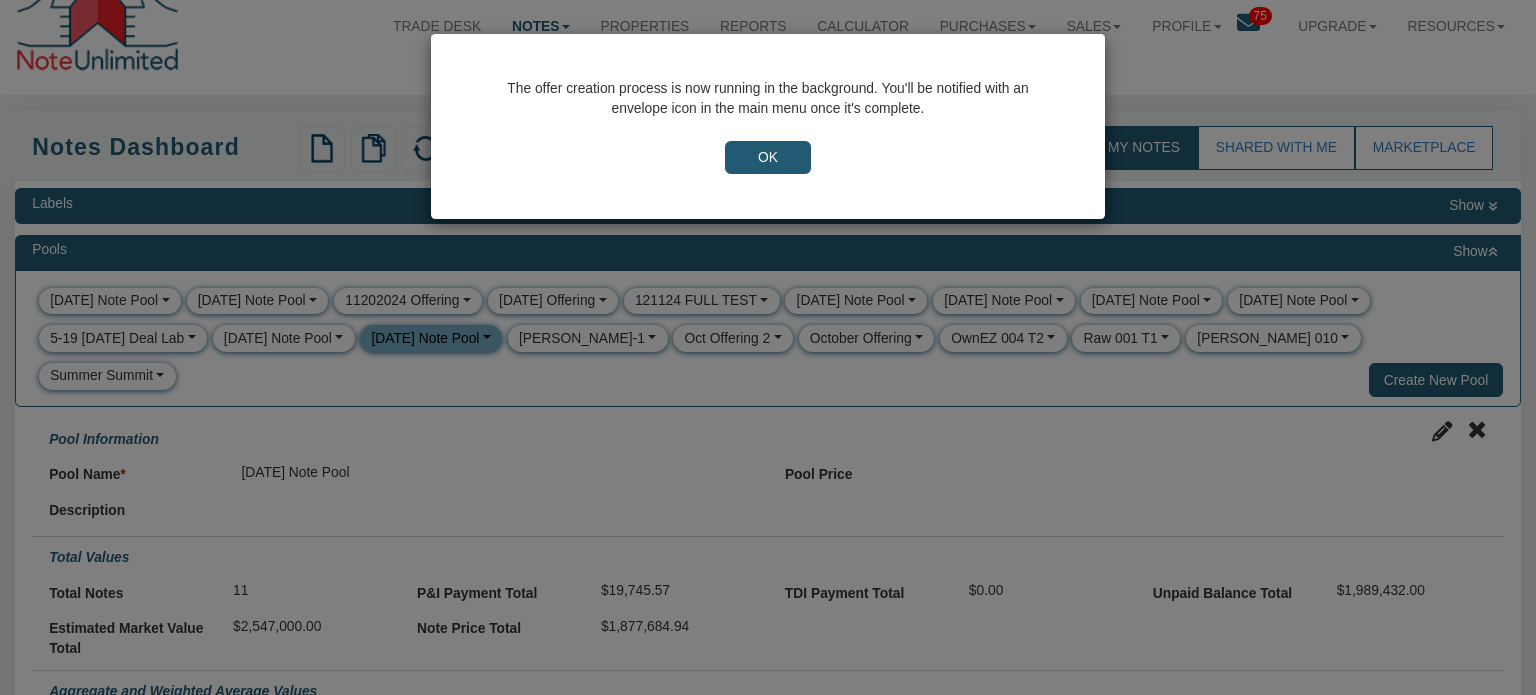 click on "OK" at bounding box center (768, 158) 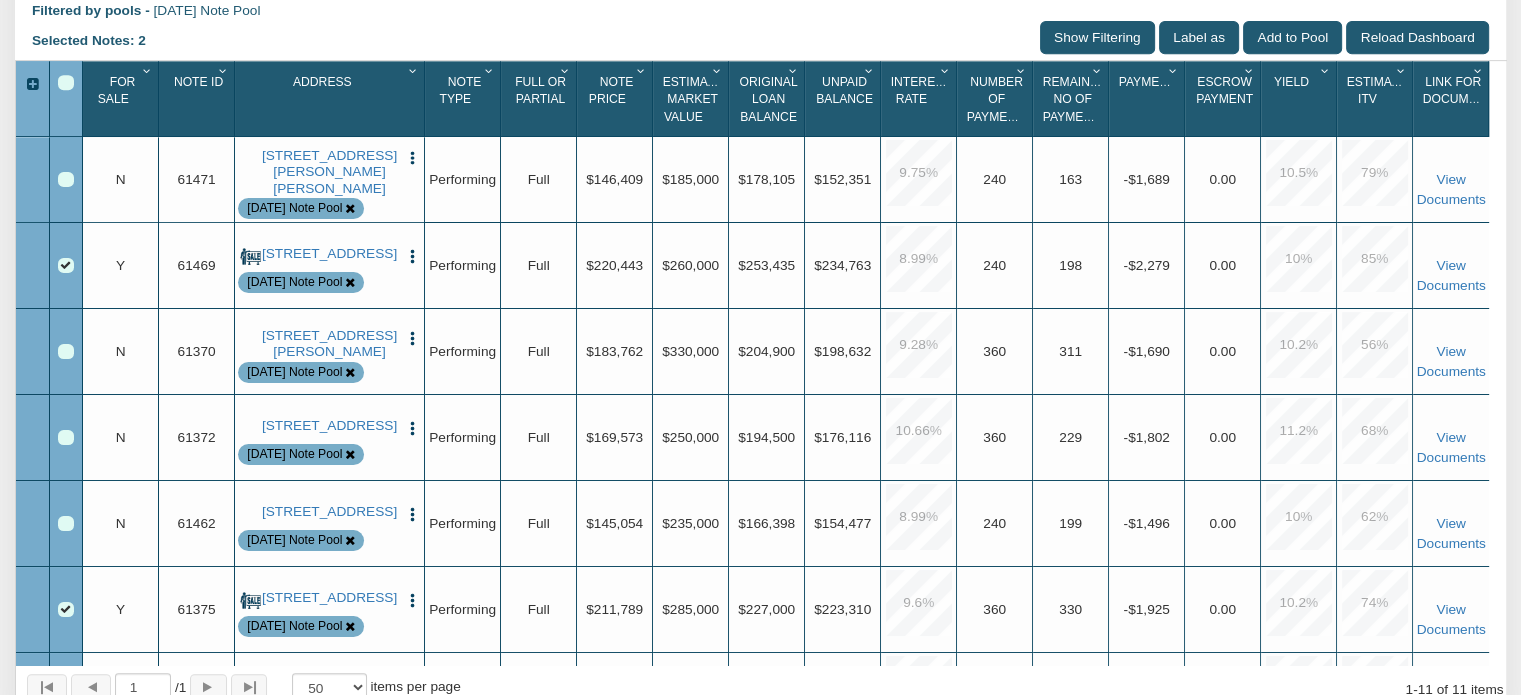 scroll, scrollTop: 927, scrollLeft: 0, axis: vertical 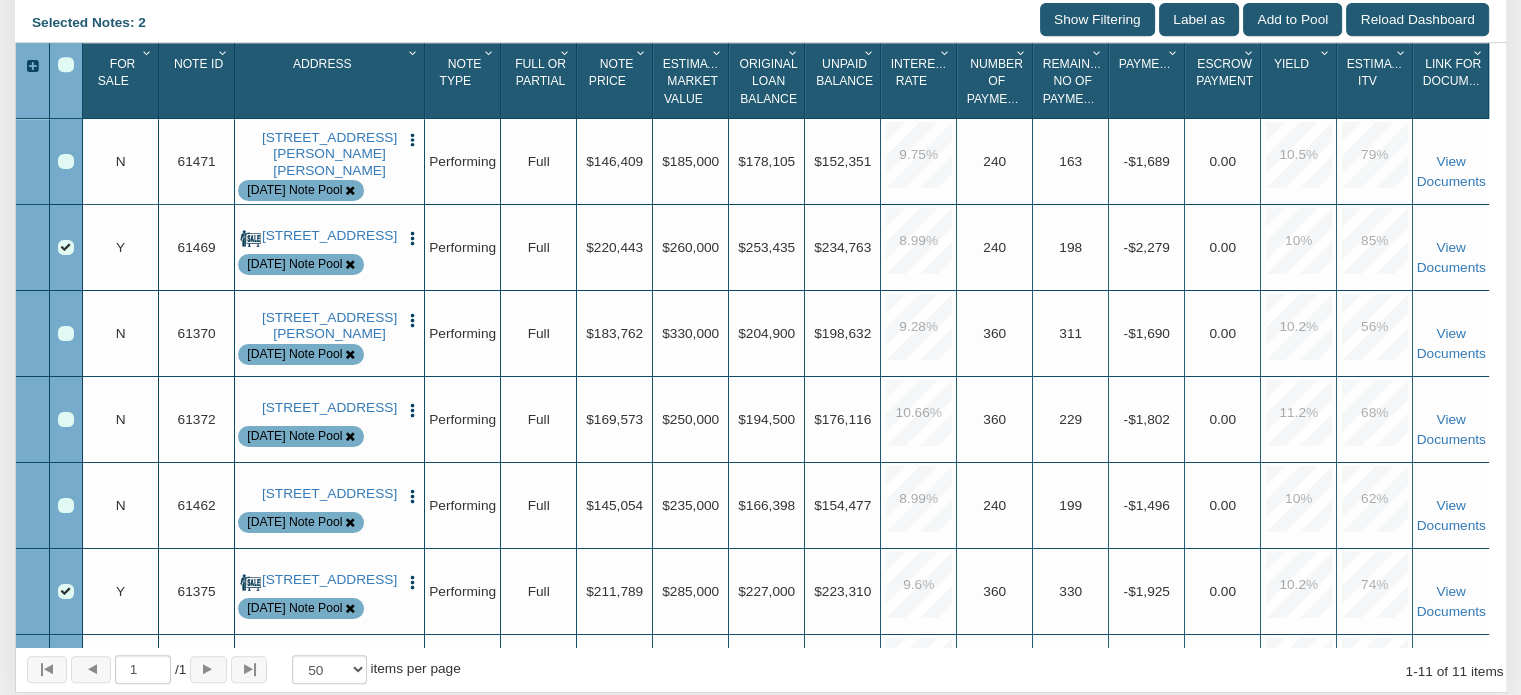 click at bounding box center [66, 65] 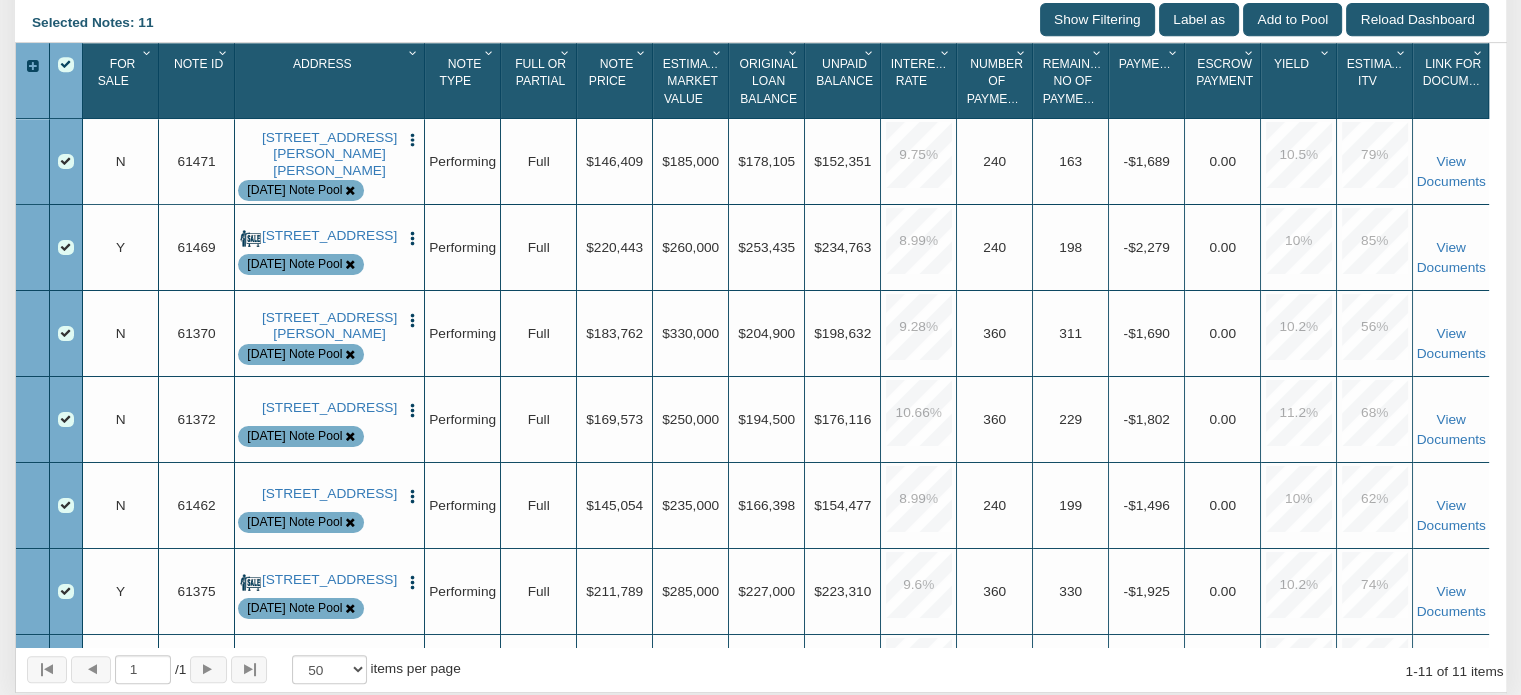 click at bounding box center (66, 65) 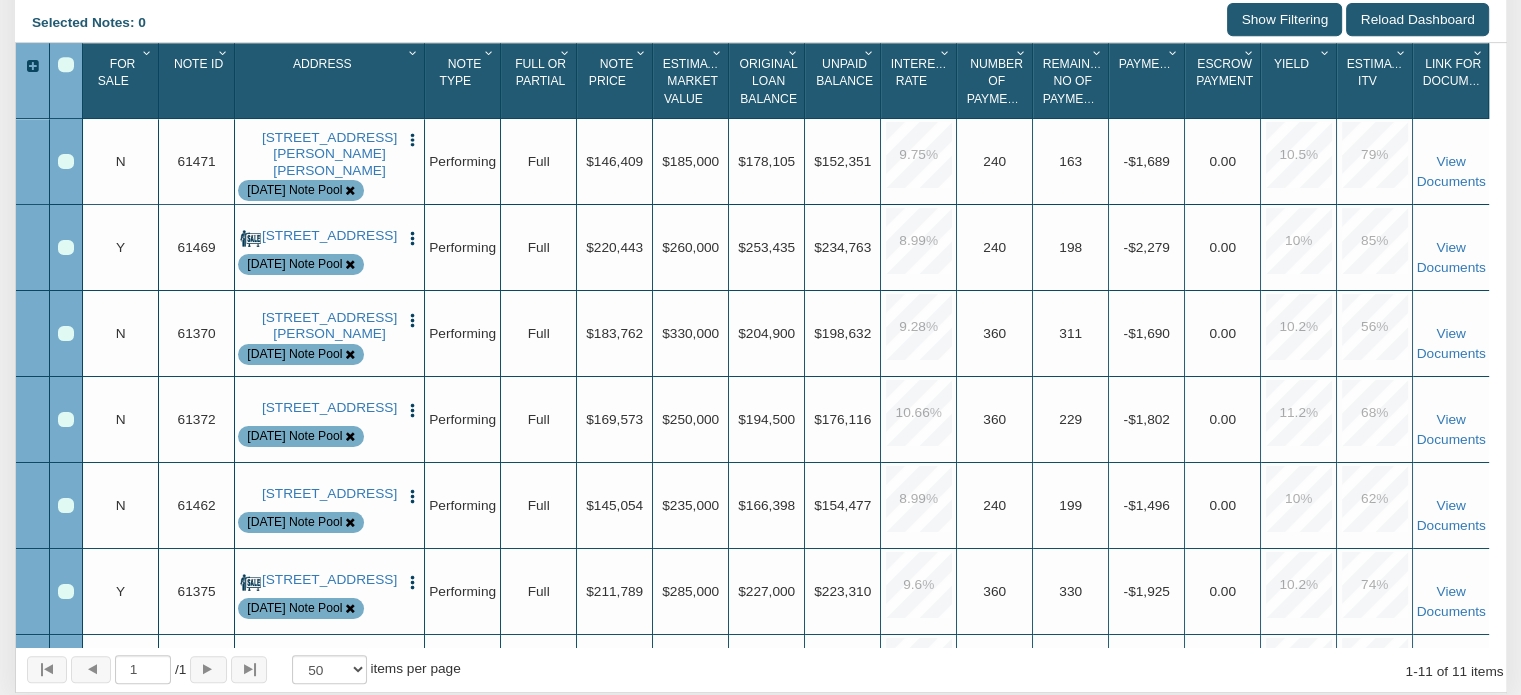 click at bounding box center (66, 506) 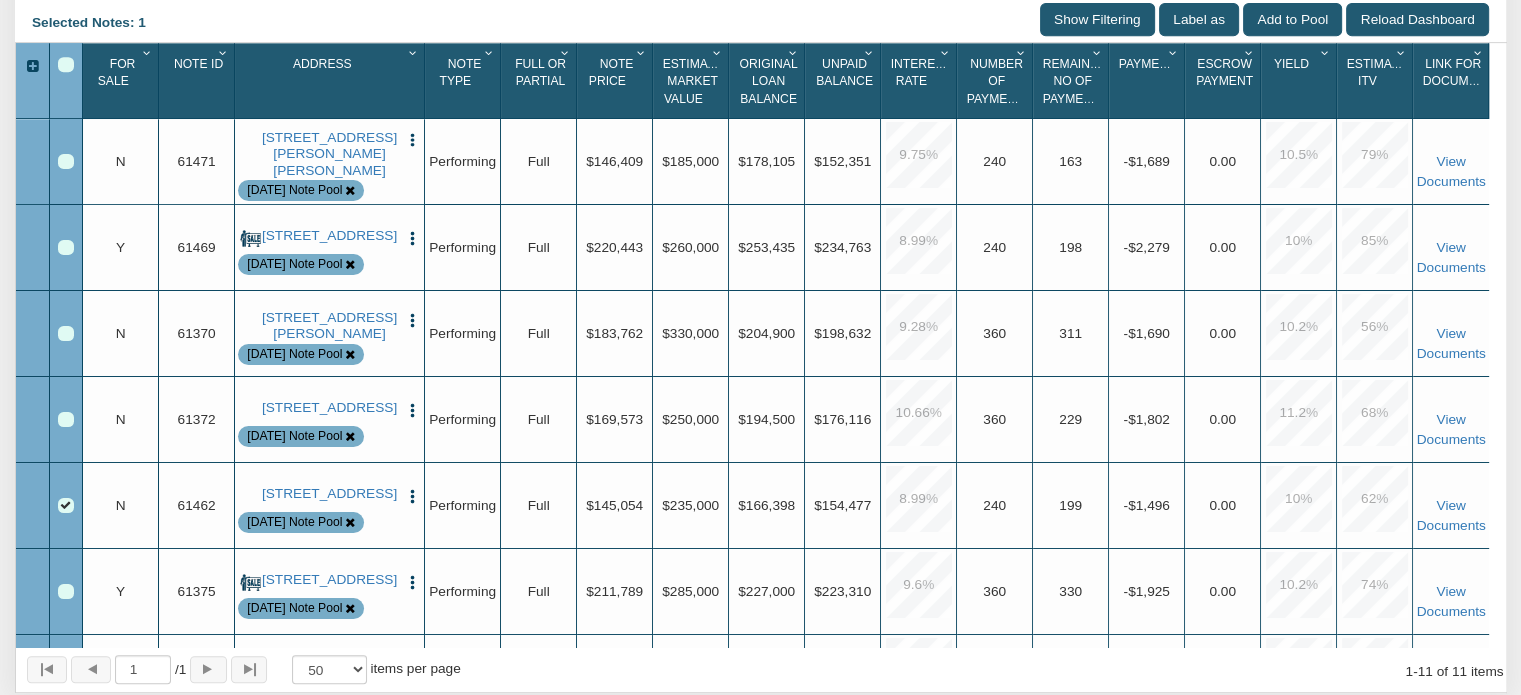 scroll, scrollTop: 242, scrollLeft: 0, axis: vertical 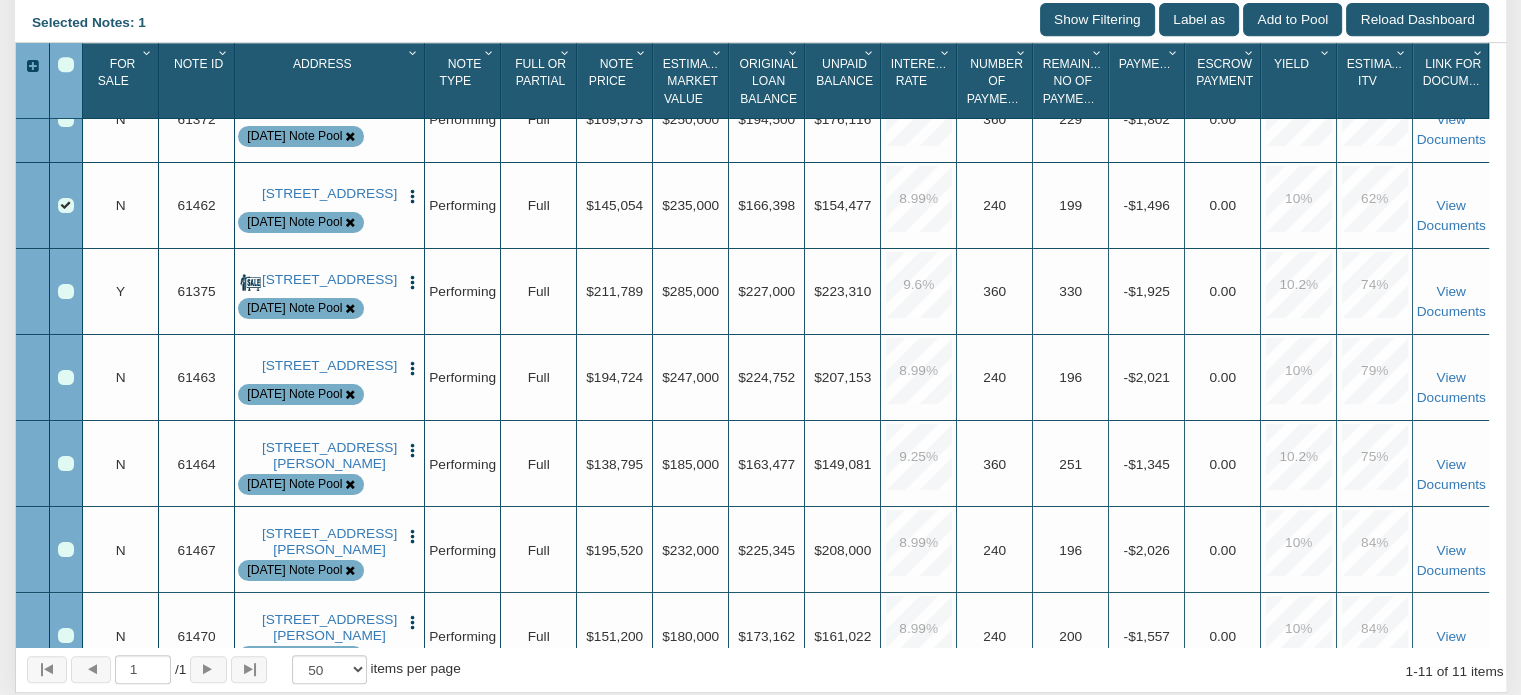 click at bounding box center (66, 464) 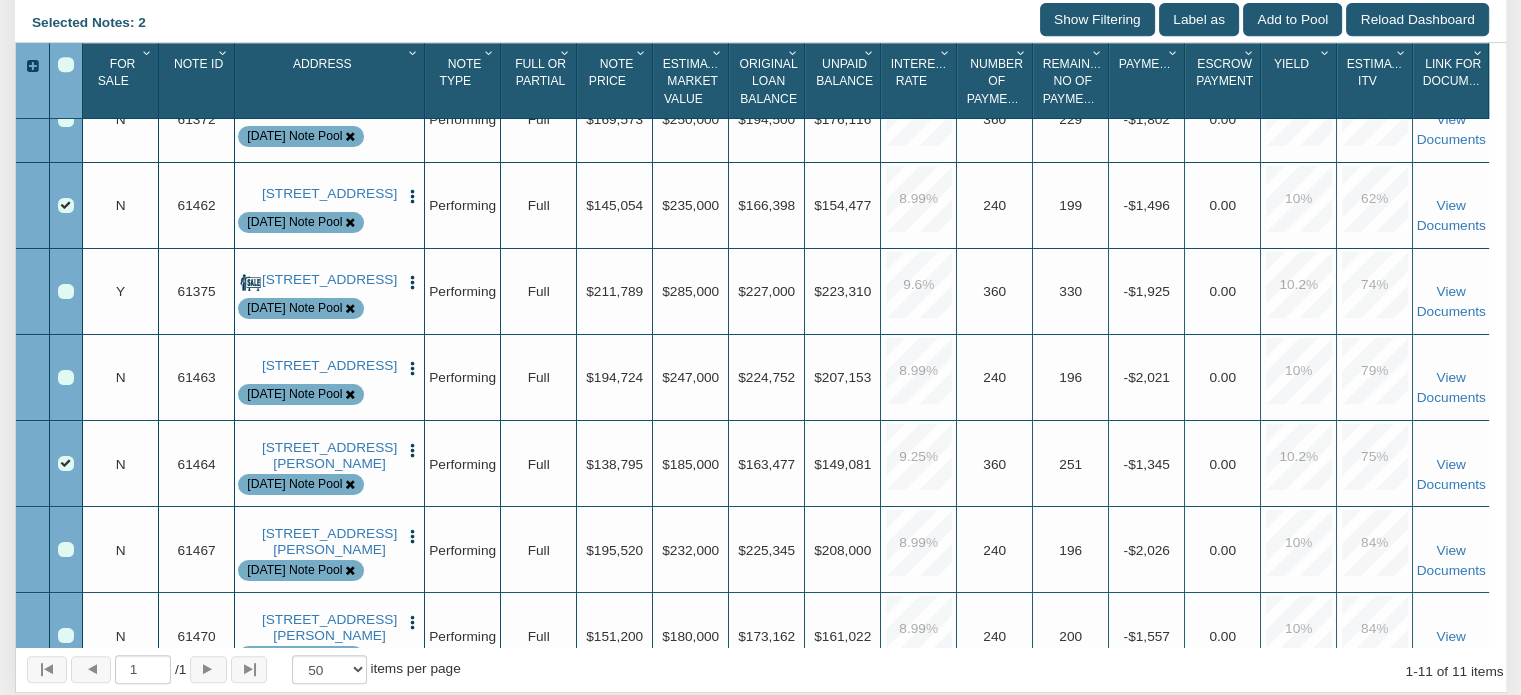 scroll, scrollTop: 0, scrollLeft: 0, axis: both 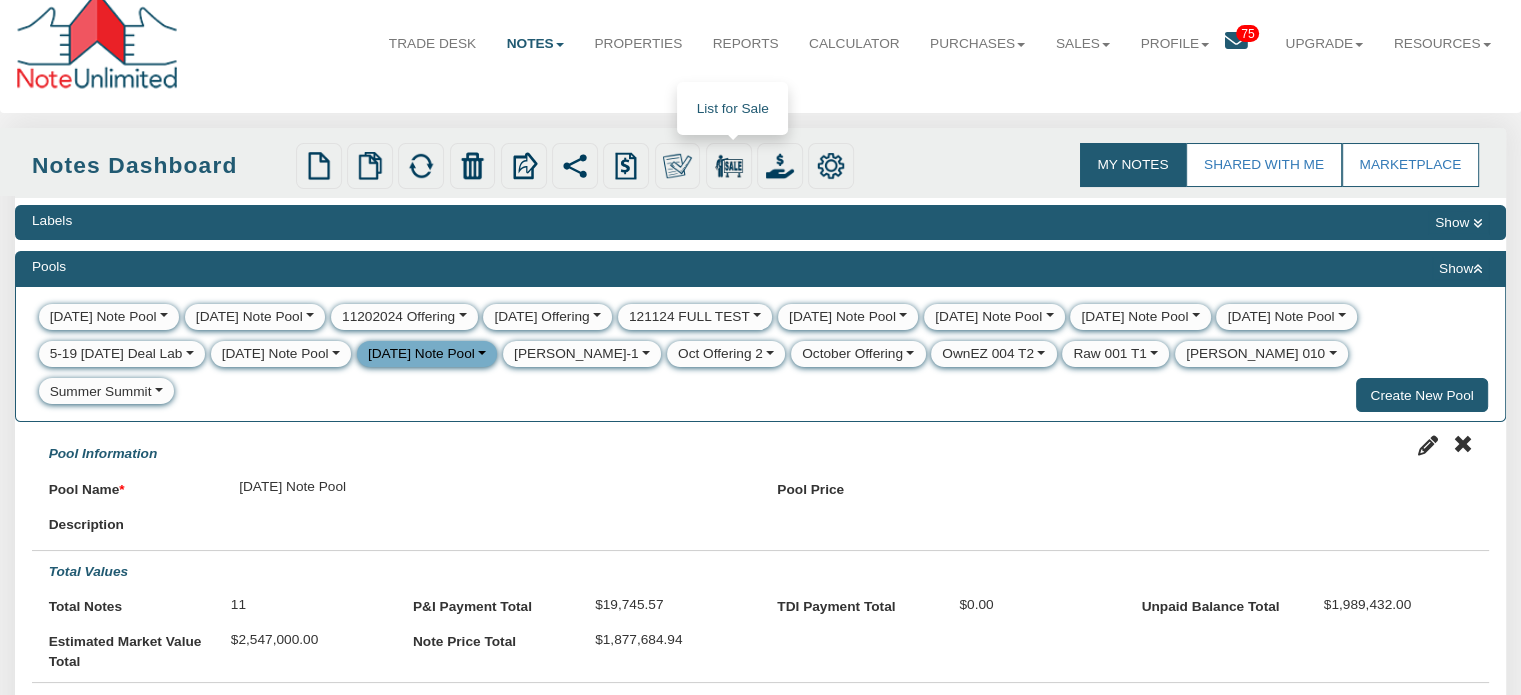 click at bounding box center [729, 166] 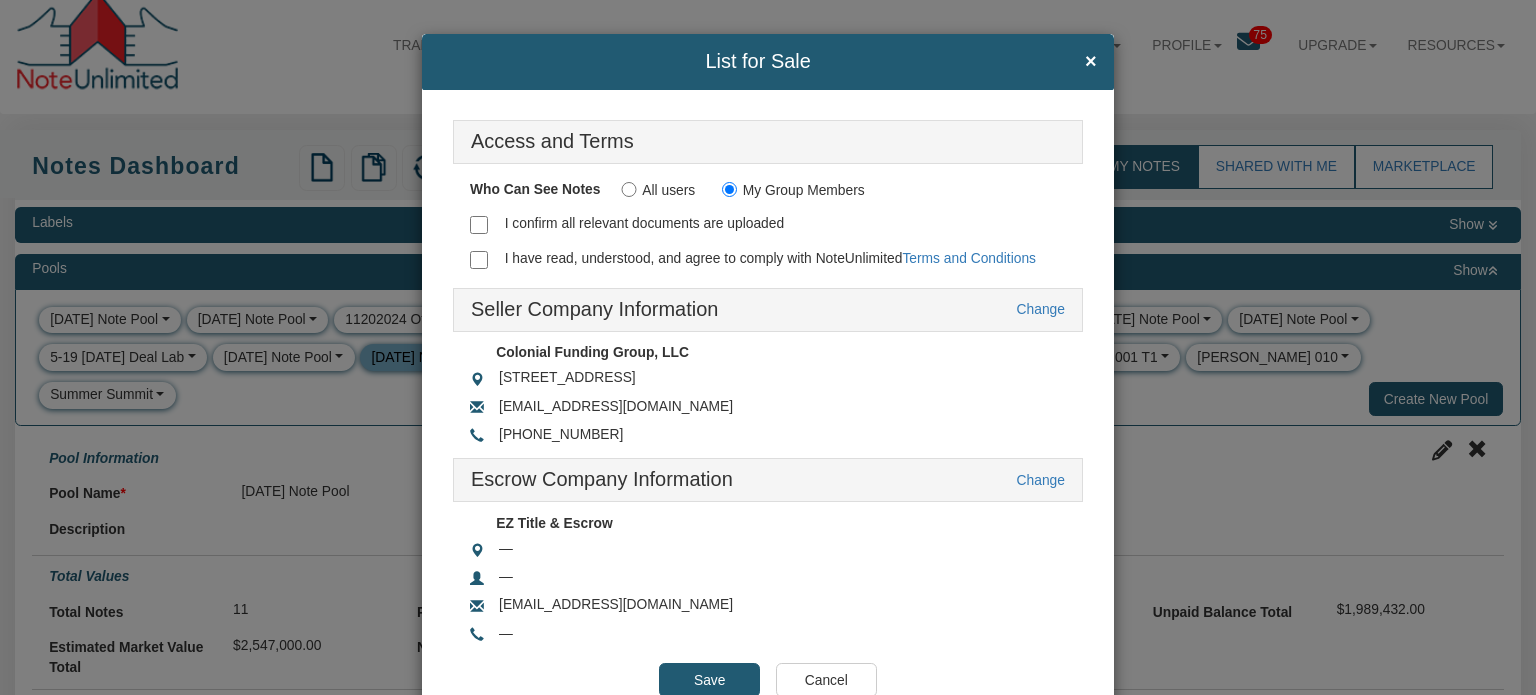 click on "I confirm all relevant documents are uploaded" at bounding box center (479, 225) 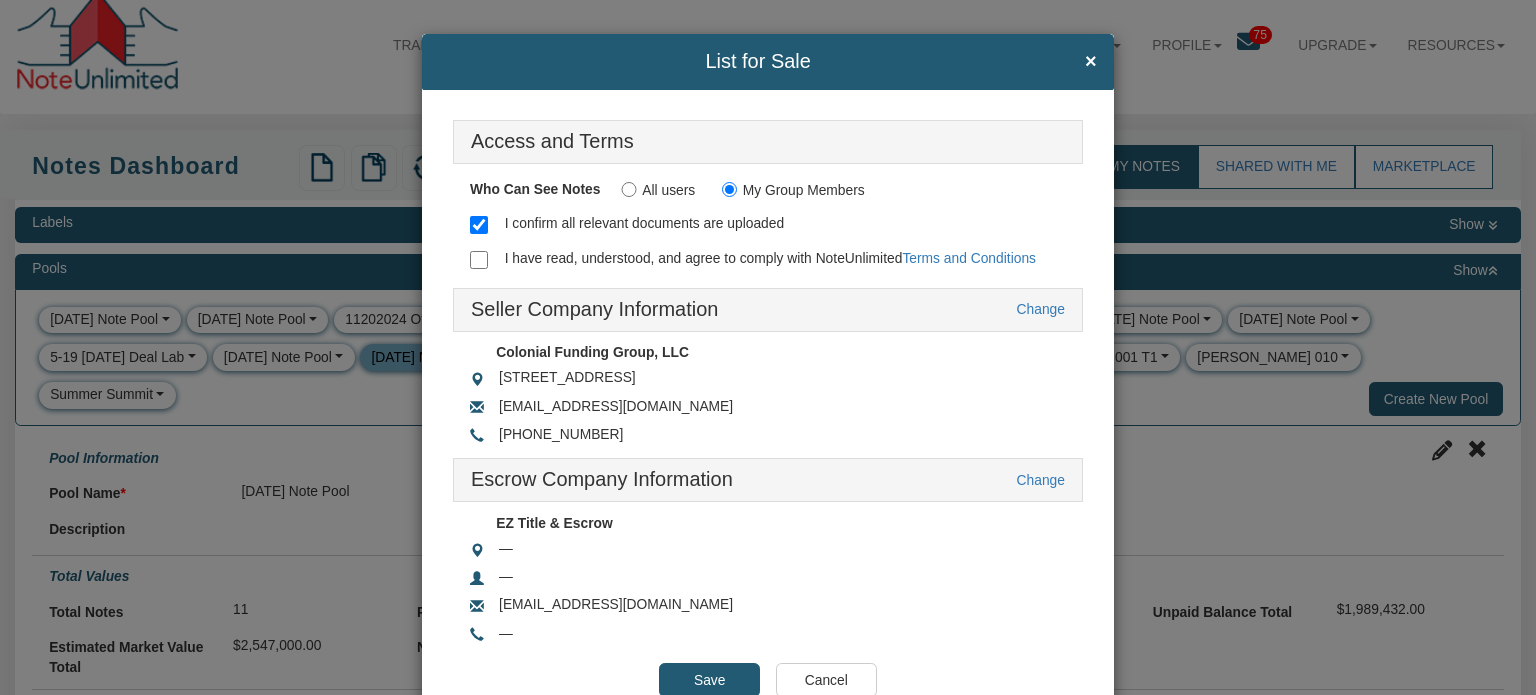 click on "I have read, understood, and agree to comply with NoteUnlimited
Terms and Conditions" at bounding box center [479, 260] 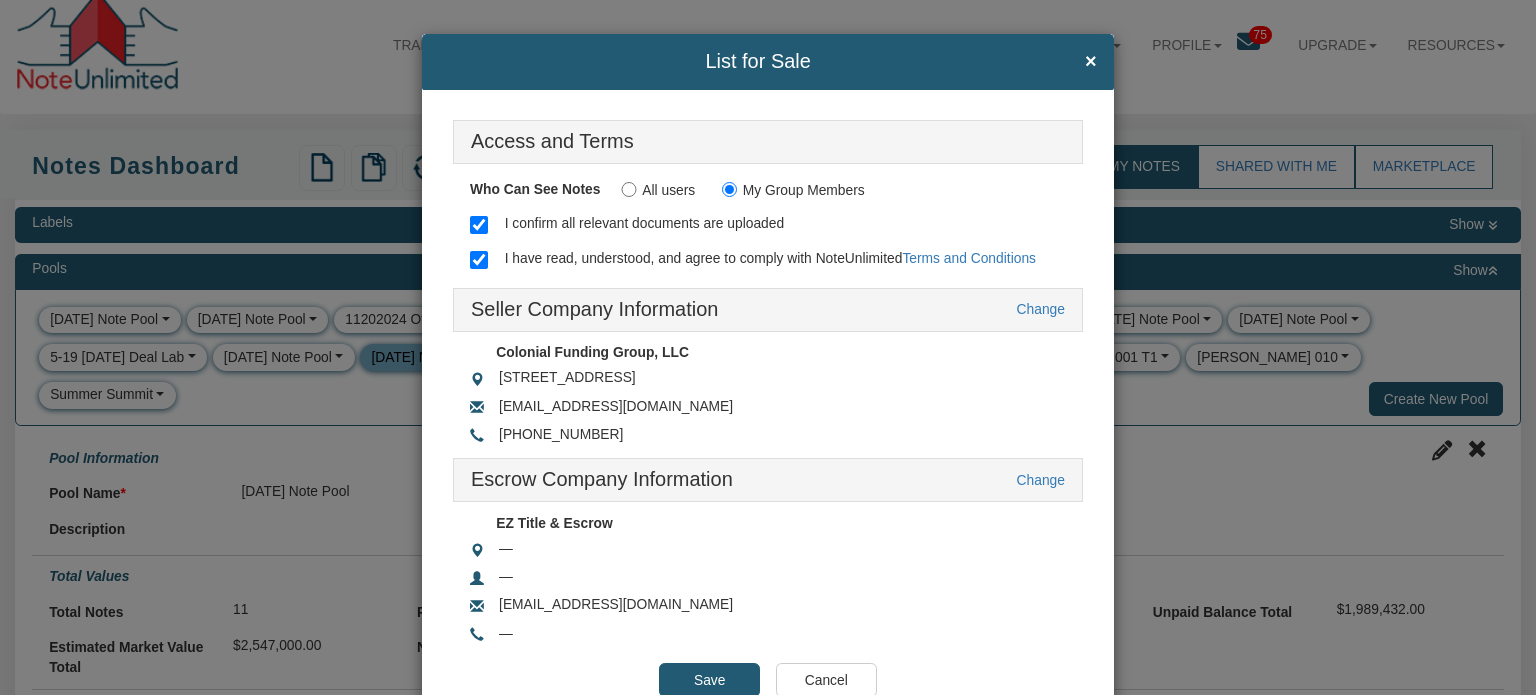 click on "Save" at bounding box center [709, 680] 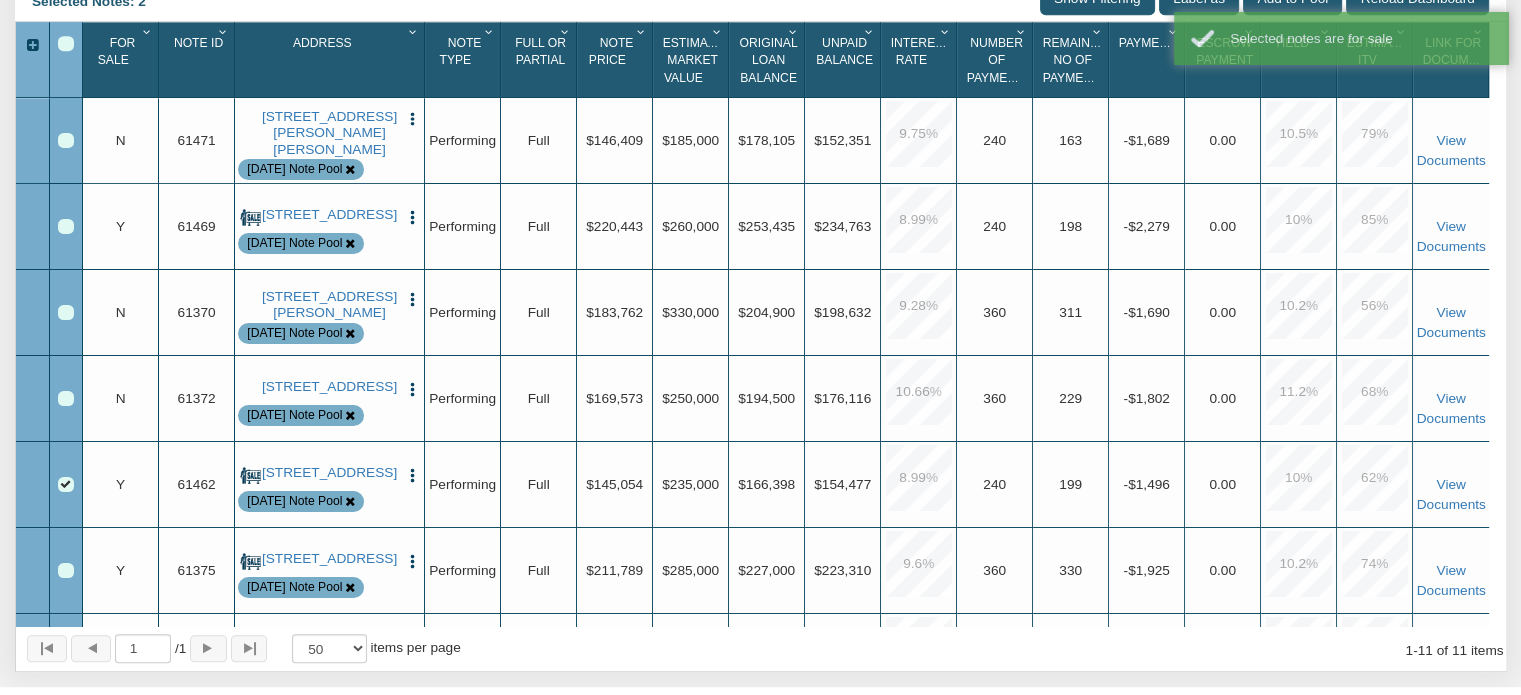 scroll, scrollTop: 951, scrollLeft: 0, axis: vertical 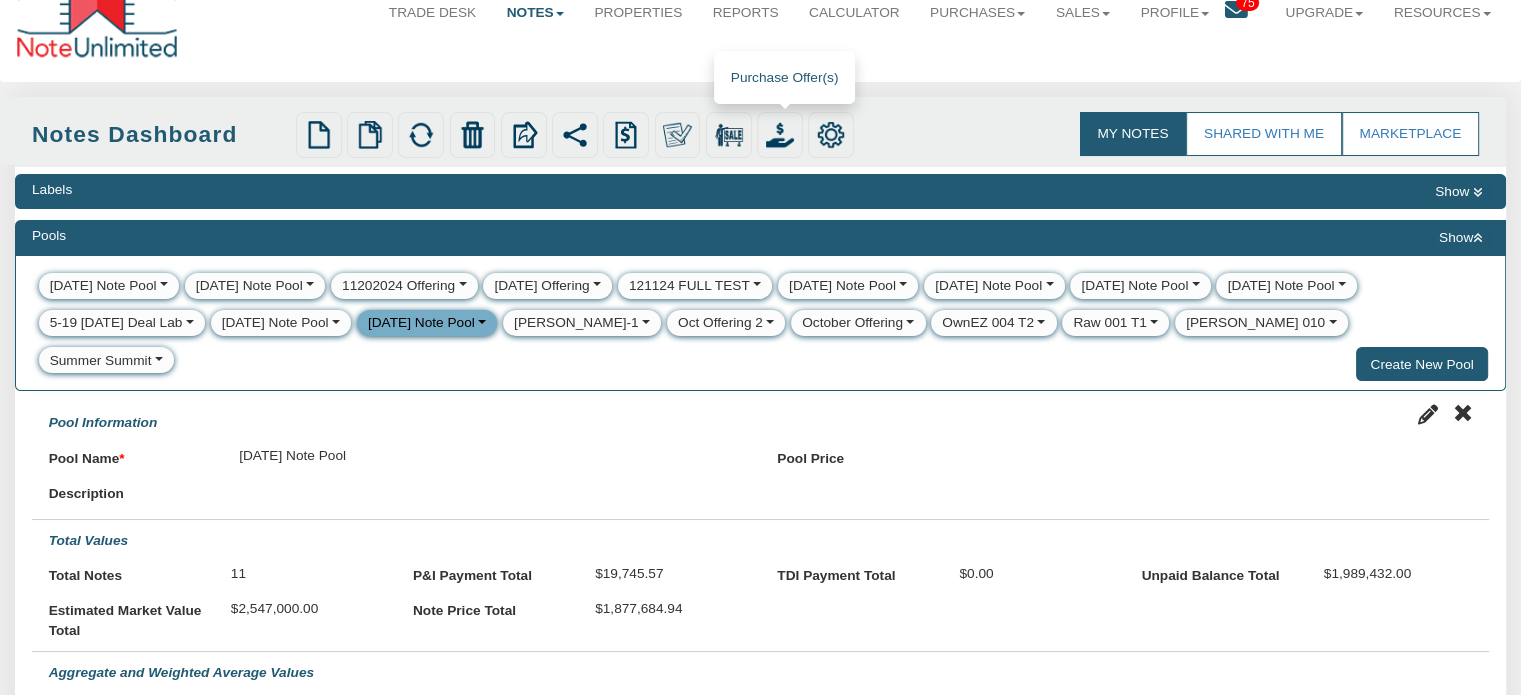 click at bounding box center [780, 135] 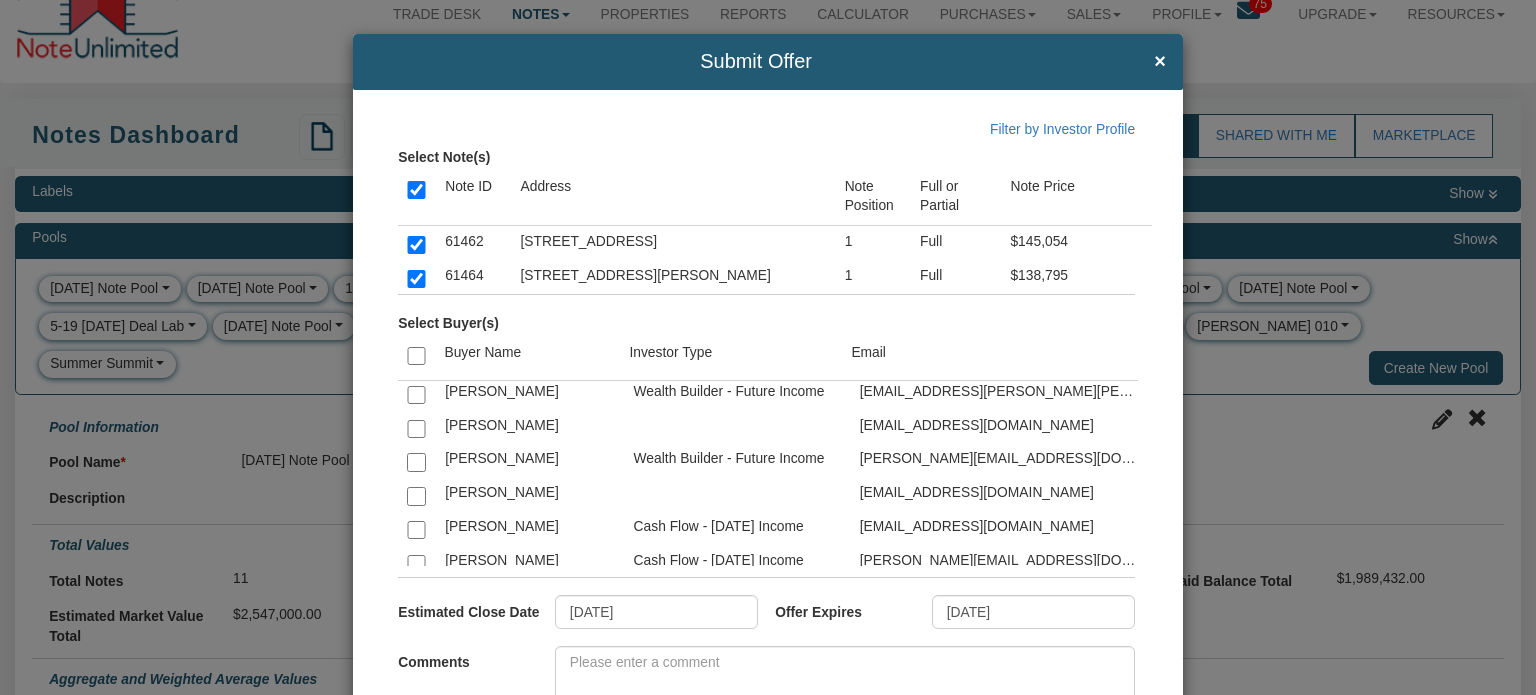 scroll, scrollTop: 2745, scrollLeft: 0, axis: vertical 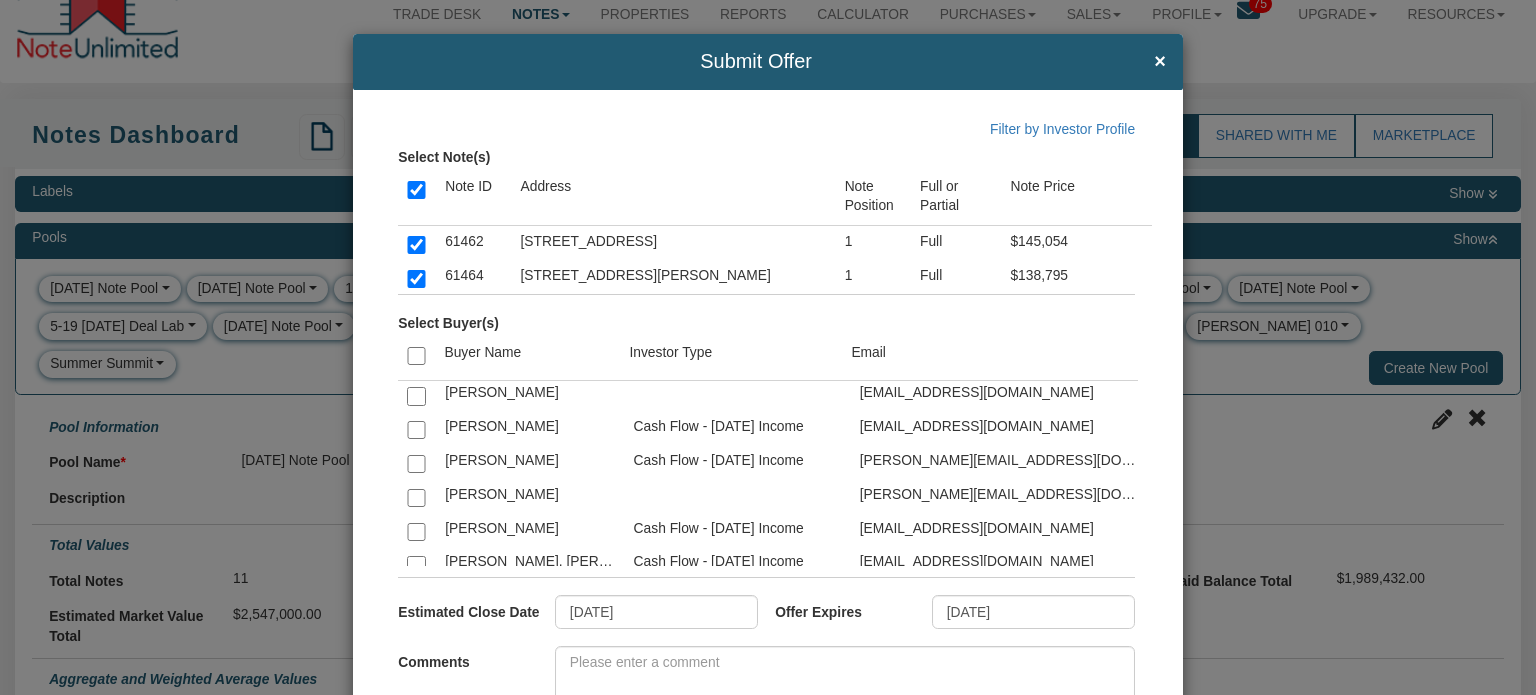 click at bounding box center [416, 295] 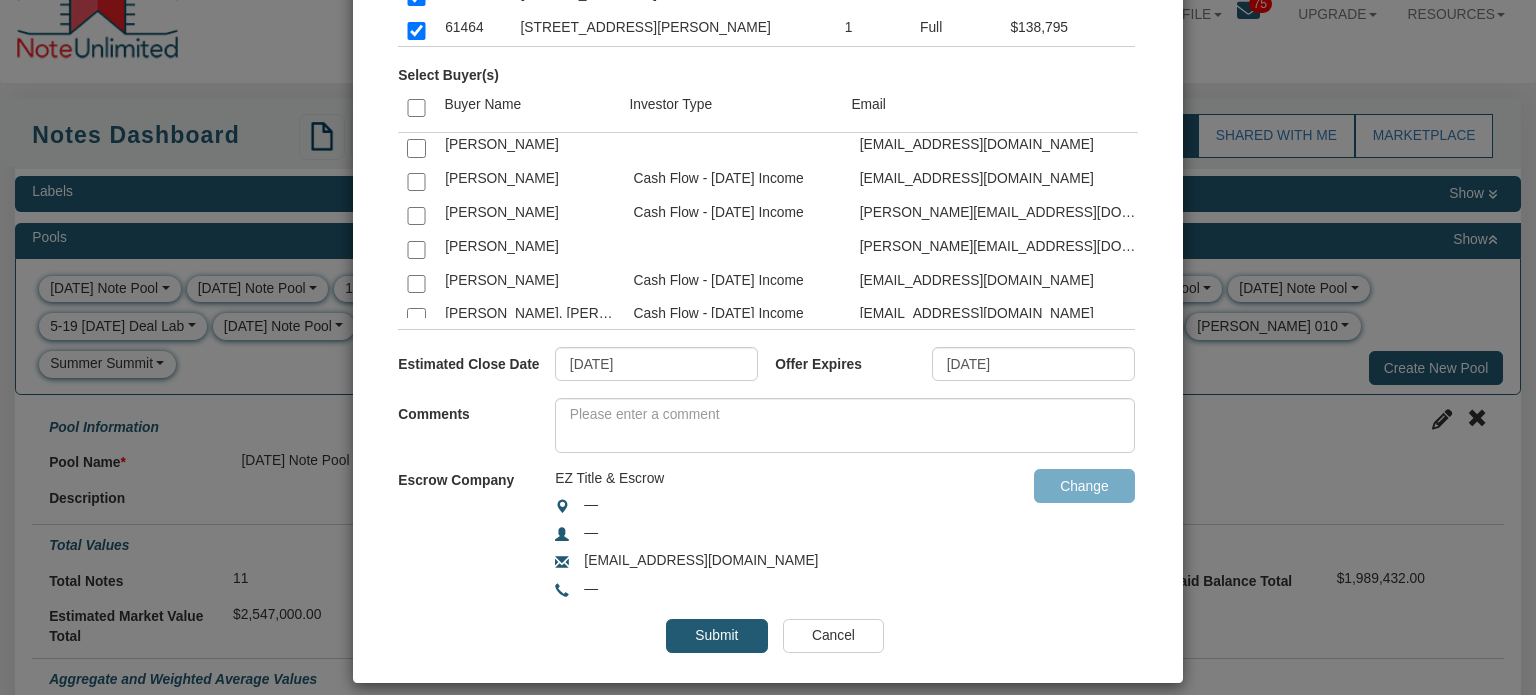 scroll, scrollTop: 251, scrollLeft: 0, axis: vertical 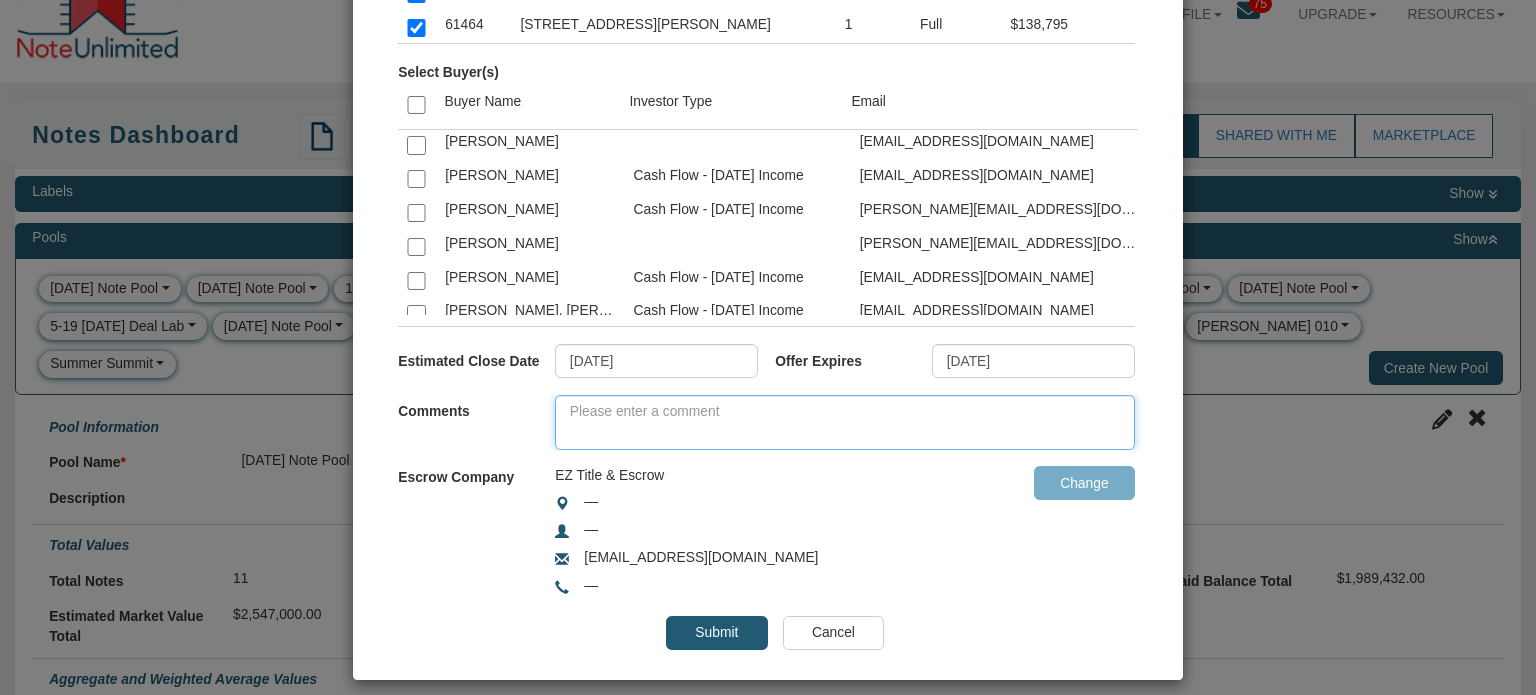 click at bounding box center (845, 422) 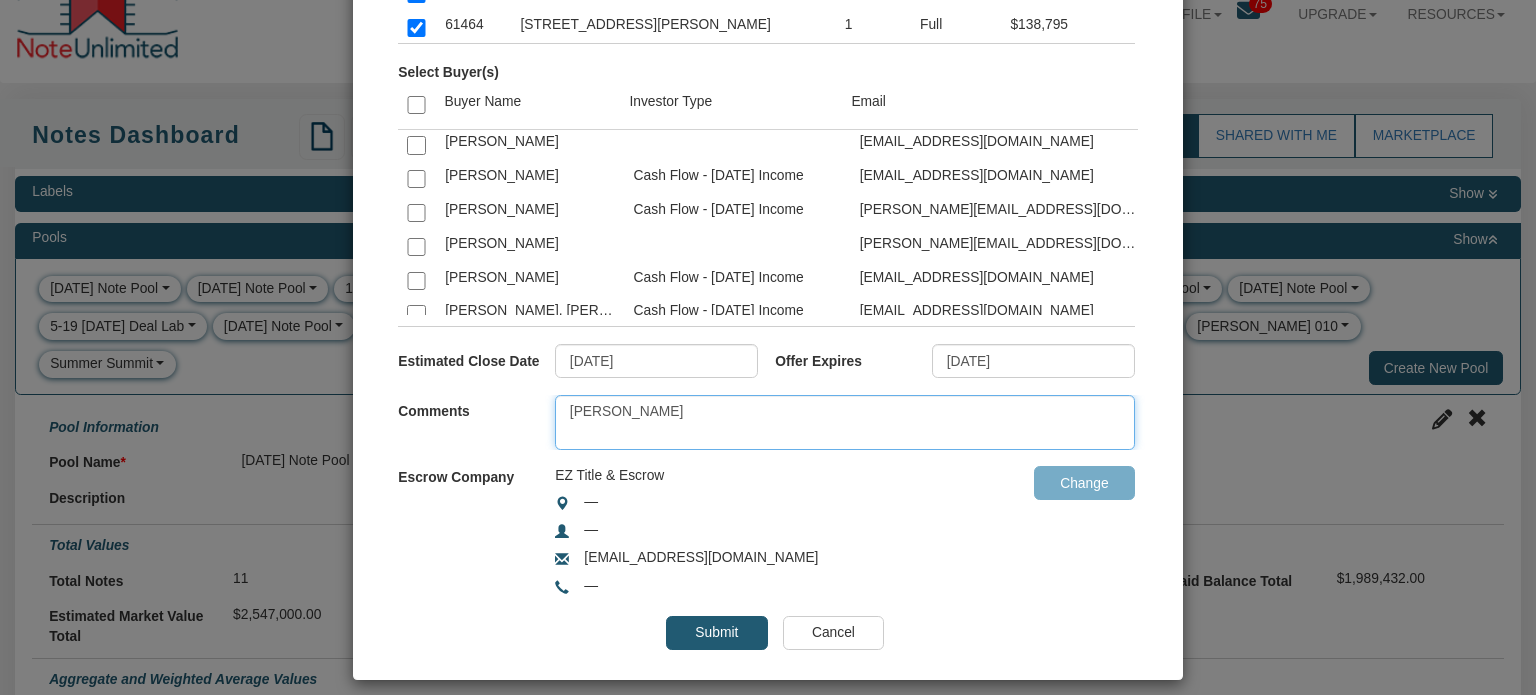 paste on ", please review these notes and select either ACCEPT or REJECT. These notes have been selected according to your investing goals. I trust you’ll find one that suits your needs. Thank you!" 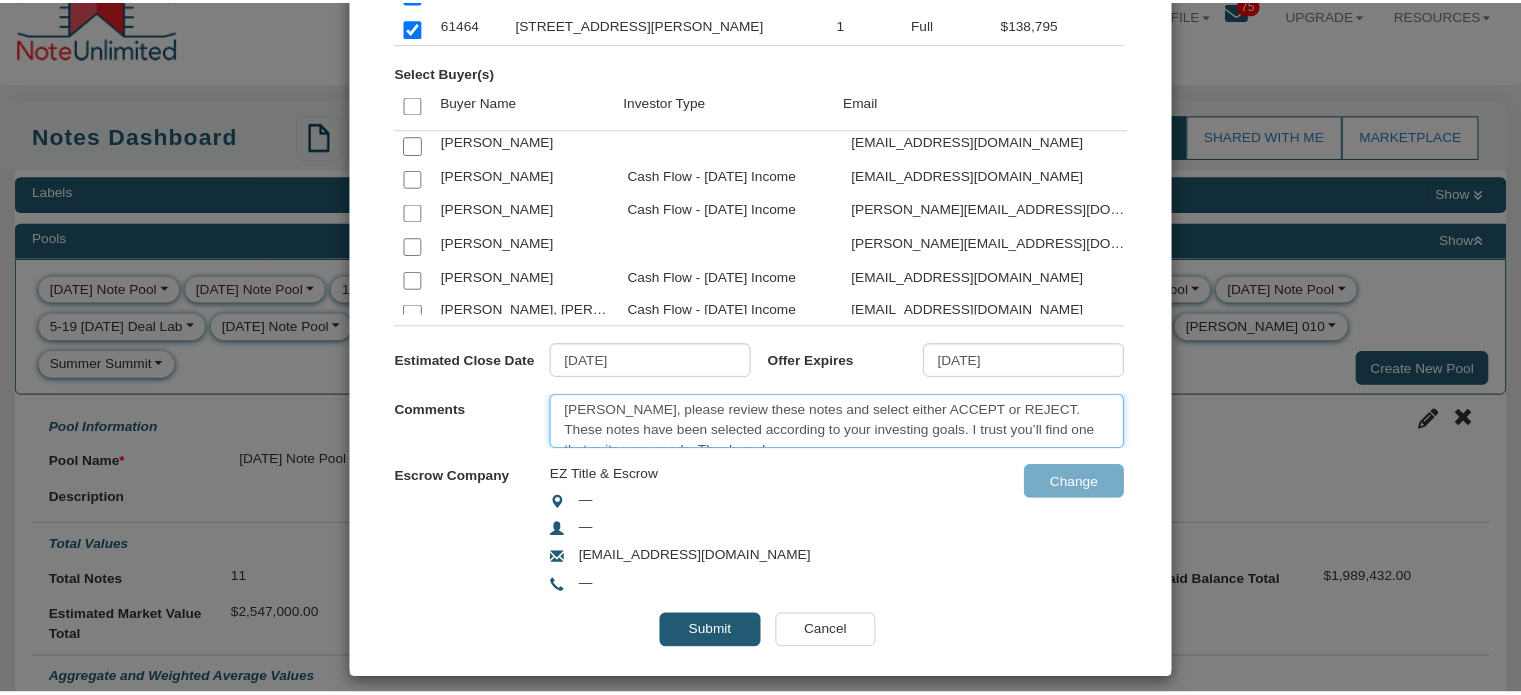 scroll, scrollTop: 11, scrollLeft: 0, axis: vertical 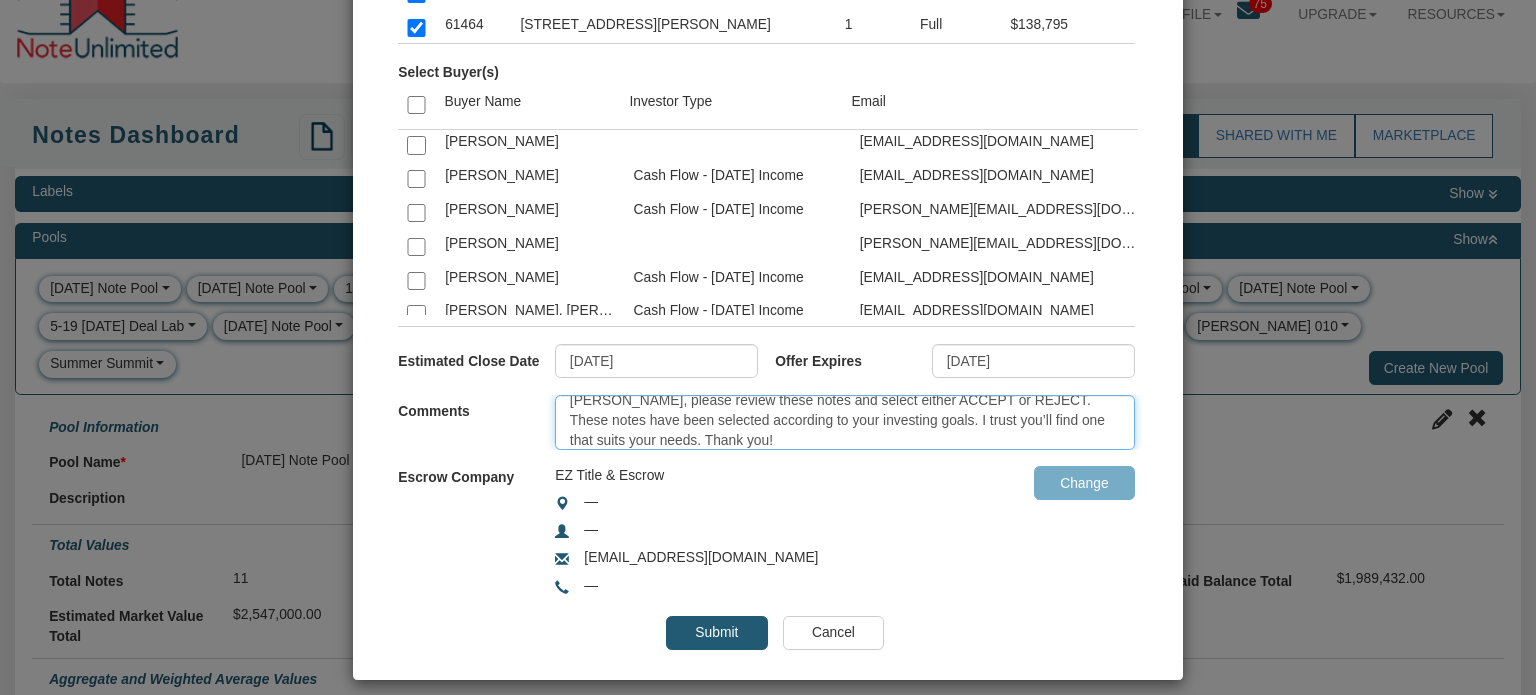 type on "[PERSON_NAME], please review these notes and select either ACCEPT or REJECT. These notes have been selected according to your investing goals. I trust you’ll find one that suits your needs. Thank you!" 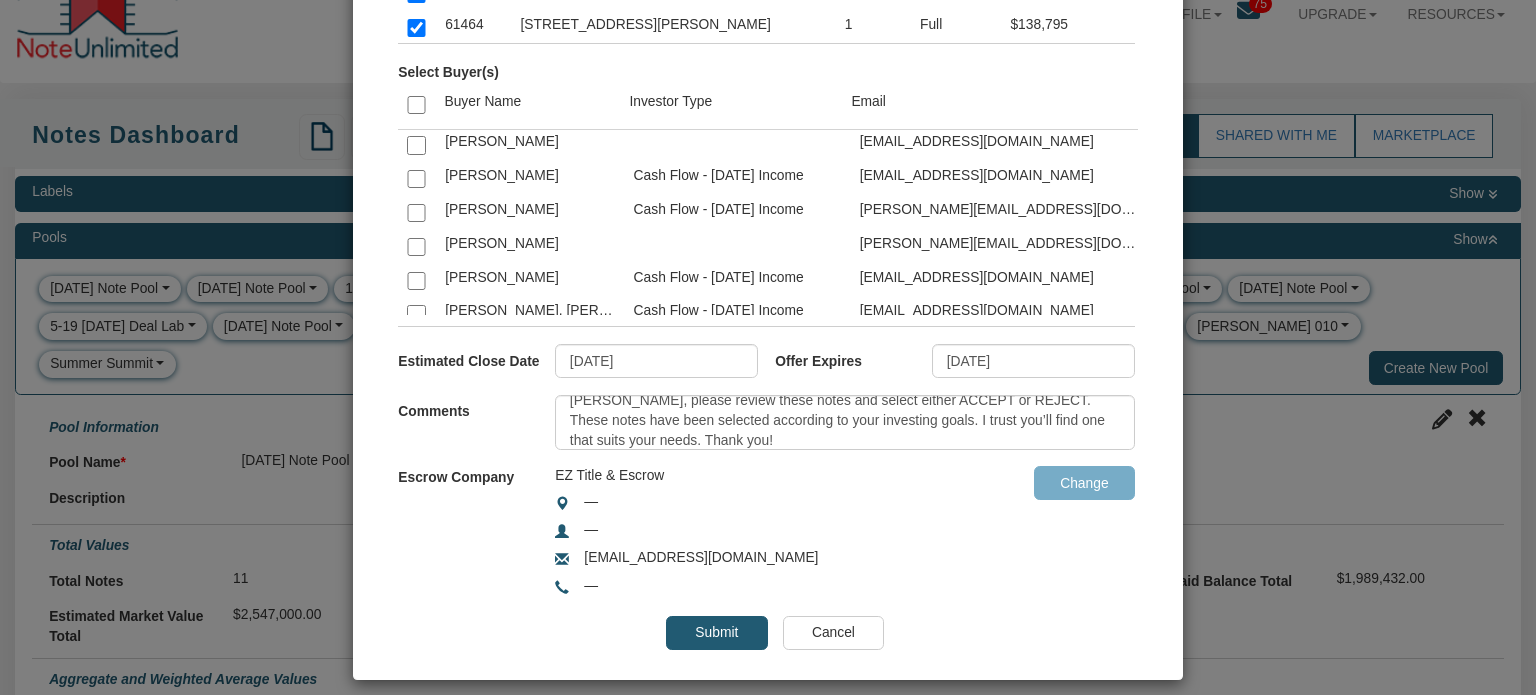 click on "Submit" at bounding box center [716, 633] 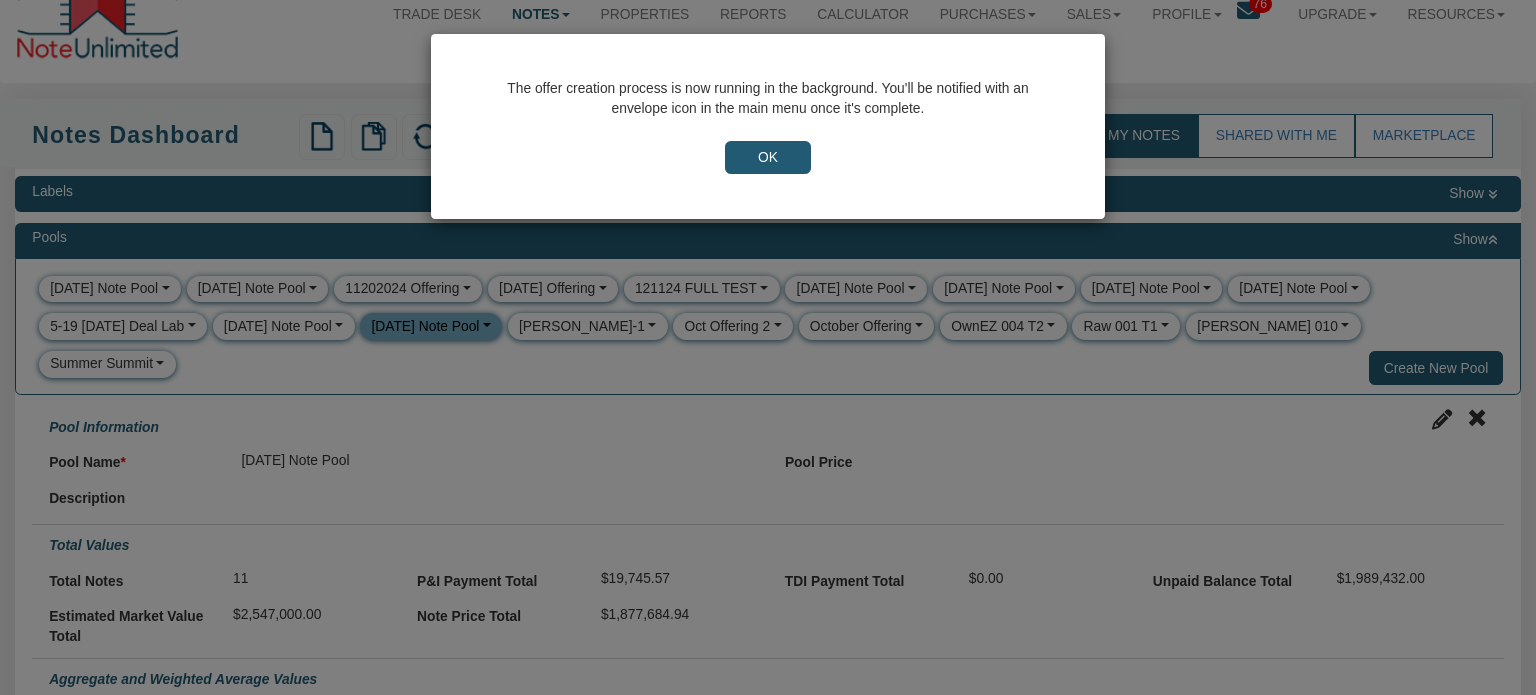 click on "OK" at bounding box center (768, 158) 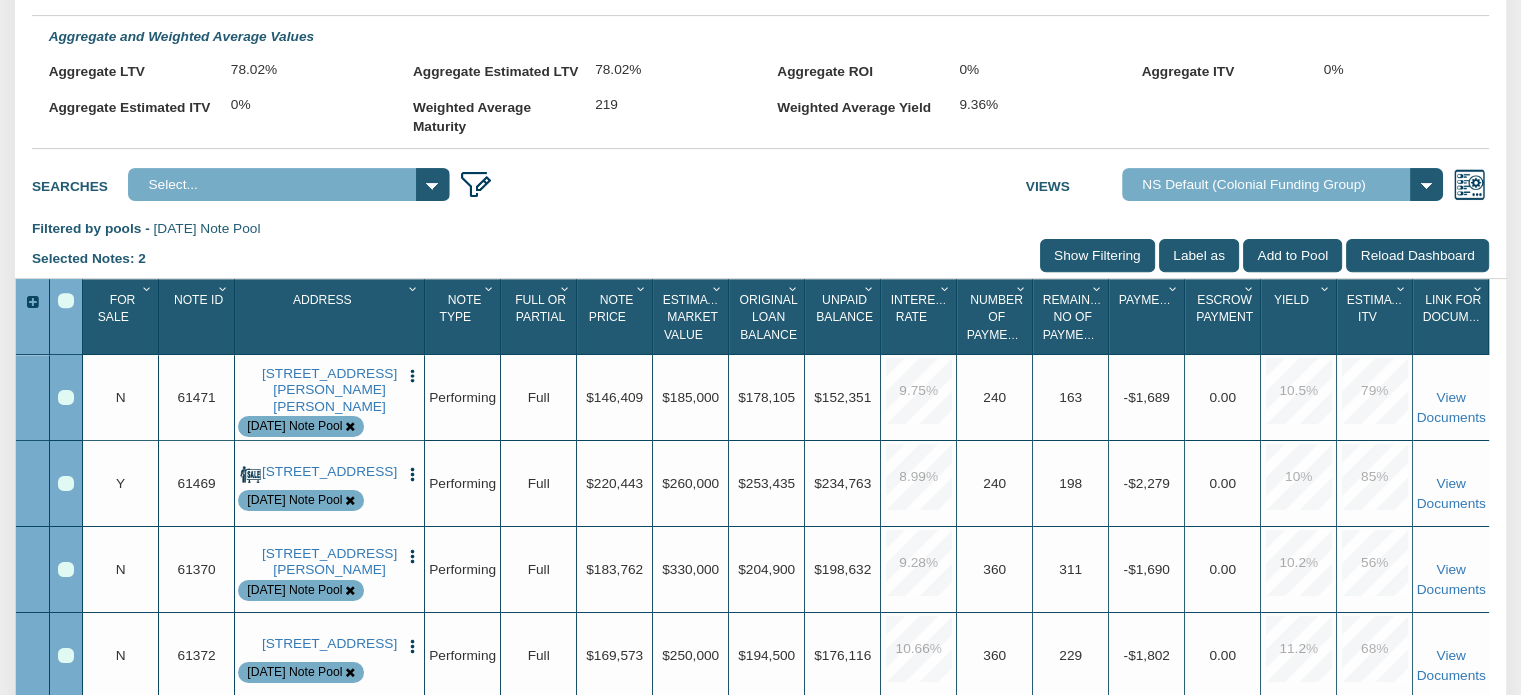 scroll, scrollTop: 708, scrollLeft: 0, axis: vertical 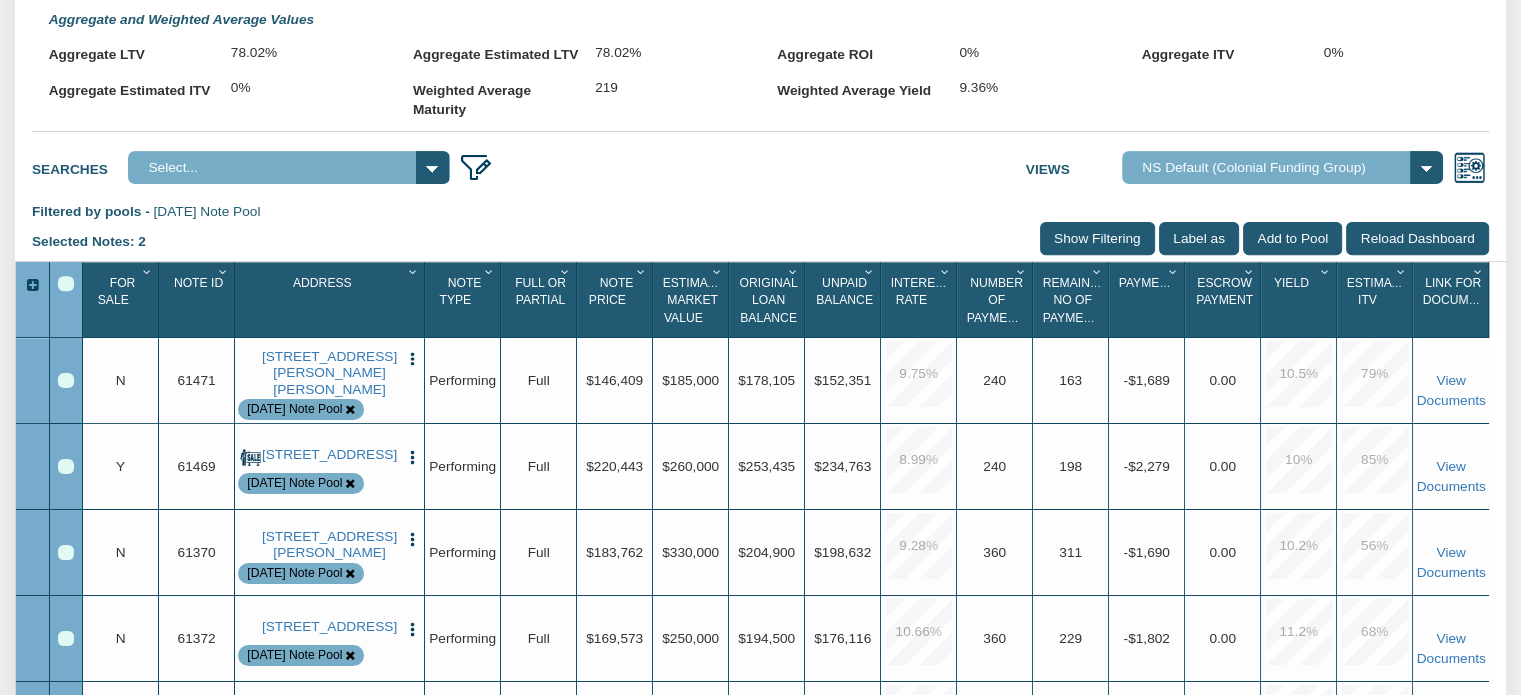 click at bounding box center [66, 284] 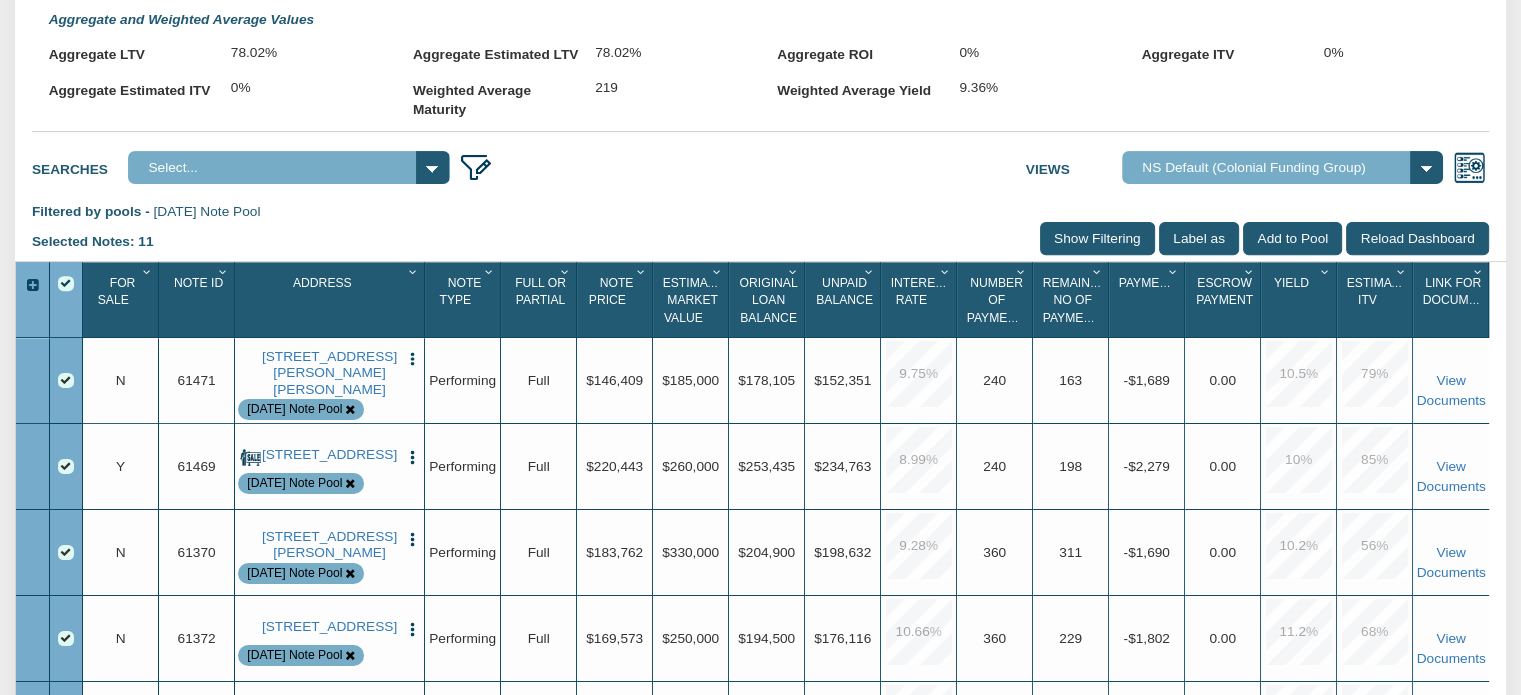 click at bounding box center [66, 284] 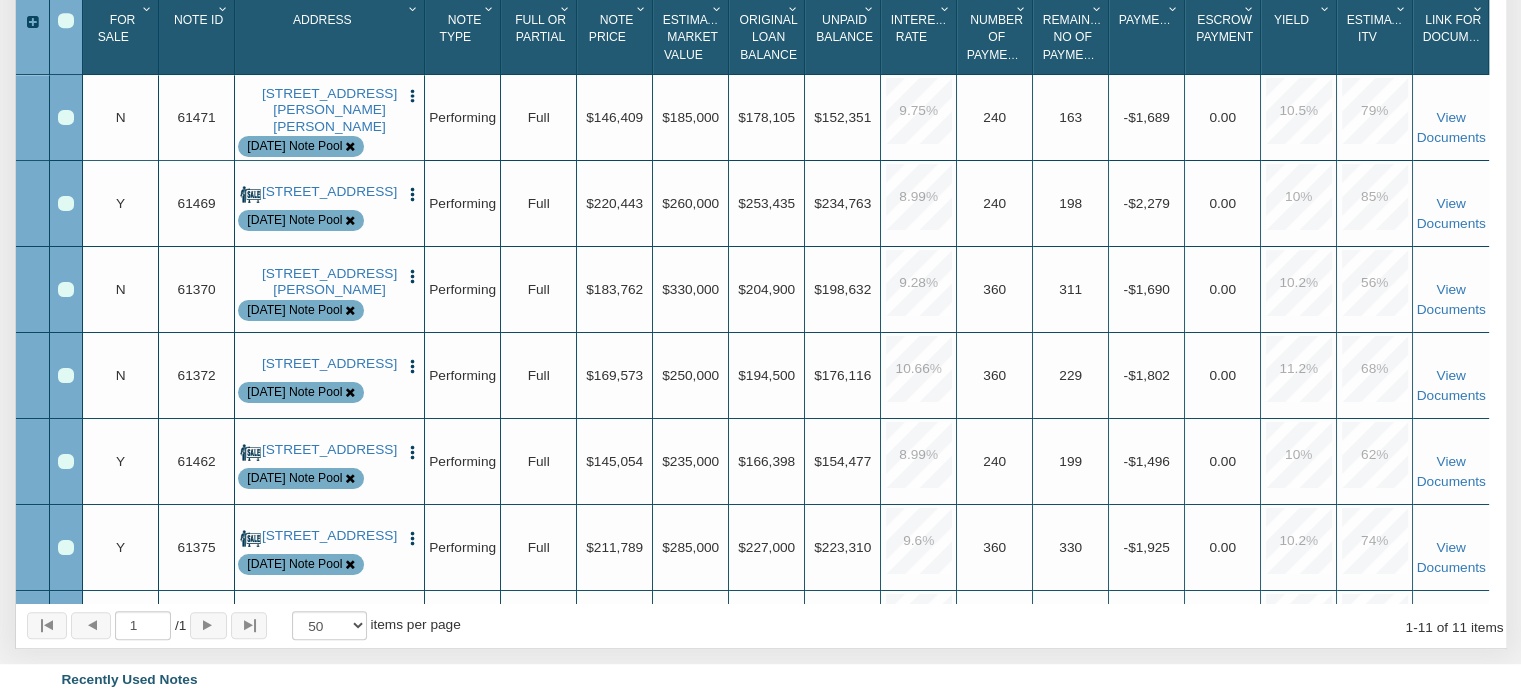 scroll, scrollTop: 981, scrollLeft: 0, axis: vertical 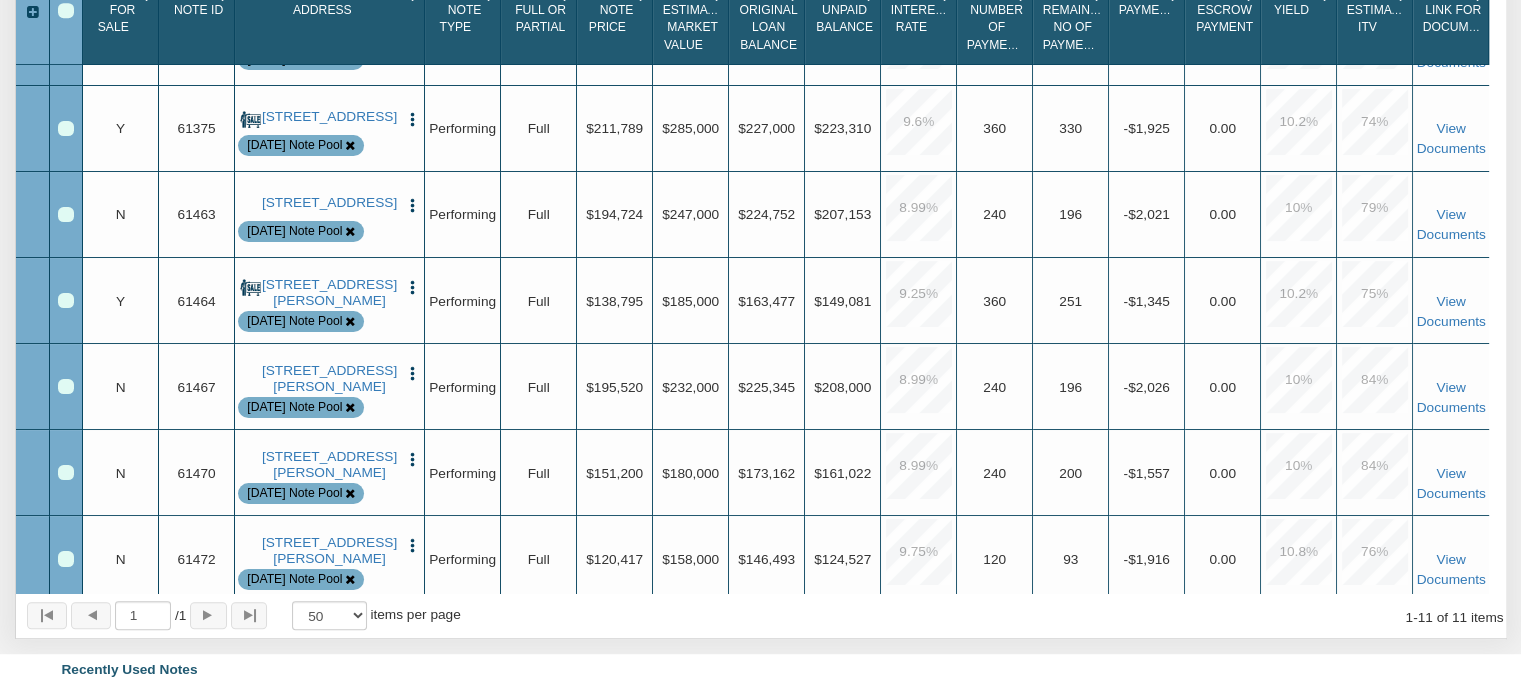 click at bounding box center [66, 215] 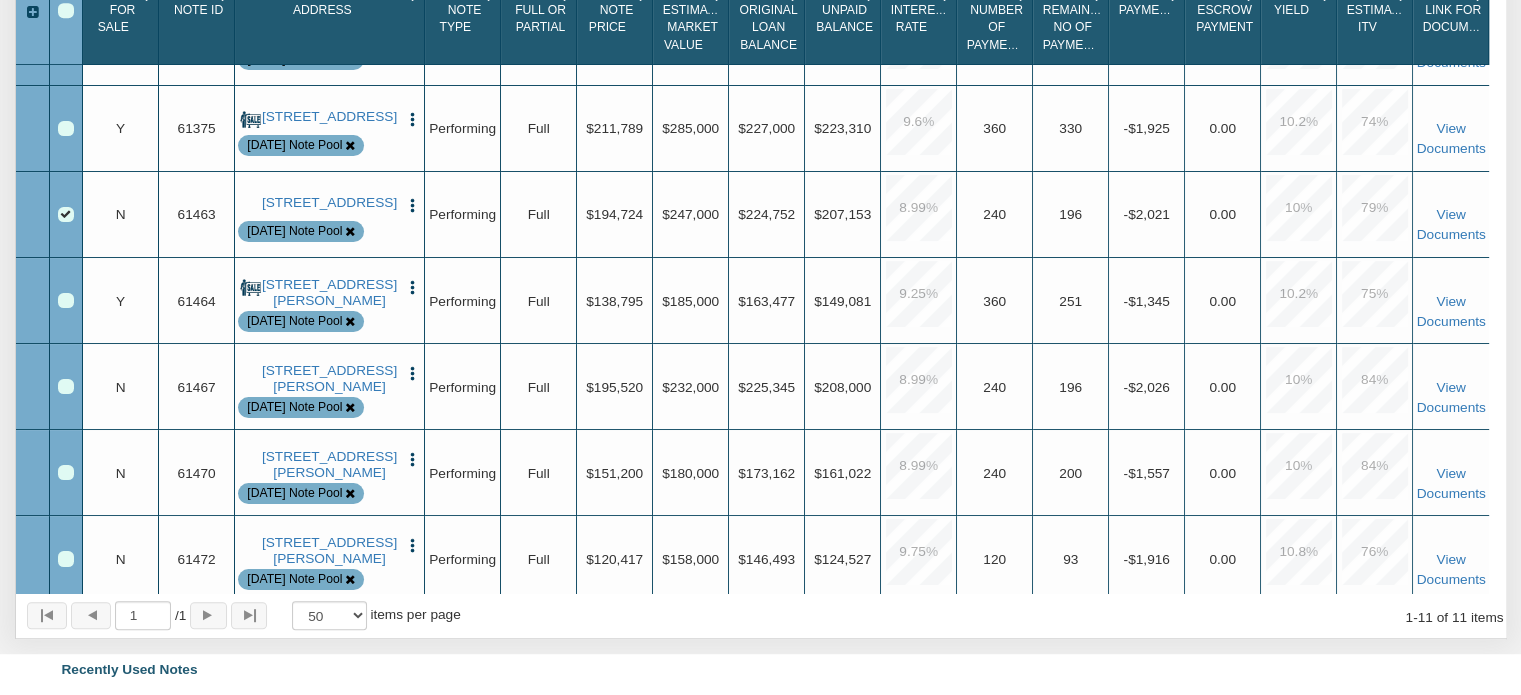 click at bounding box center (66, 387) 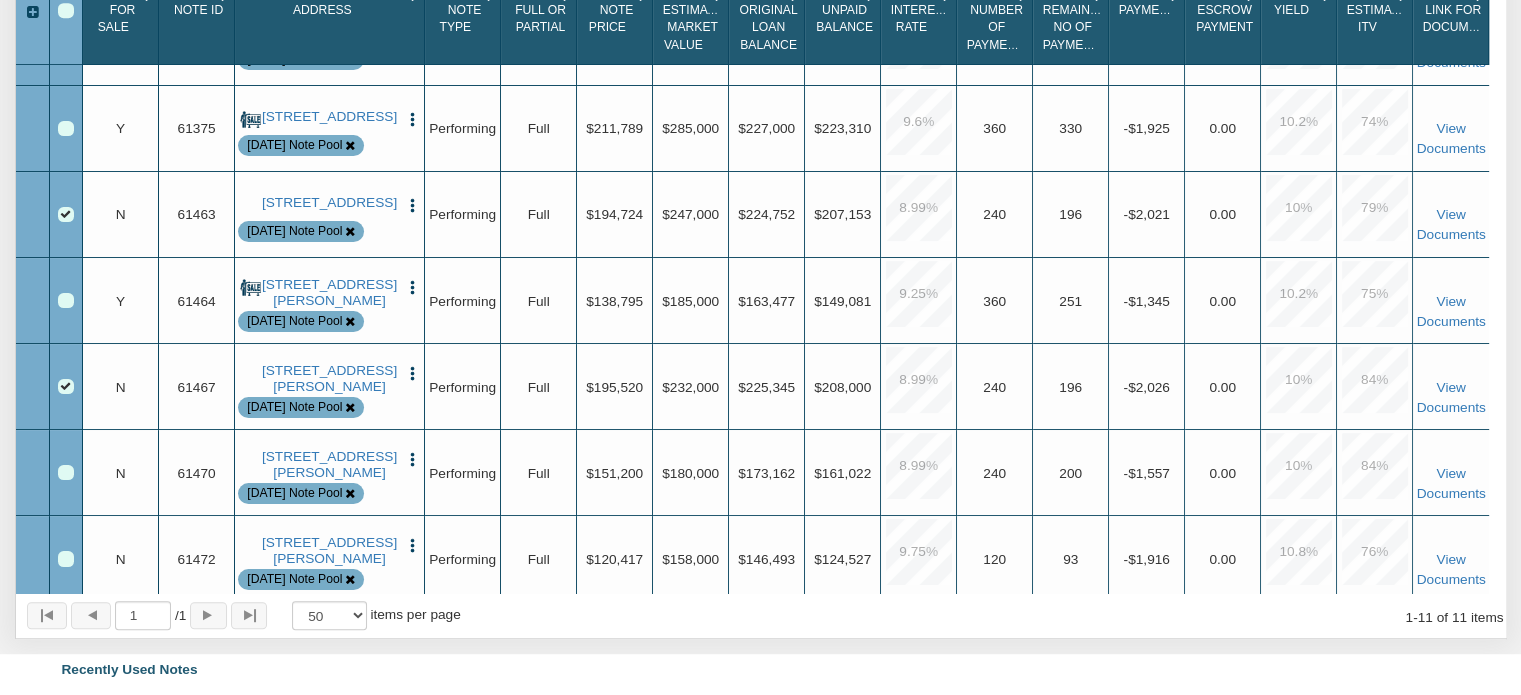 scroll, scrollTop: 0, scrollLeft: 0, axis: both 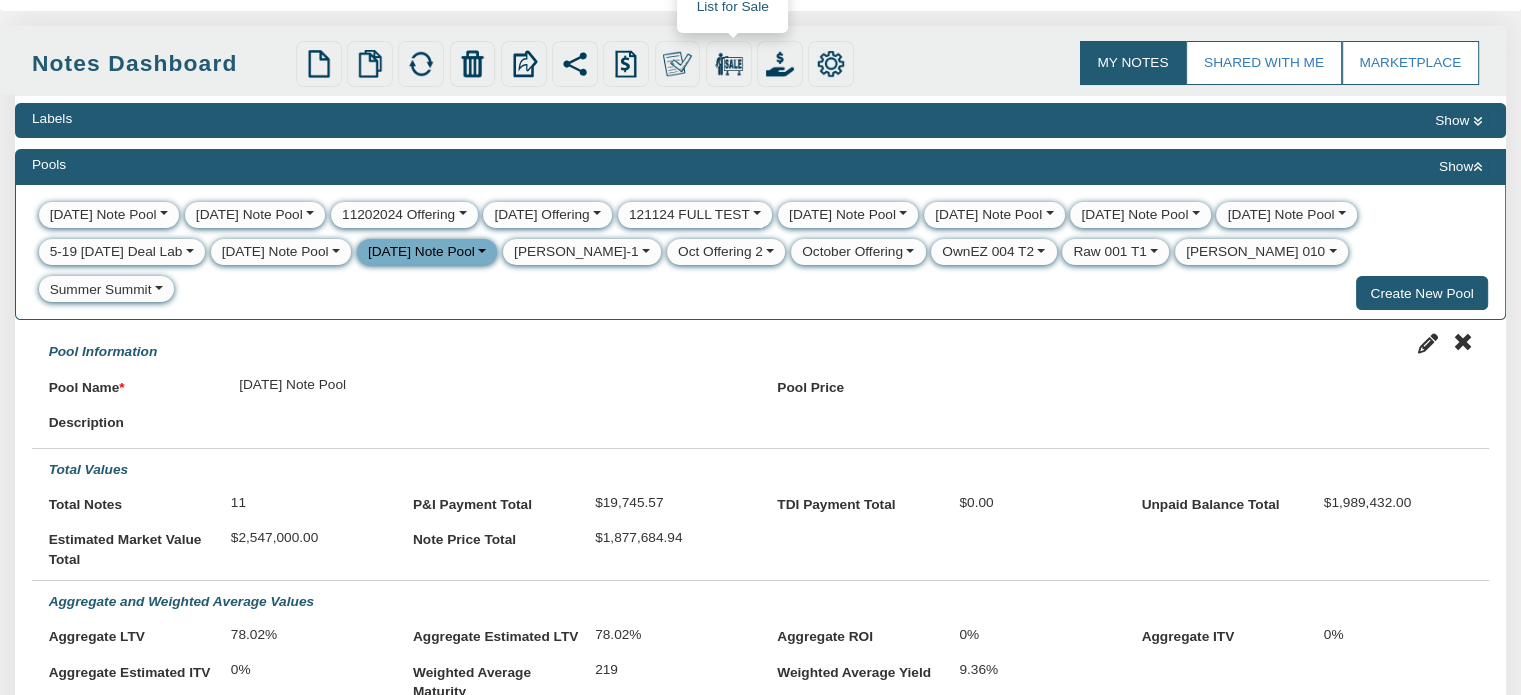 click at bounding box center [729, 64] 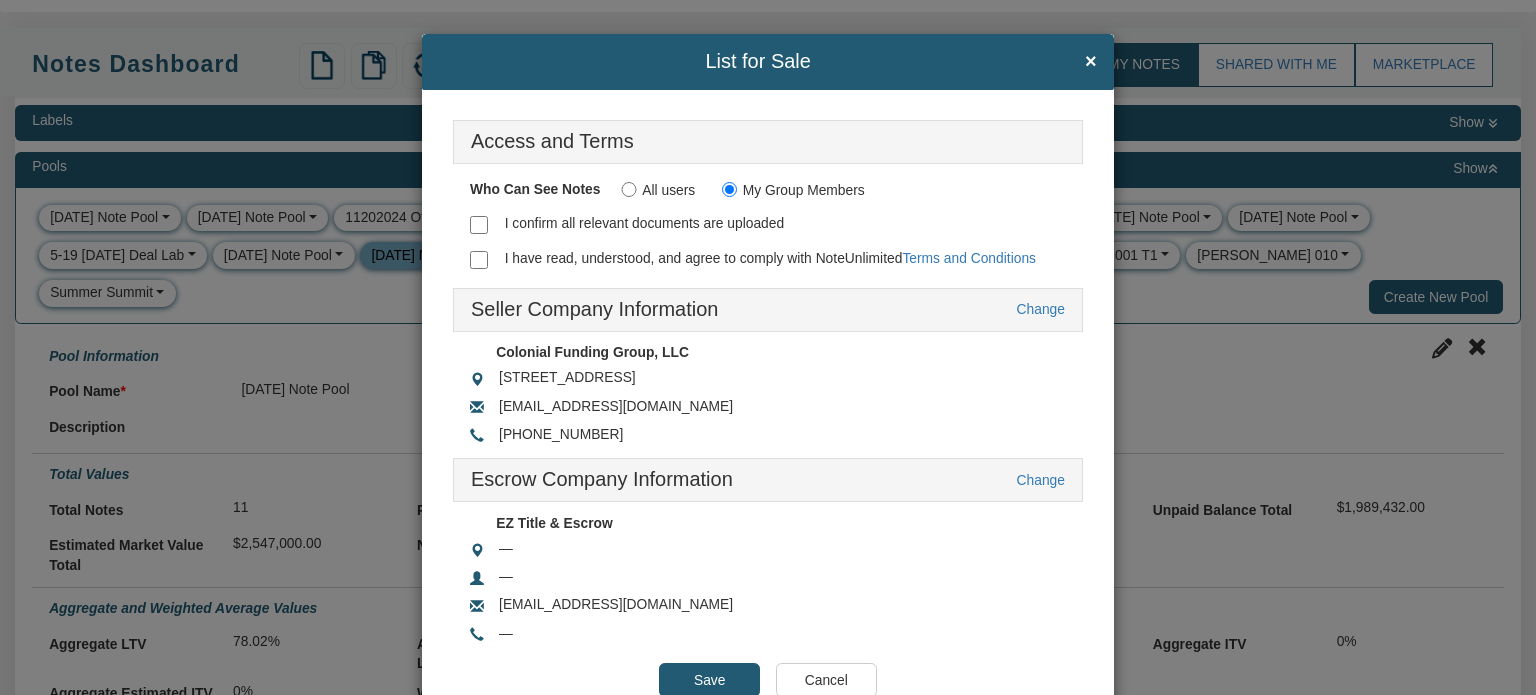 click on "I confirm all relevant documents are uploaded" at bounding box center [479, 225] 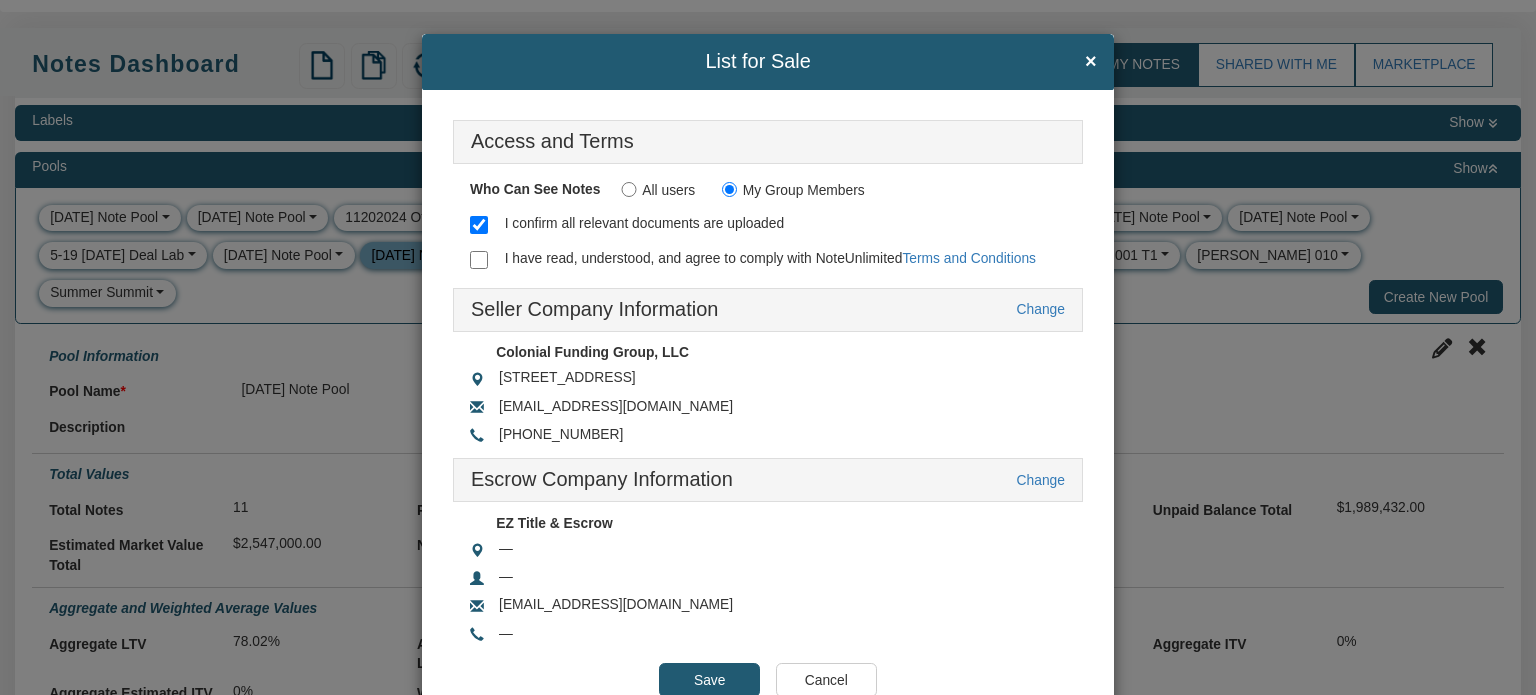 click on "I have read, understood, and agree to comply with NoteUnlimited
Terms and Conditions" at bounding box center (479, 260) 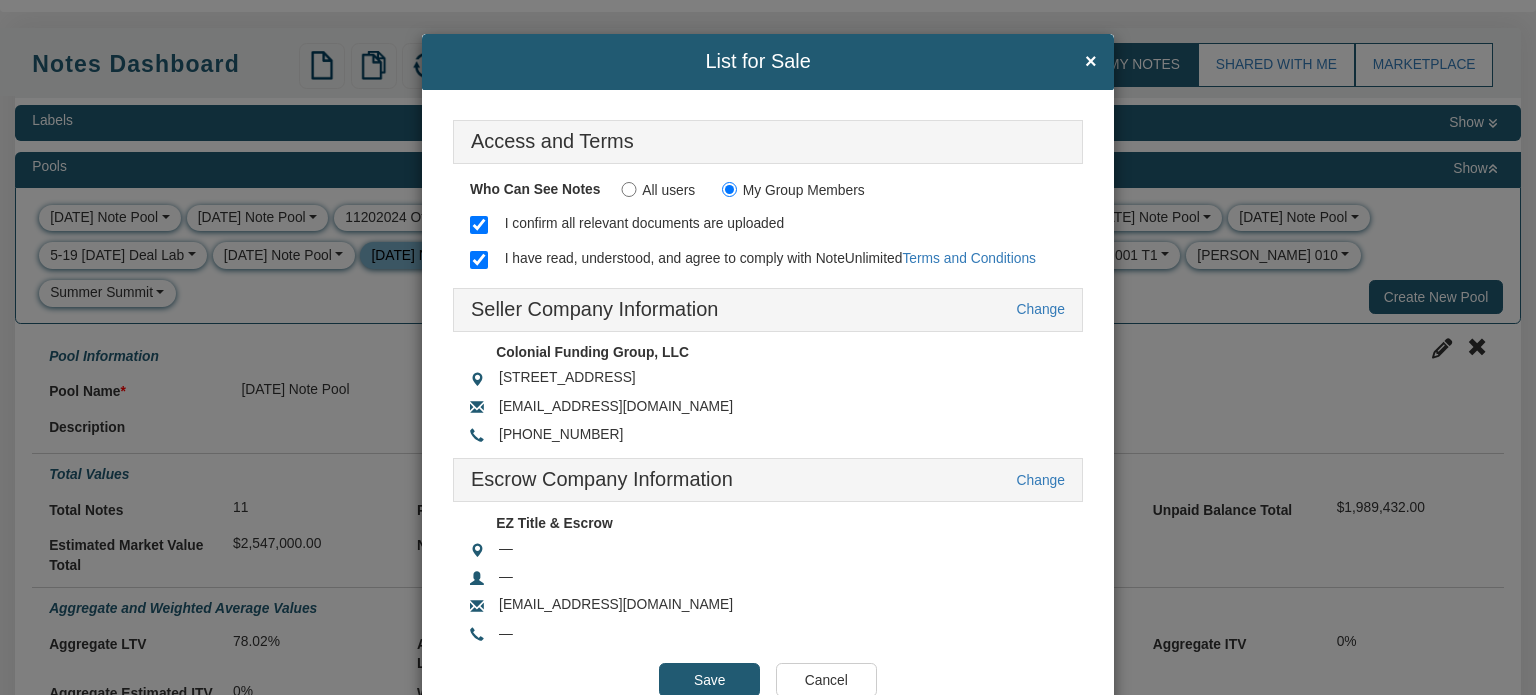 click on "Save" at bounding box center (709, 680) 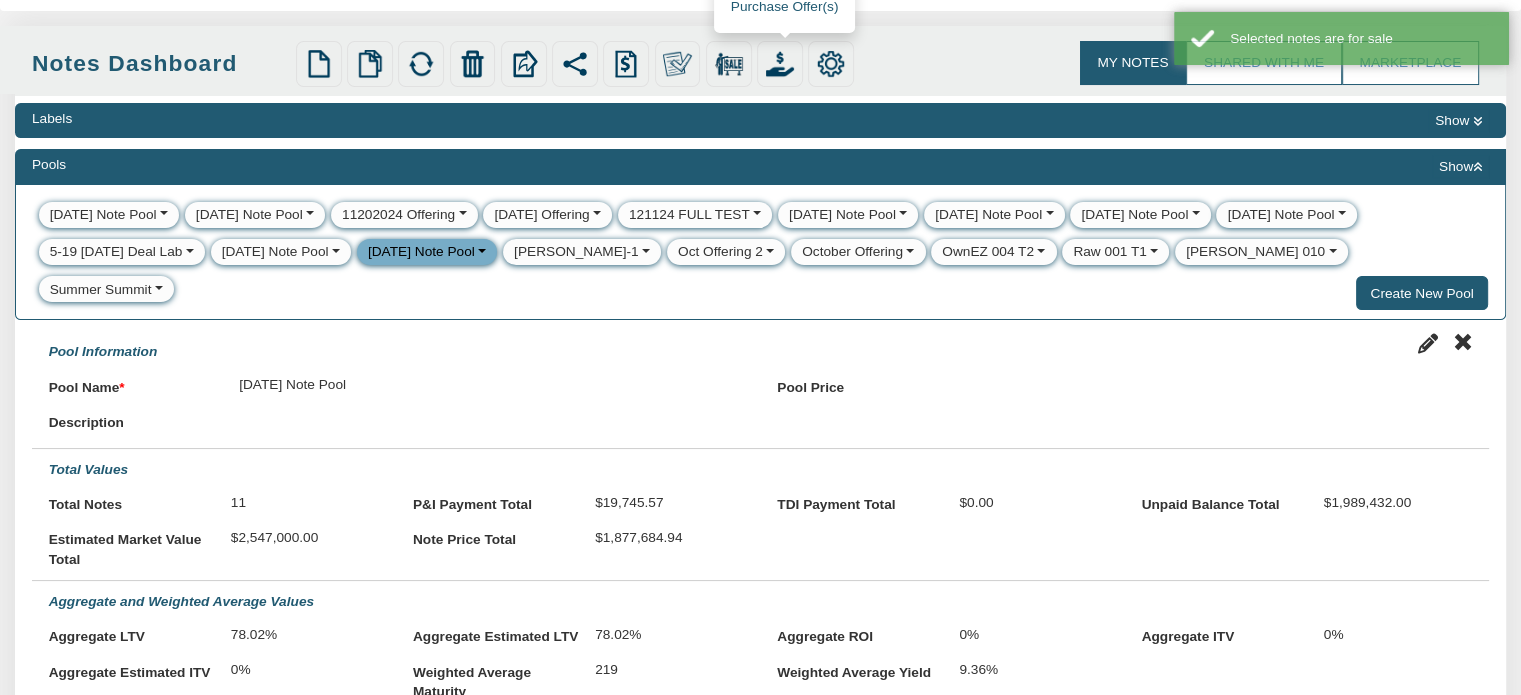 click at bounding box center (780, 64) 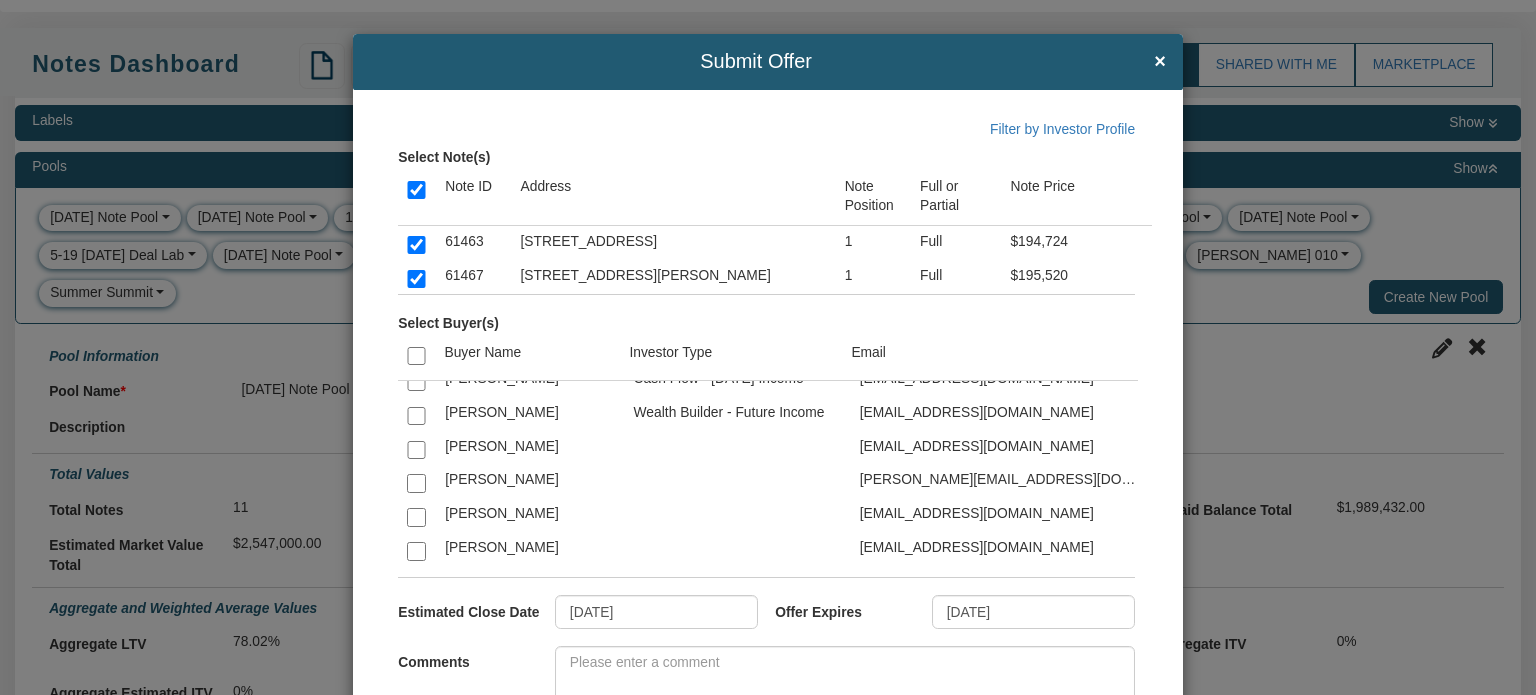 scroll, scrollTop: 1911, scrollLeft: 0, axis: vertical 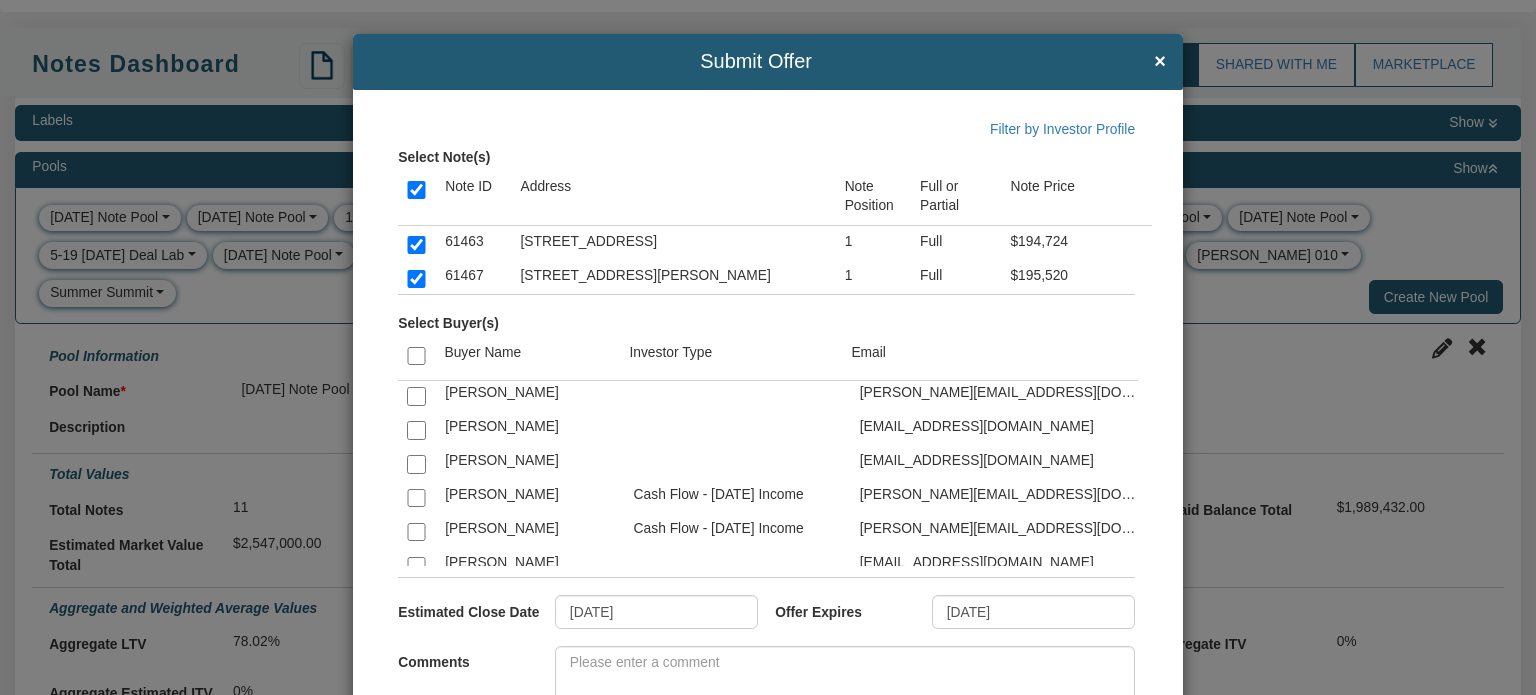 click at bounding box center (416, 295) 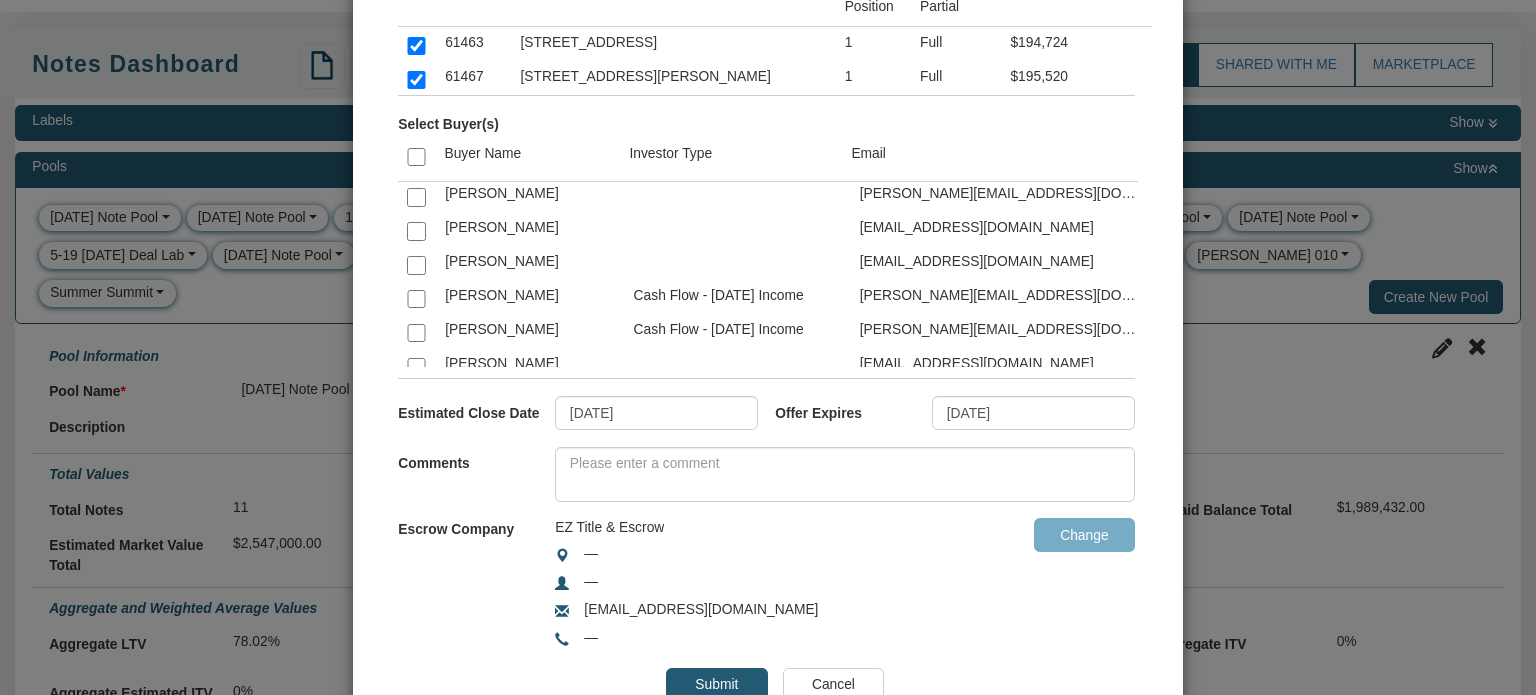 scroll, scrollTop: 204, scrollLeft: 0, axis: vertical 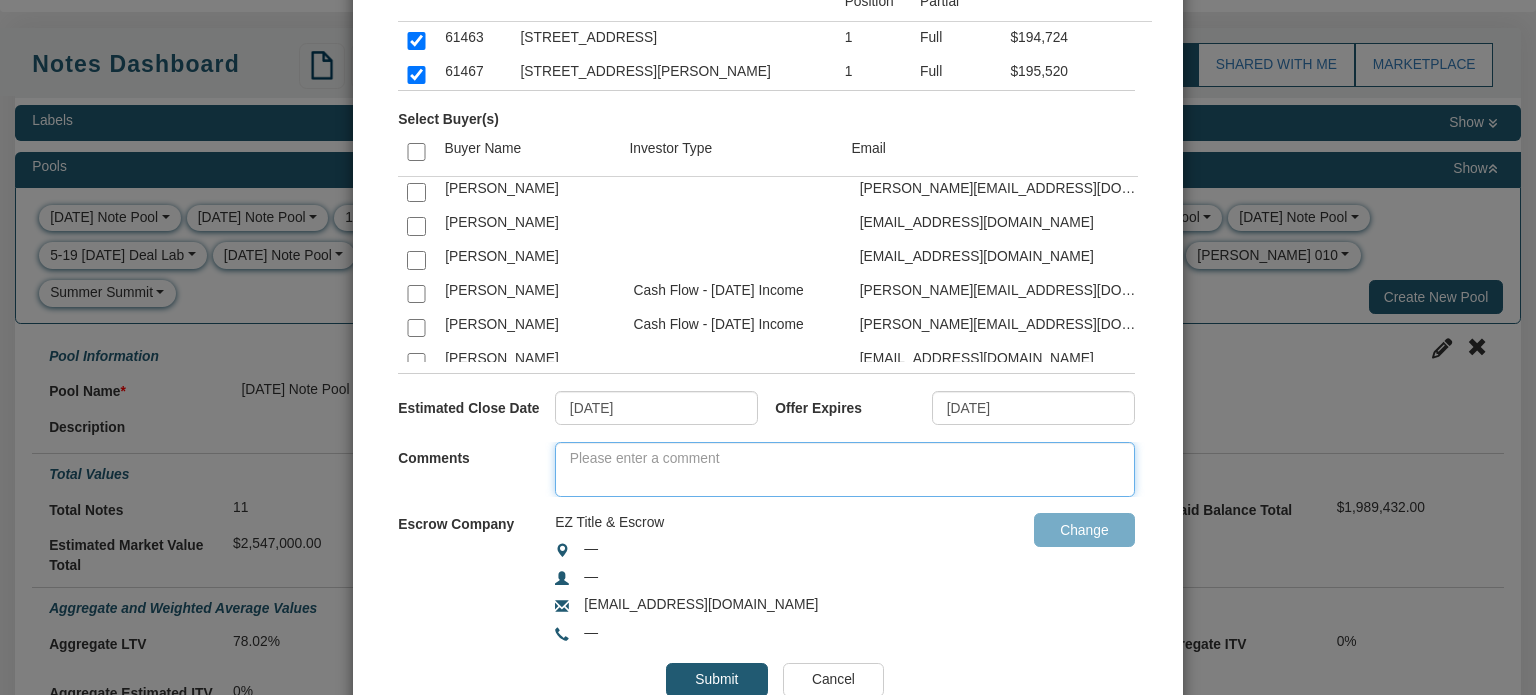 click at bounding box center [845, 469] 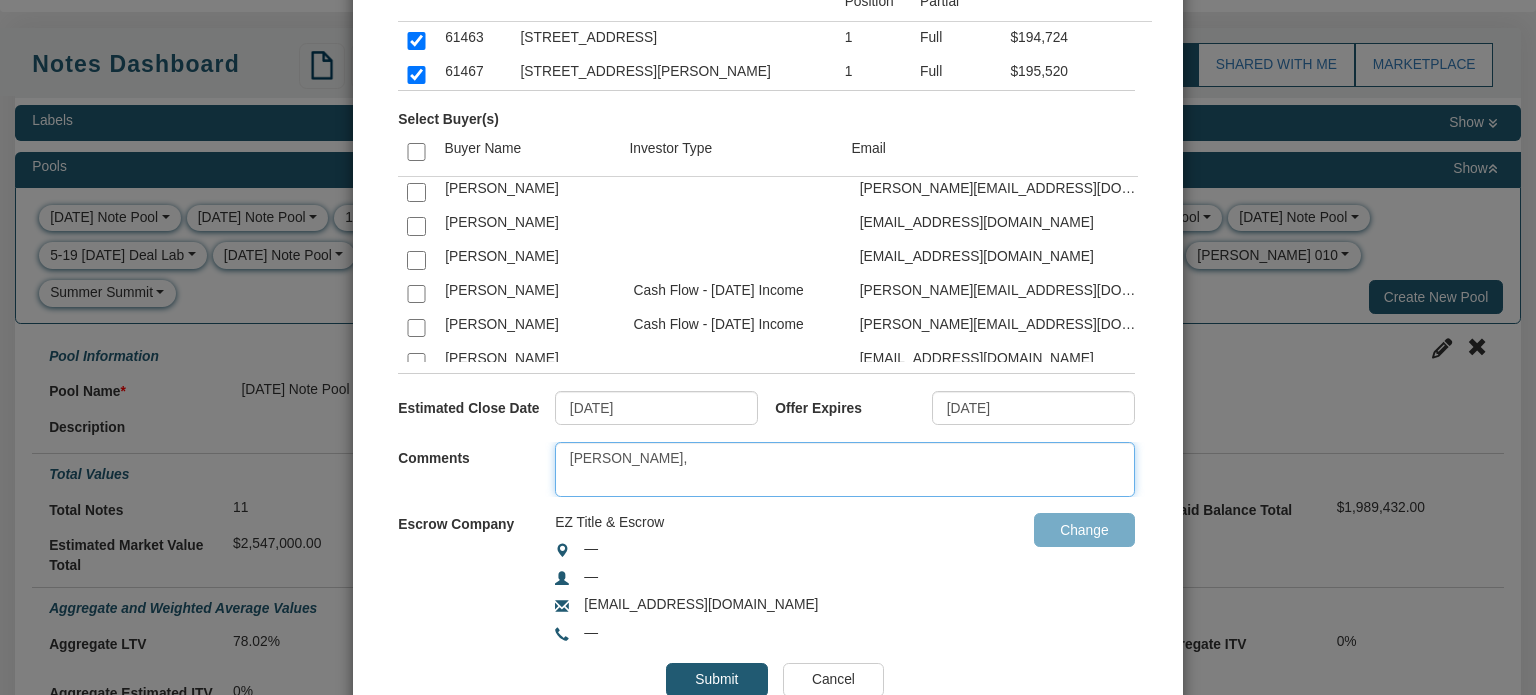 paste on ", please review these notes and select either ACCEPT or REJECT. These notes have been selected according to your investing goals. I trust you’ll find one that suits your needs. Thank you!" 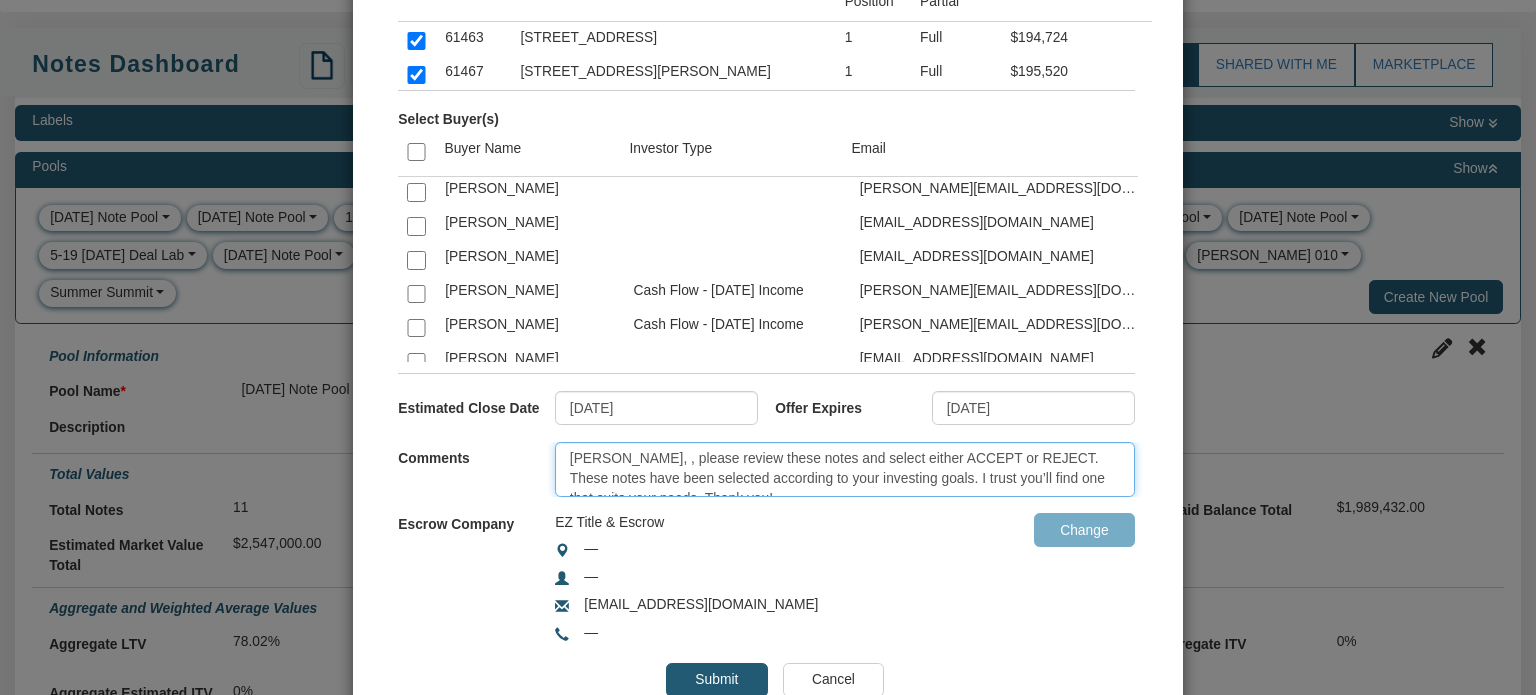 scroll, scrollTop: 11, scrollLeft: 0, axis: vertical 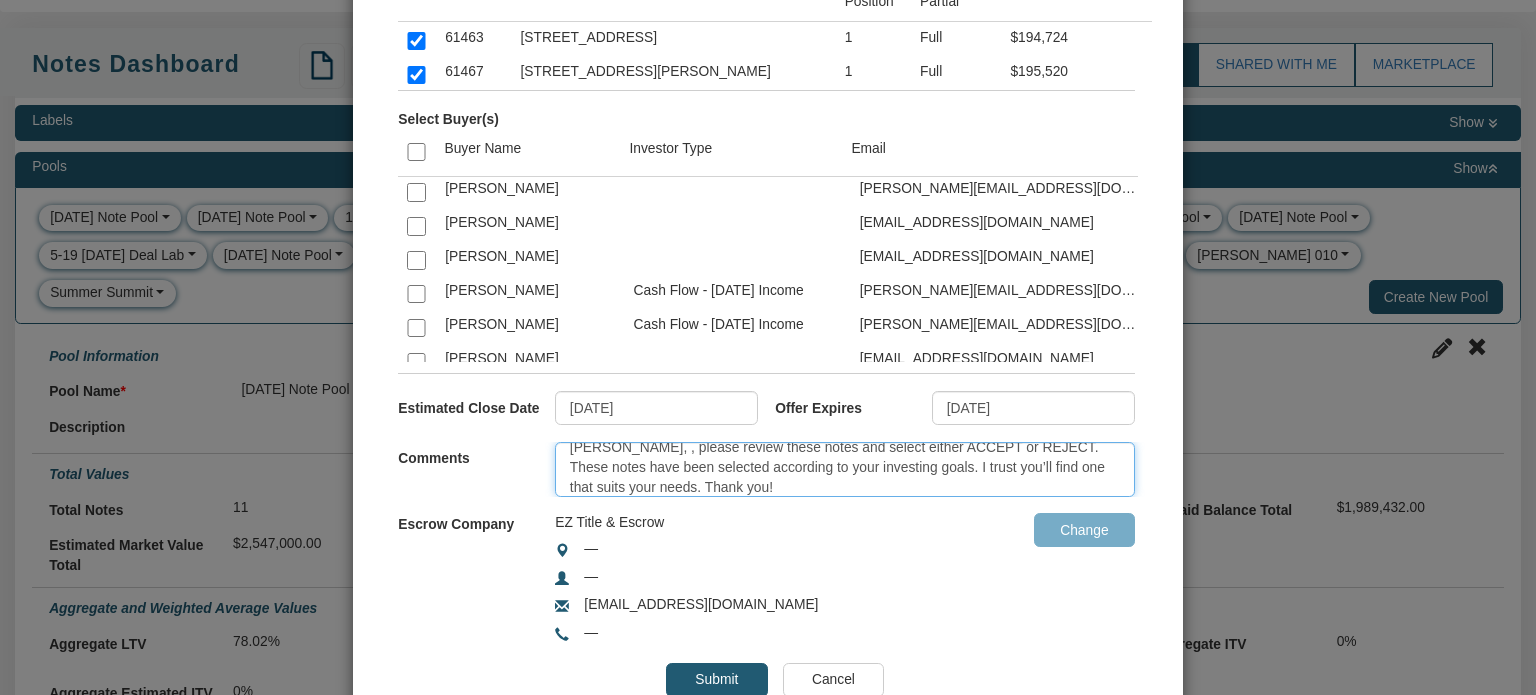 click on "[PERSON_NAME], , please review these notes and select either ACCEPT or REJECT. These notes have been selected according to your investing goals. I trust you’ll find one that suits your needs. Thank you!" at bounding box center (845, 469) 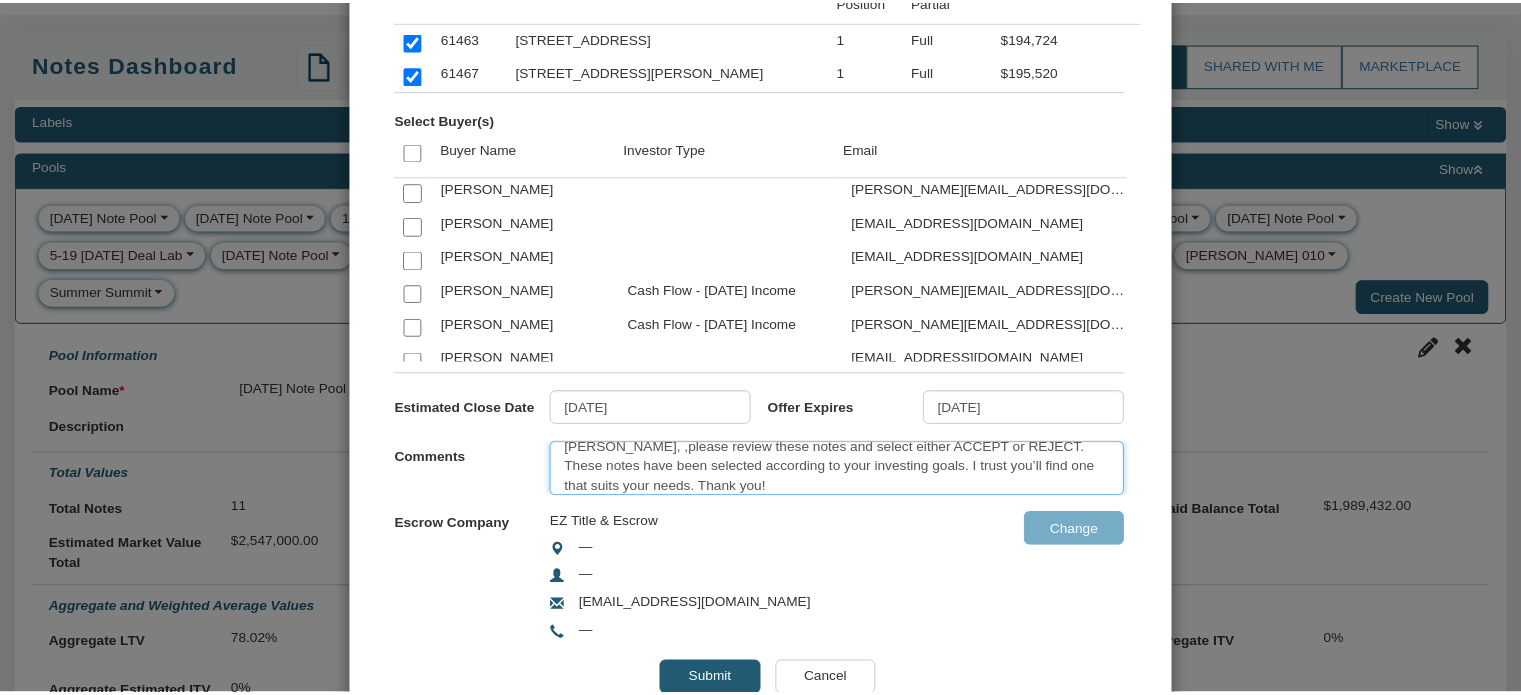scroll, scrollTop: 8, scrollLeft: 0, axis: vertical 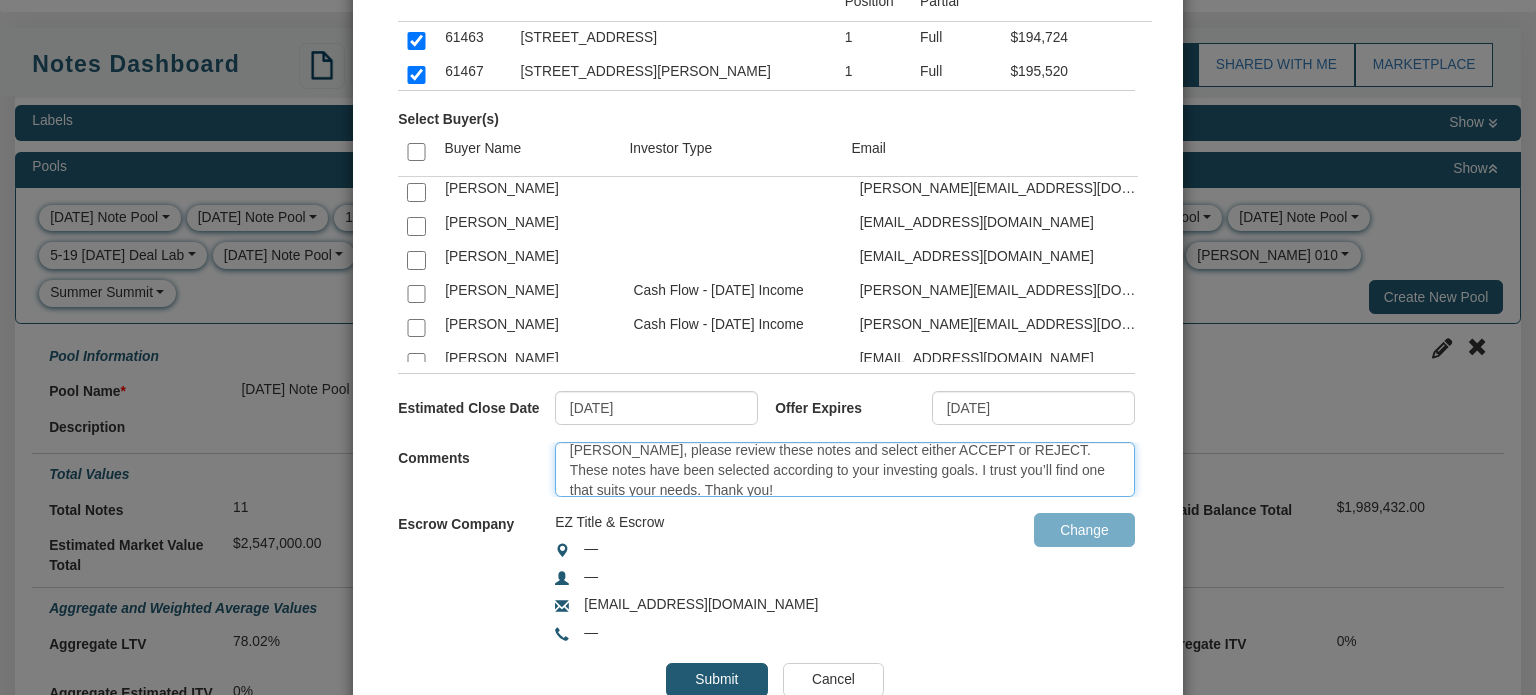 type on "[PERSON_NAME], please review these notes and select either ACCEPT or REJECT. These notes have been selected according to your investing goals. I trust you’ll find one that suits your needs. Thank you!" 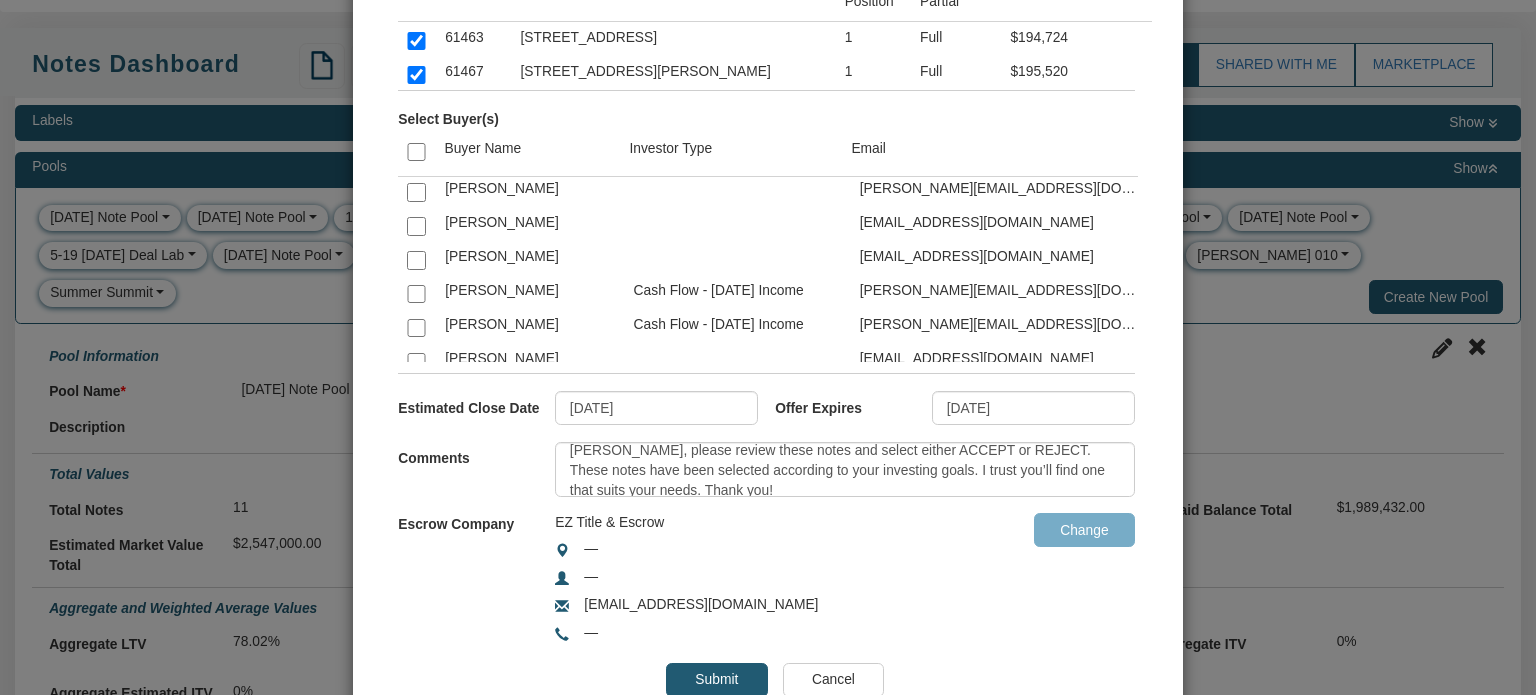 click on "Submit" at bounding box center (716, 680) 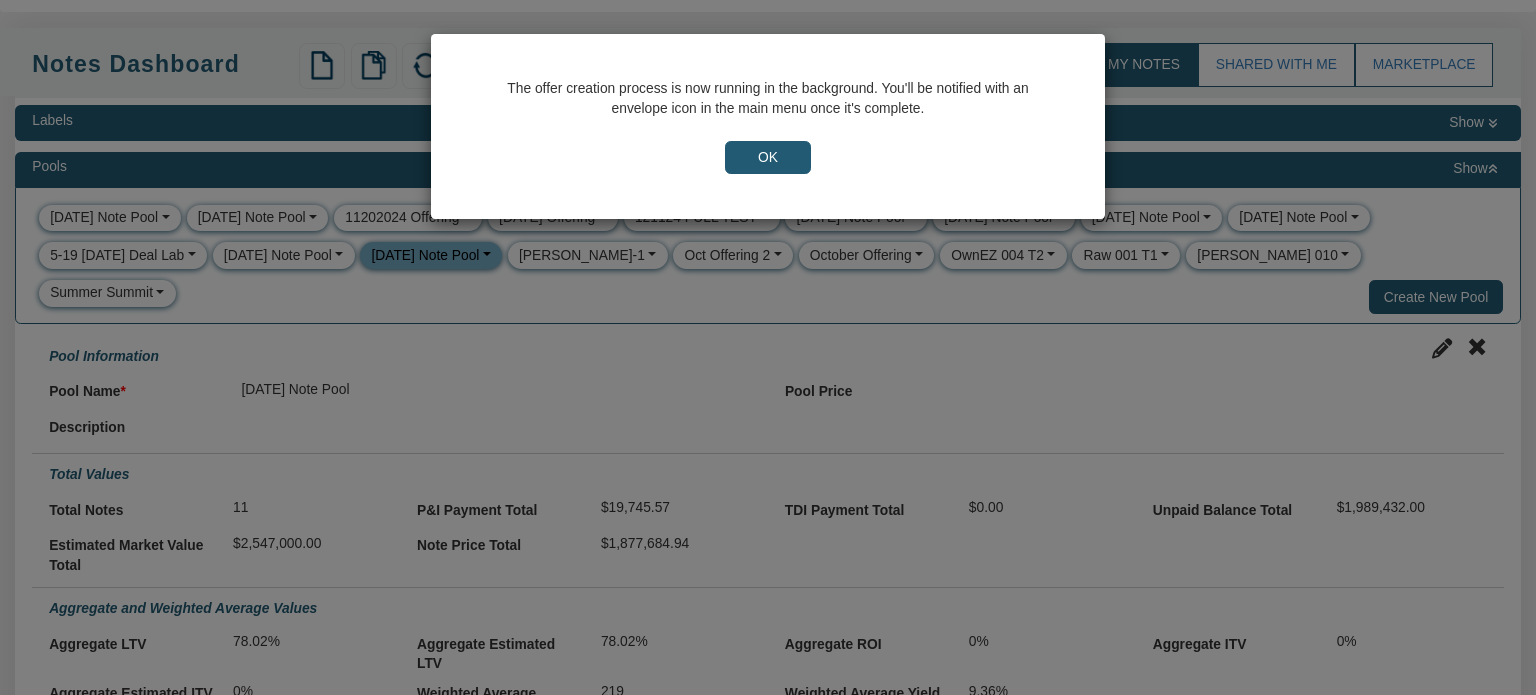 click on "OK" at bounding box center (768, 158) 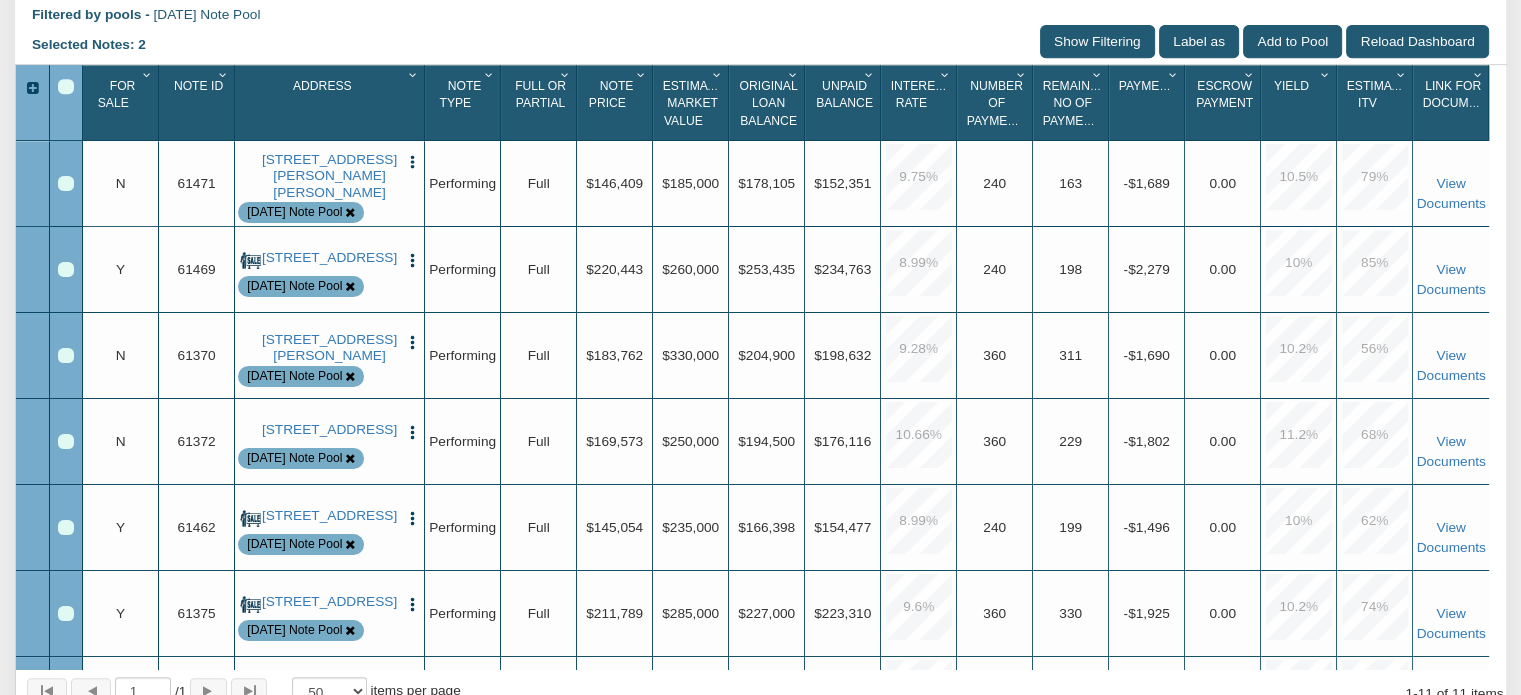 scroll, scrollTop: 911, scrollLeft: 0, axis: vertical 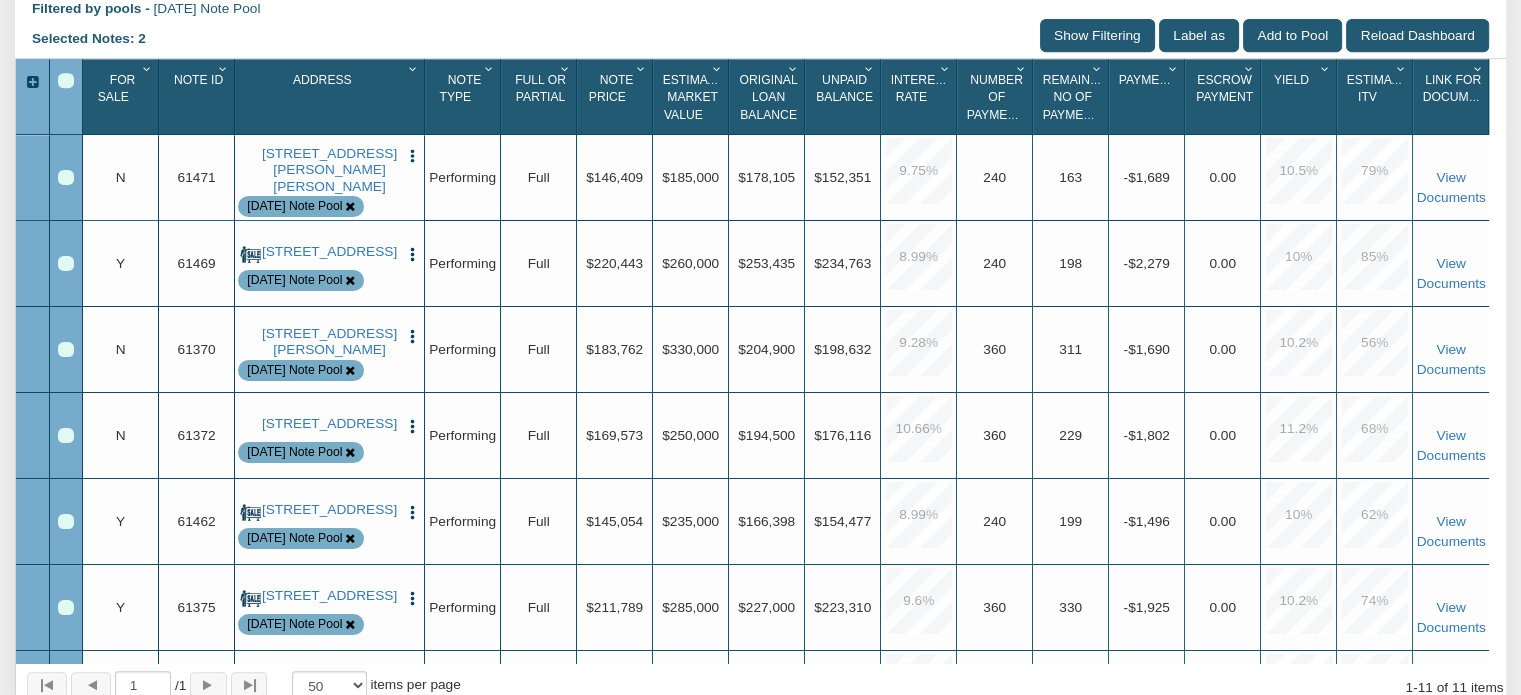 click at bounding box center [66, 81] 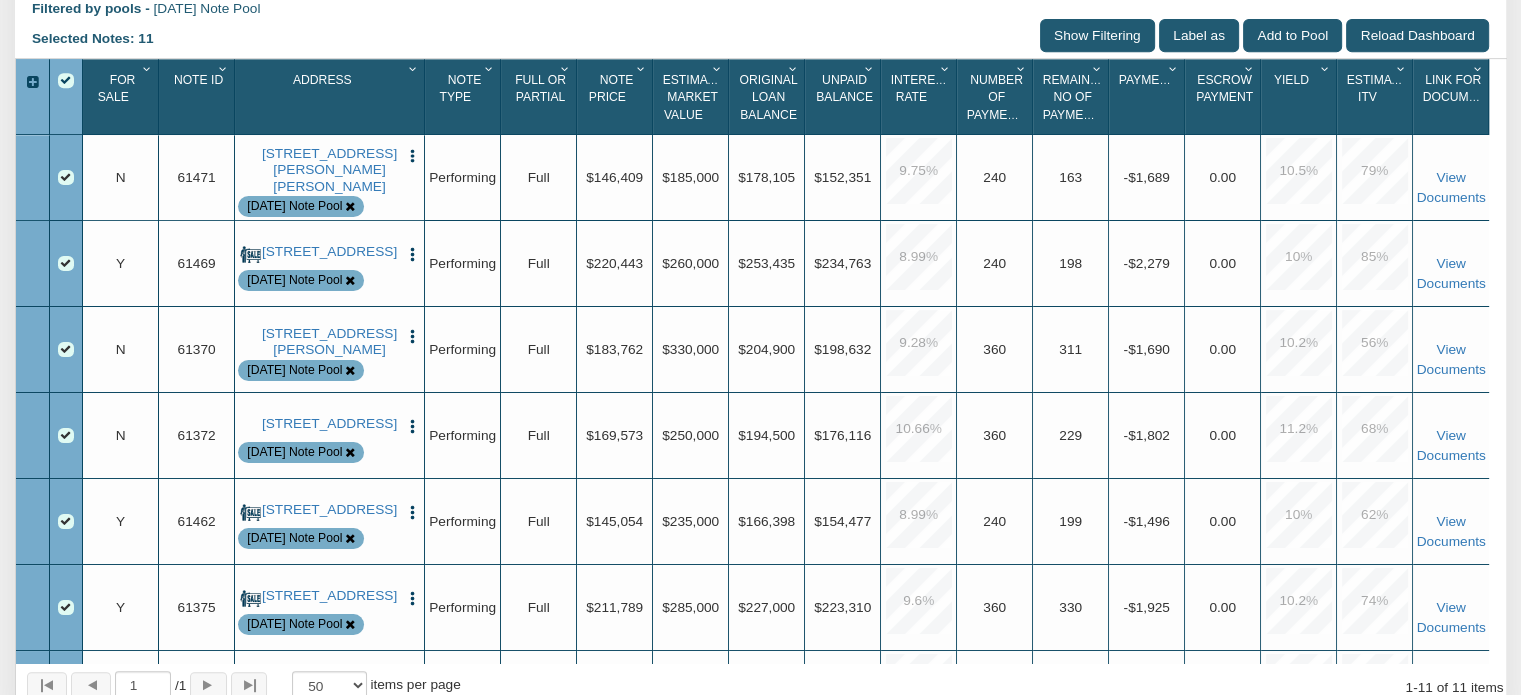 click at bounding box center (66, 81) 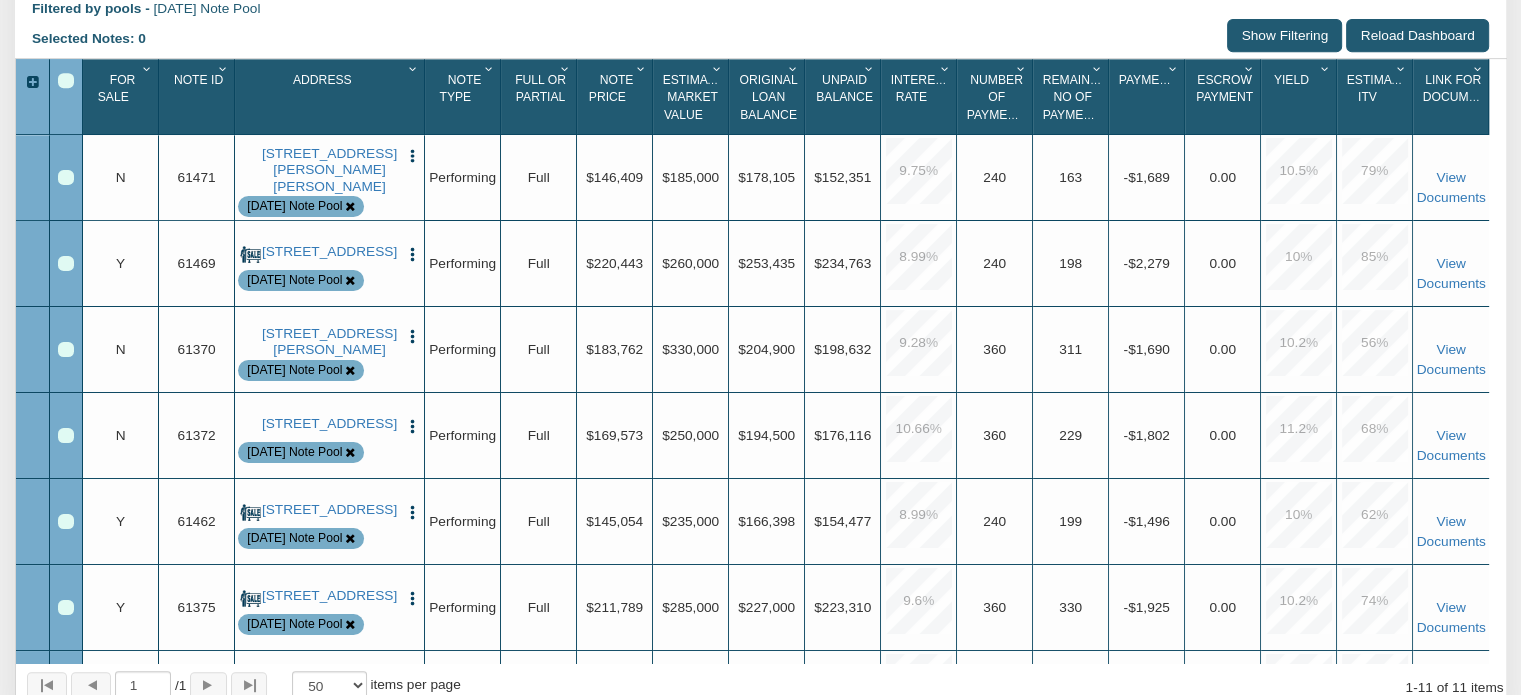 click at bounding box center (66, 350) 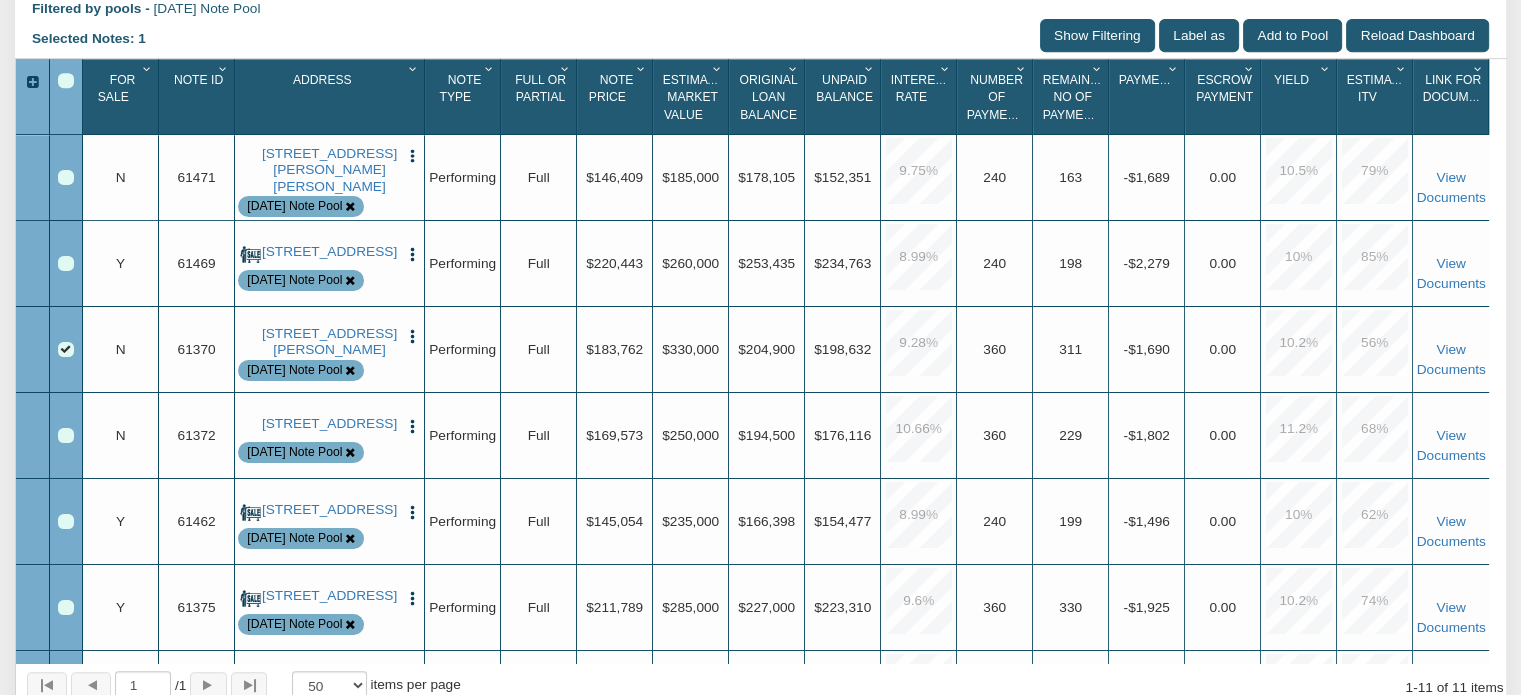 click at bounding box center (66, 436) 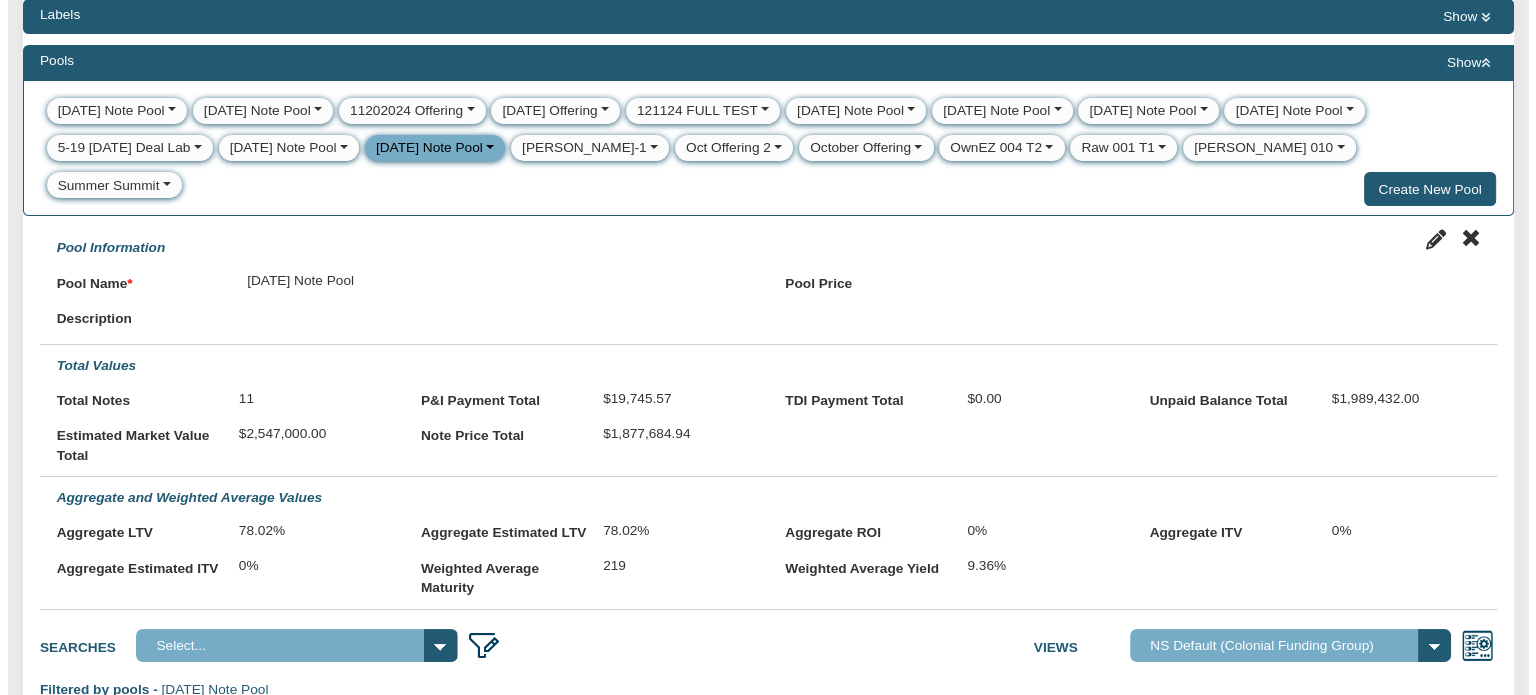 scroll, scrollTop: 0, scrollLeft: 0, axis: both 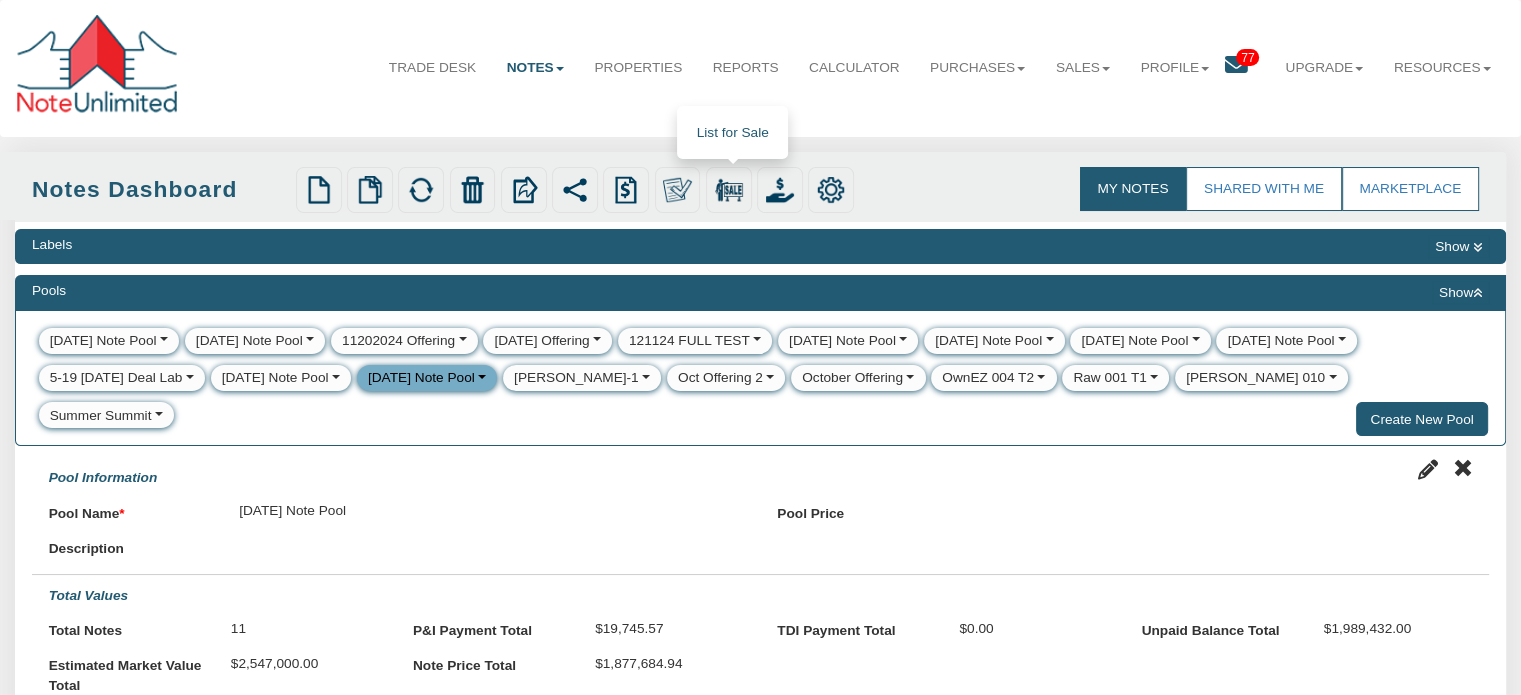 click at bounding box center [729, 190] 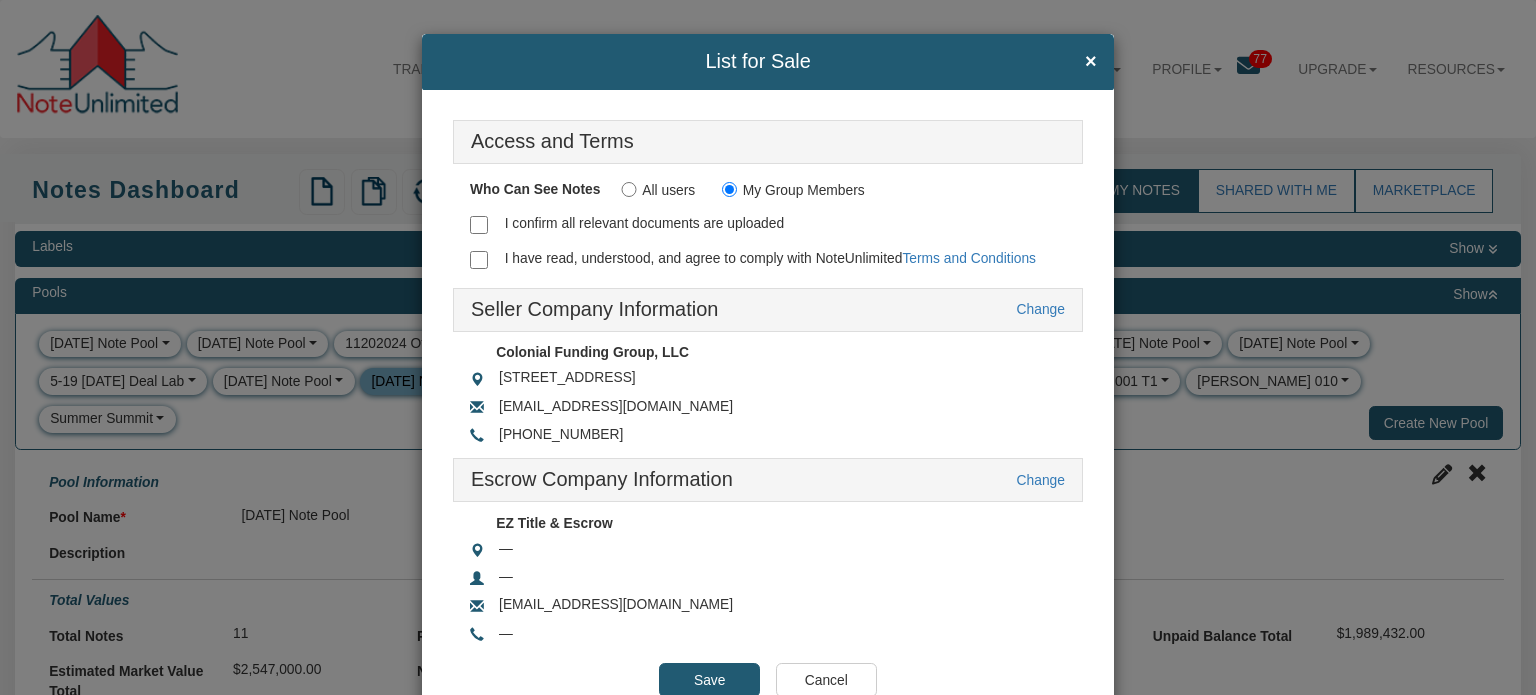 click on "I confirm all relevant documents are uploaded" at bounding box center [479, 225] 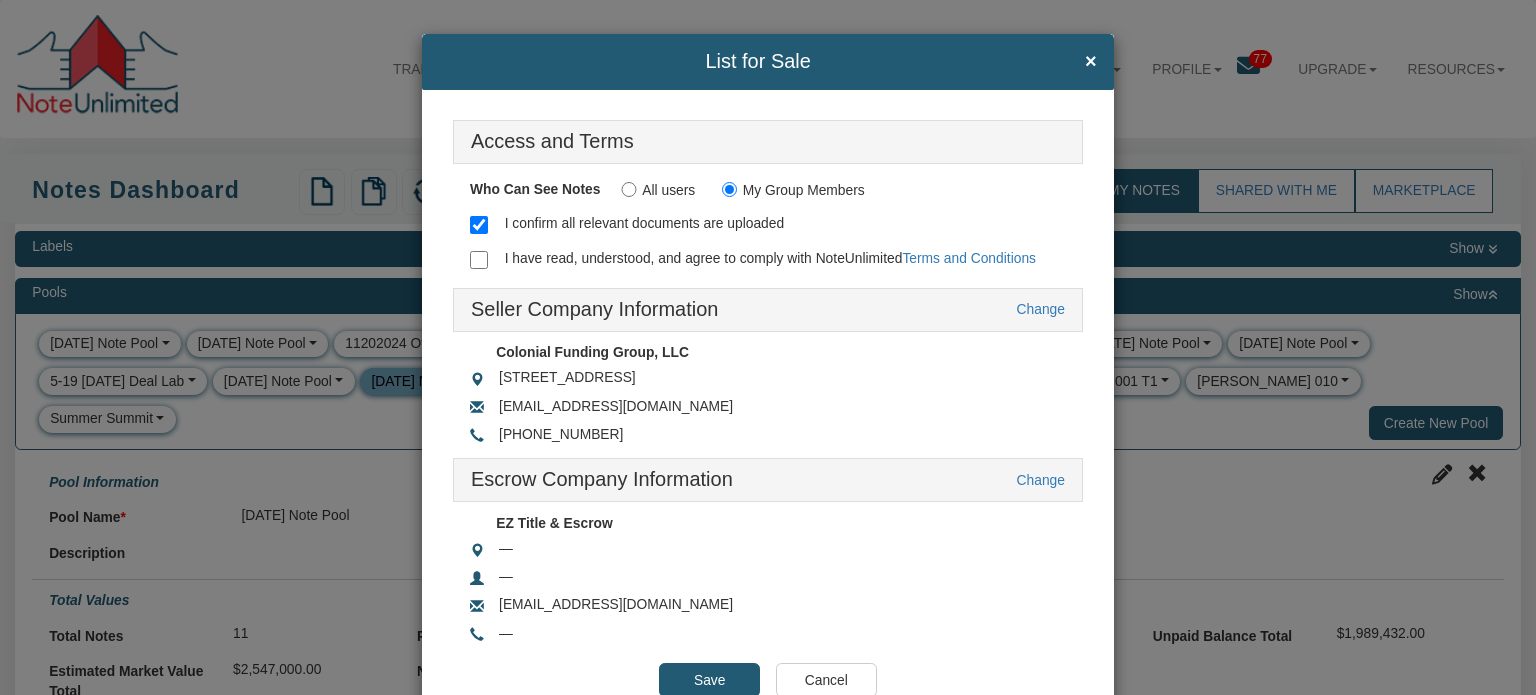 click on "I have read, understood, and agree to comply with NoteUnlimited
Terms and Conditions" at bounding box center [479, 260] 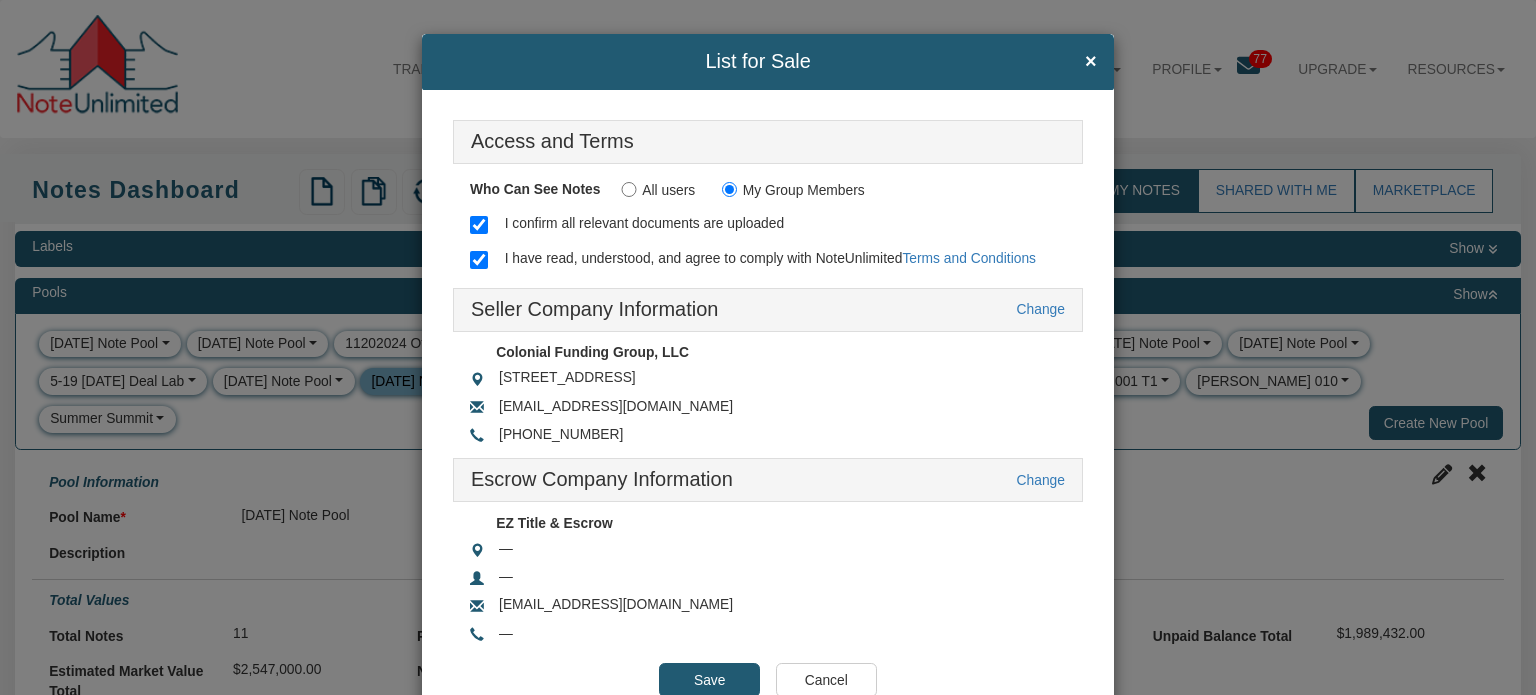 click on "Save" at bounding box center (709, 680) 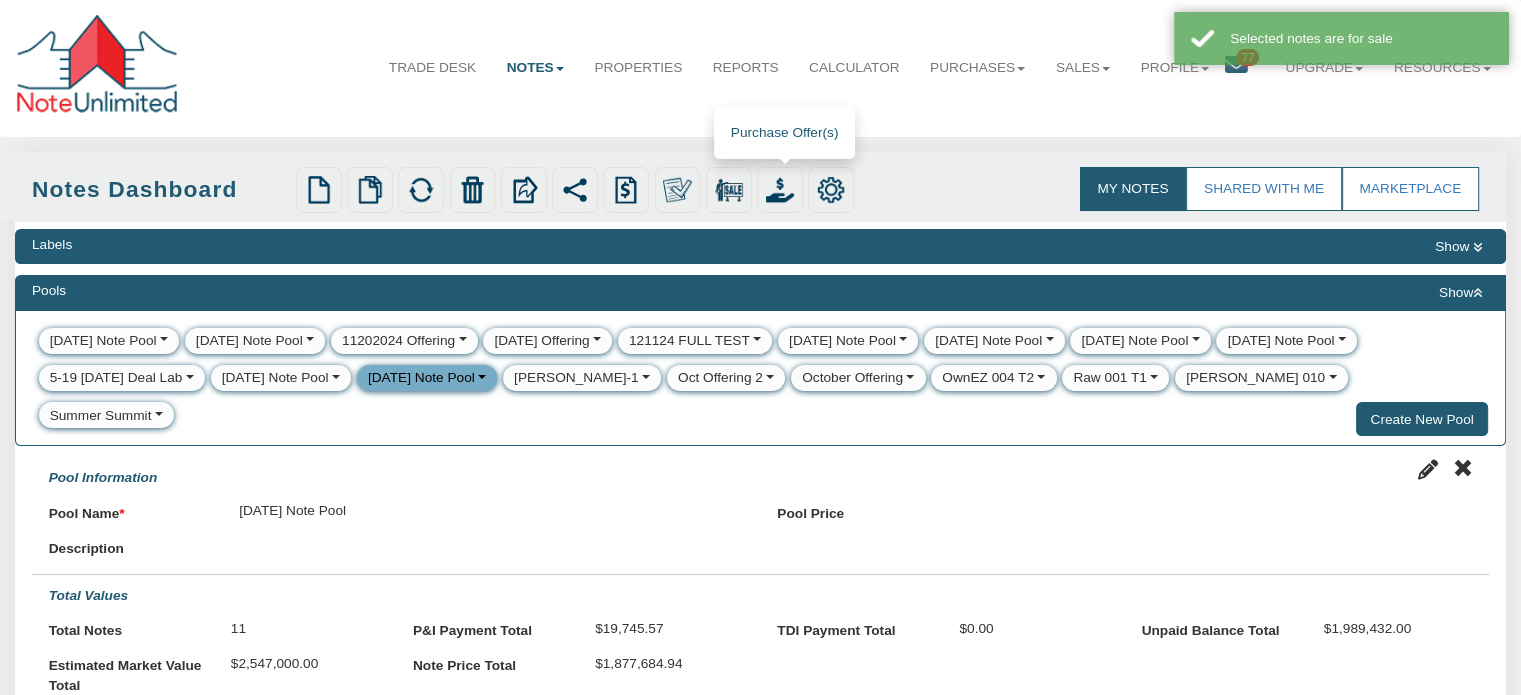 click at bounding box center (780, 190) 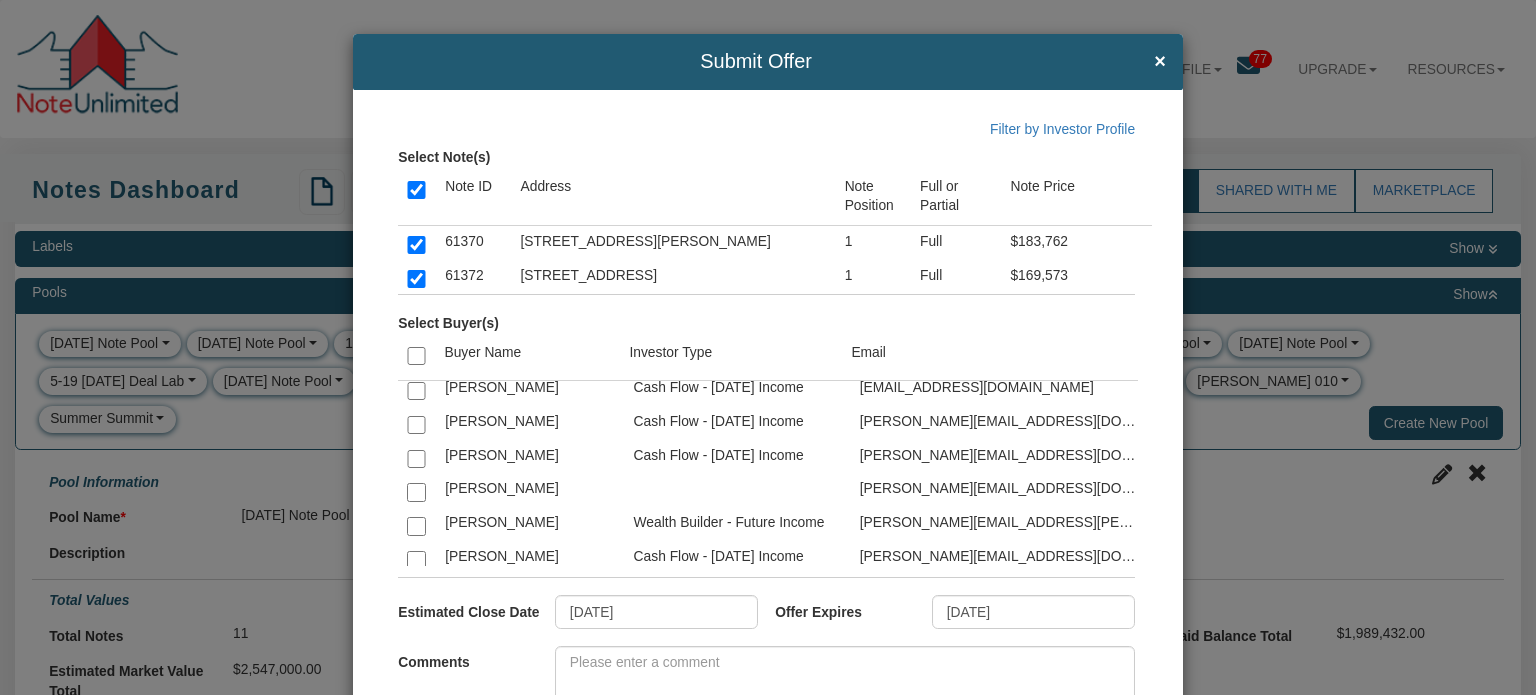 scroll, scrollTop: 2444, scrollLeft: 0, axis: vertical 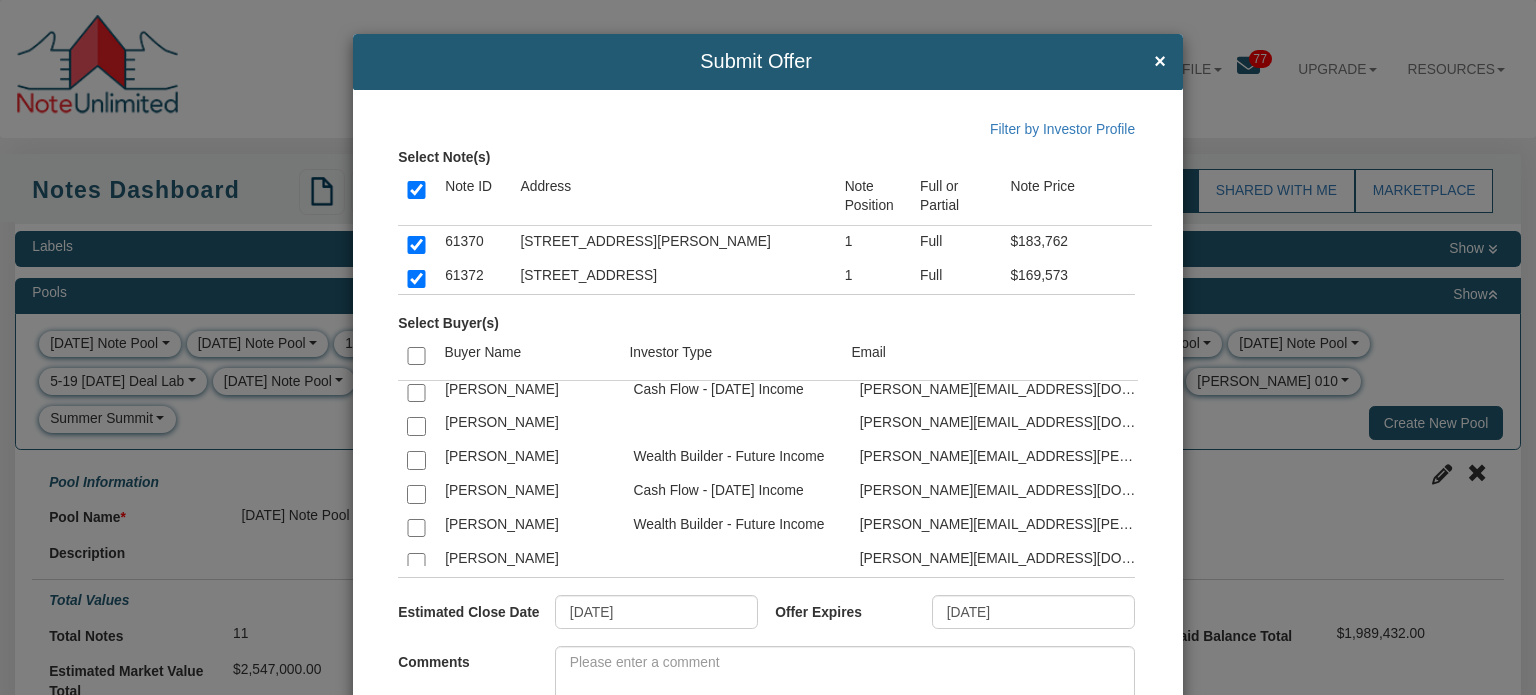 click at bounding box center (416, 257) 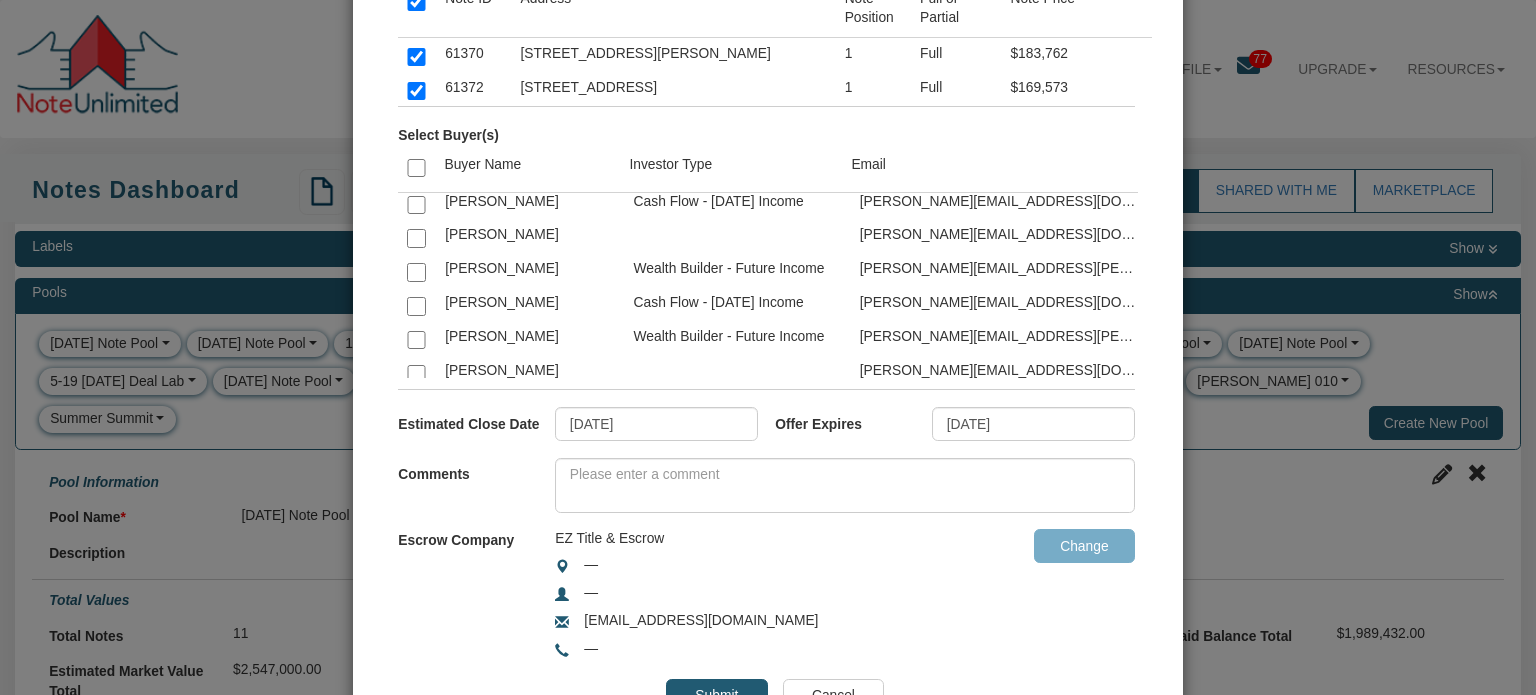 scroll, scrollTop: 189, scrollLeft: 0, axis: vertical 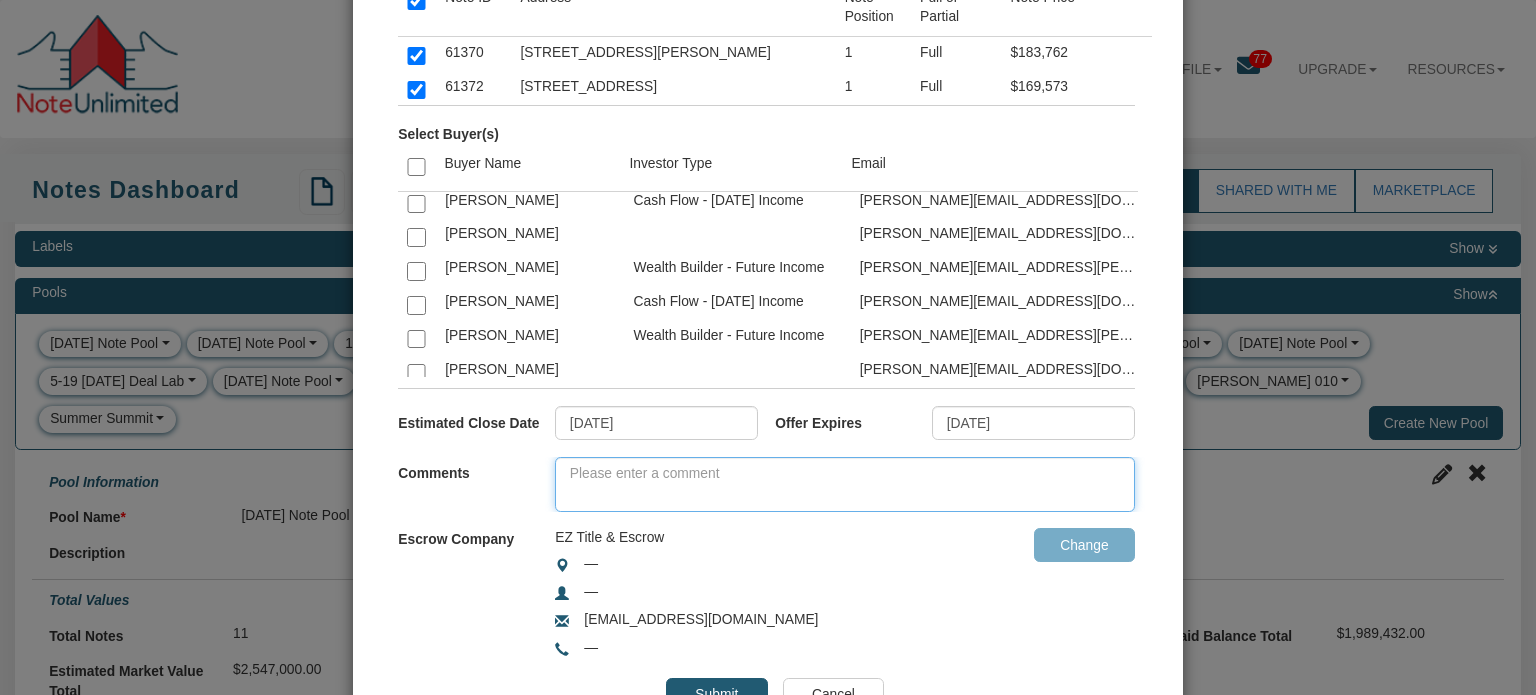 click at bounding box center [845, 484] 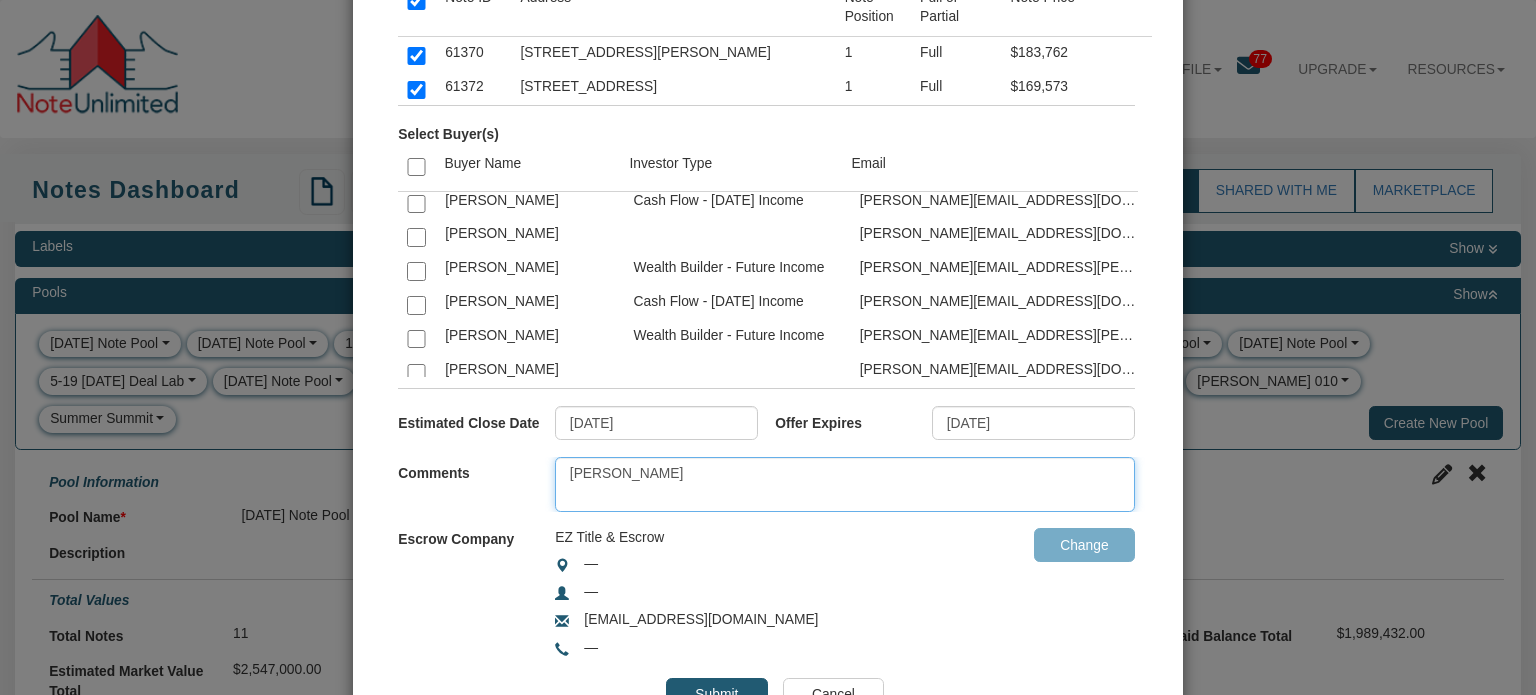 paste on ", please review these notes and select either ACCEPT or REJECT. These notes have been selected according to your investing goals. I trust you’ll find one that suits your needs. Thank you!" 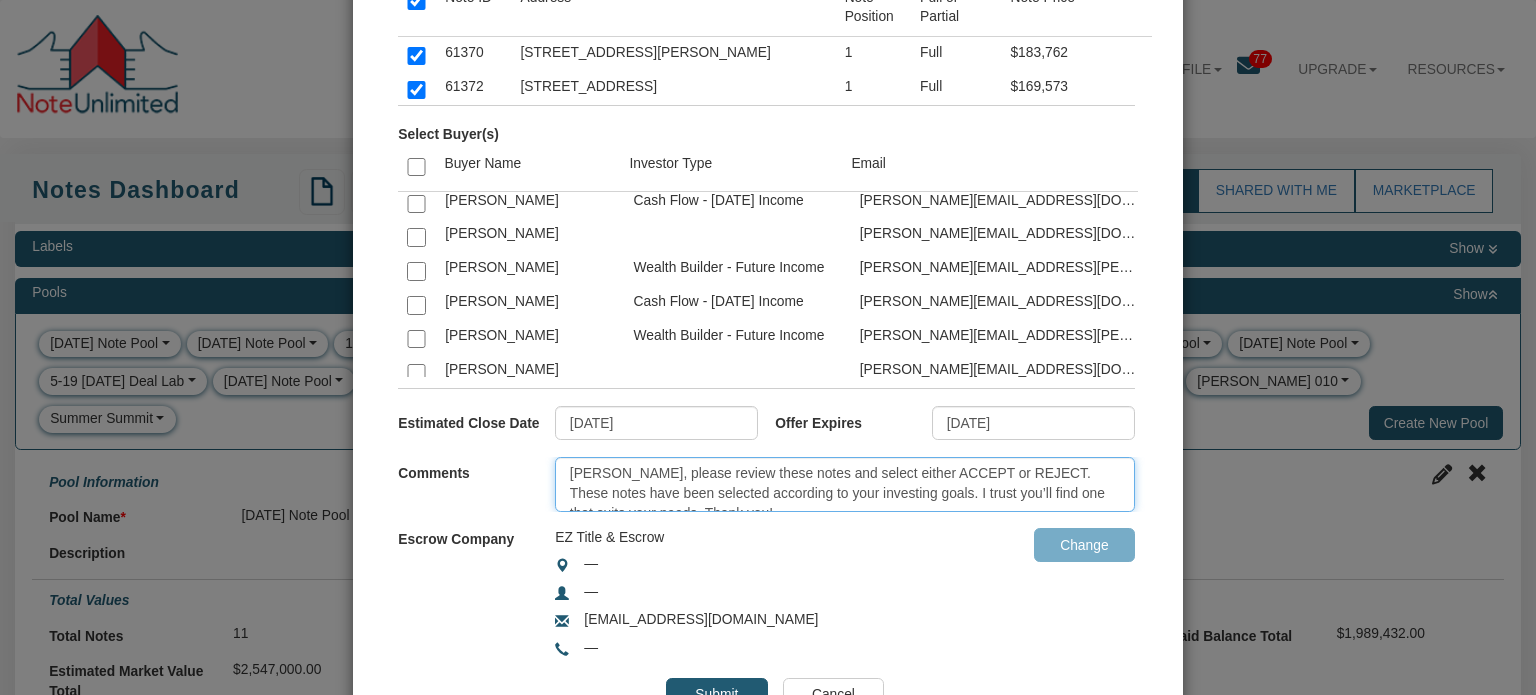 scroll, scrollTop: 11, scrollLeft: 0, axis: vertical 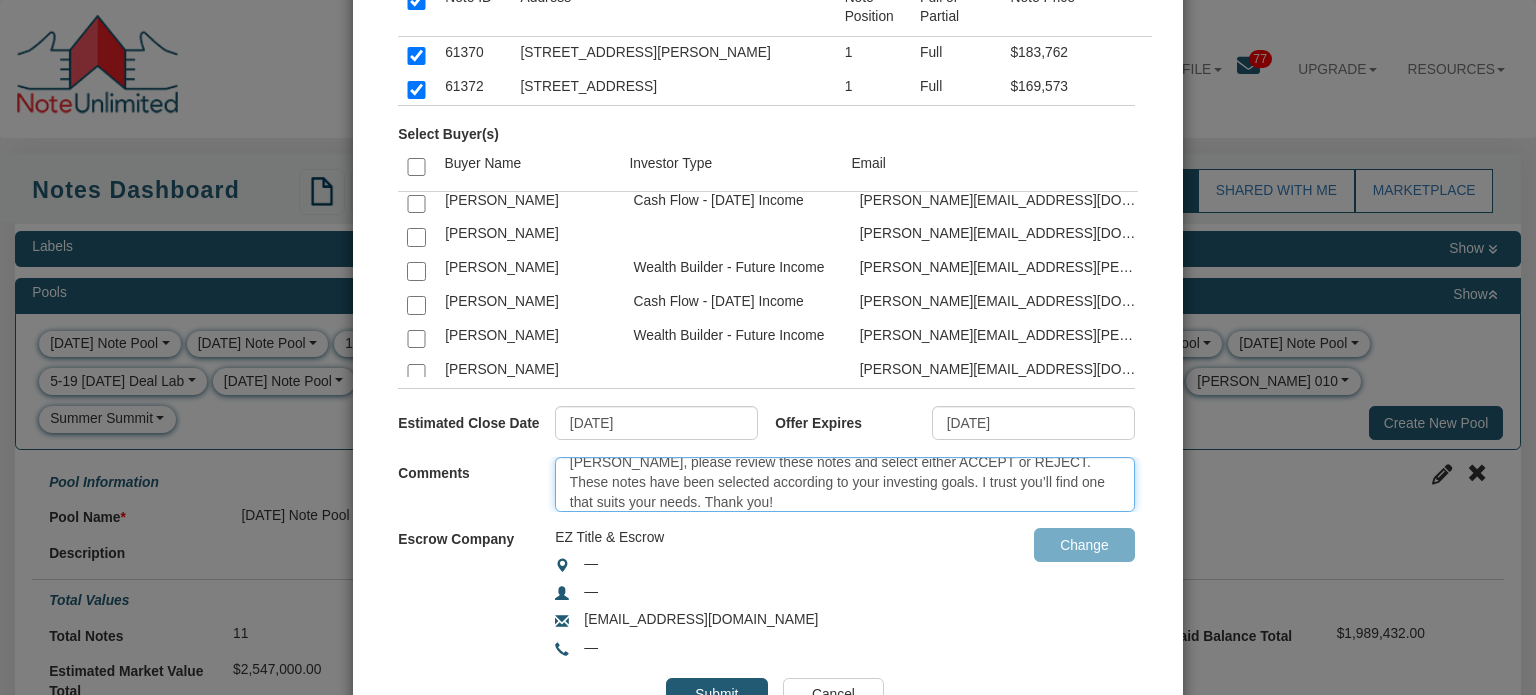 type on "[PERSON_NAME], please review these notes and select either ACCEPT or REJECT. These notes have been selected according to your investing goals. I trust you’ll find one that suits your needs. Thank you!" 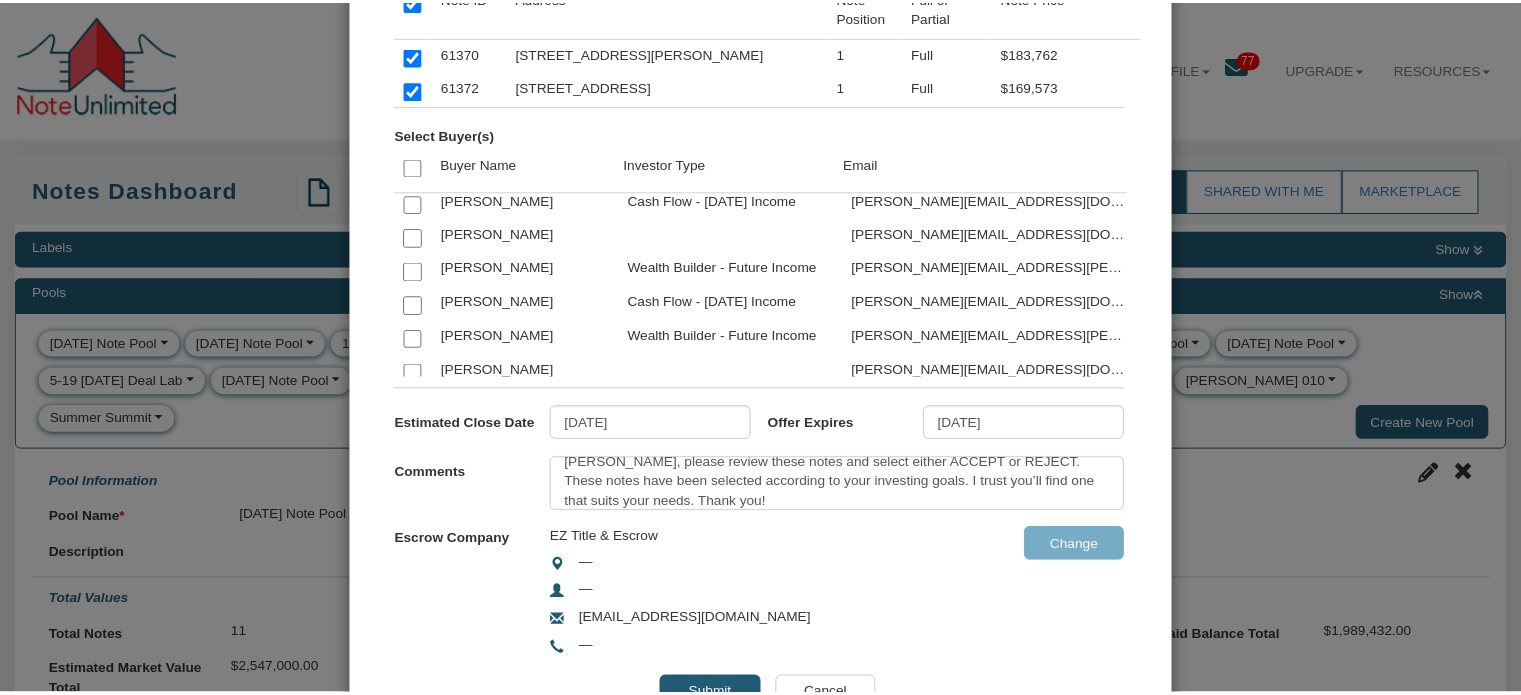 scroll, scrollTop: 272, scrollLeft: 0, axis: vertical 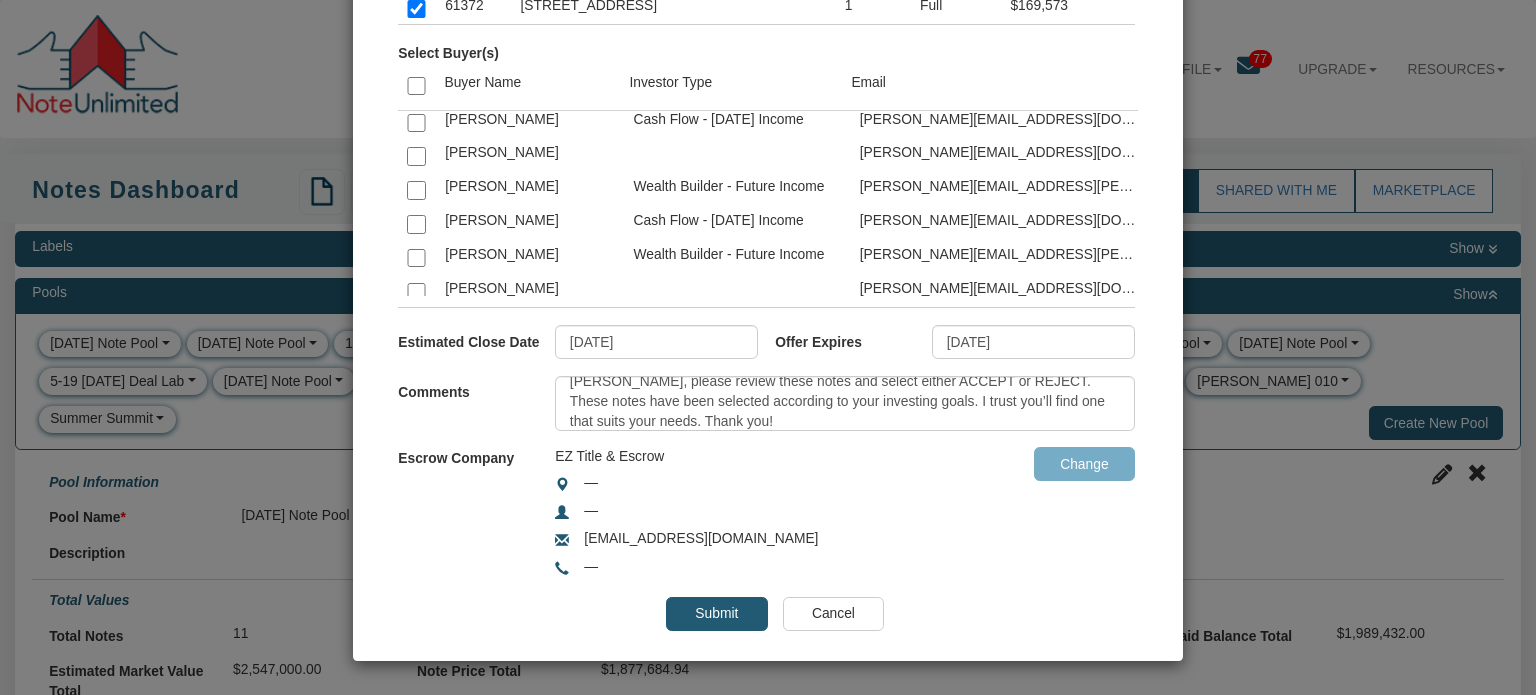 click on "Submit" at bounding box center (716, 614) 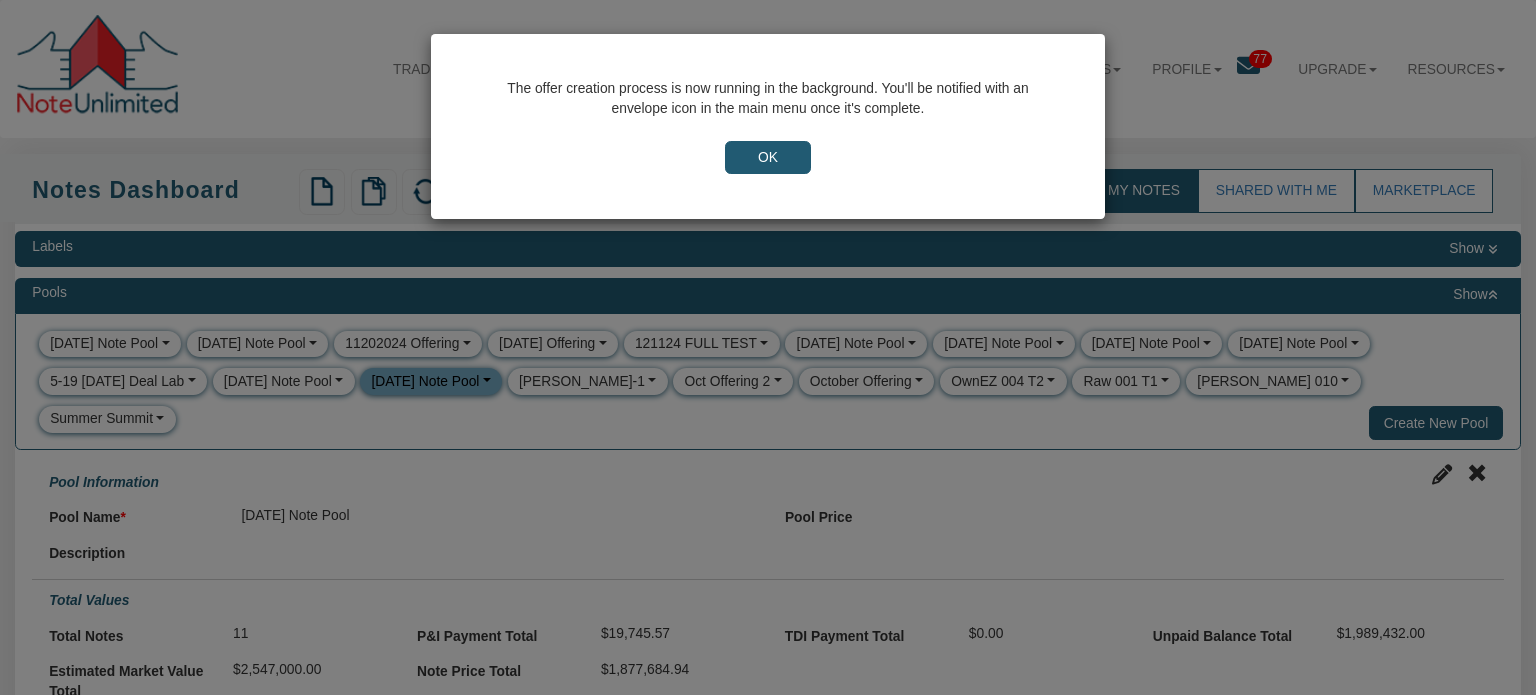 click on "OK" at bounding box center (768, 158) 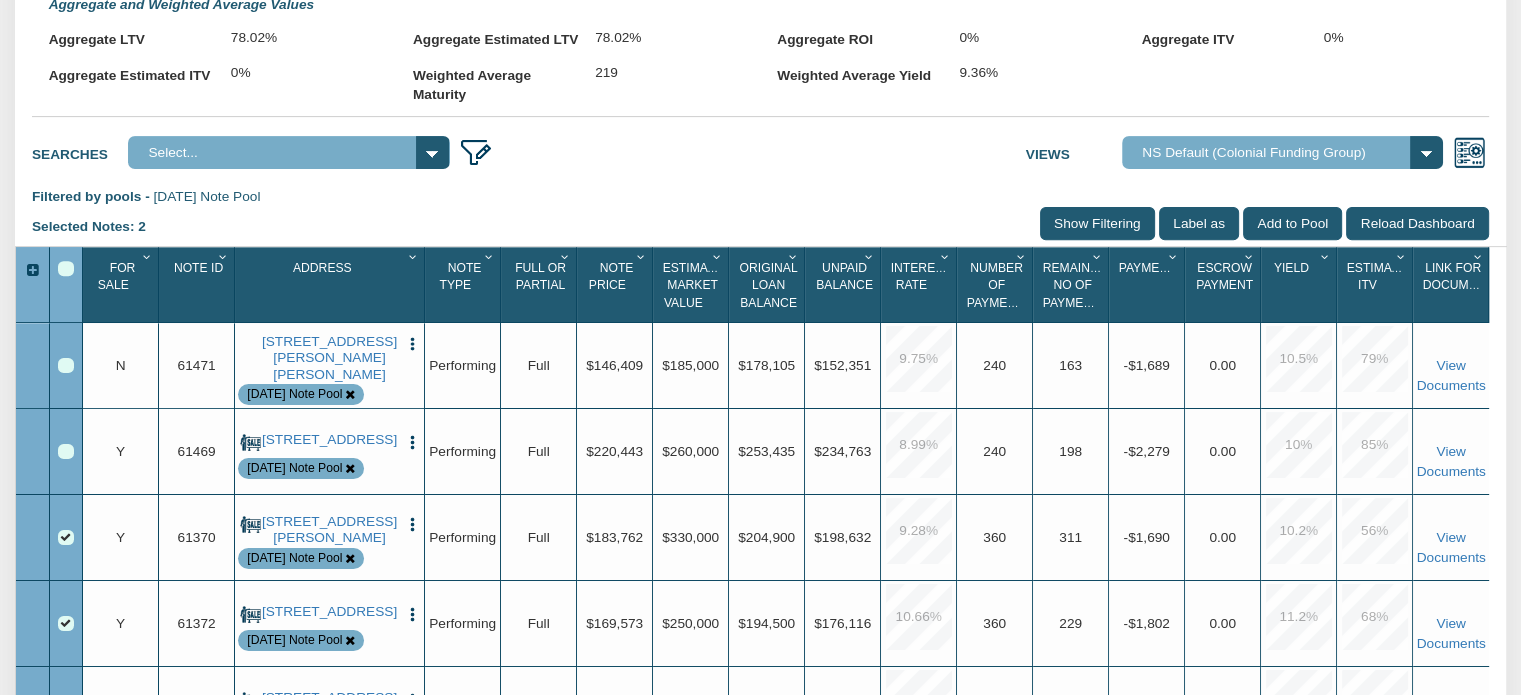 scroll, scrollTop: 740, scrollLeft: 0, axis: vertical 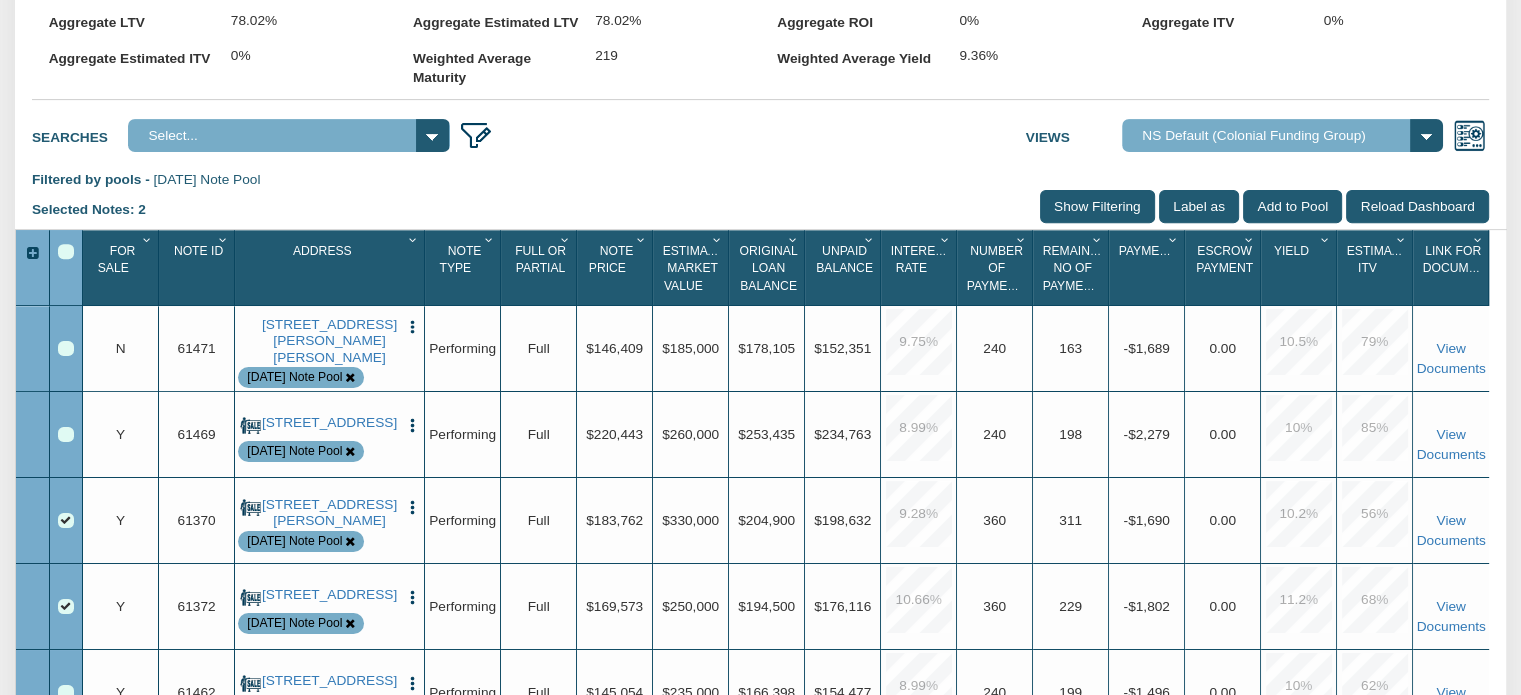 click at bounding box center (66, 252) 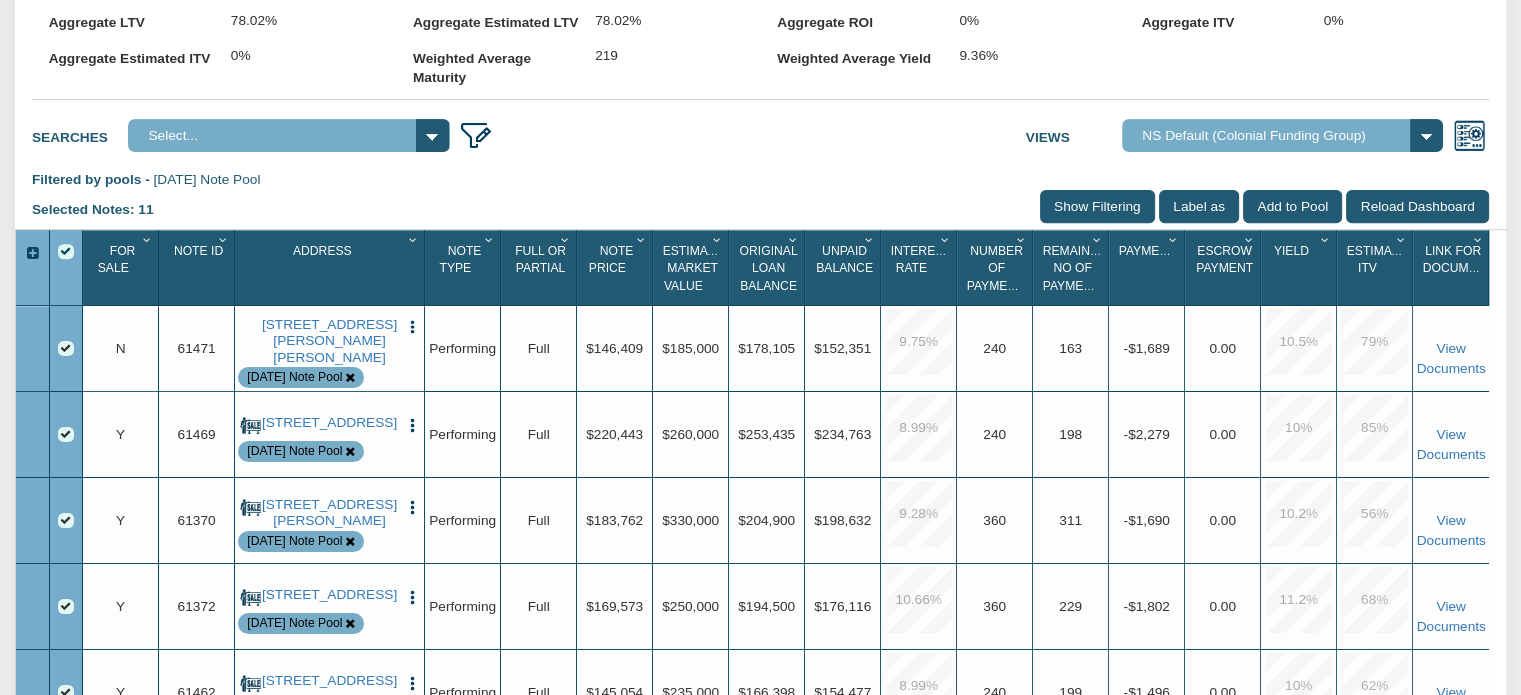 click at bounding box center [66, 252] 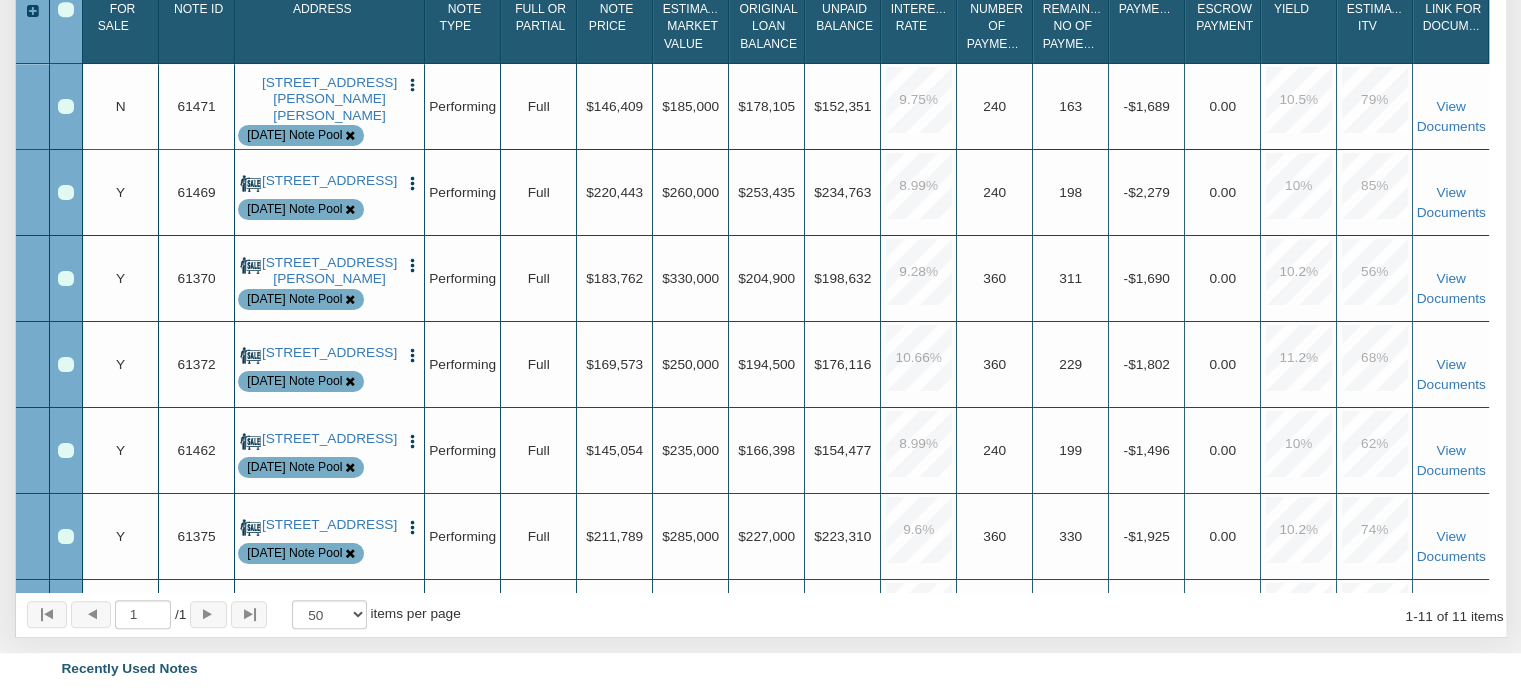 scroll, scrollTop: 984, scrollLeft: 0, axis: vertical 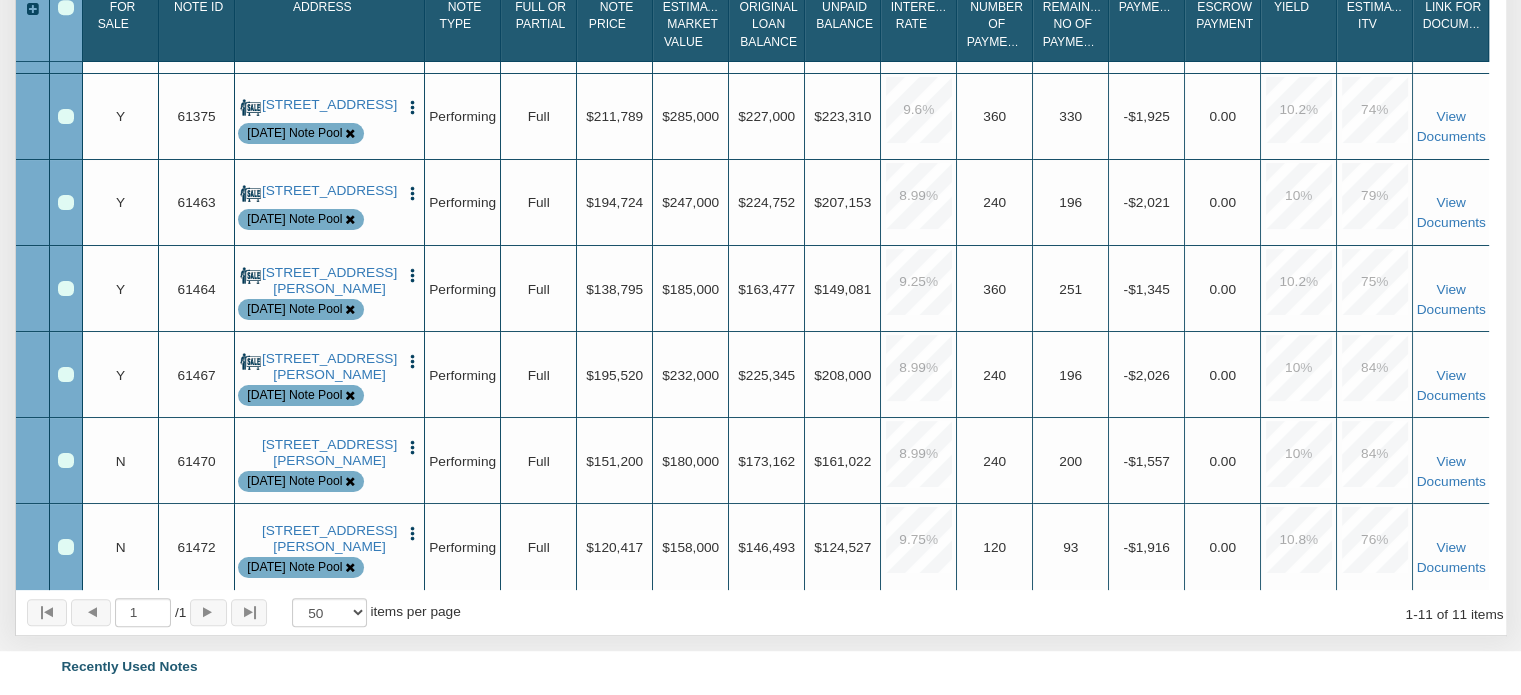 click at bounding box center (66, 547) 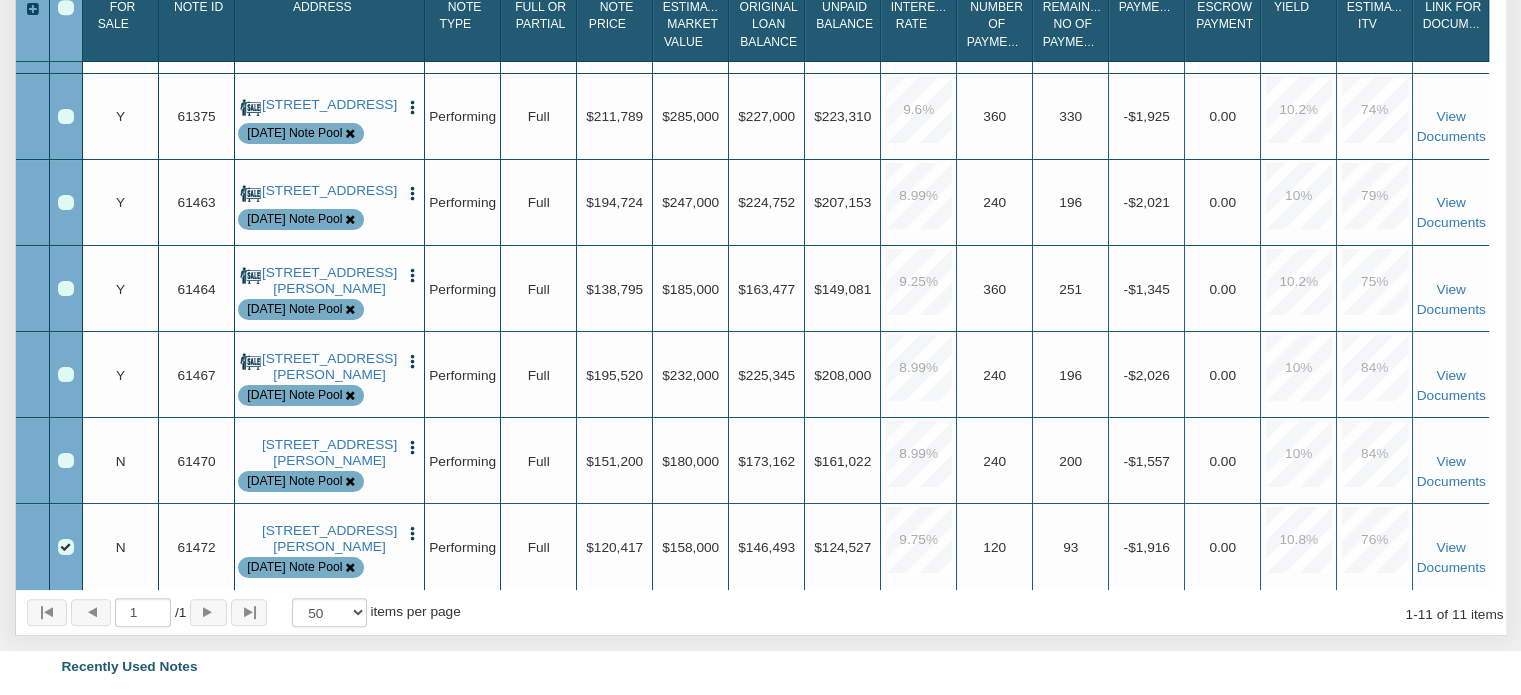 click at bounding box center (412, 533) 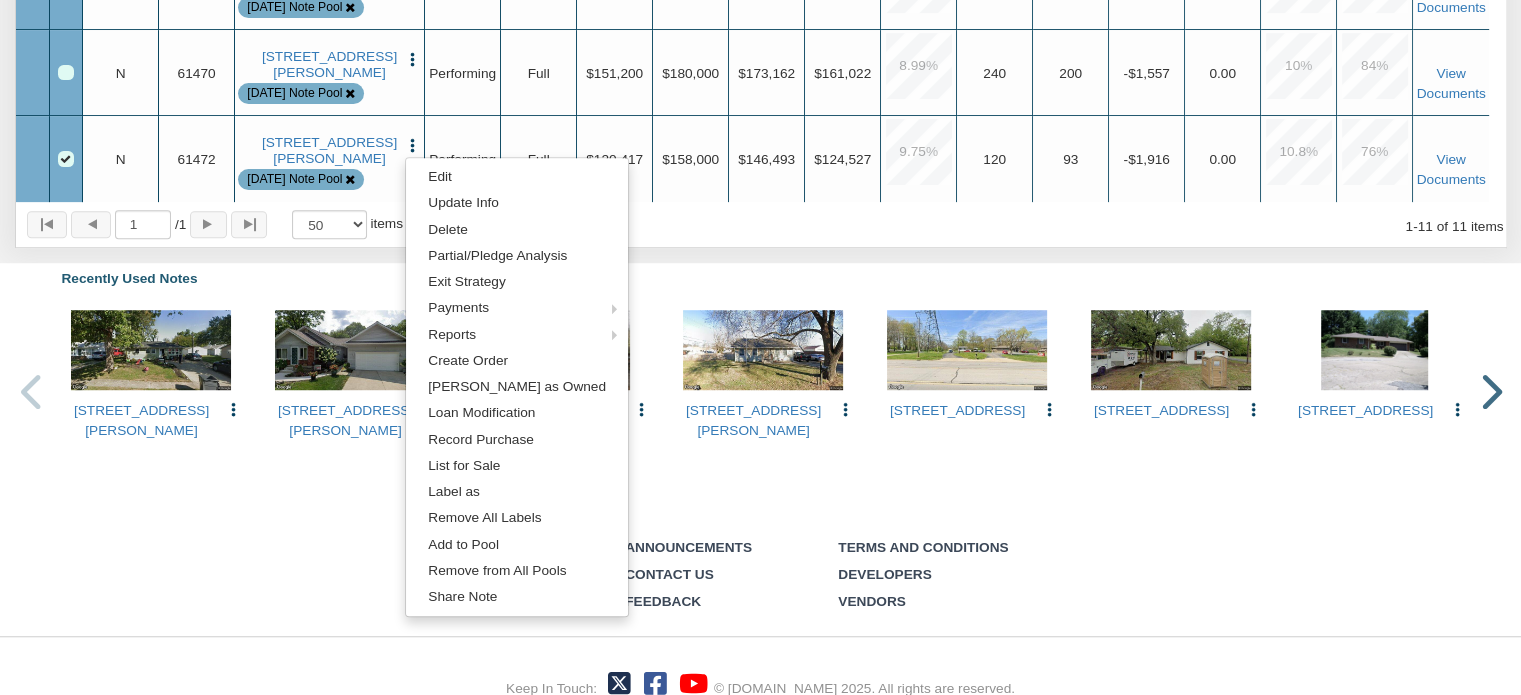 scroll, scrollTop: 1374, scrollLeft: 0, axis: vertical 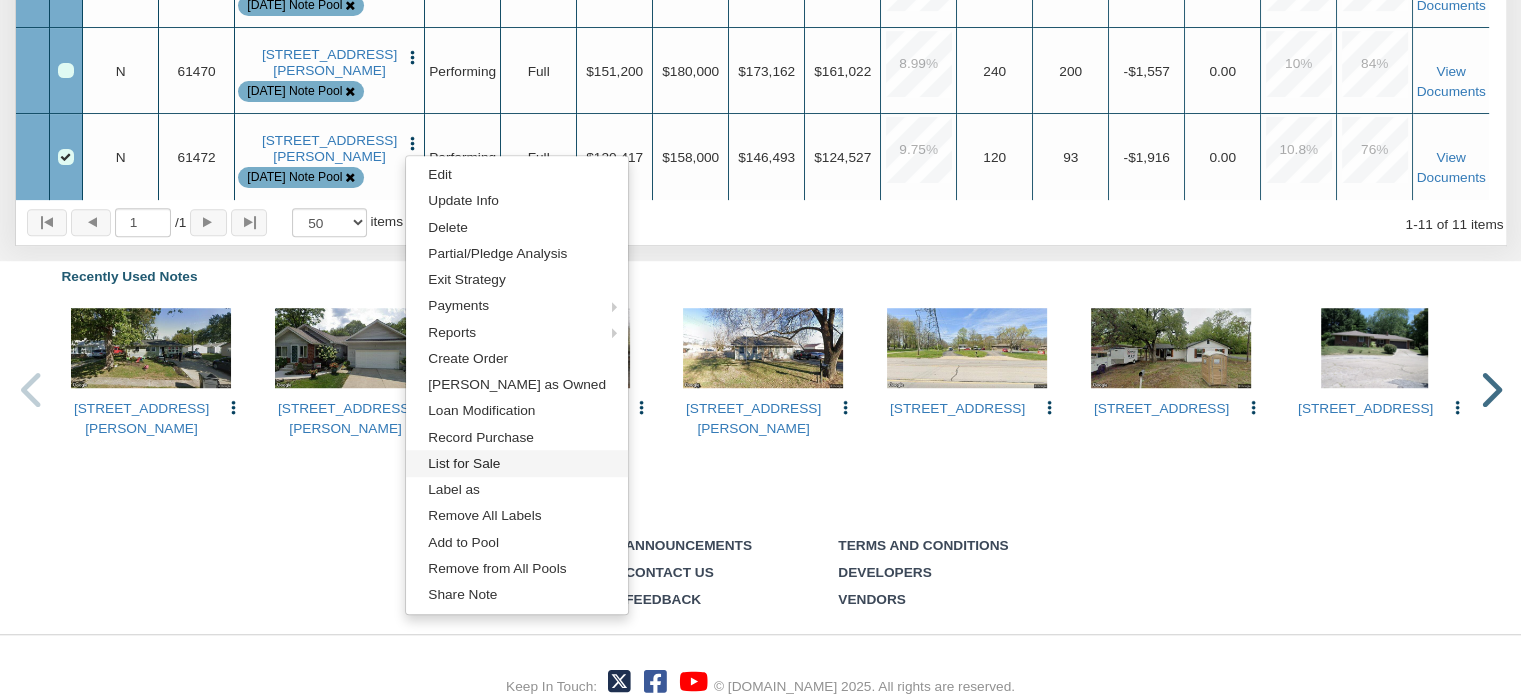 click on "List for Sale" at bounding box center (517, 463) 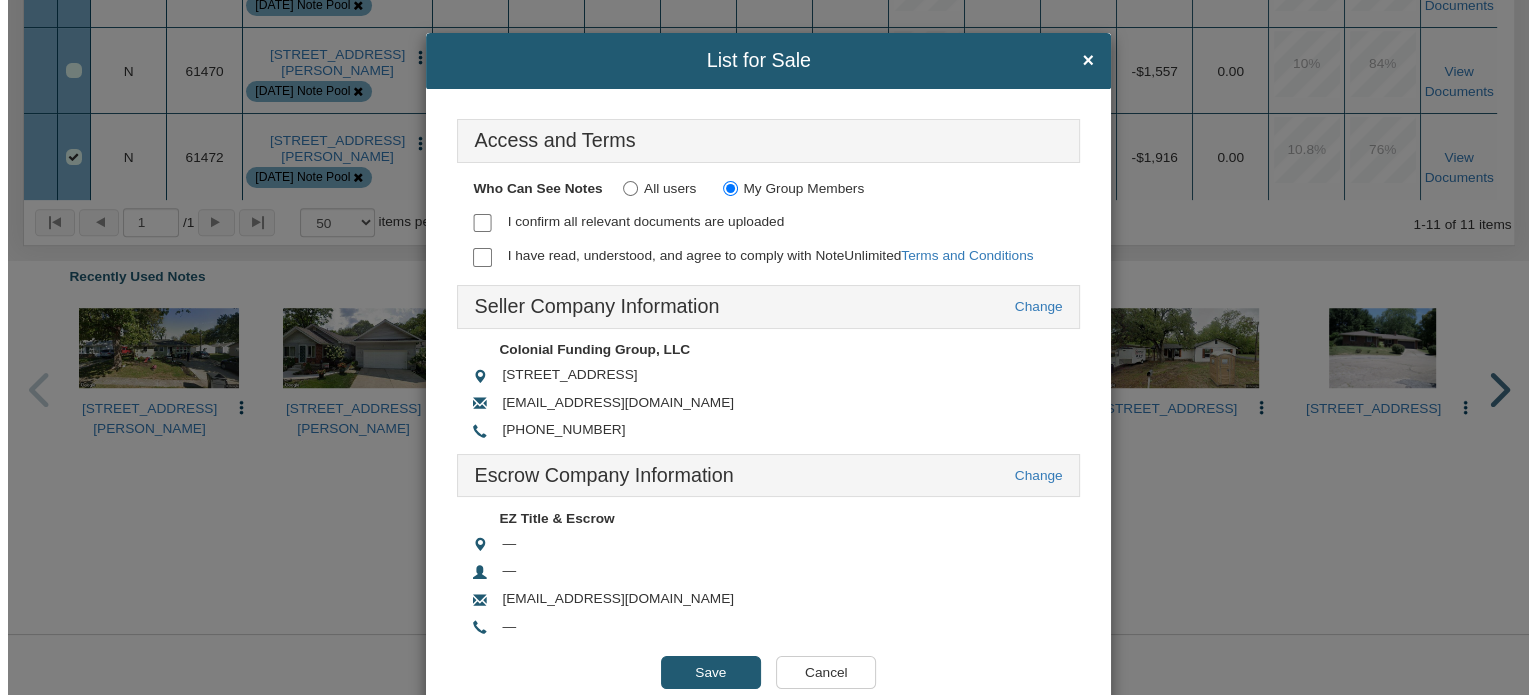 scroll, scrollTop: 1375, scrollLeft: 0, axis: vertical 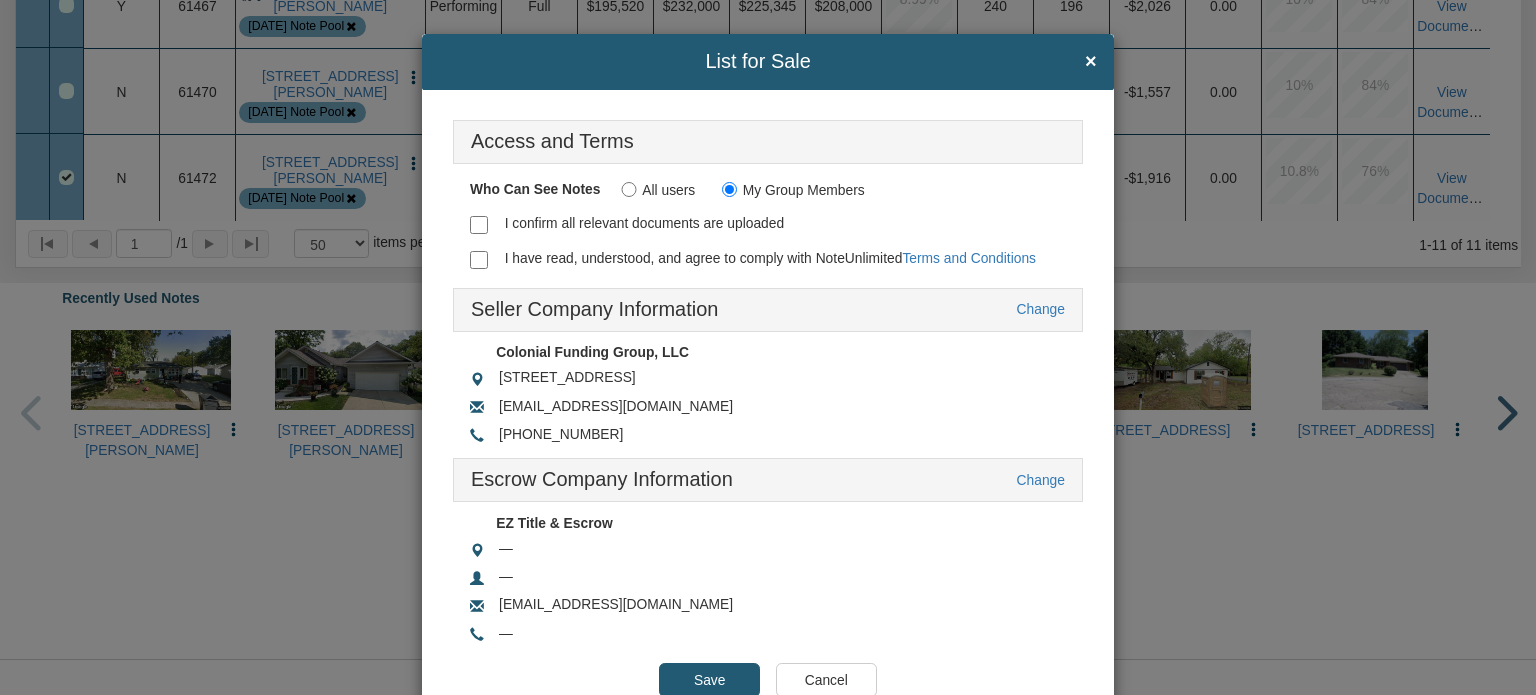 click on "I confirm all relevant documents are uploaded" at bounding box center [479, 225] 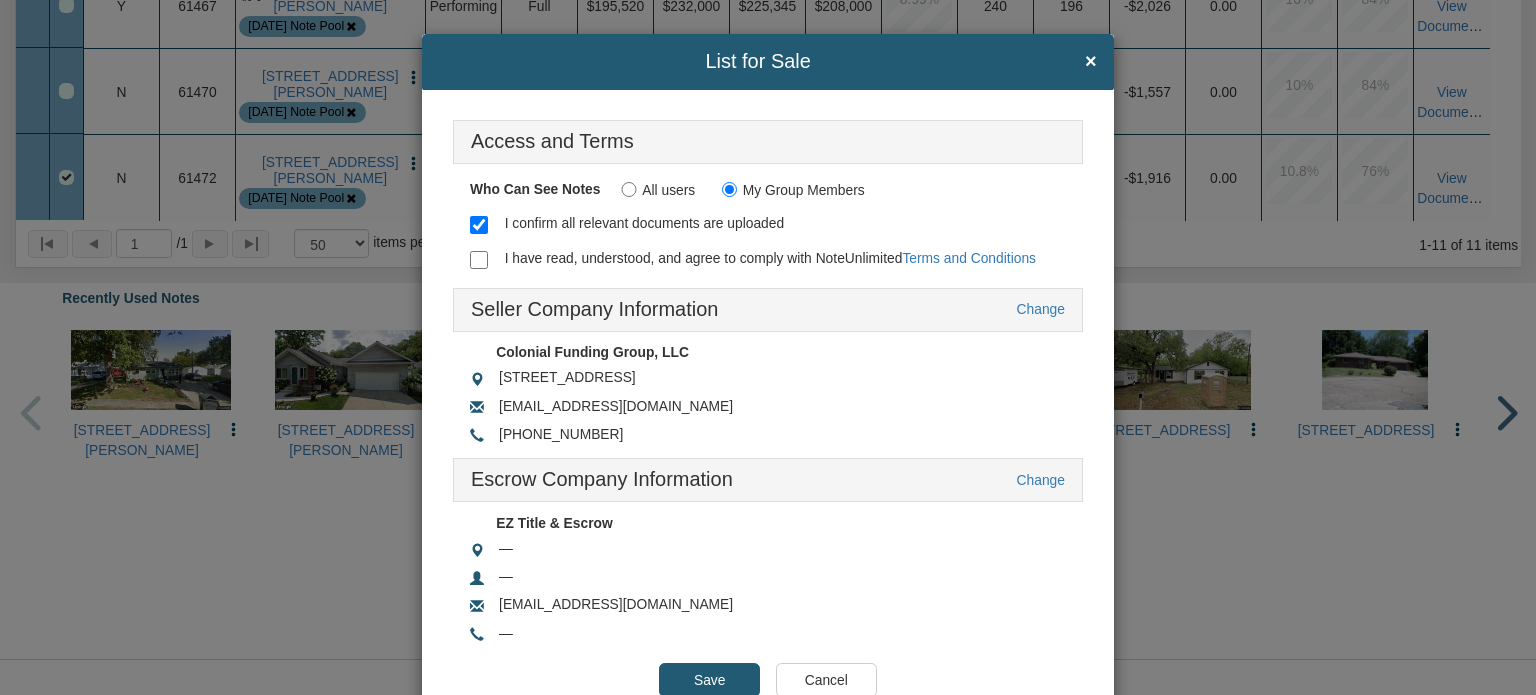 click on "I have read, understood, and agree to comply with NoteUnlimited
Terms and Conditions" at bounding box center (479, 260) 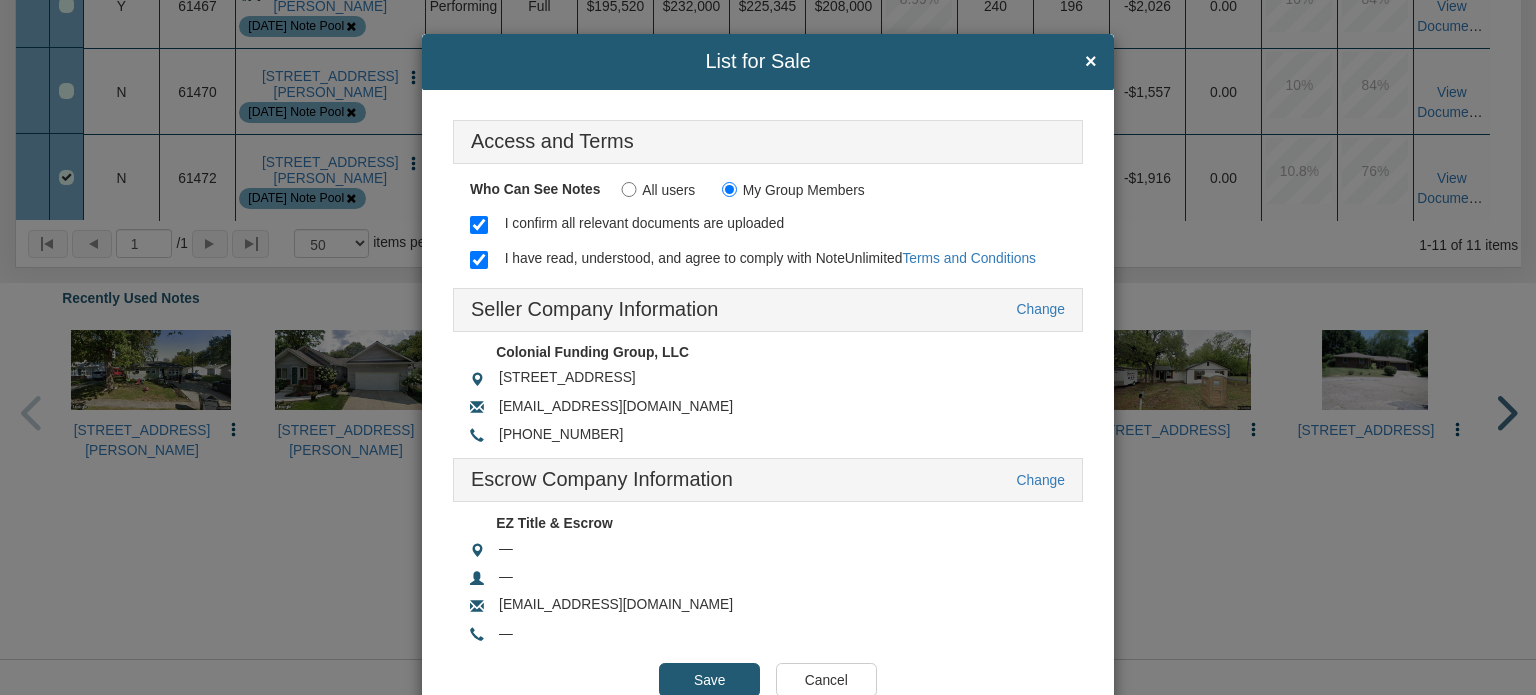 click on "Save" at bounding box center [709, 680] 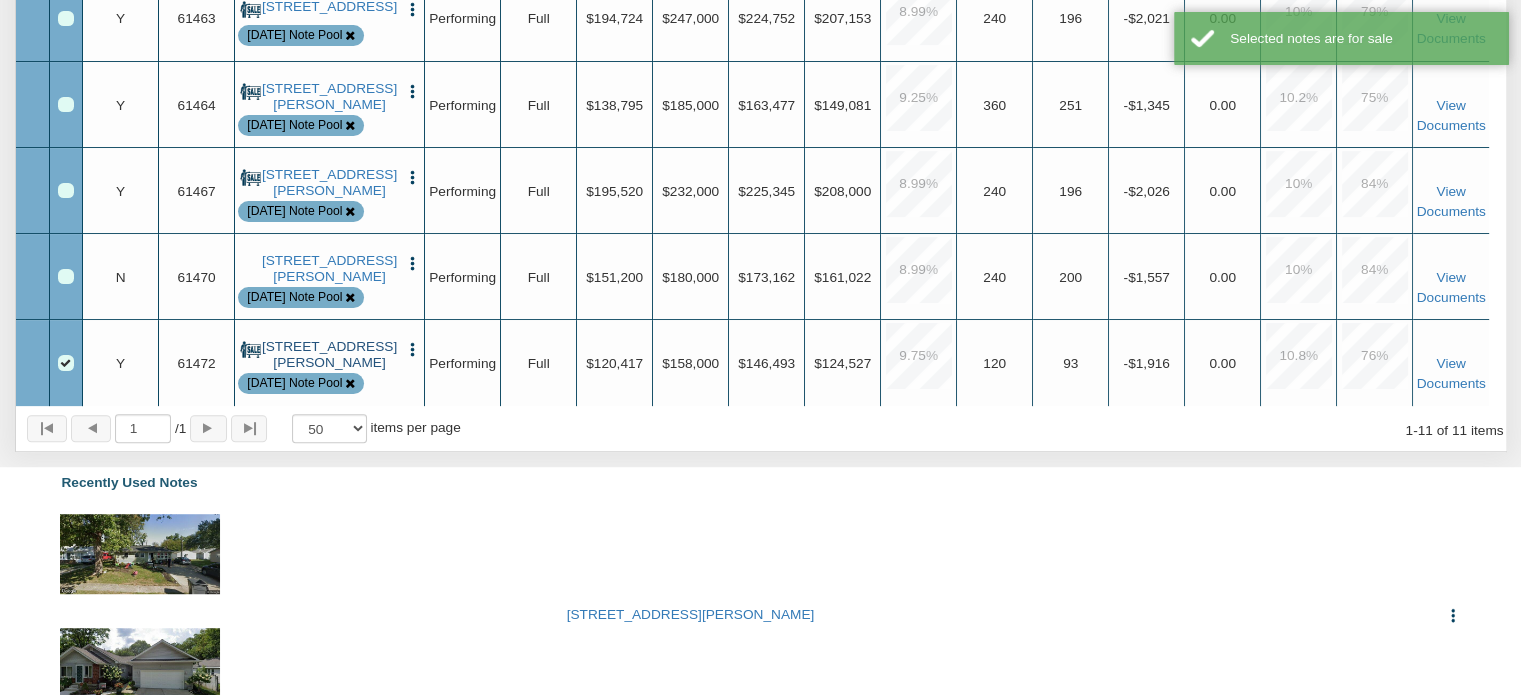 scroll, scrollTop: 1374, scrollLeft: 0, axis: vertical 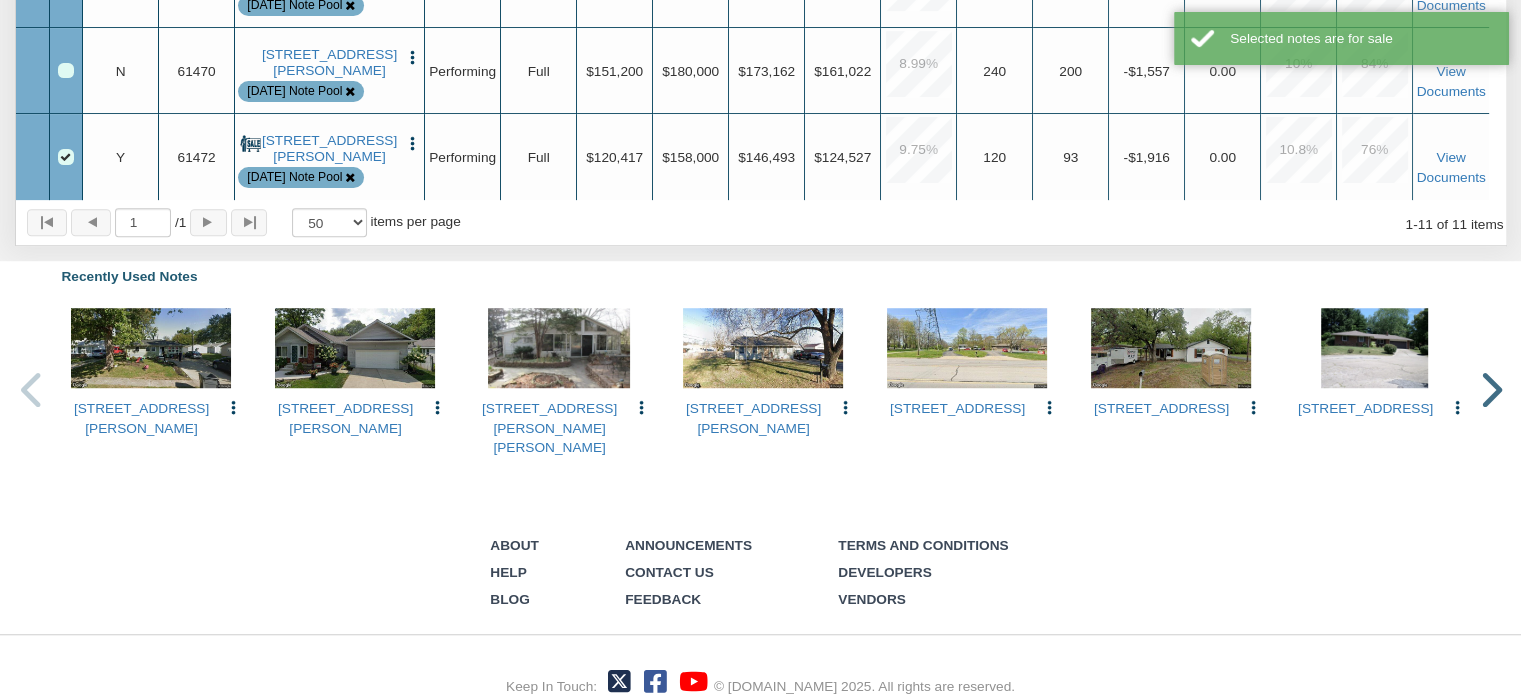 click at bounding box center [412, 143] 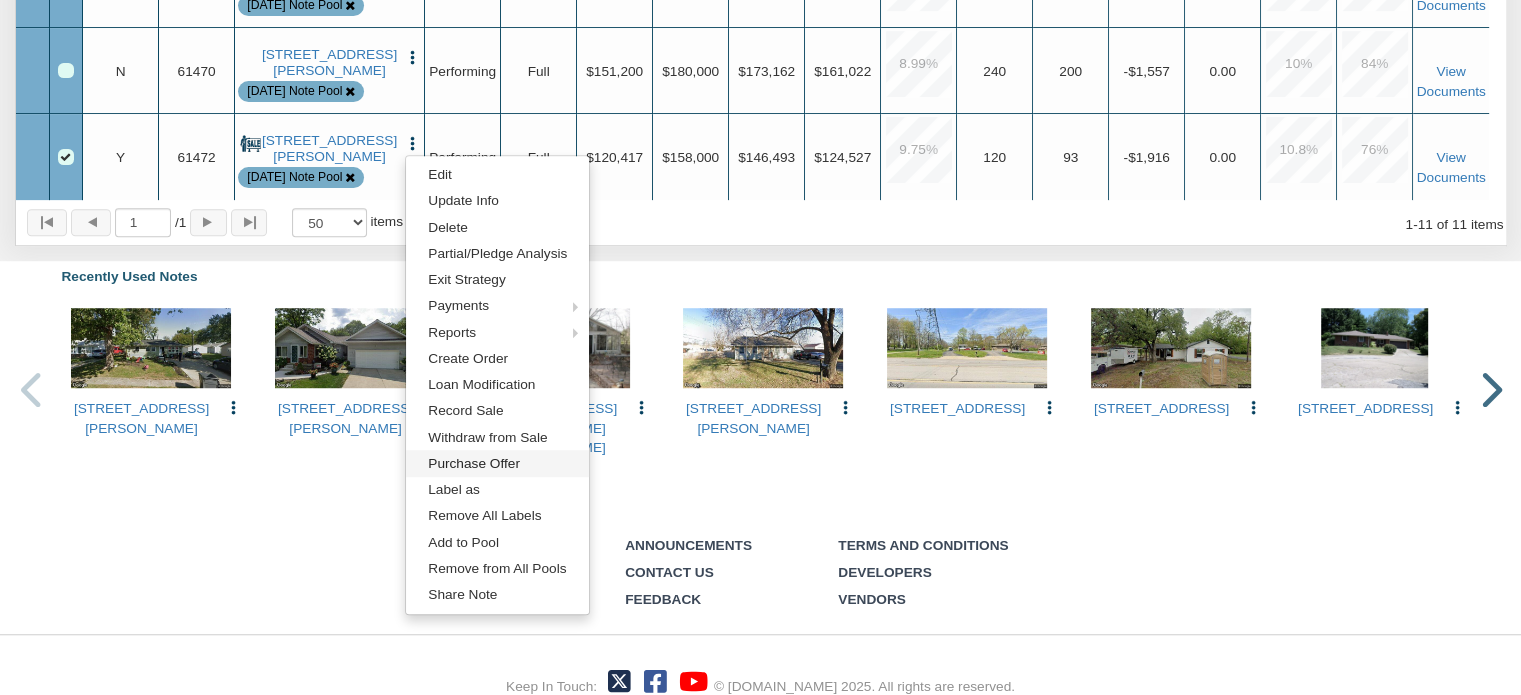 click on "Purchase Offer" at bounding box center (497, 463) 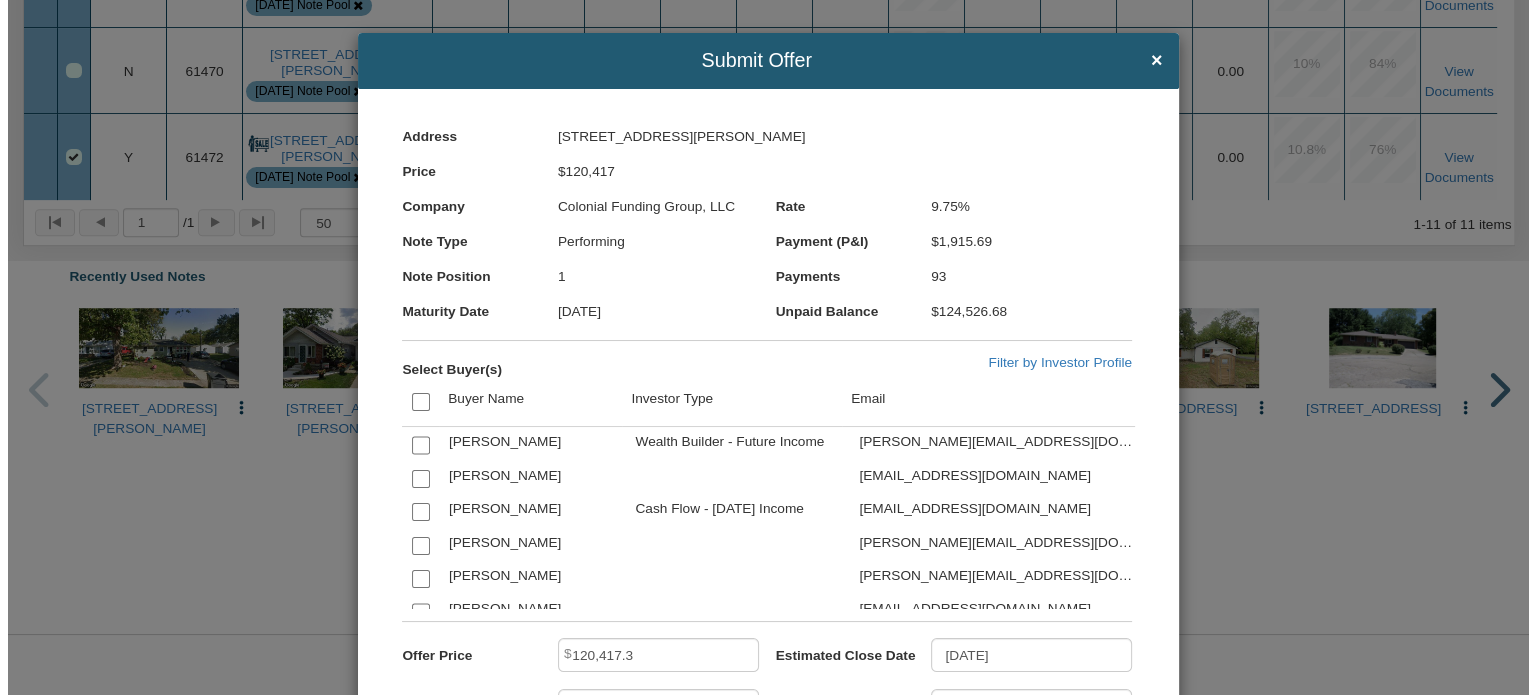scroll, scrollTop: 1375, scrollLeft: 0, axis: vertical 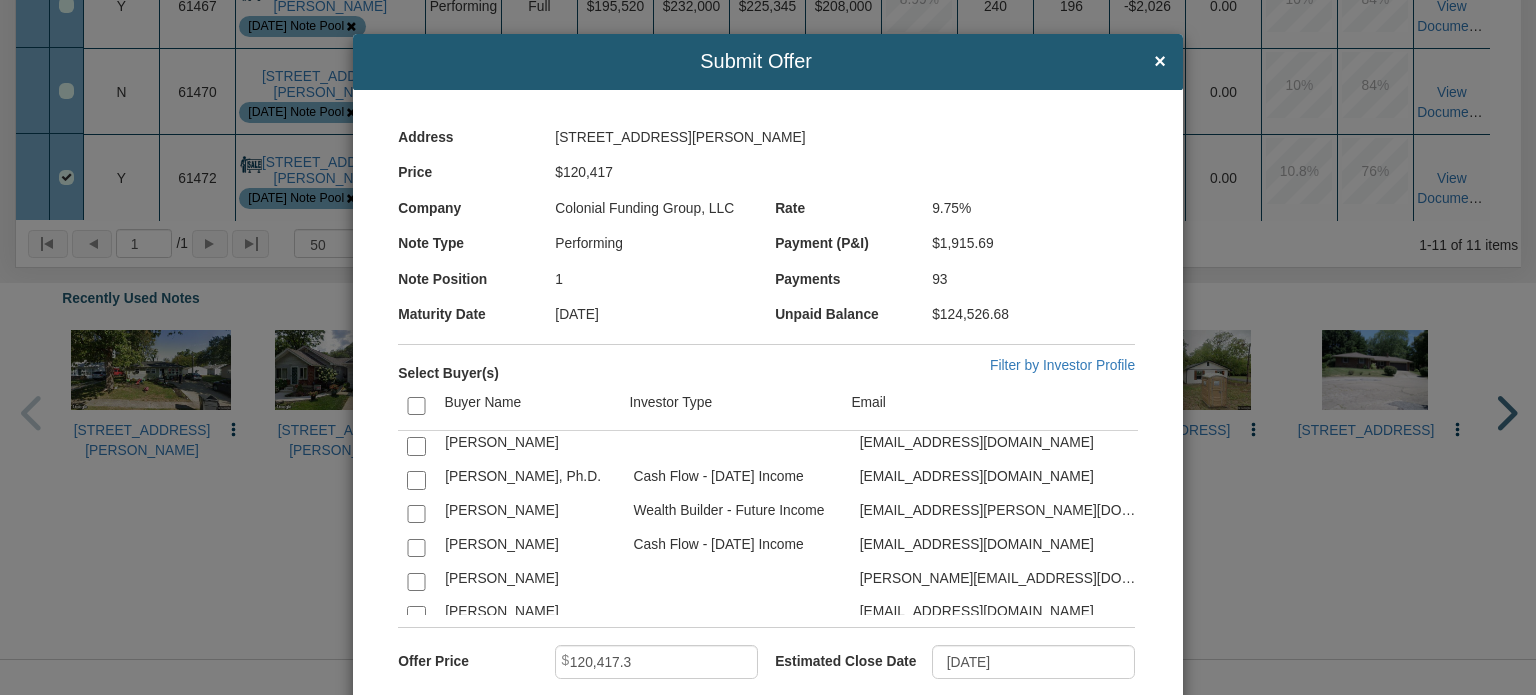 click at bounding box center [416, 480] 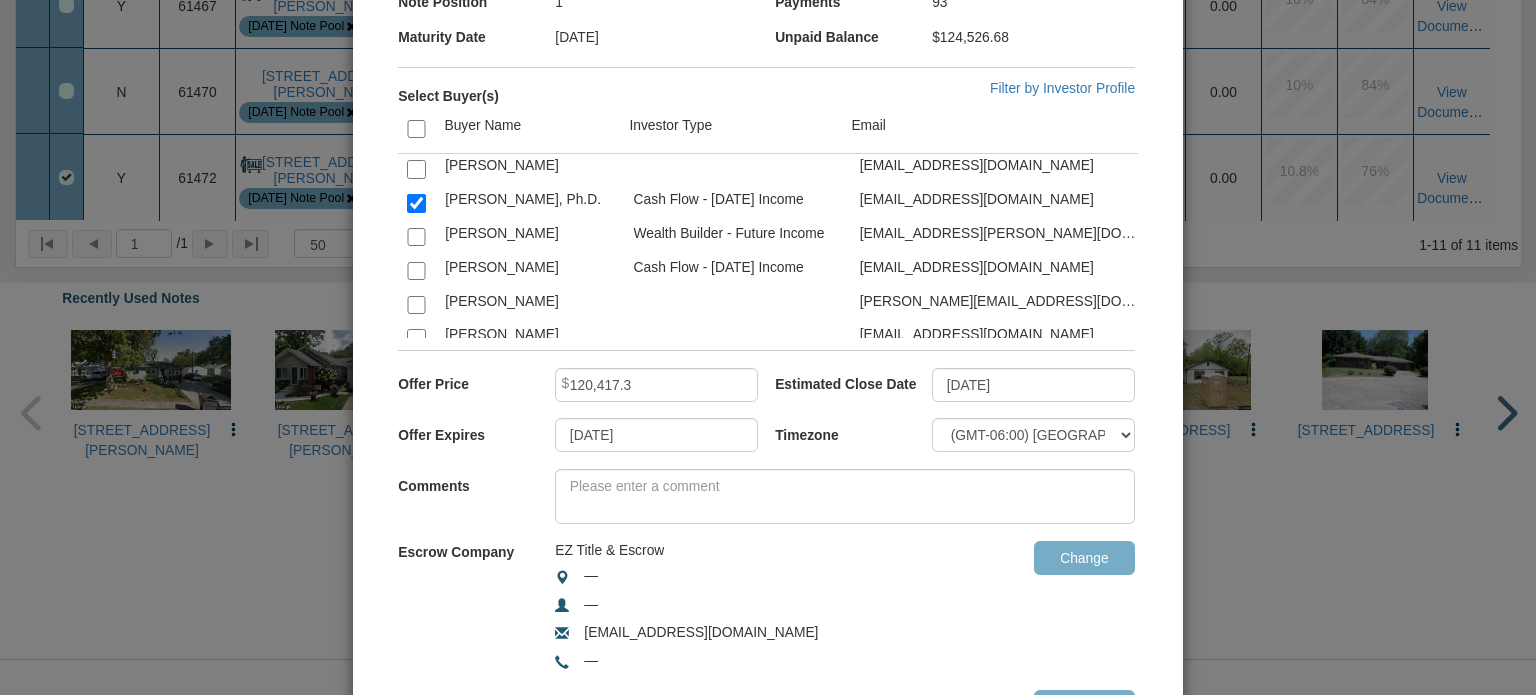 scroll, scrollTop: 283, scrollLeft: 0, axis: vertical 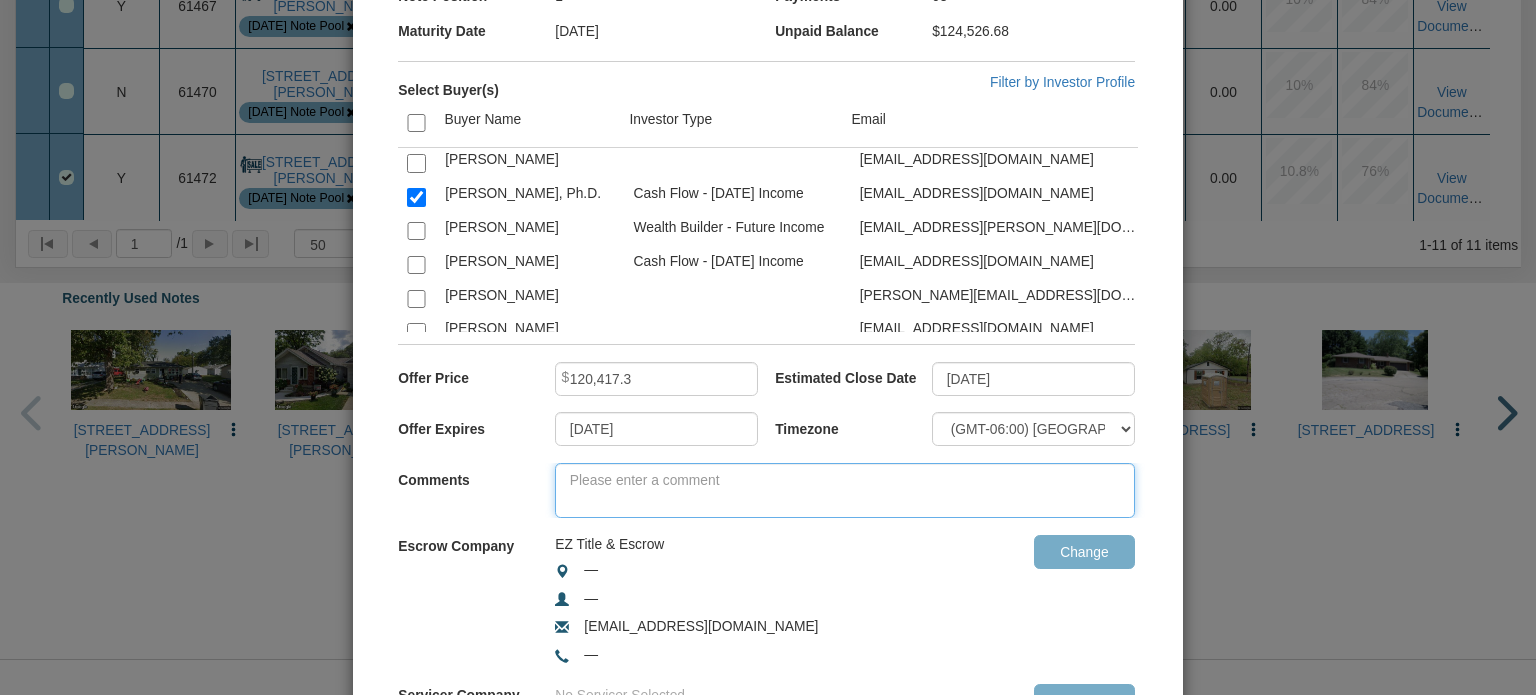 click at bounding box center [845, 490] 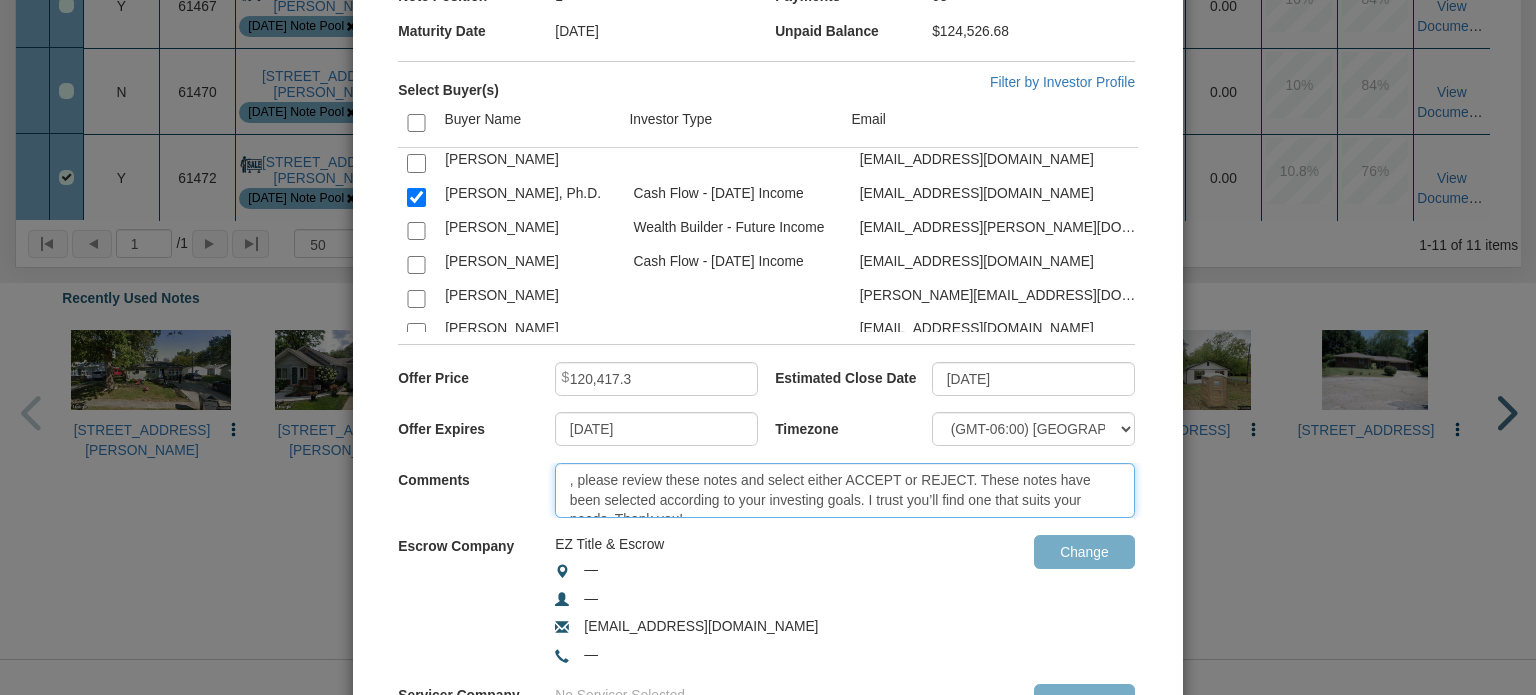scroll, scrollTop: 11, scrollLeft: 0, axis: vertical 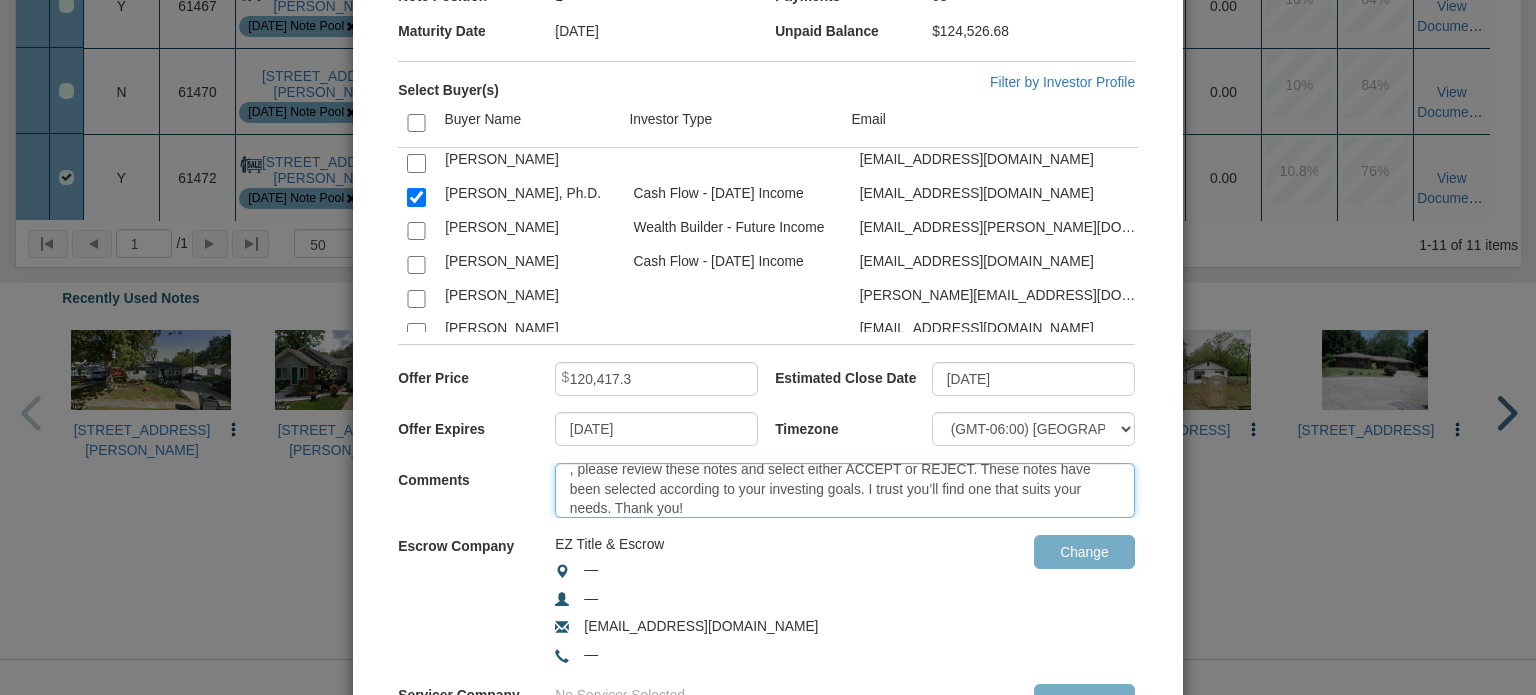 click on ", please review these notes and select either ACCEPT or REJECT. These notes have been selected according to your investing goals. I trust you’ll find one that suits your needs. Thank you!" at bounding box center [845, 490] 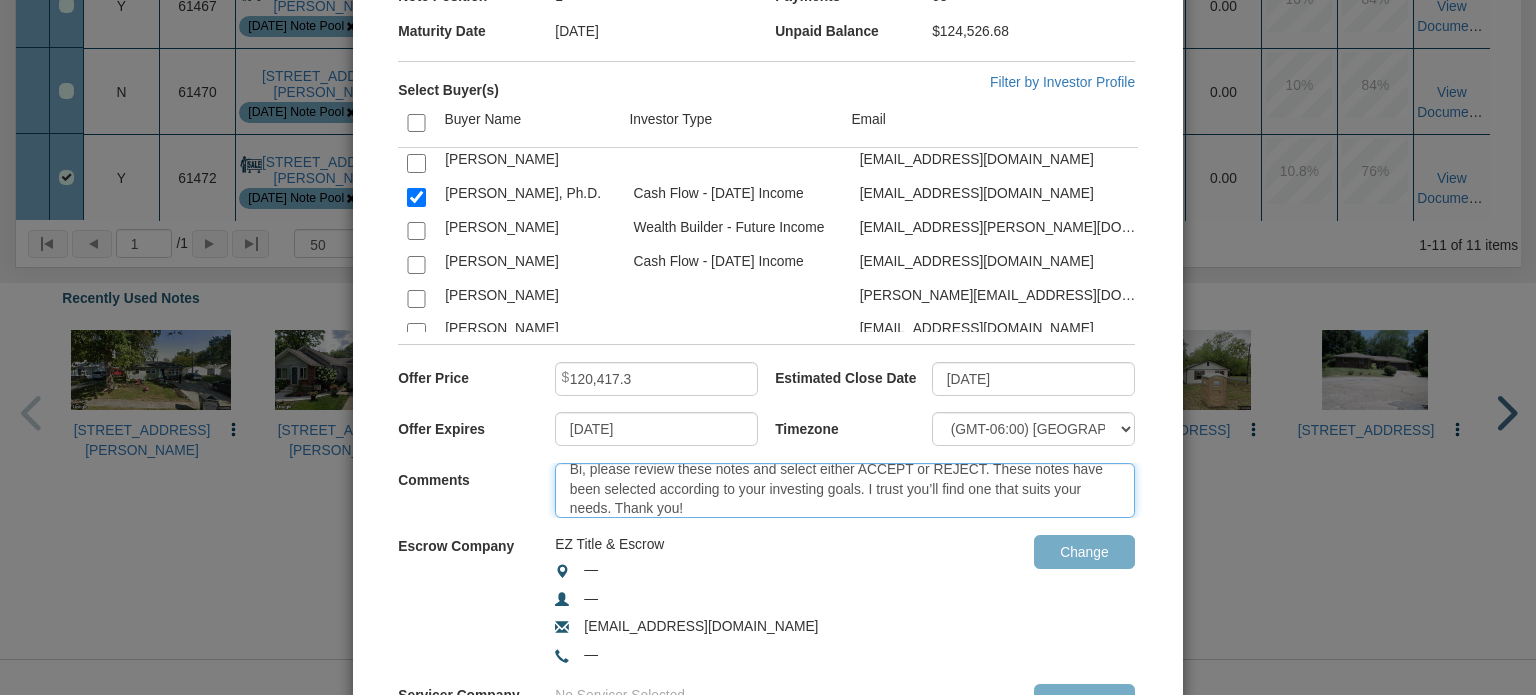 scroll, scrollTop: 8, scrollLeft: 0, axis: vertical 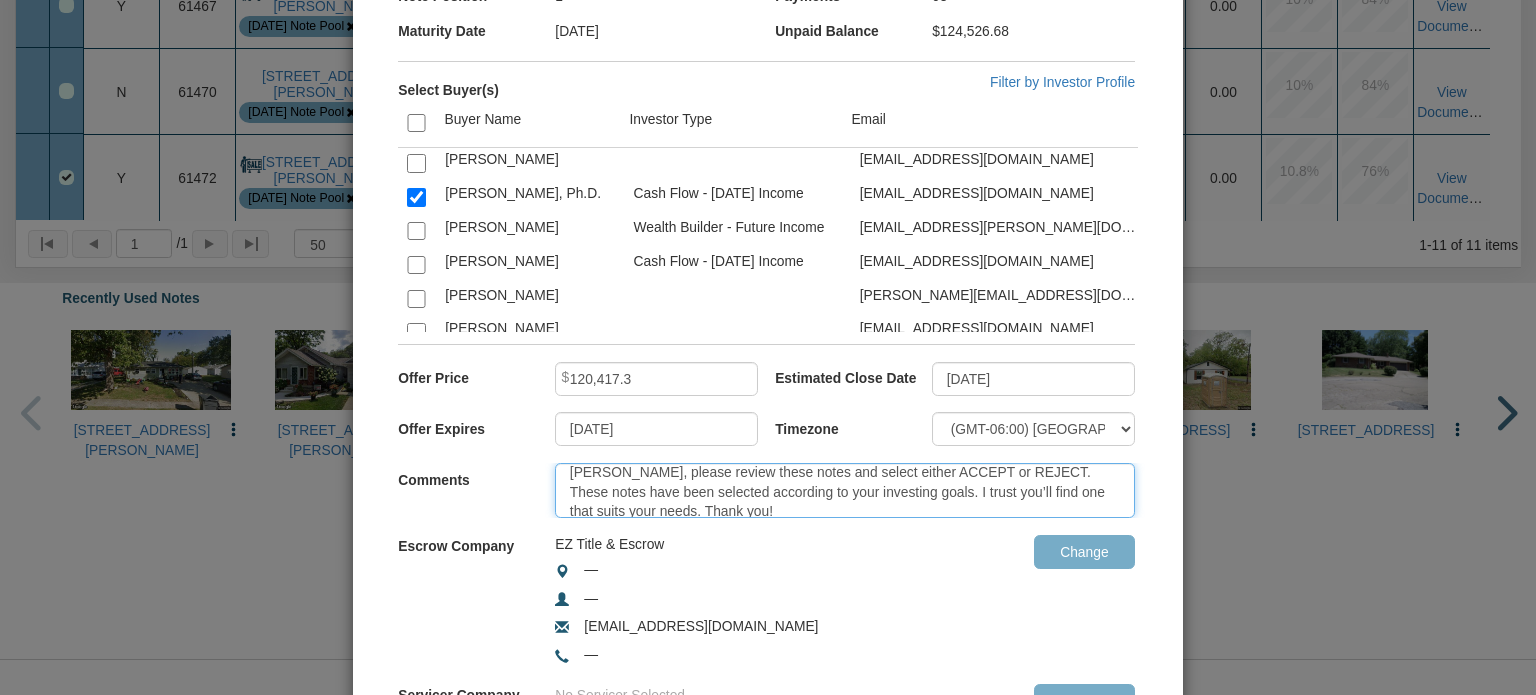 click on "[PERSON_NAME], please review these notes and select either ACCEPT or REJECT. These notes have been selected according to your investing goals. I trust you’ll find one that suits your needs. Thank you!" at bounding box center [845, 490] 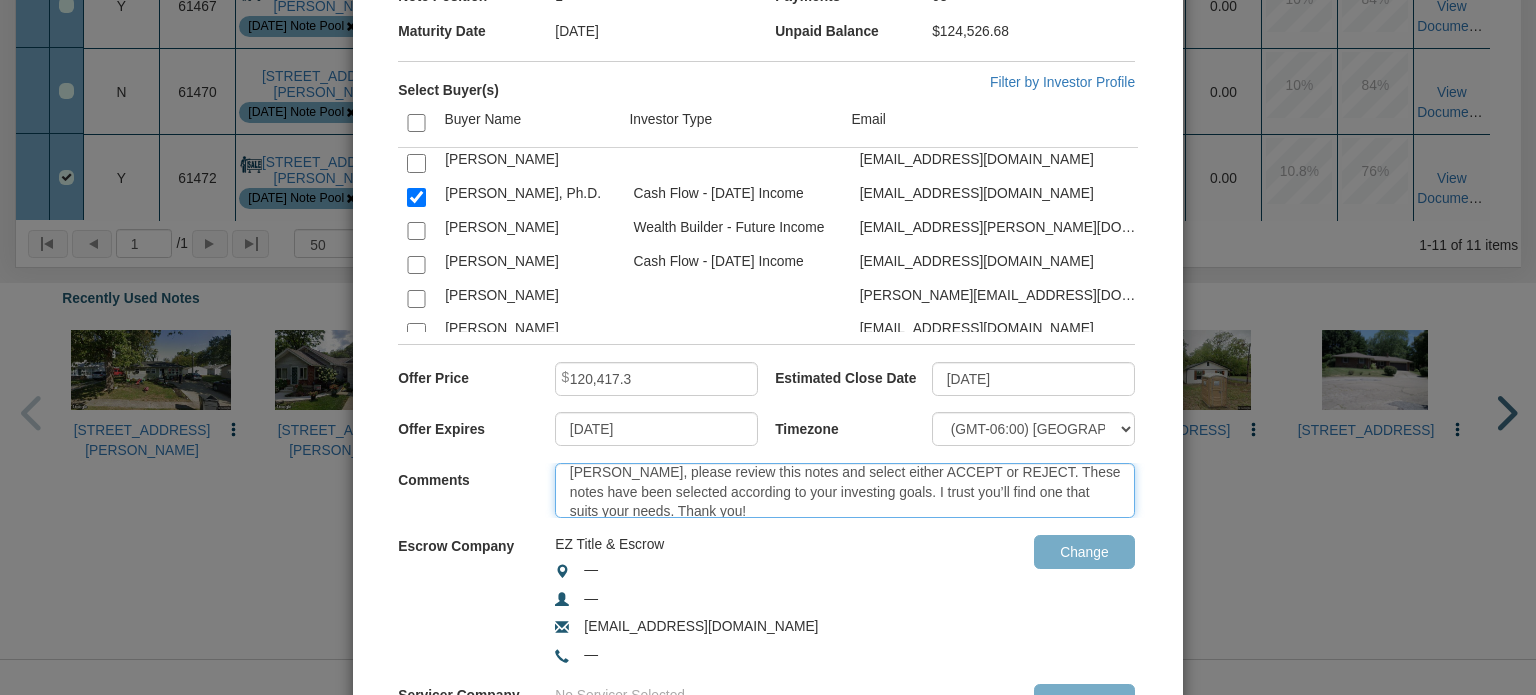 click on "[PERSON_NAME], please review this notes and select either ACCEPT or REJECT. These notes have been selected according to your investing goals. I trust you’ll find one that suits your needs. Thank you!" at bounding box center [845, 490] 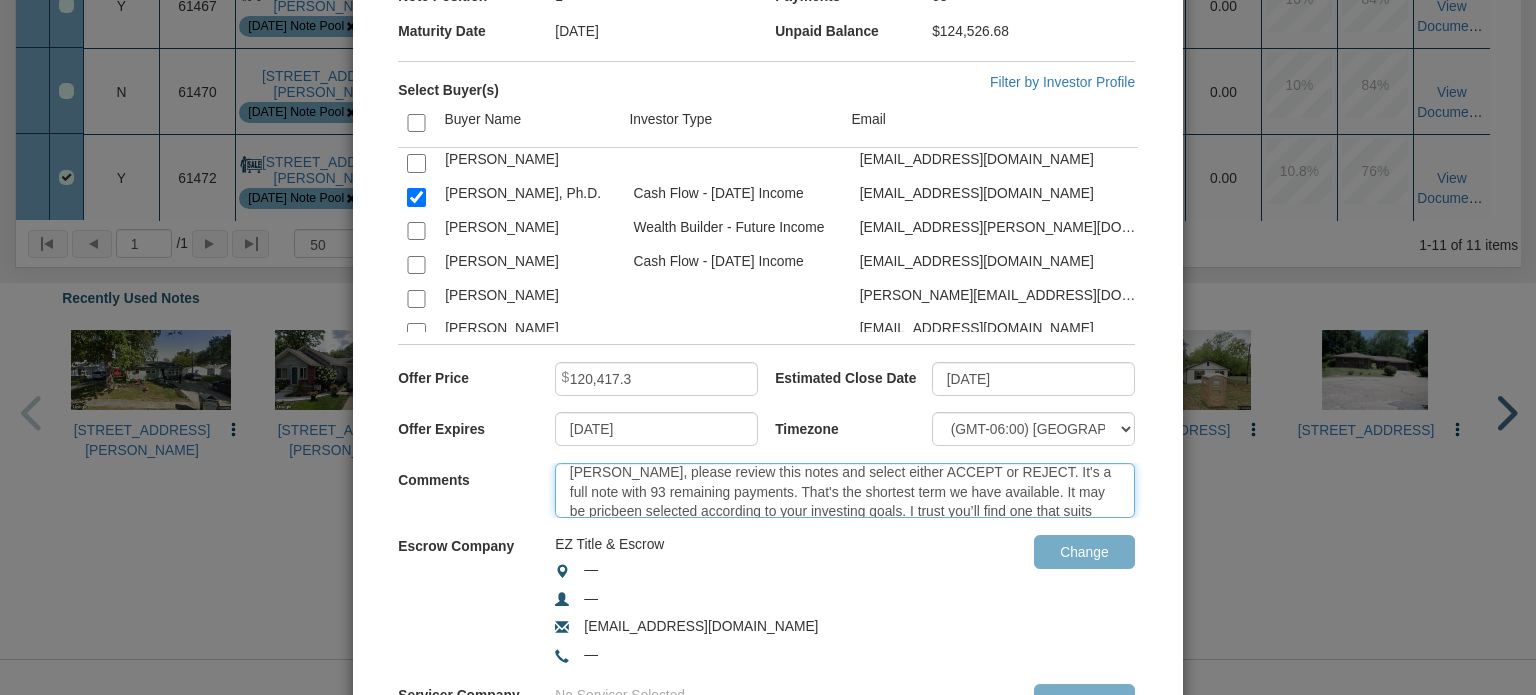 scroll, scrollTop: 11, scrollLeft: 0, axis: vertical 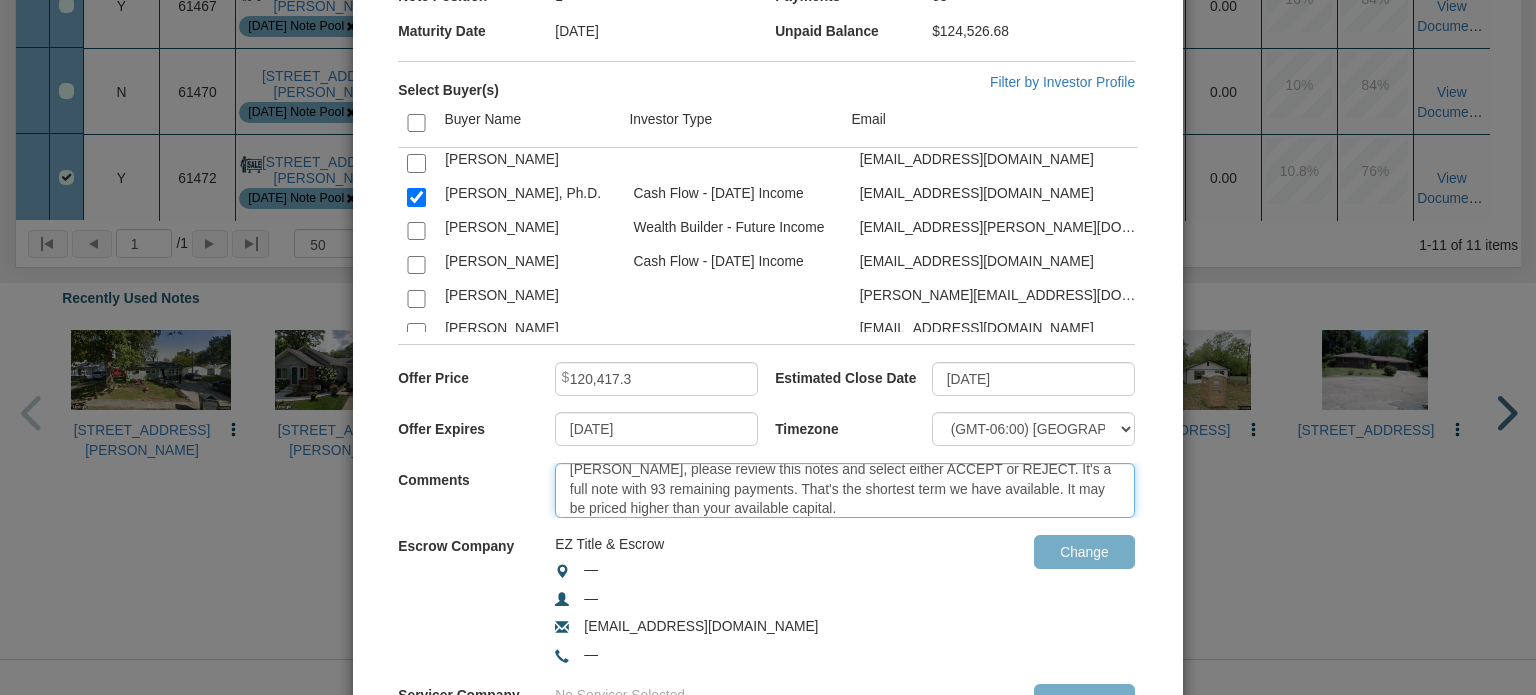click on "[PERSON_NAME], please review this notes and select either ACCEPT or REJECT. It's a full note with 93 remaining payments. That's the shortest term we have available. It may be priced higher than your available capital." at bounding box center (845, 490) 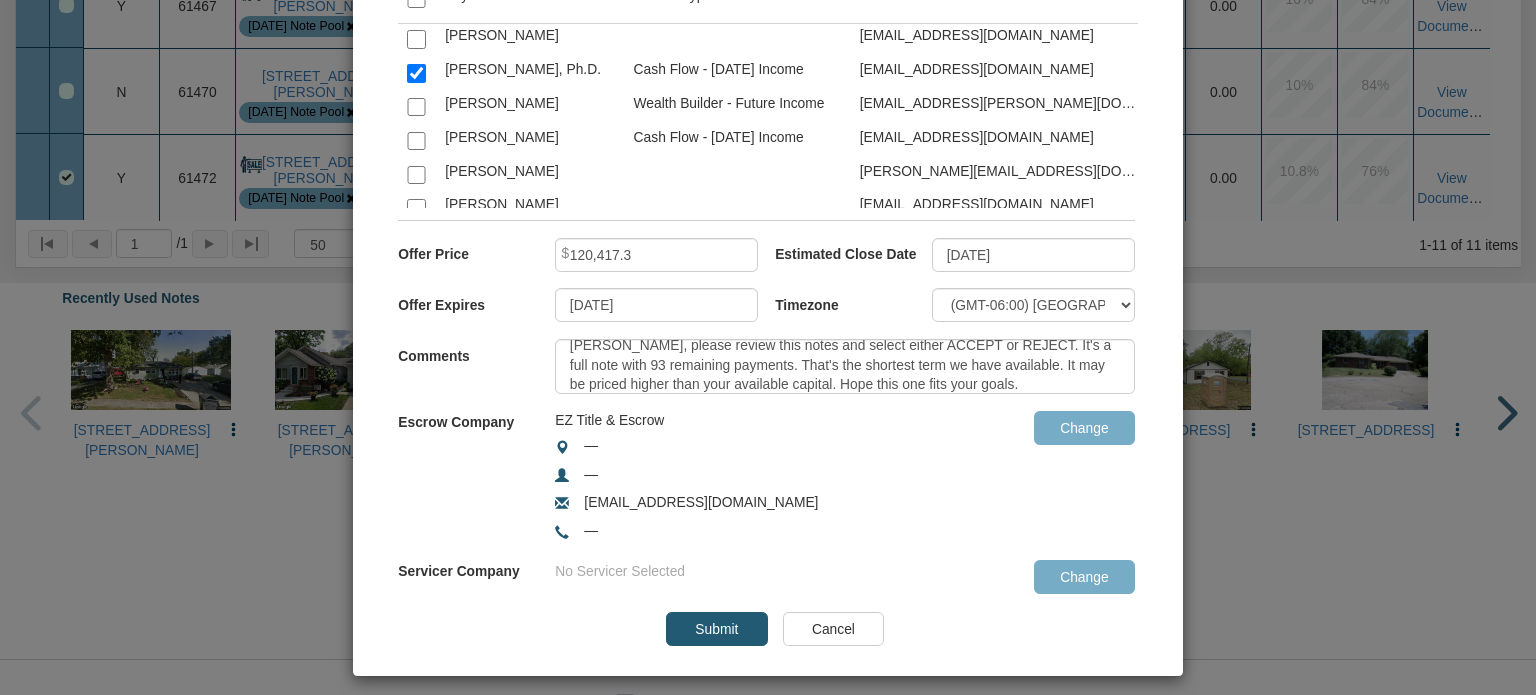 scroll, scrollTop: 418, scrollLeft: 0, axis: vertical 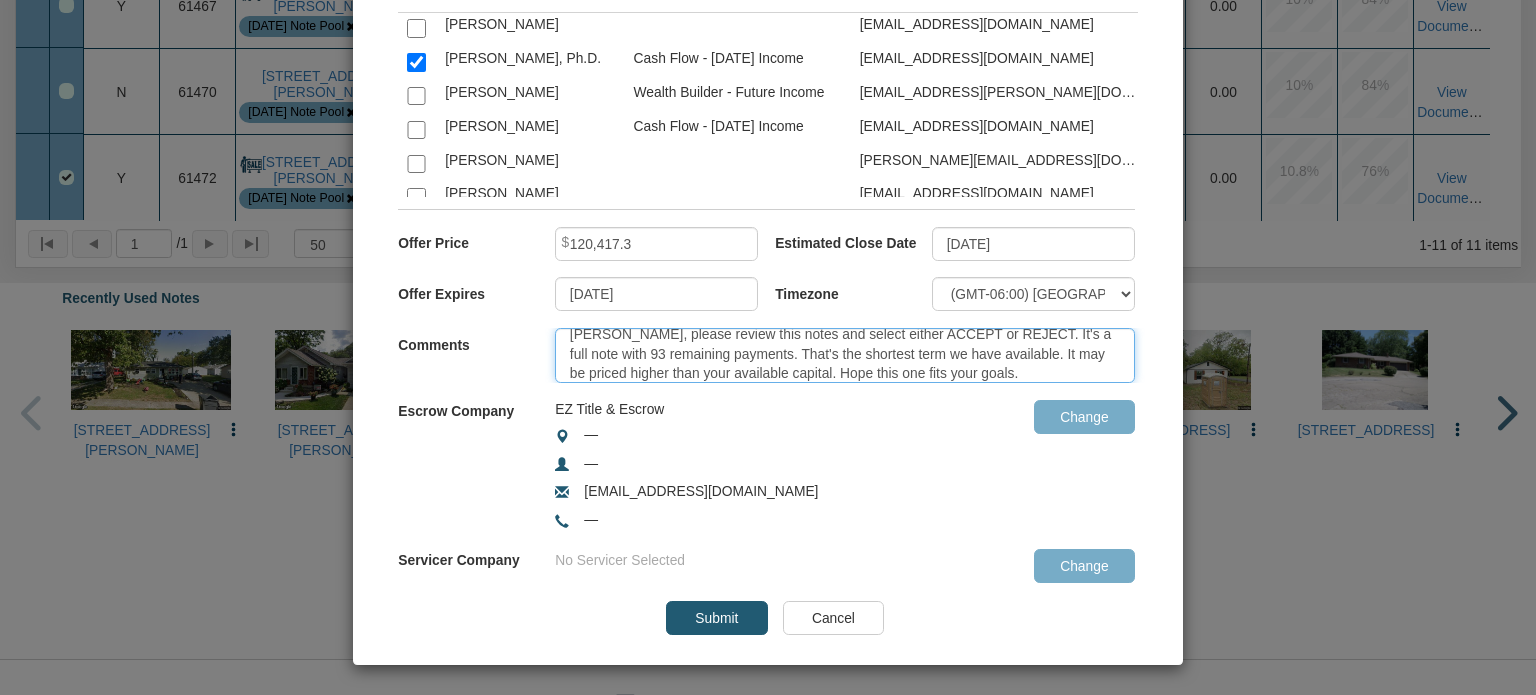 click on "[PERSON_NAME], please review this notes and select either ACCEPT or REJECT. It's a full note with 93 remaining payments. That's the shortest term we have available. It may be priced higher than your available capital. Hope this one fits your goals." at bounding box center (845, 355) 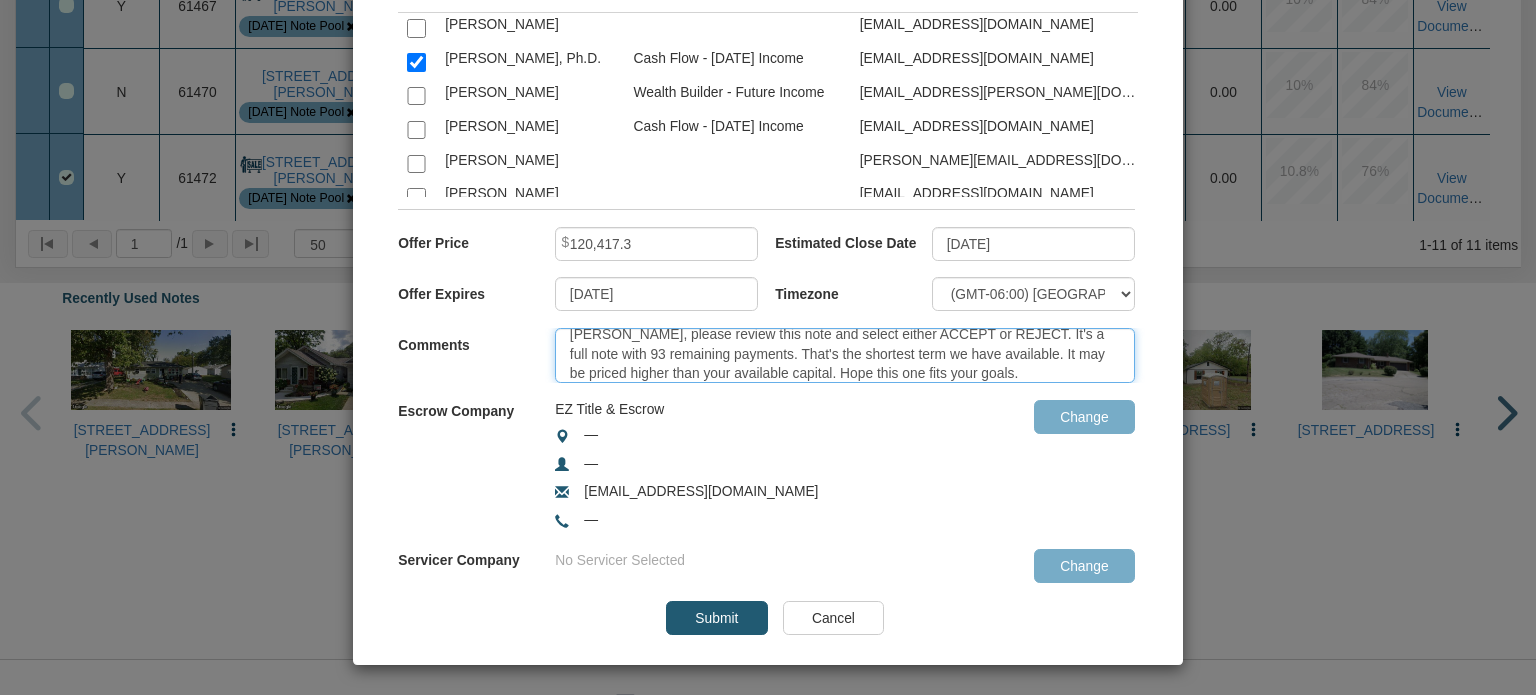 scroll, scrollTop: 8, scrollLeft: 0, axis: vertical 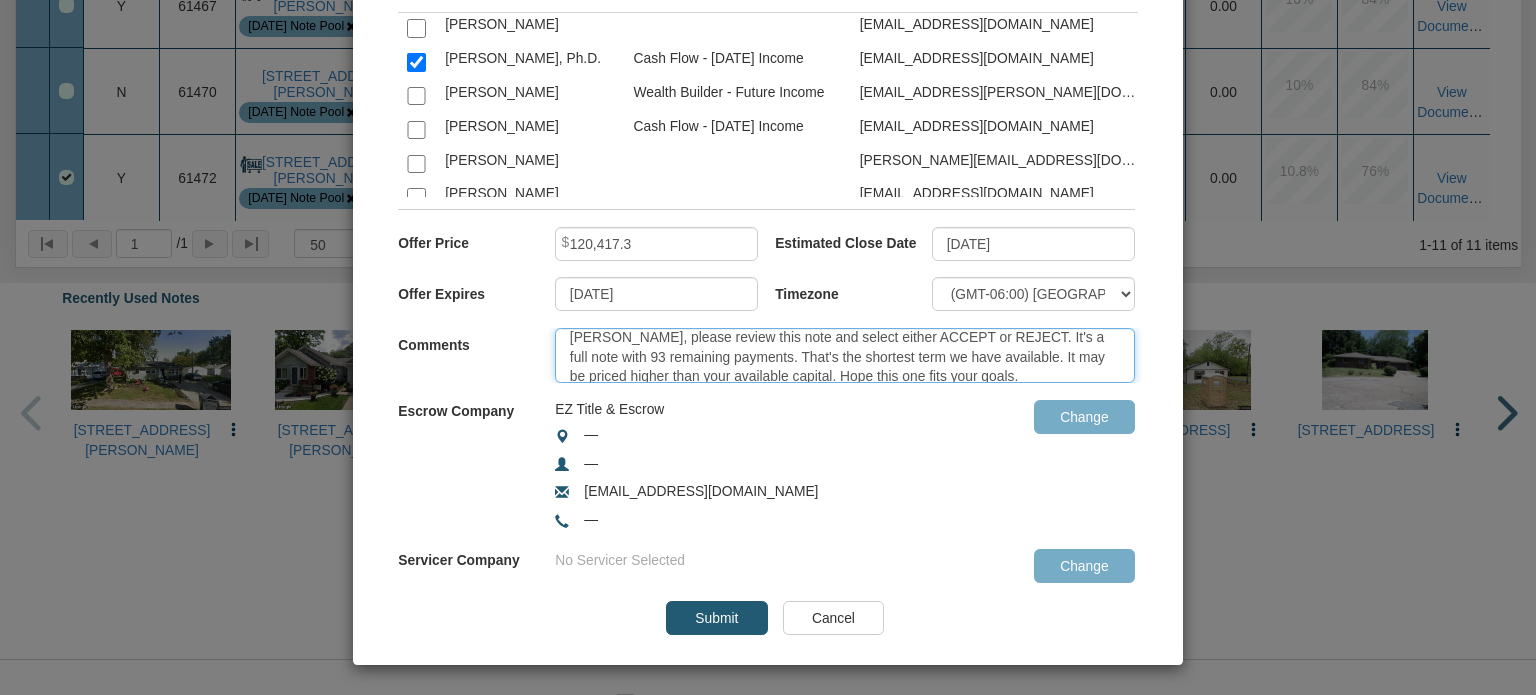 type on "[PERSON_NAME], please review this note and select either ACCEPT or REJECT. It's a full note with 93 remaining payments. That's the shortest term we have available. It may be priced higher than your available capital. Hope this one fits your goals." 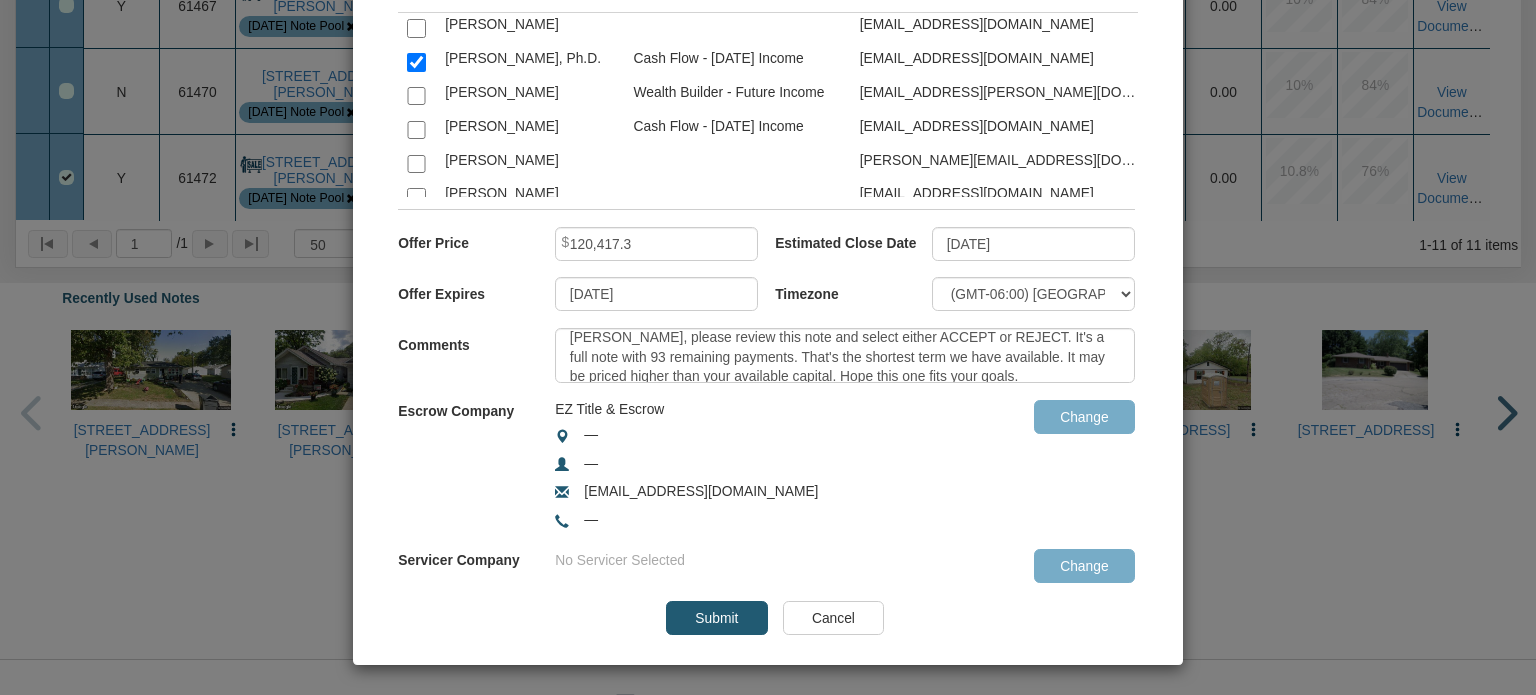 click on "Submit" at bounding box center (716, 618) 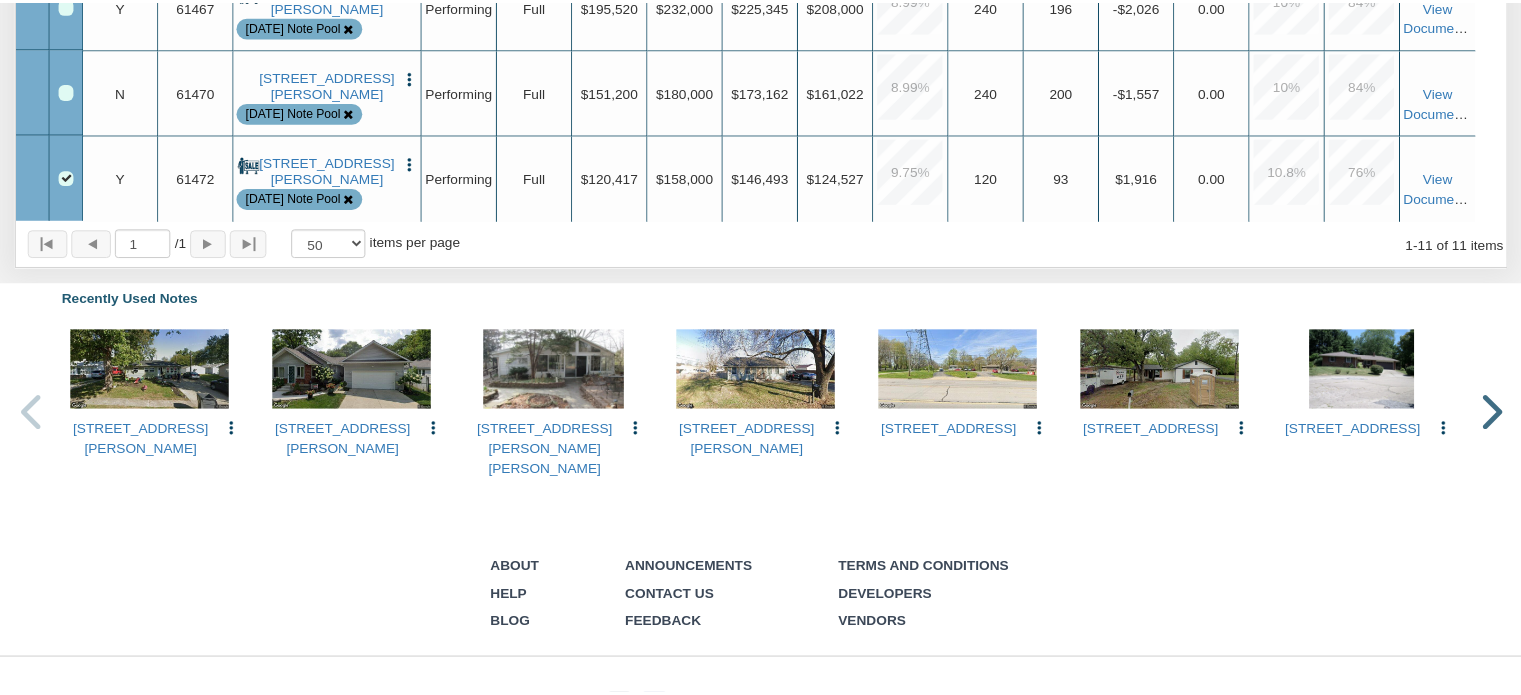 scroll, scrollTop: 1374, scrollLeft: 0, axis: vertical 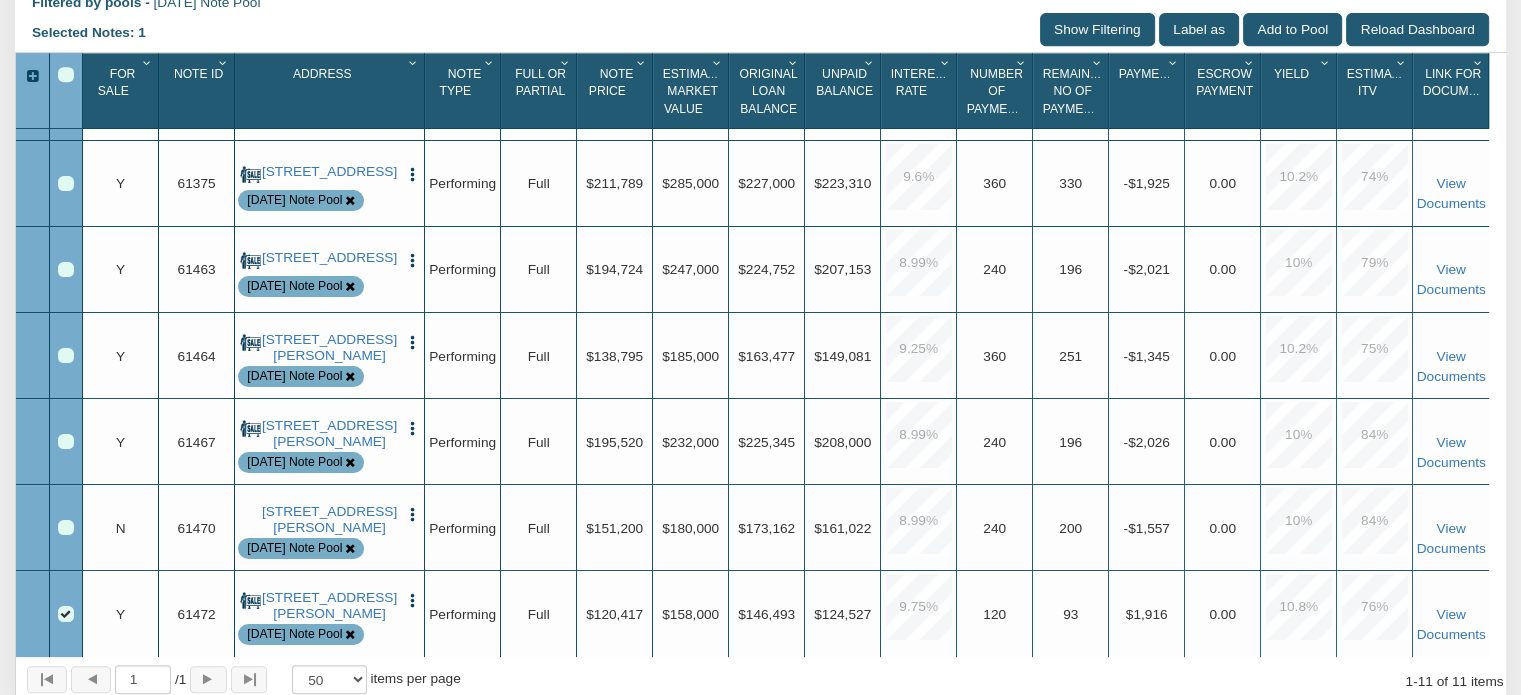 click at bounding box center (66, 75) 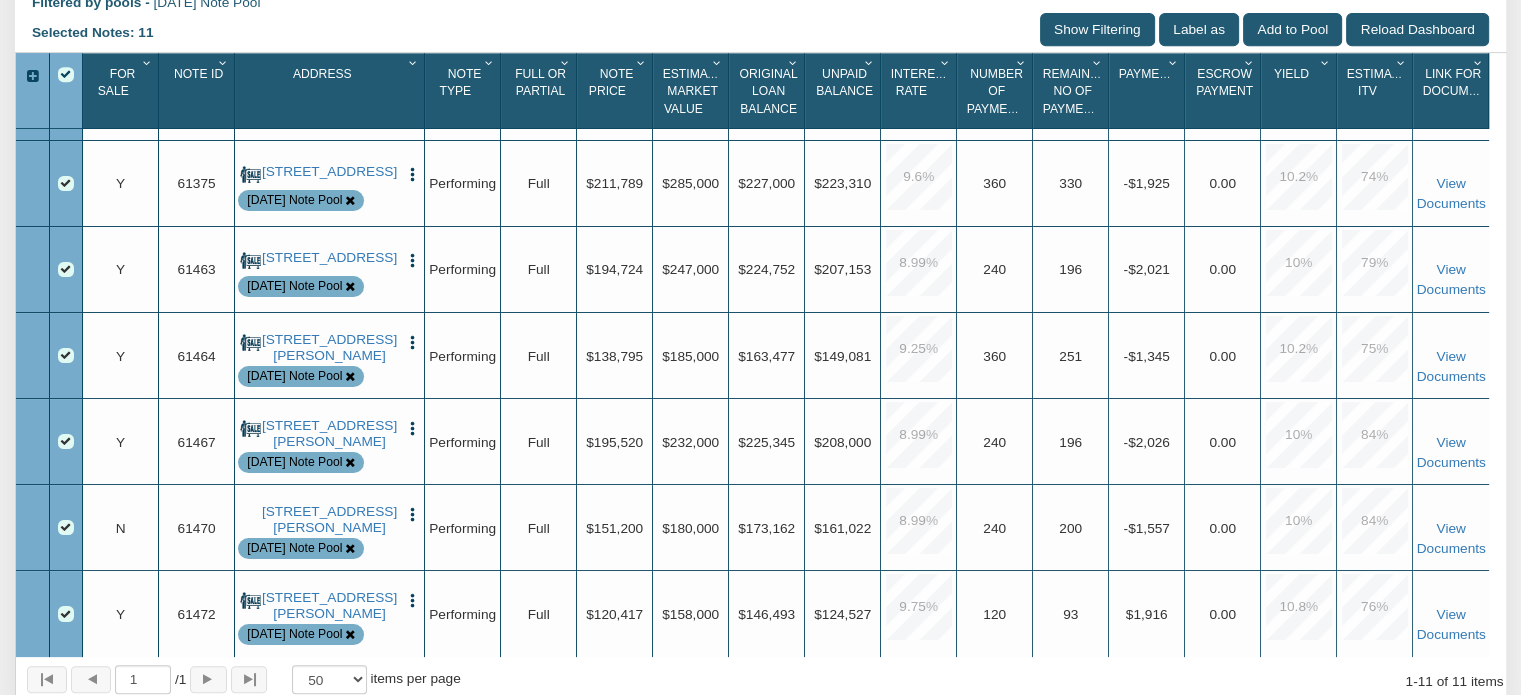 click at bounding box center (66, 75) 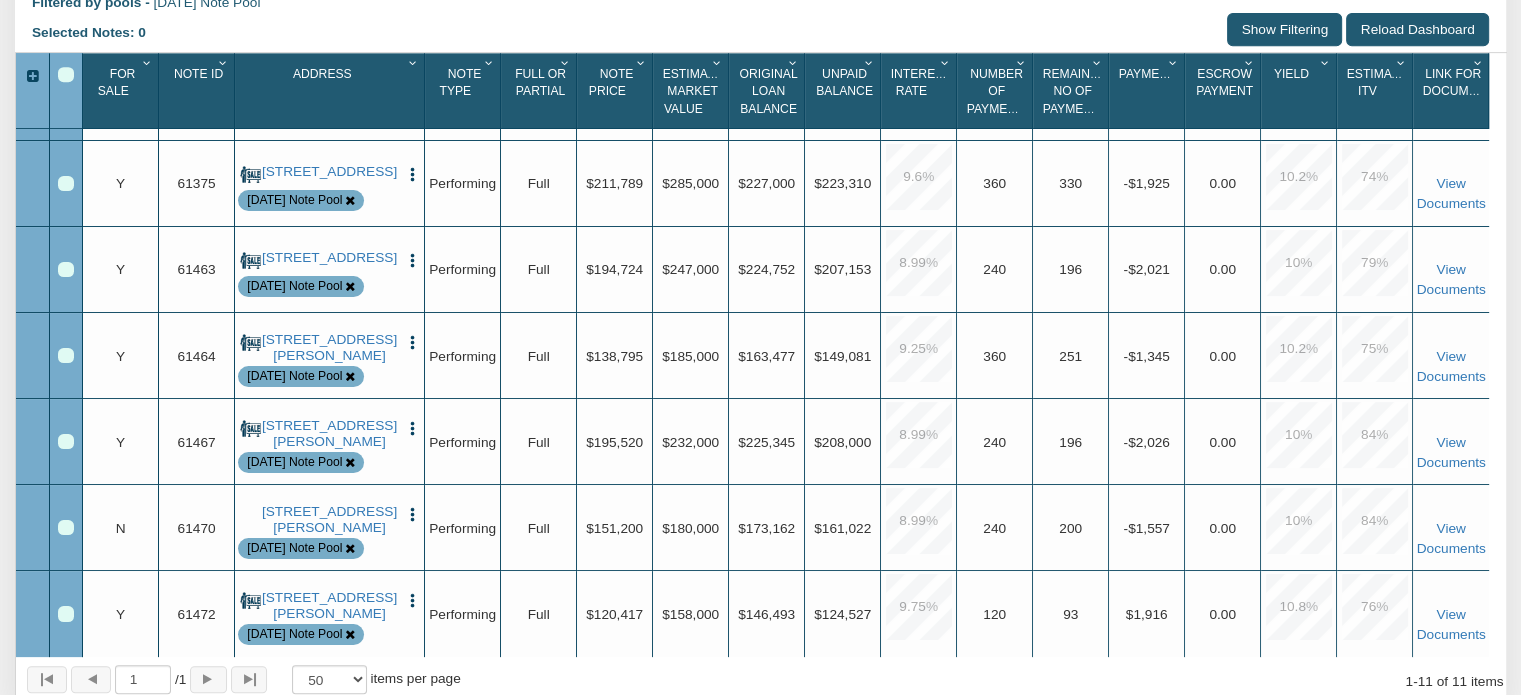 click at bounding box center [66, 528] 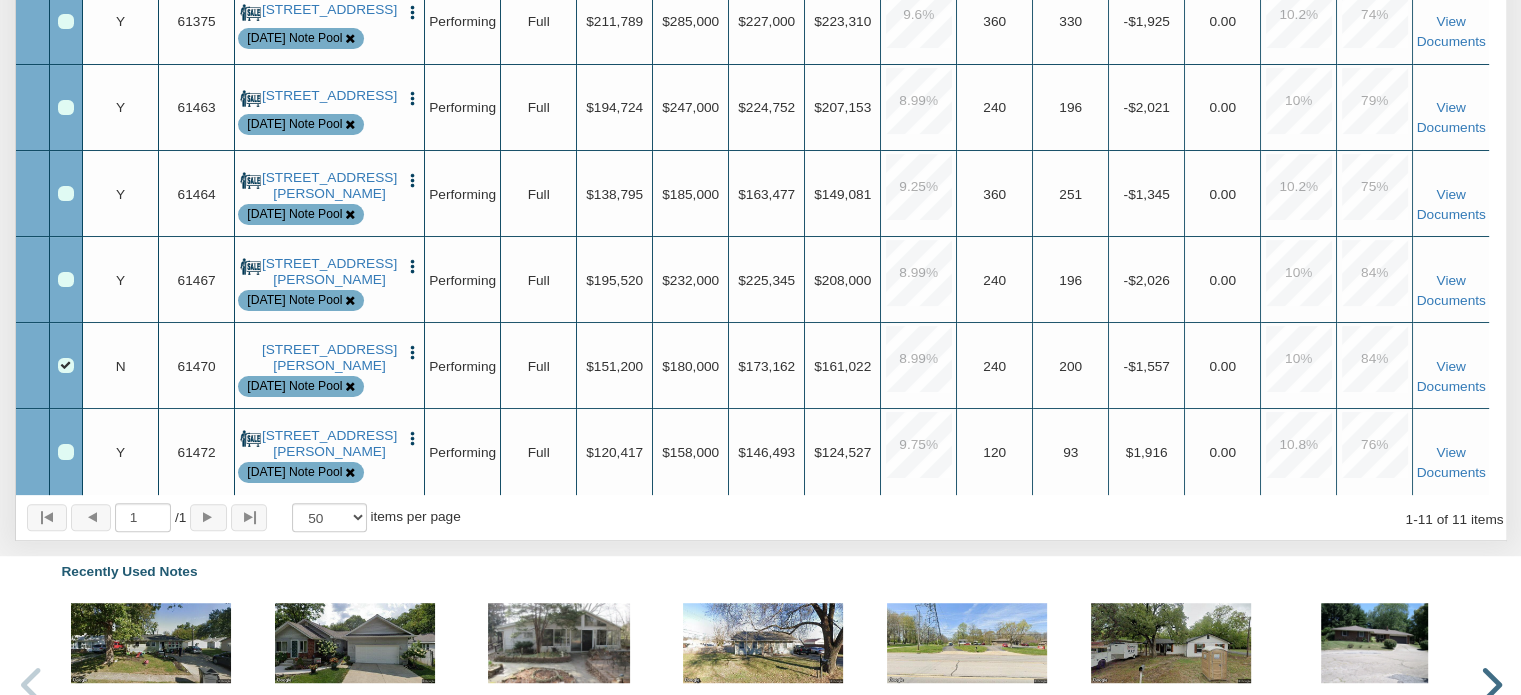 scroll, scrollTop: 1109, scrollLeft: 0, axis: vertical 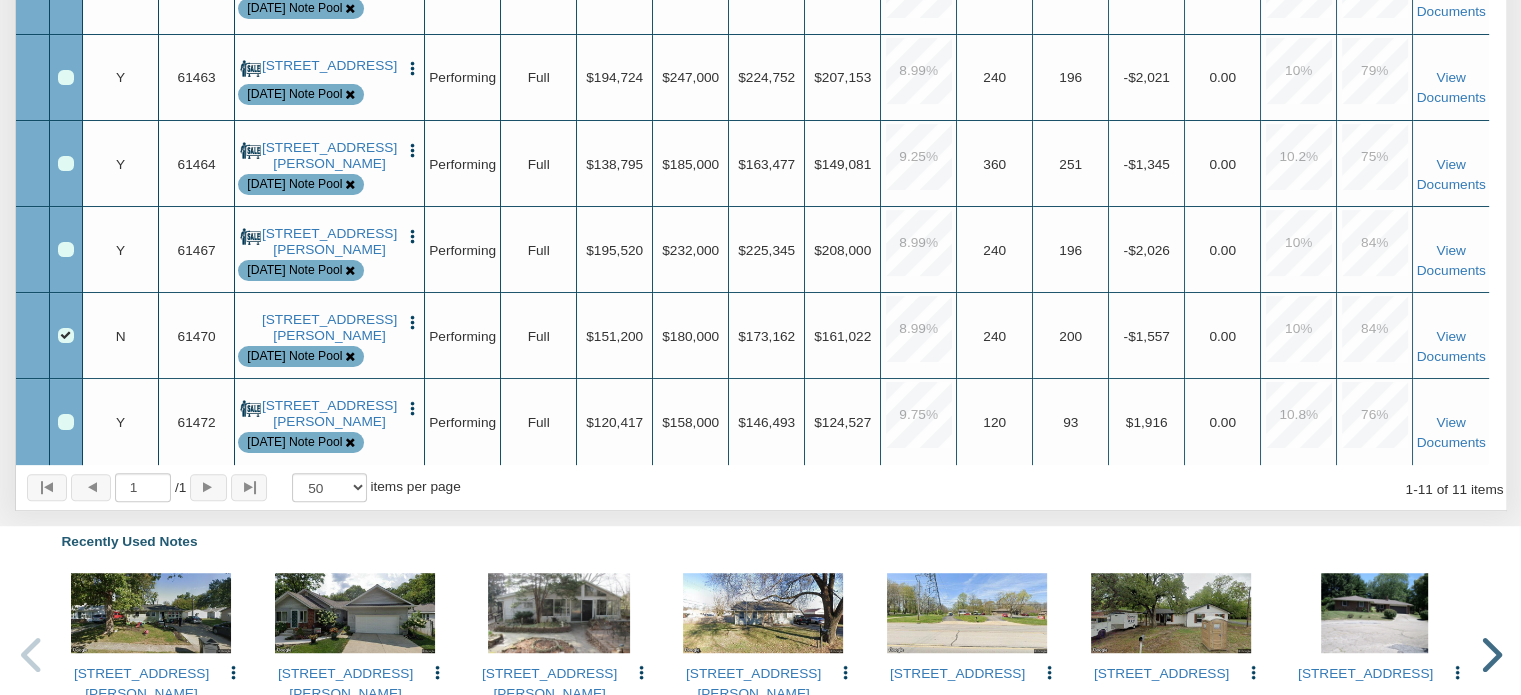 click at bounding box center [66, 336] 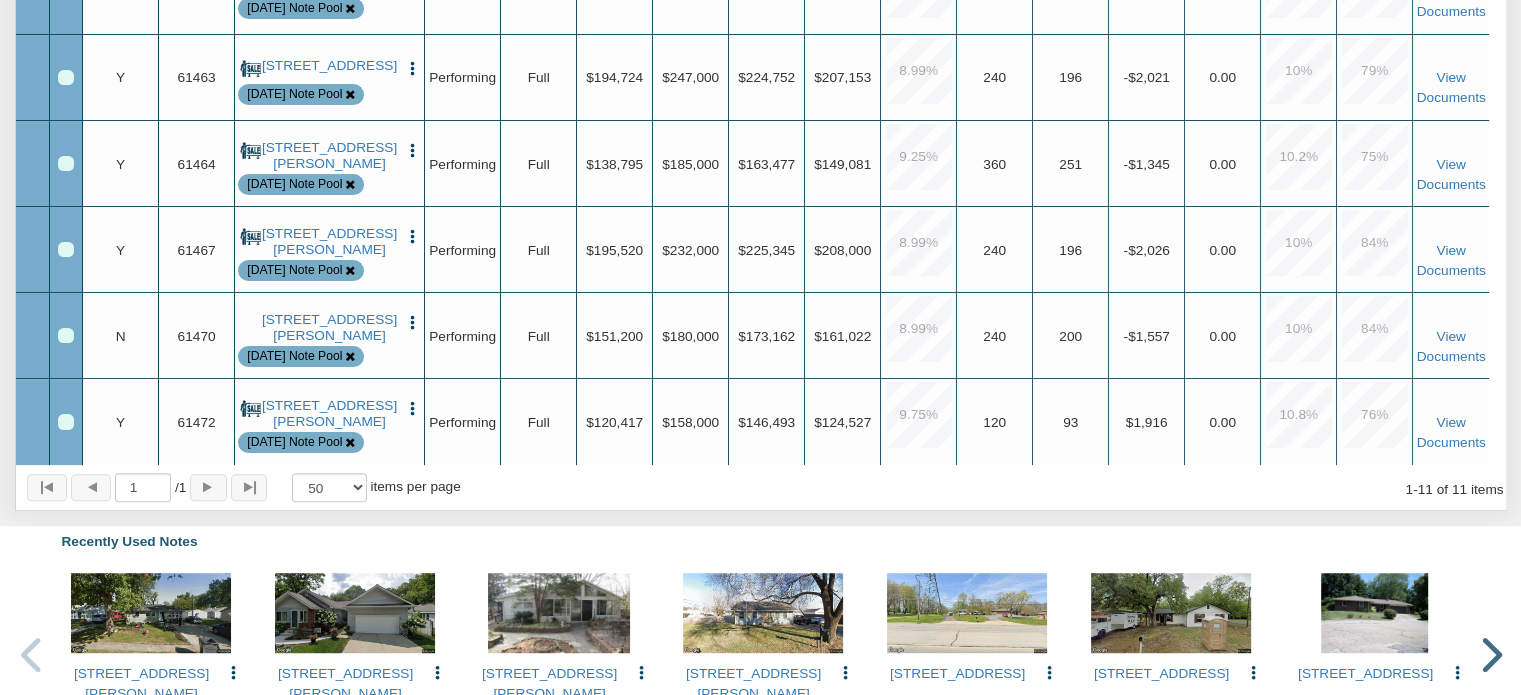scroll, scrollTop: 297, scrollLeft: 0, axis: vertical 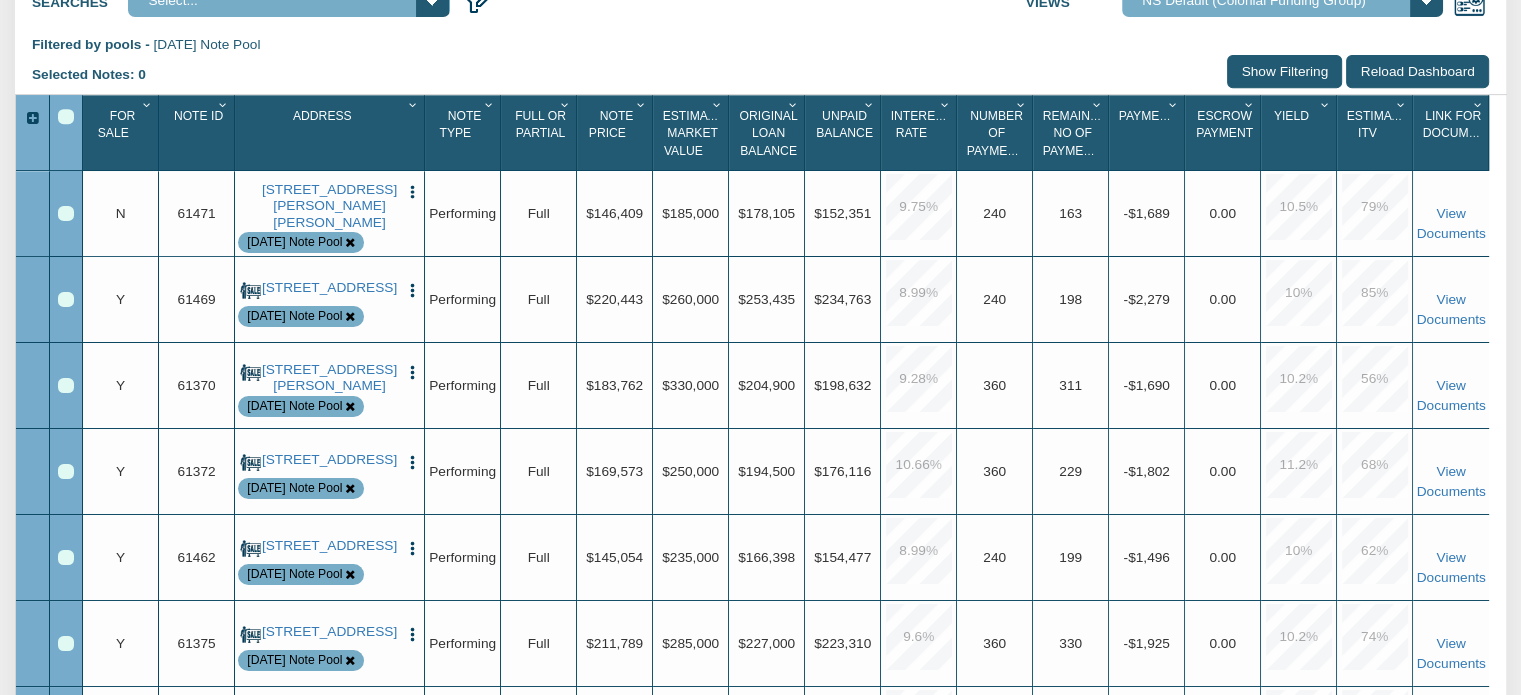 click at bounding box center [66, 214] 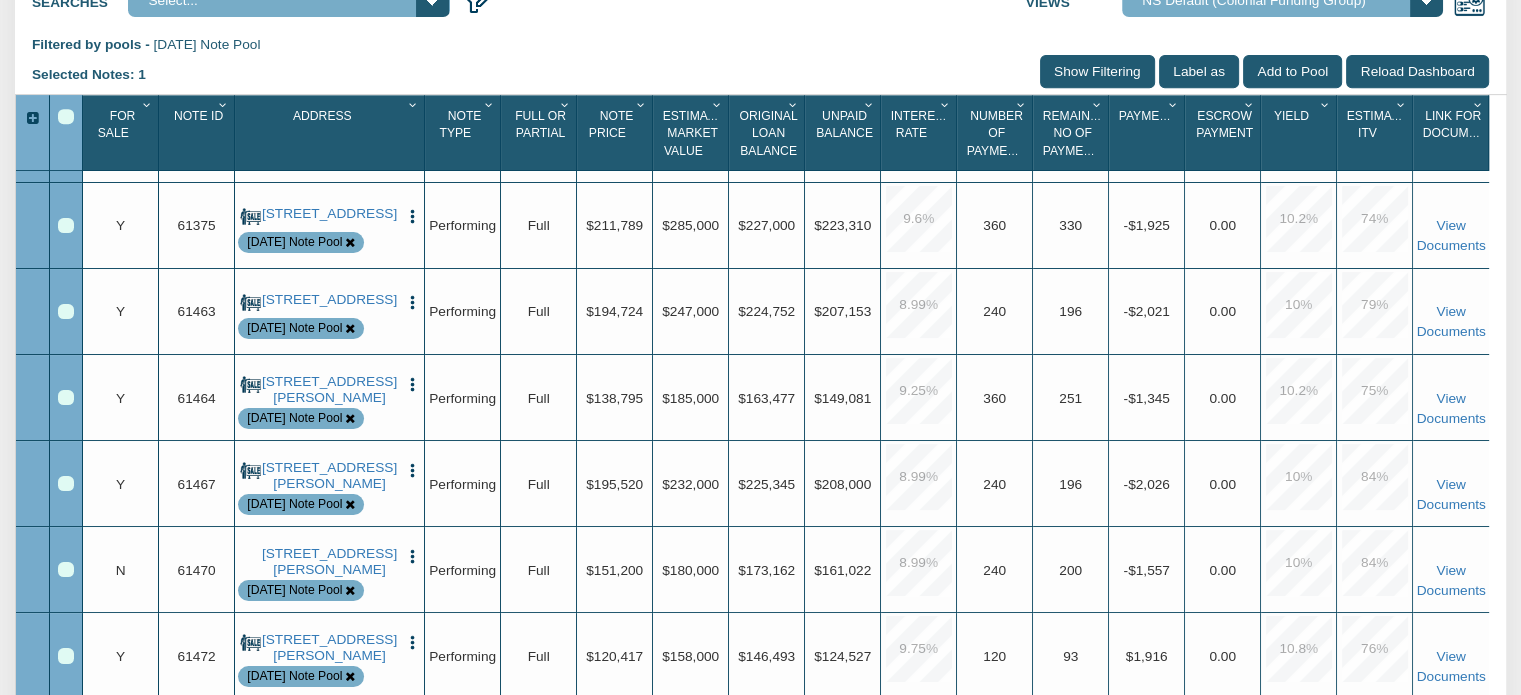 click at bounding box center (66, 570) 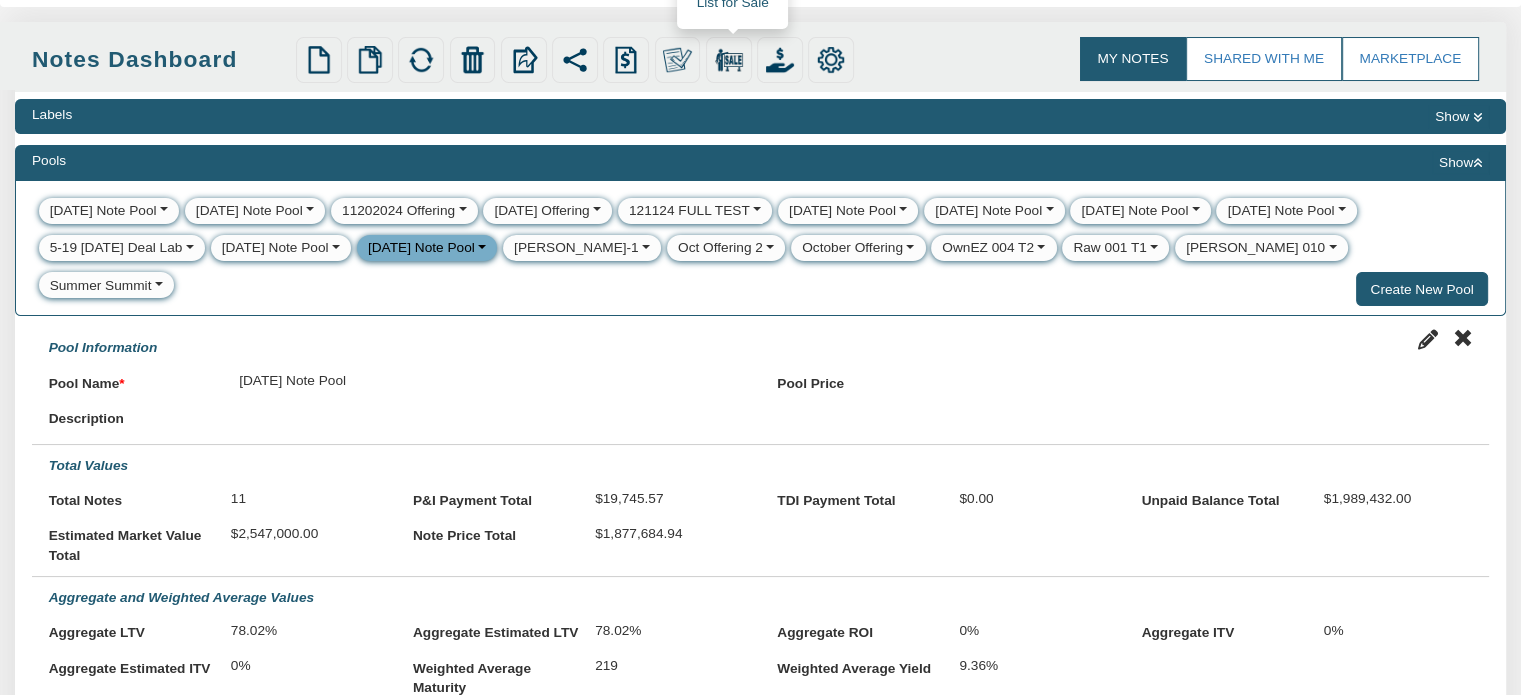 click at bounding box center (729, 60) 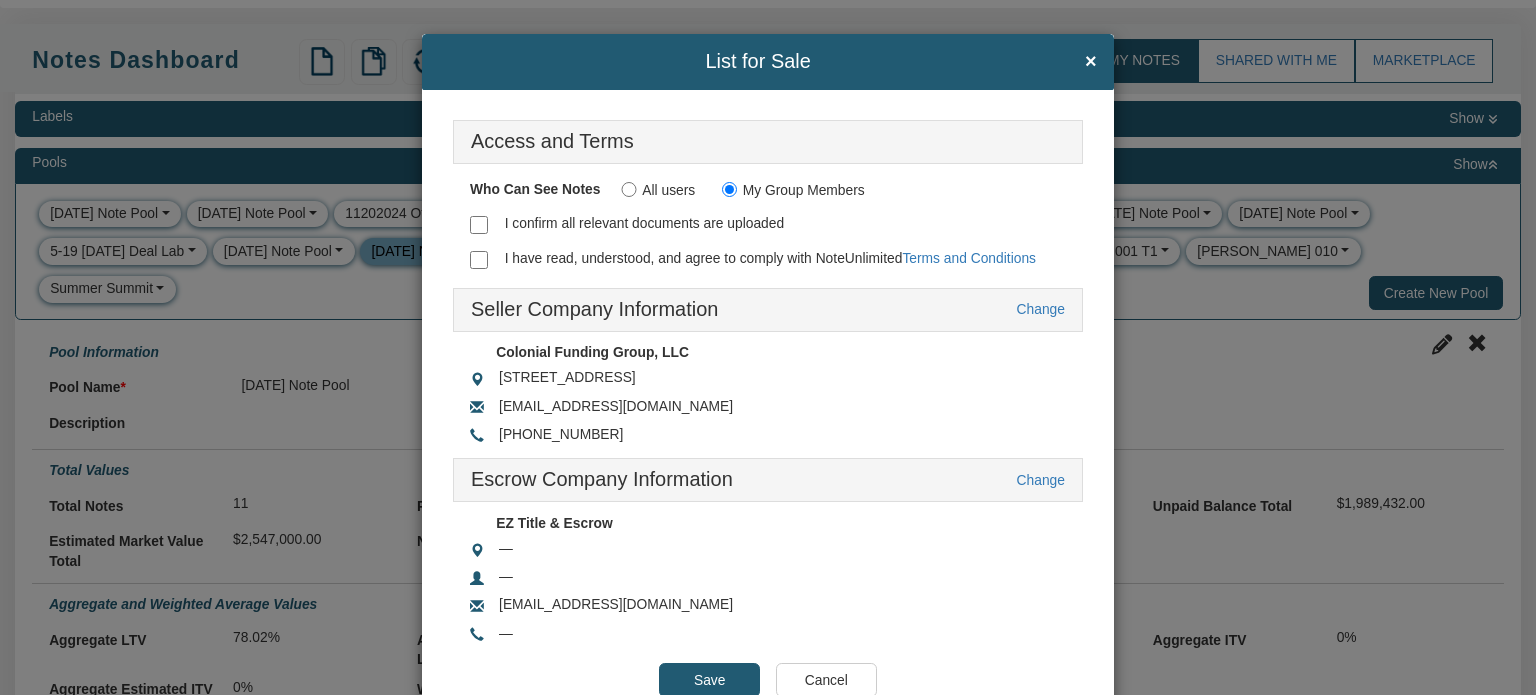 click on "I confirm all relevant documents are uploaded" at bounding box center [479, 225] 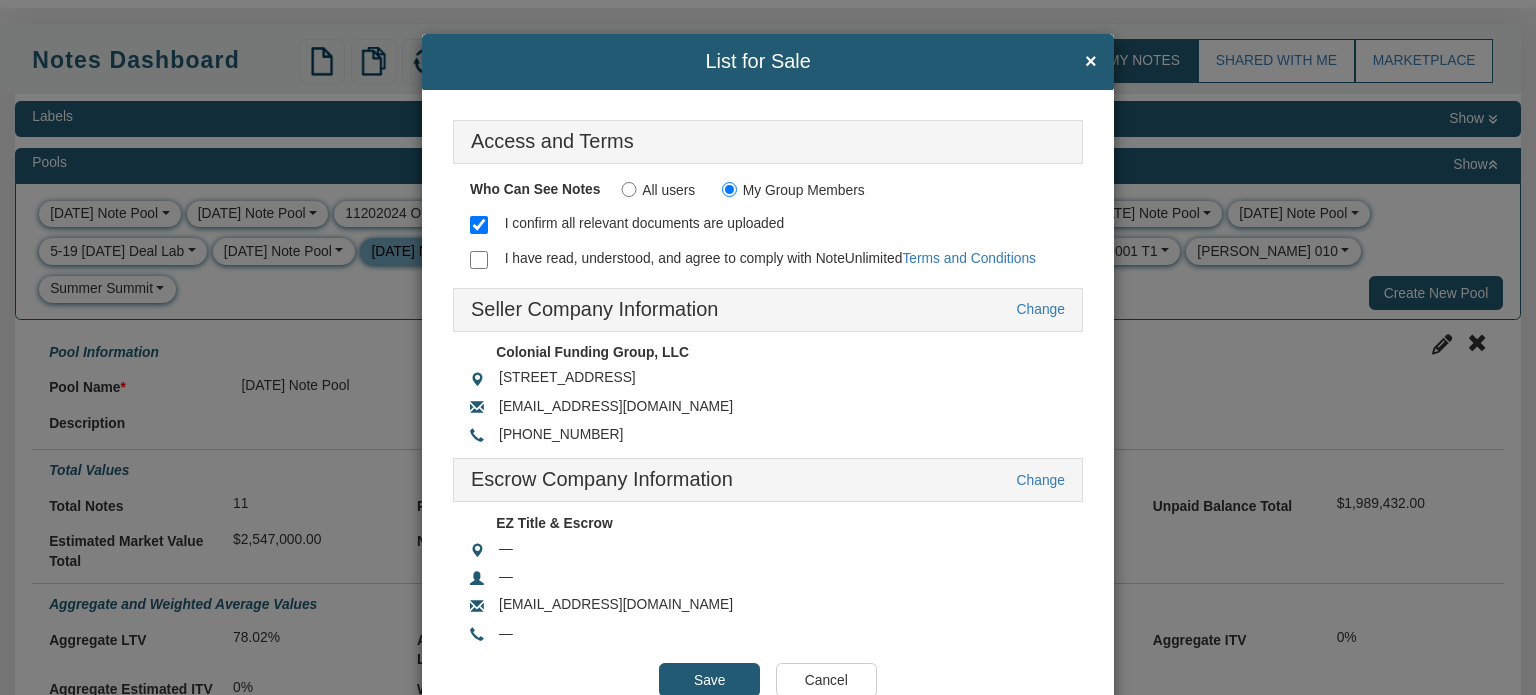 click on "I have read, understood, and agree to comply with NoteUnlimited
Terms and Conditions" at bounding box center [479, 260] 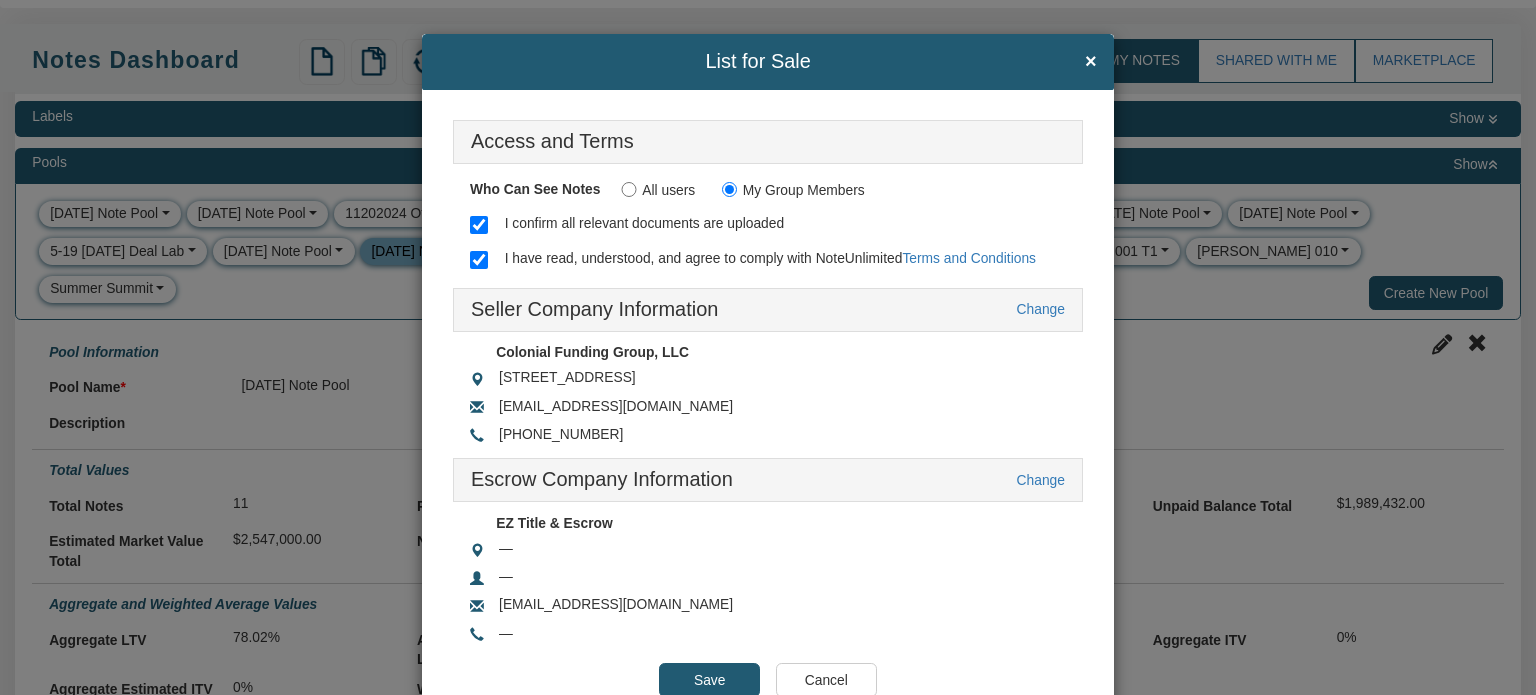 click on "Save" at bounding box center [709, 680] 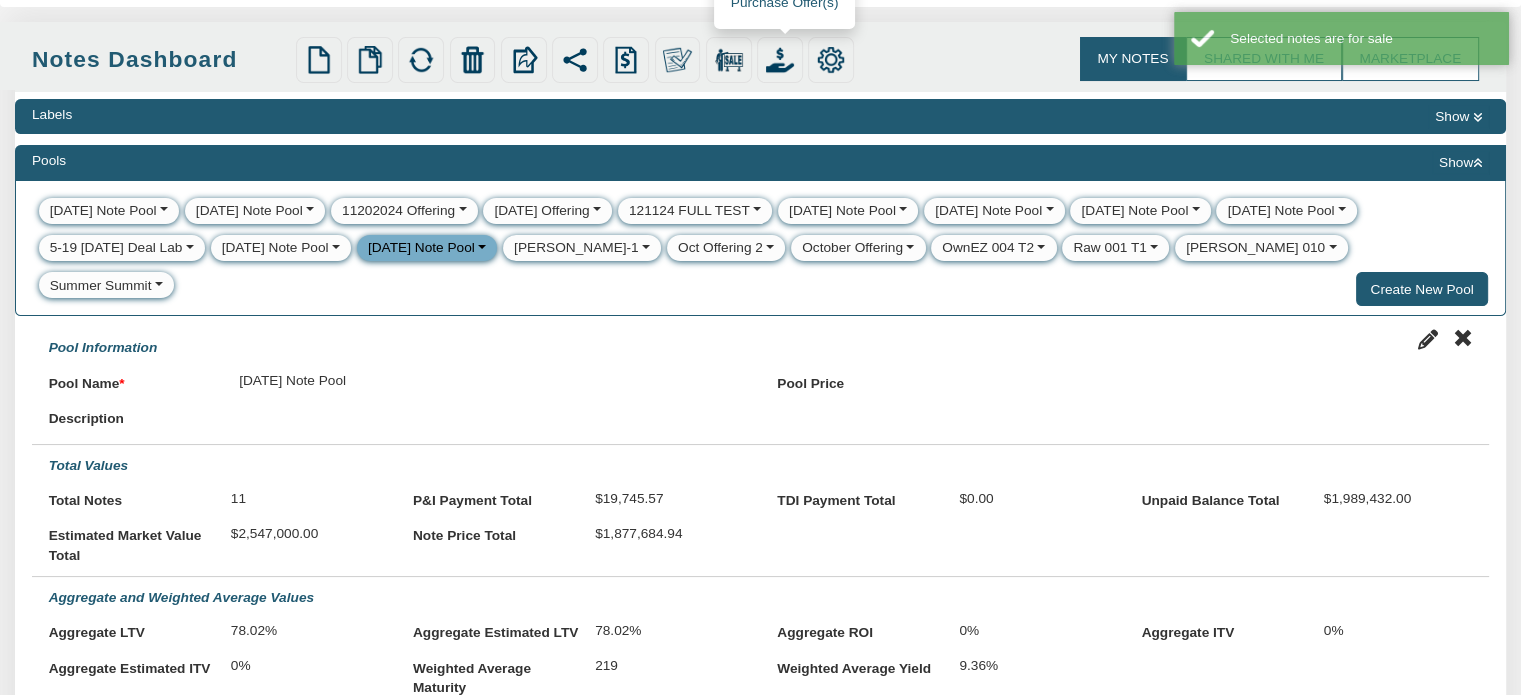 click at bounding box center (780, 60) 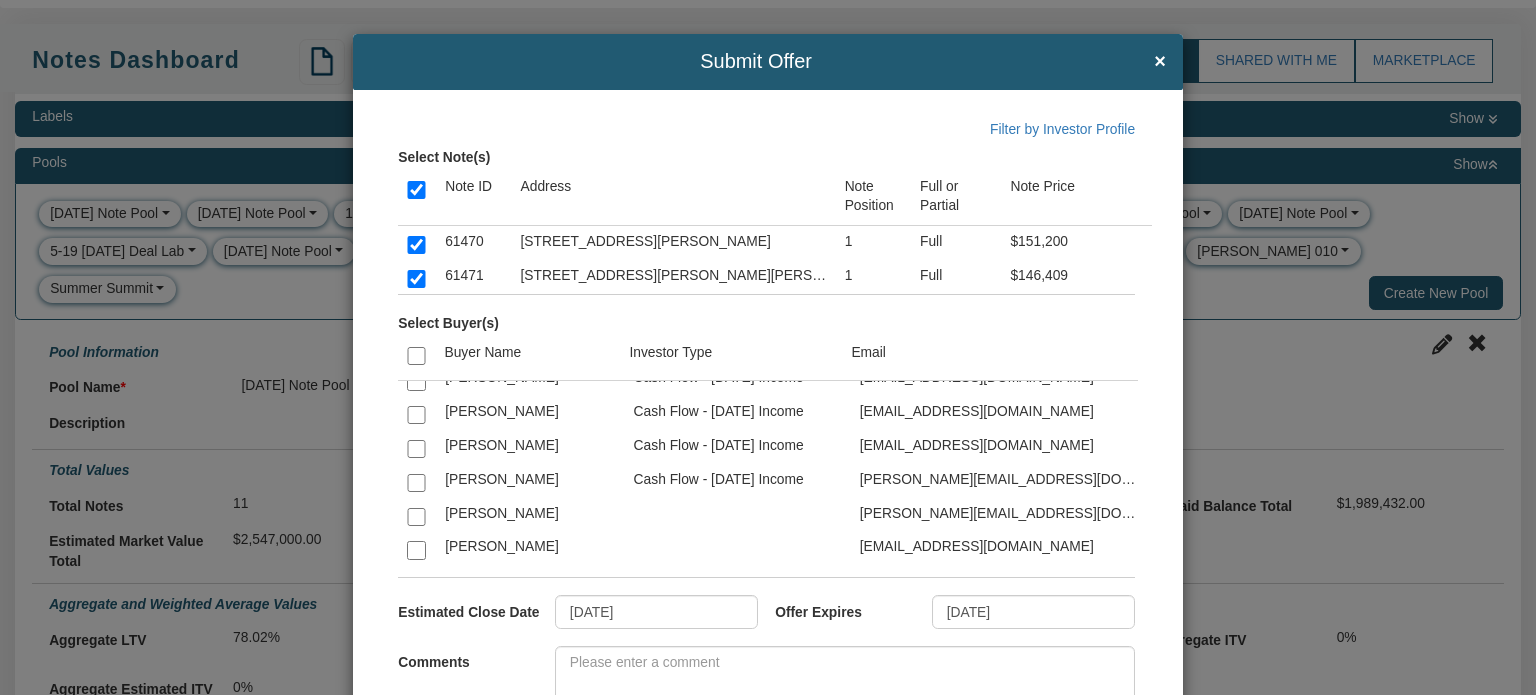 scroll, scrollTop: 4114, scrollLeft: 0, axis: vertical 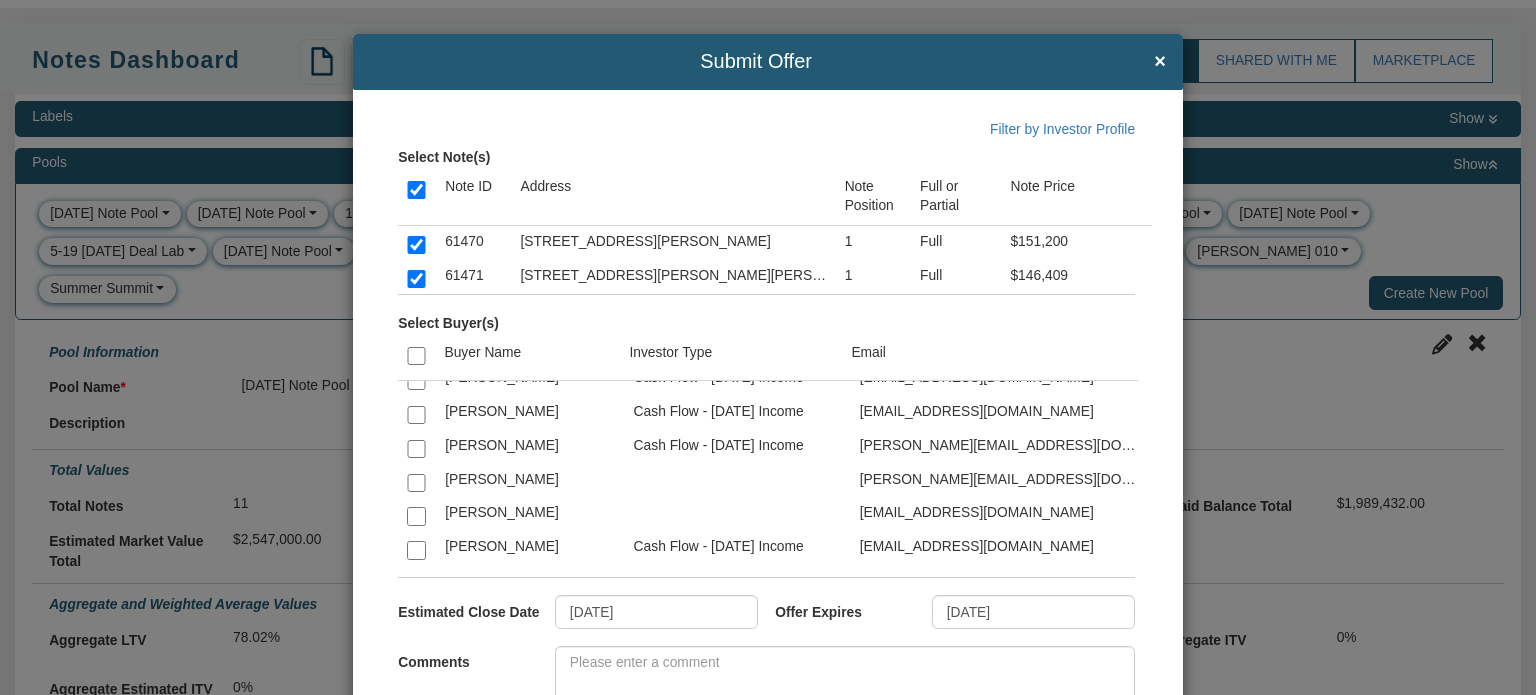 click at bounding box center (416, 110) 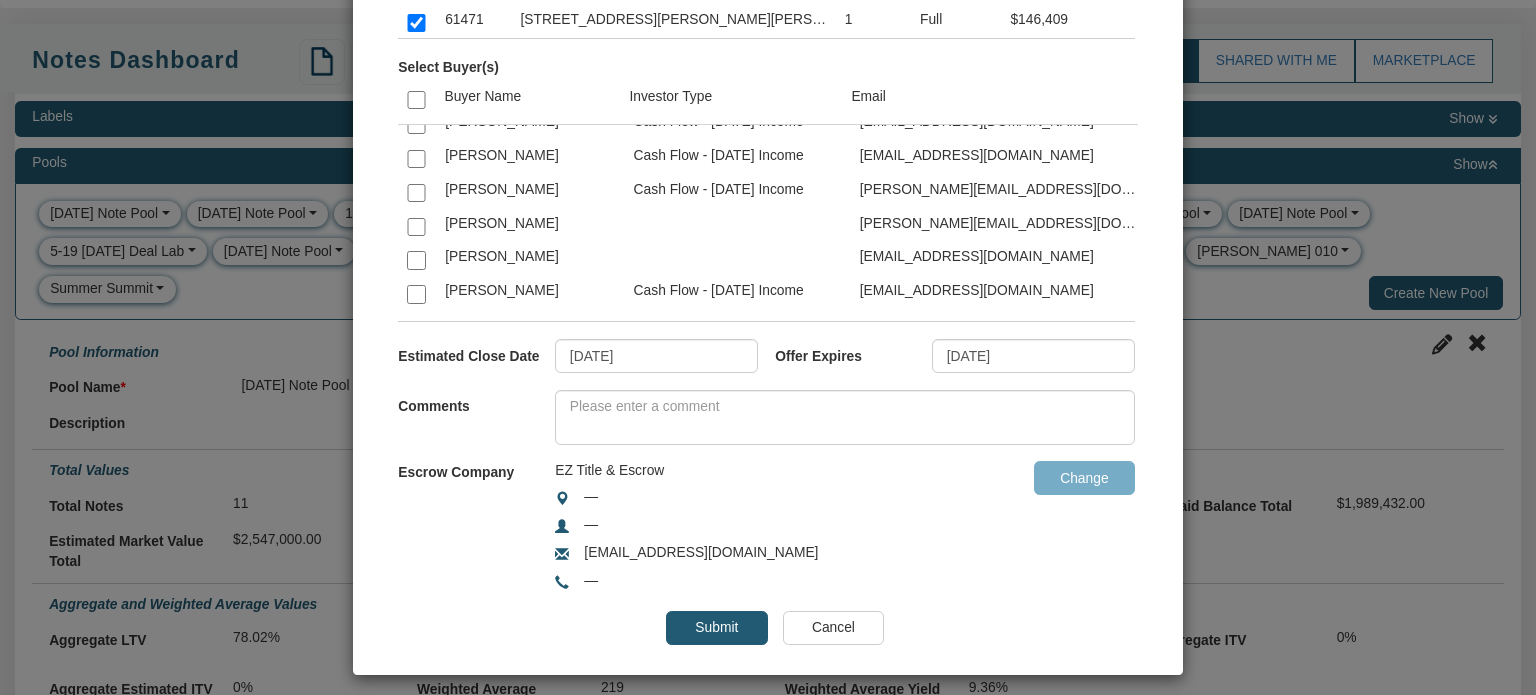 scroll, scrollTop: 272, scrollLeft: 0, axis: vertical 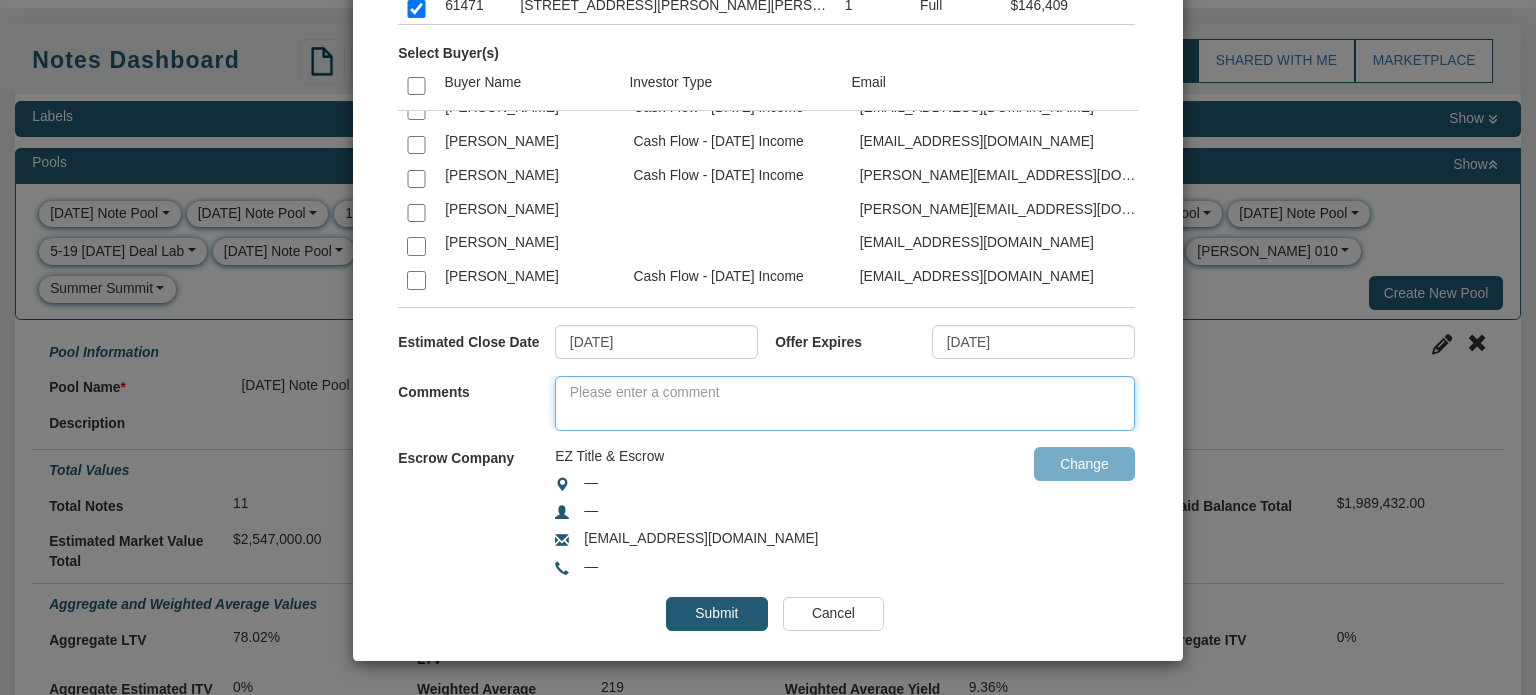 click at bounding box center [845, 403] 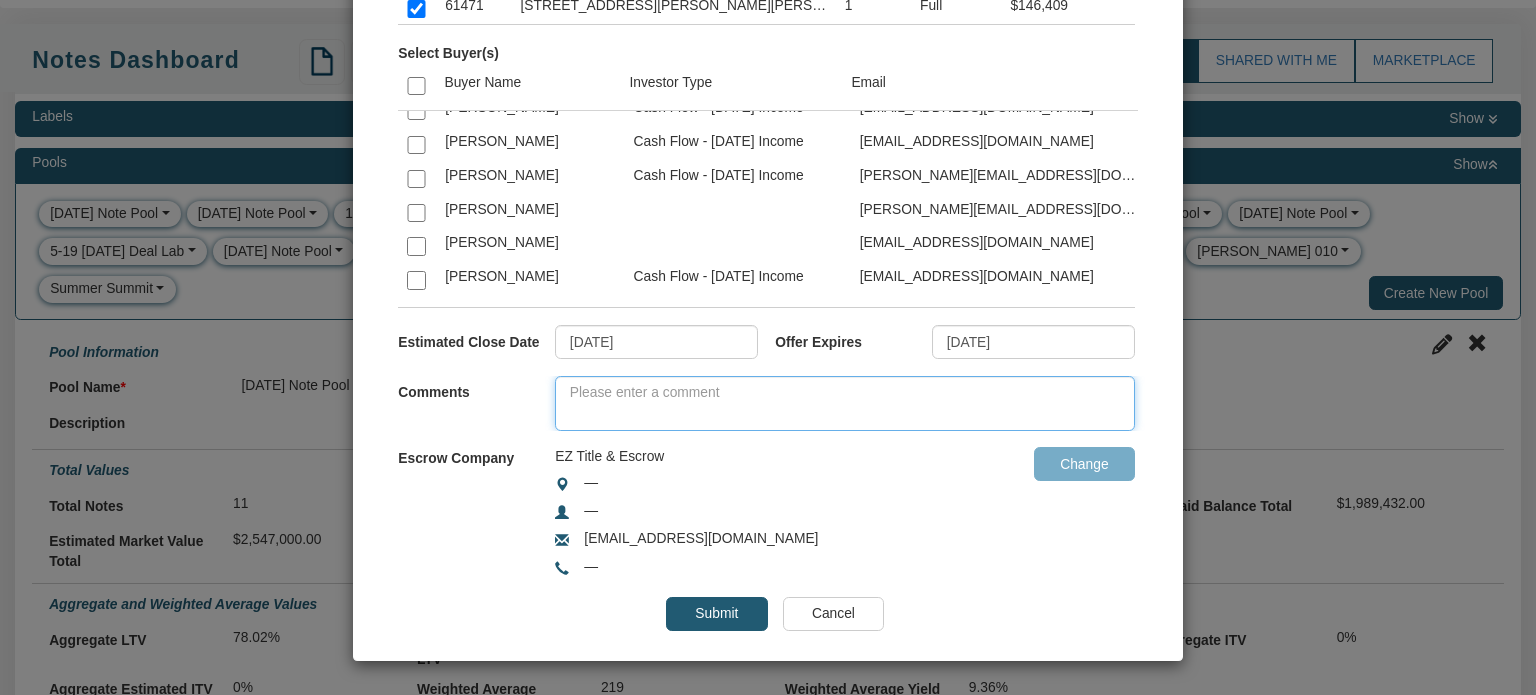 paste on ", please review these notes and select either ACCEPT or REJECT. These notes have been selected according to your investing goals. I trust you’ll find one that suits your needs. Thank you!" 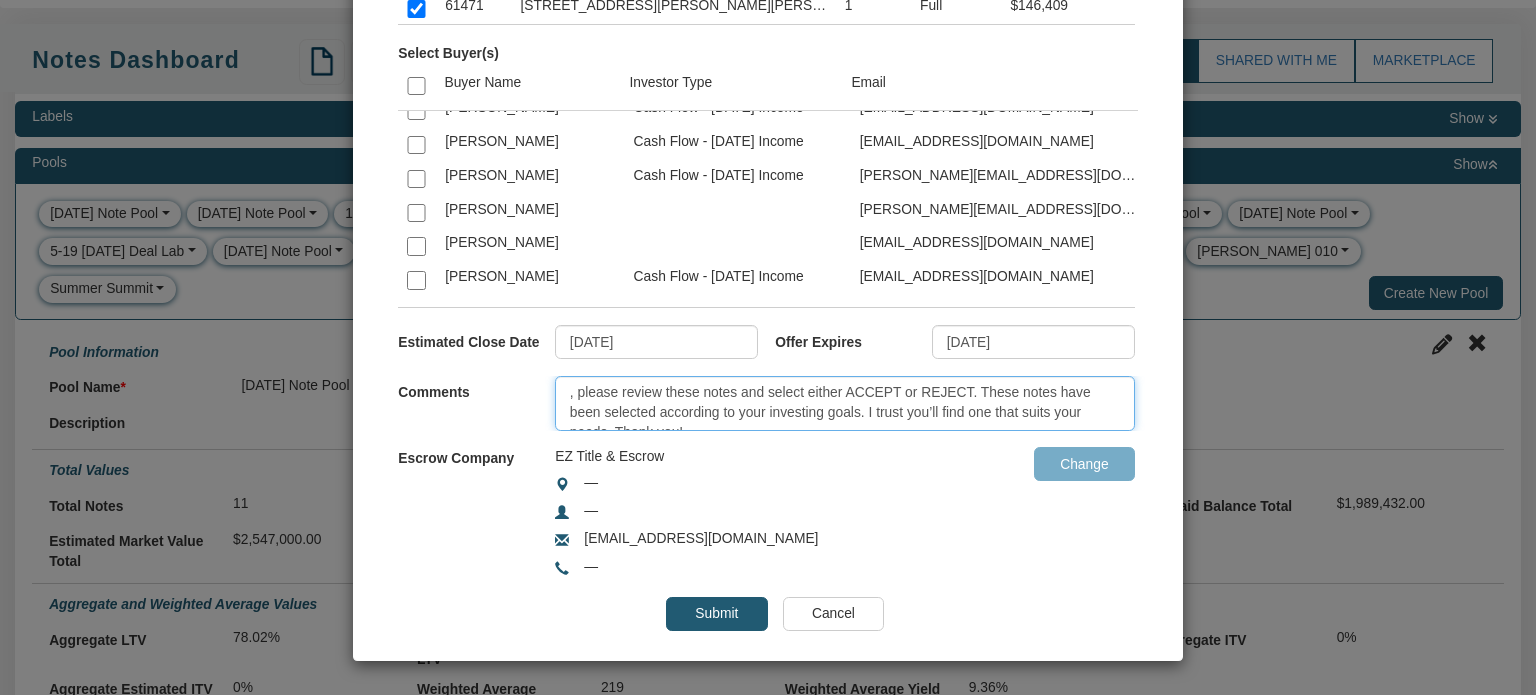 scroll, scrollTop: 11, scrollLeft: 0, axis: vertical 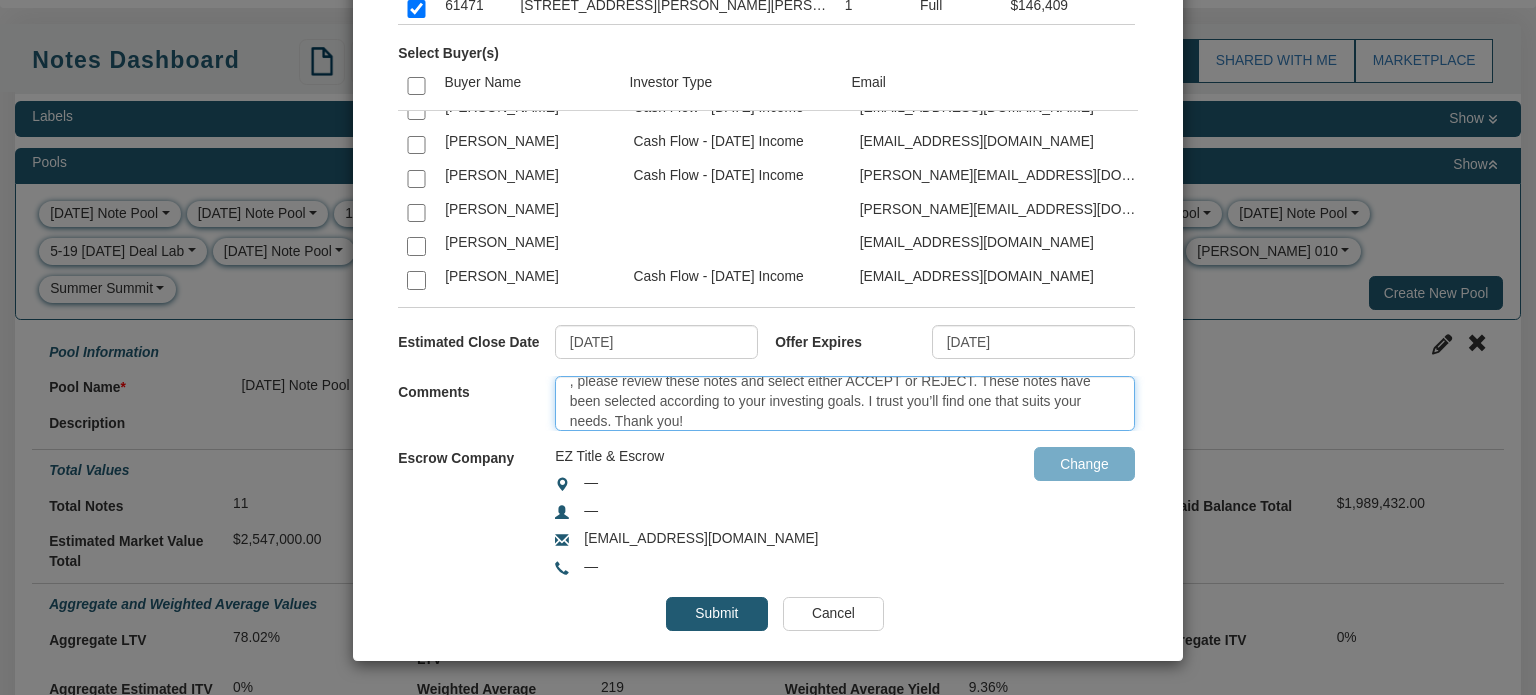 click on ", please review these notes and select either ACCEPT or REJECT. These notes have been selected according to your investing goals. I trust you’ll find one that suits your needs. Thank you!" at bounding box center [845, 403] 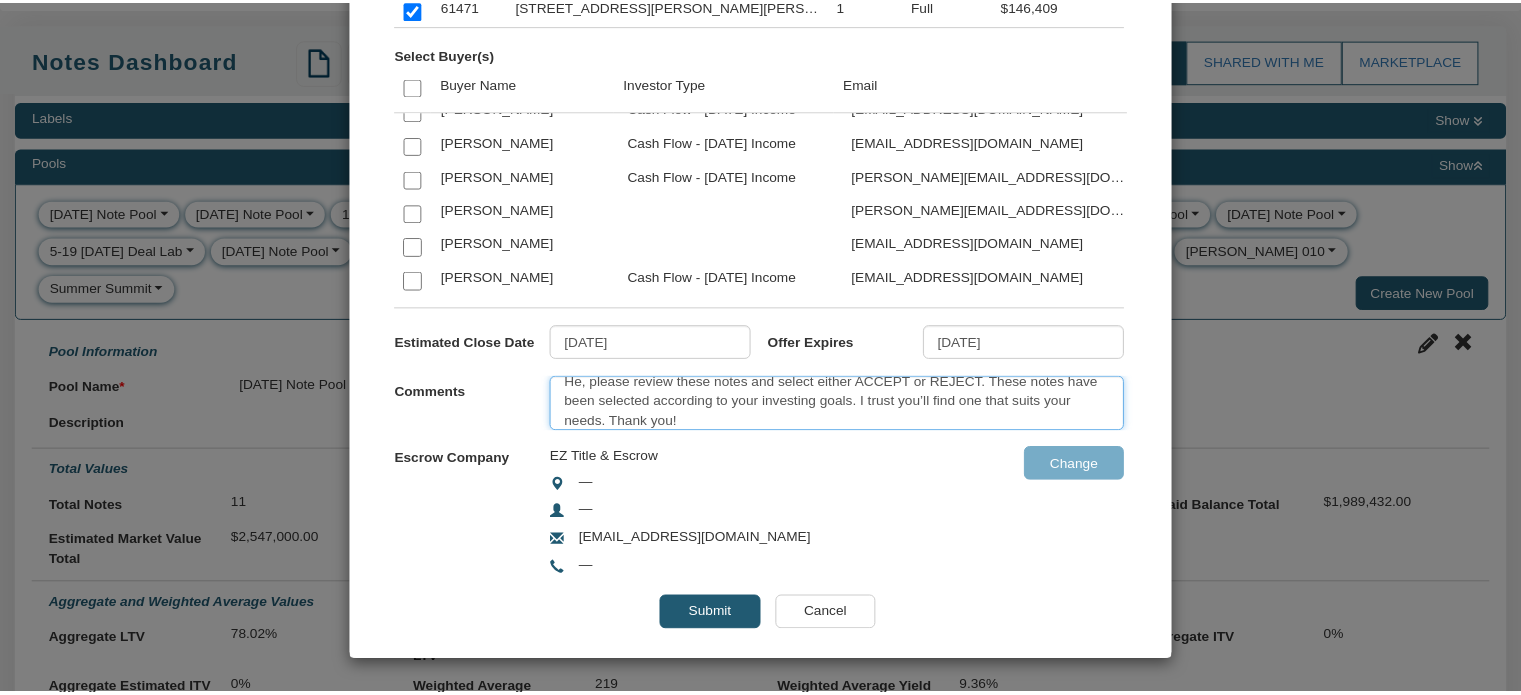 scroll, scrollTop: 8, scrollLeft: 0, axis: vertical 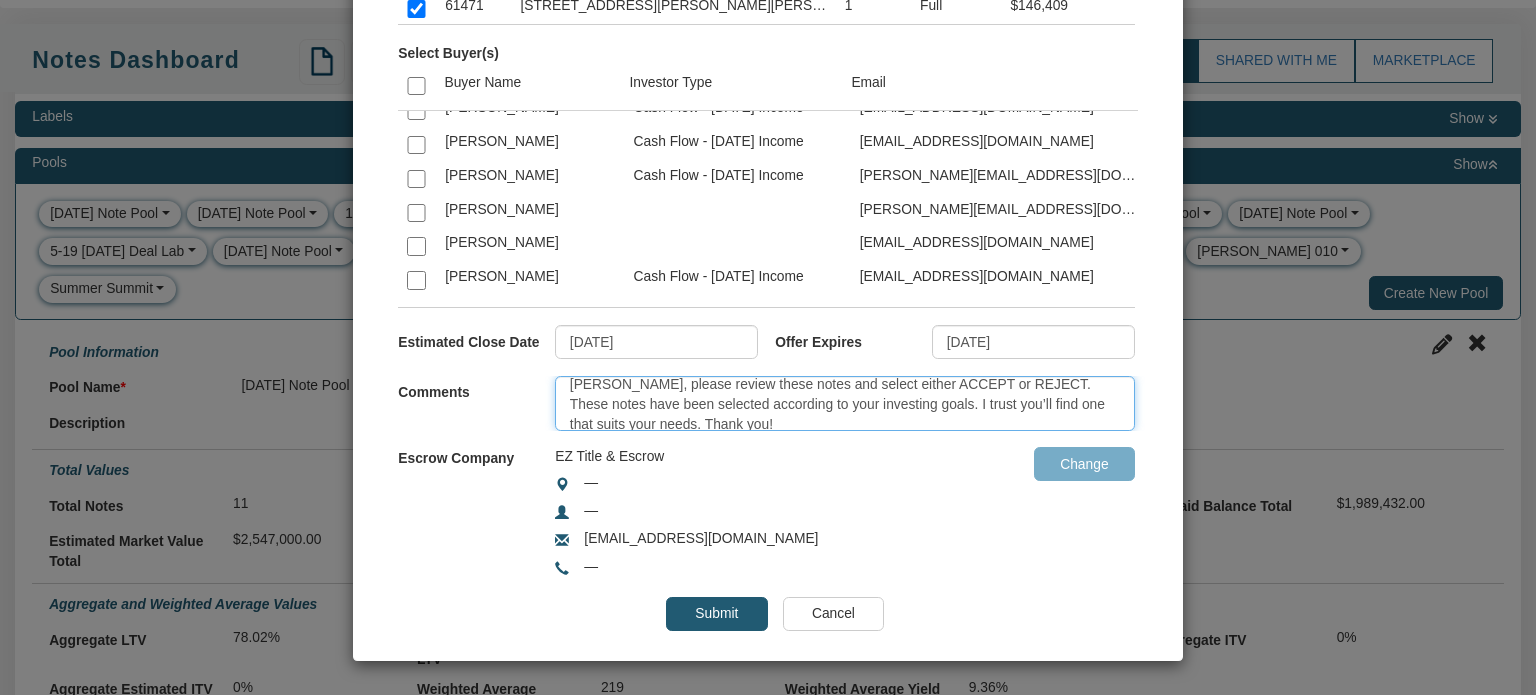 type on "[PERSON_NAME], please review these notes and select either ACCEPT or REJECT. These notes have been selected according to your investing goals. I trust you’ll find one that suits your needs. Thank you!" 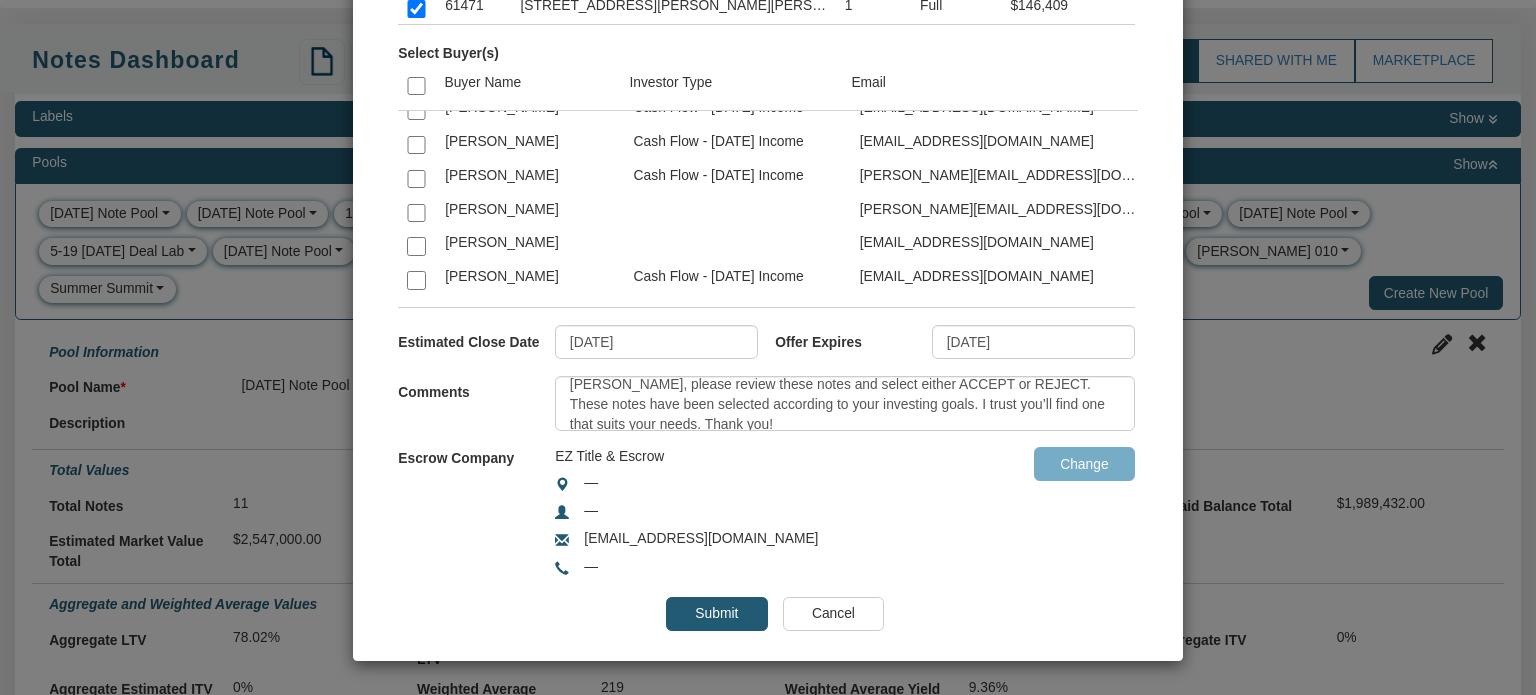 click on "Submit" at bounding box center (716, 614) 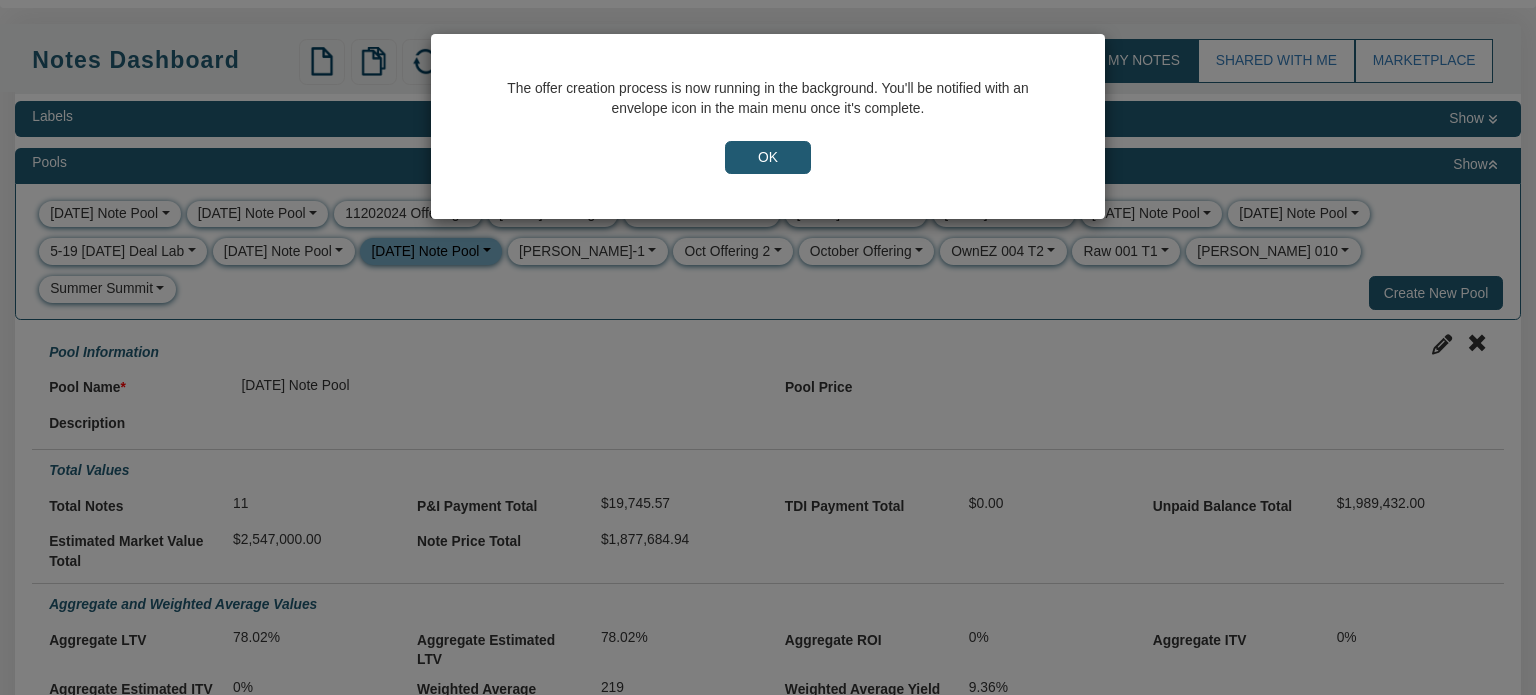 click on "OK" at bounding box center [768, 158] 